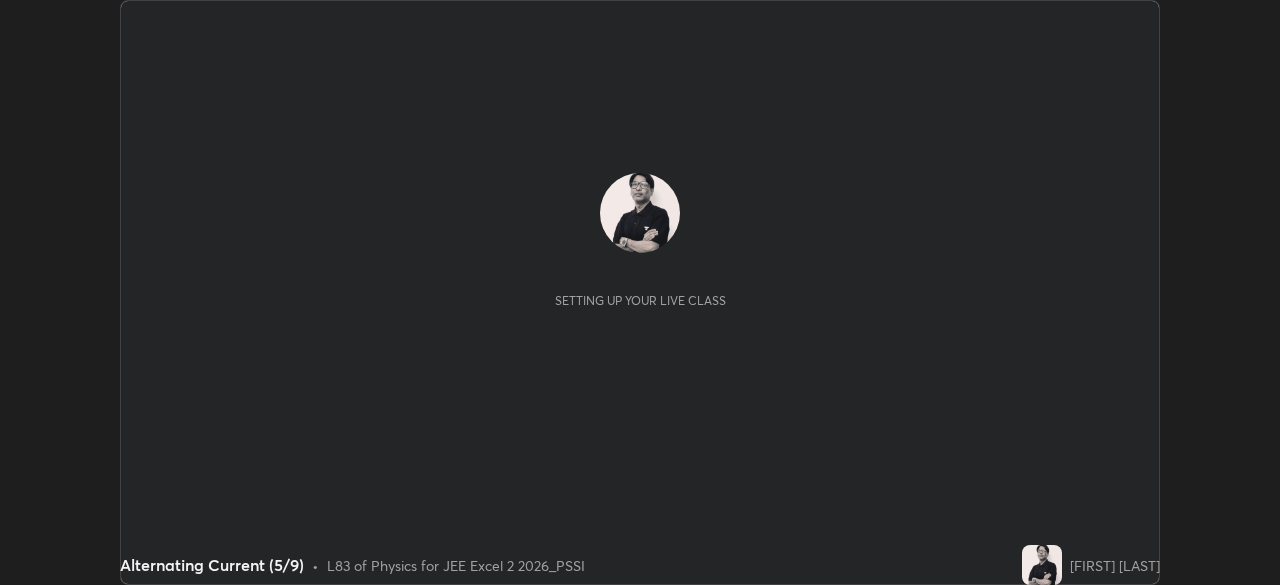 scroll, scrollTop: 0, scrollLeft: 0, axis: both 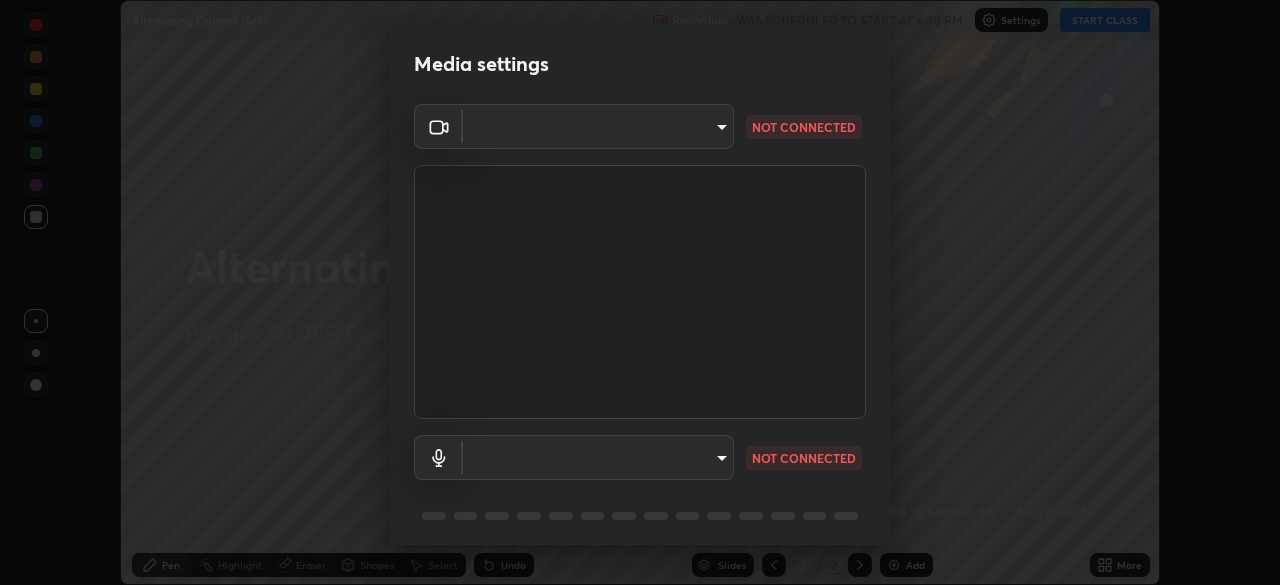 type on "fb57174be8733929c779687b6c747b251f50b7e0b4cf35f724d7f1923dedf309" 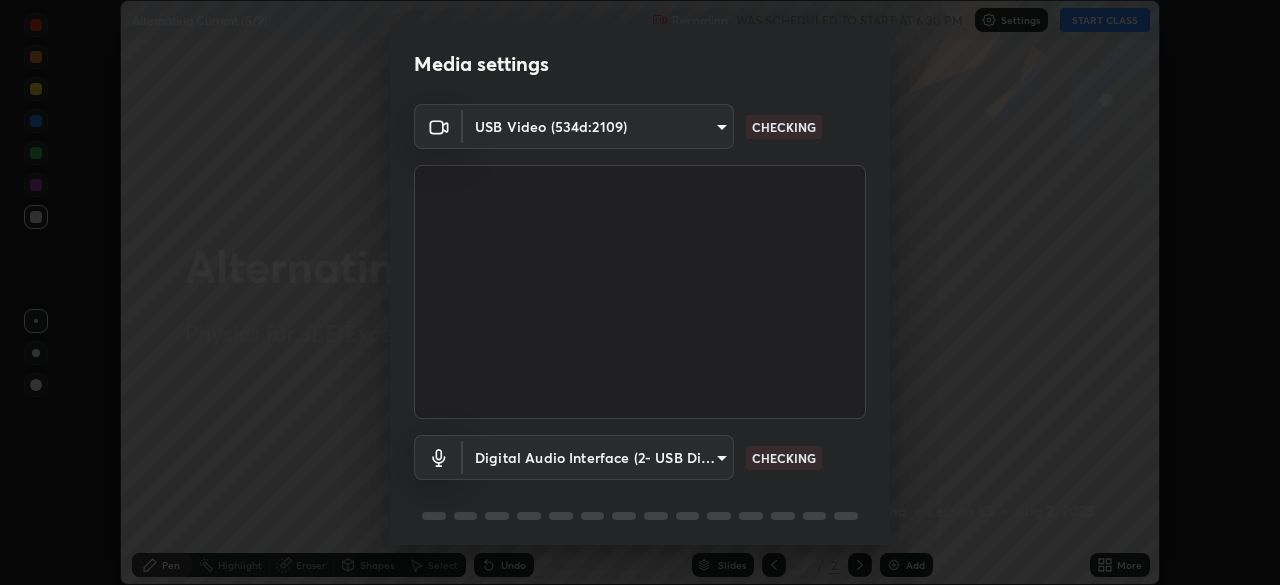 scroll, scrollTop: 71, scrollLeft: 0, axis: vertical 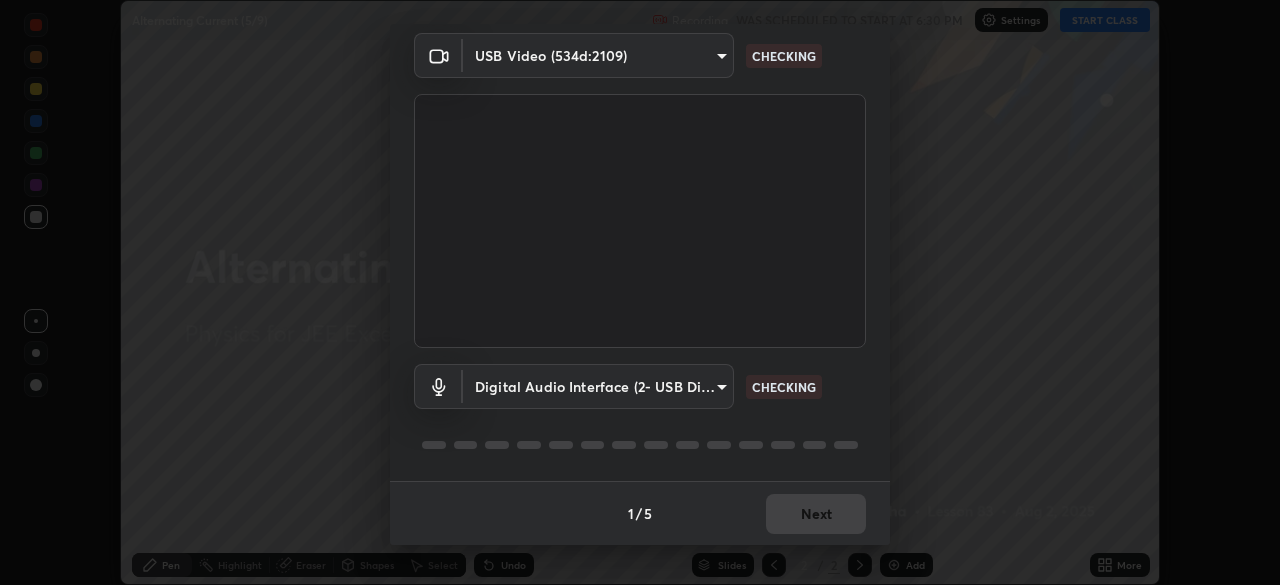 click on "Erase all Alternating Current (5/9) Recording WAS SCHEDULED TO START AT  6:30 PM Settings START CLASS Setting up your live class Alternating Current (5/9) • L83 of Physics for JEE Excel 2 2026_PSSI [FIRST] [LAST] Pen Highlight Eraser Shapes Select Undo Slides 2 / 2 Add More No doubts shared Encourage your learners to ask a doubt for better clarity Report an issue Reason for reporting Buffering Chat not working Audio - Video sync issue Educator video quality low ​ Attach an image Report Media settings USB Video (534d:2109) fb57174be8733929c779687b6c747b251f50b7e0b4cf35f724d7f1923dedf309 CHECKING Digital Audio Interface (2- USB Digital Audio) 054dcff9a364f7d7b915c2693b29439440450d60e64e8afb4aa16a23ef9e7aff CHECKING 1 / 5 Next" at bounding box center [640, 292] 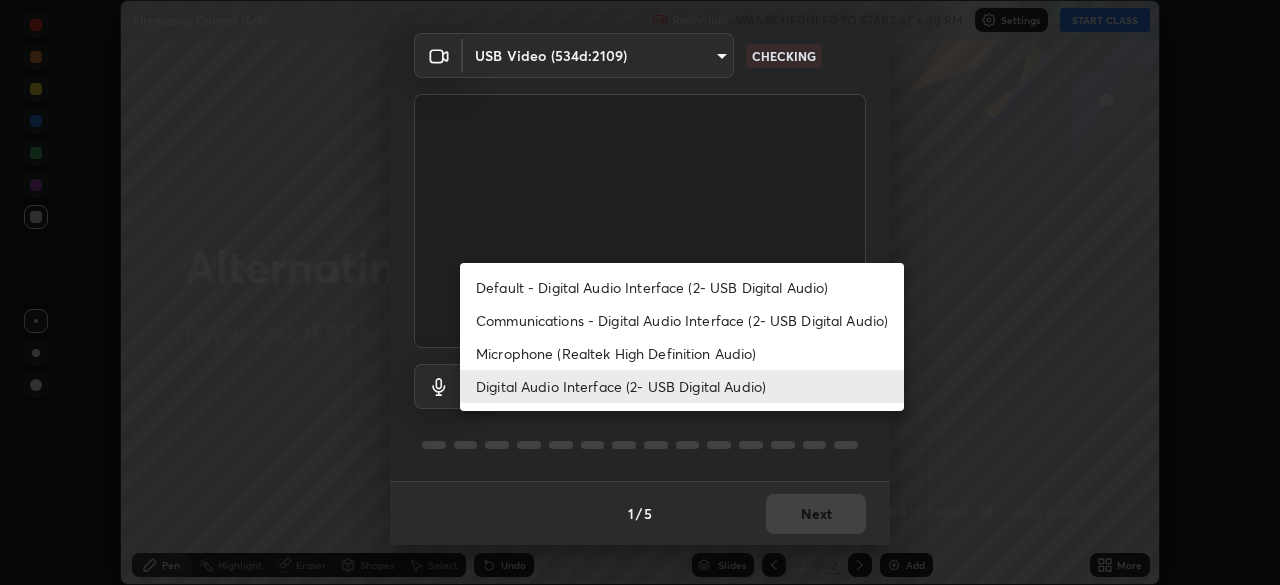 click on "Default - Digital Audio Interface (2- USB Digital Audio)" at bounding box center [682, 287] 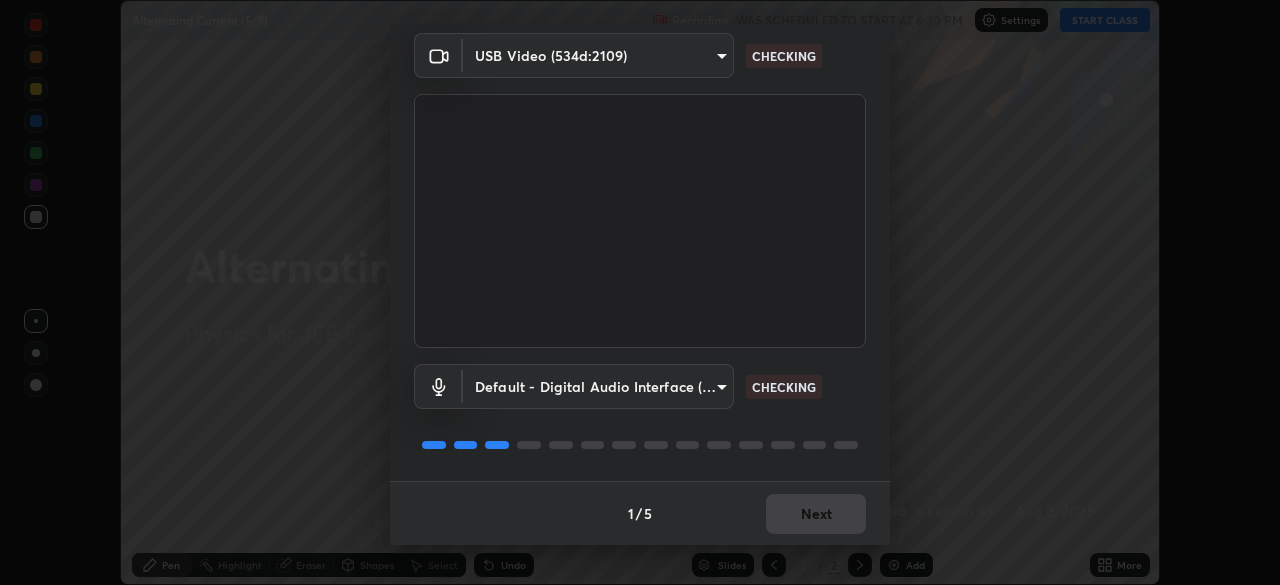 click on "Erase all Alternating Current (5/9) Recording WAS SCHEDULED TO START AT  6:30 PM Settings START CLASS Setting up your live class Alternating Current (5/9) • L83 of Physics for JEE Excel 2 2026_PSSI [PERSON] Pen Highlight Eraser Shapes Select Undo Slides 2 / 2 Add More No doubts shared Encourage your learners to ask a doubt for better clarity Report an issue Reason for reporting Buffering Chat not working Audio - Video sync issue Educator video quality low ​ Attach an image Report an issue Reason for reporting Buffering Chat not working Audio - Video sync issue Educator video quality low ​ Attach an image Report Media settings USB Video (534d:2109) fb57174be8733929c779687b6c747b251f50b7e0b4cf35f724d7f1923dedf309 CHECKING Default - Digital Audio Interface (2- USB Digital Audio) default CHECKING 1 / 5 Next" at bounding box center [640, 292] 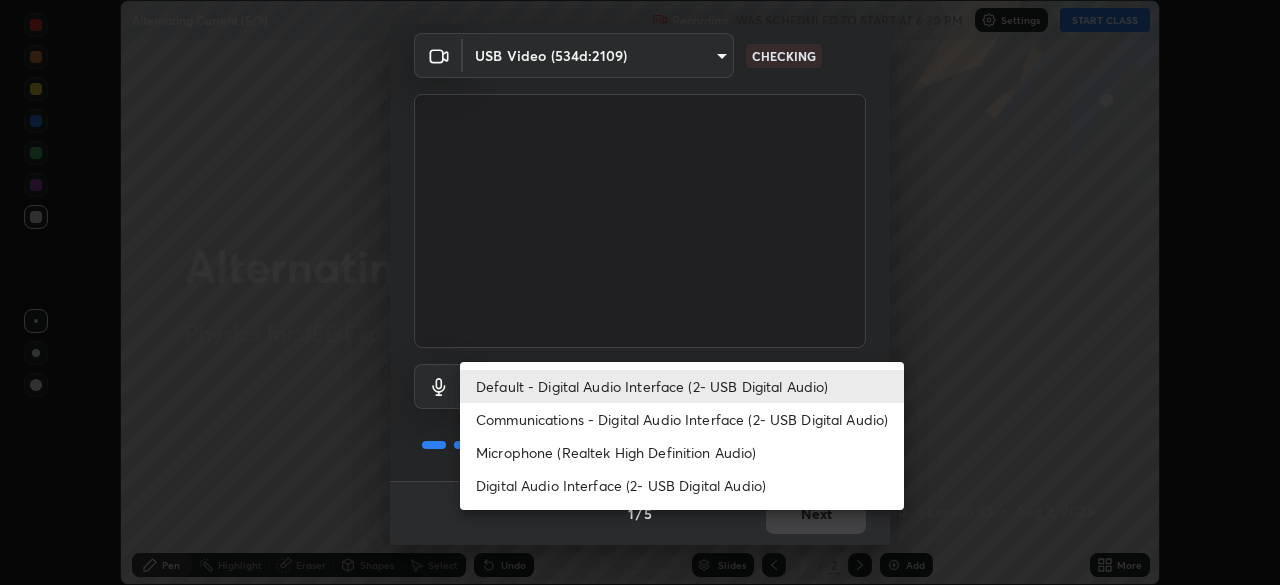 click on "Digital Audio Interface (2- USB Digital Audio)" at bounding box center (682, 485) 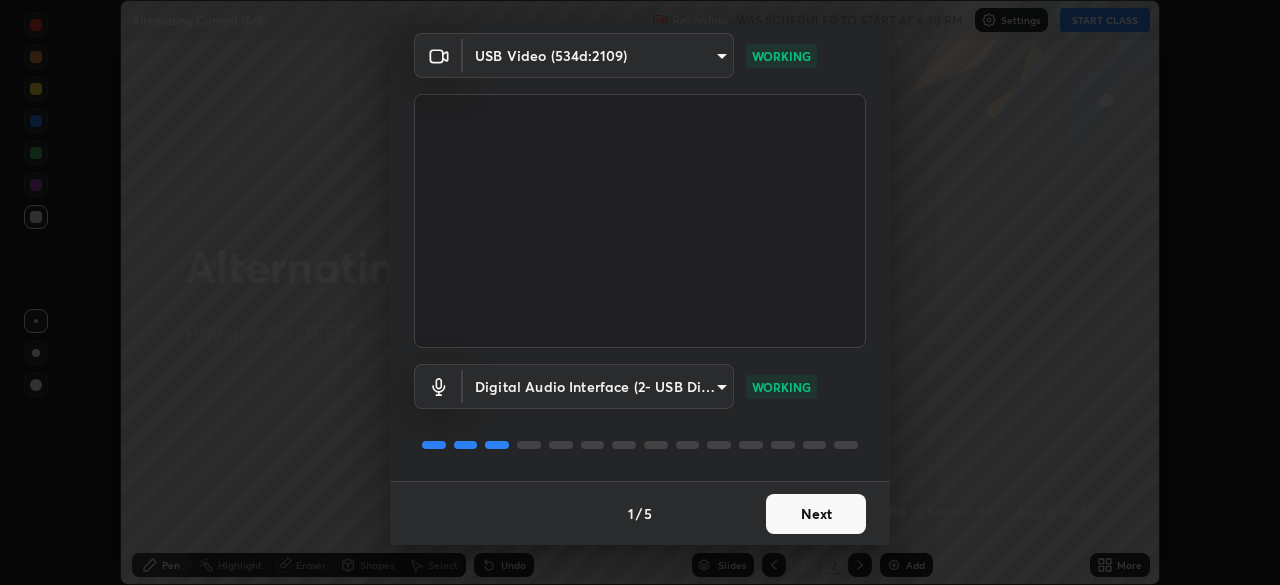 click on "Next" at bounding box center (816, 514) 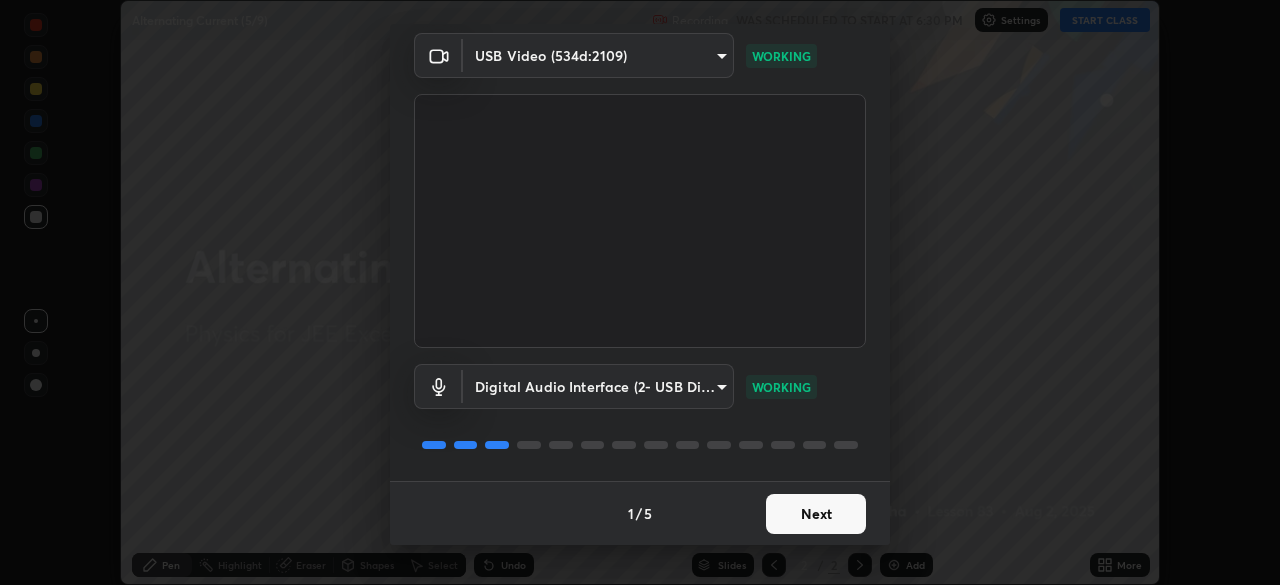 scroll, scrollTop: 0, scrollLeft: 0, axis: both 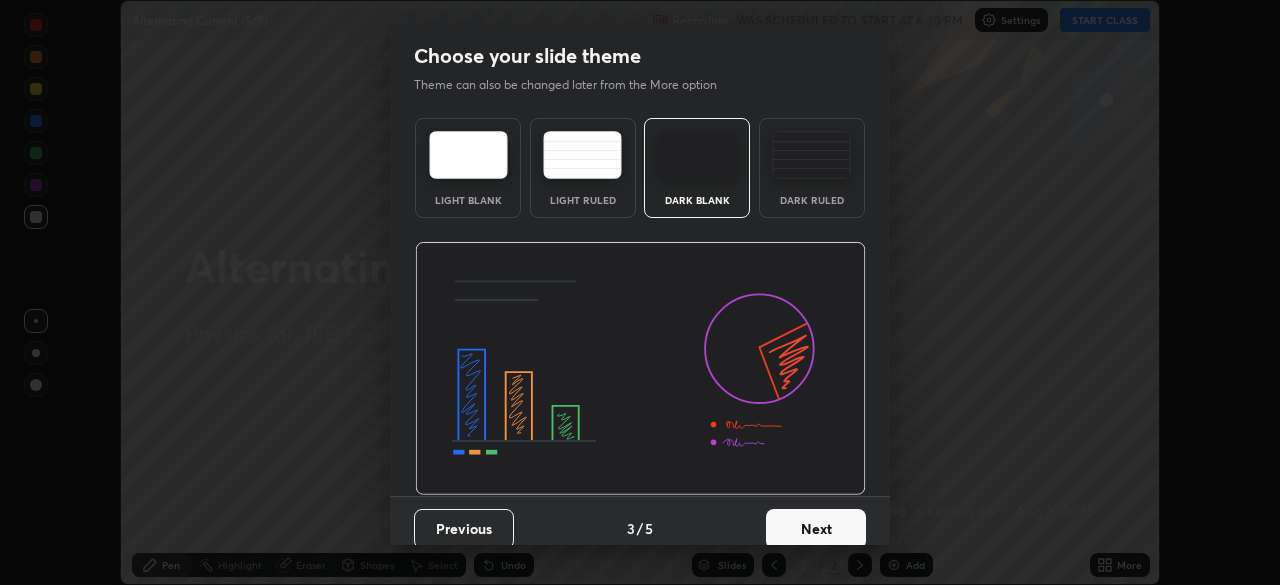 click on "Next" at bounding box center (816, 529) 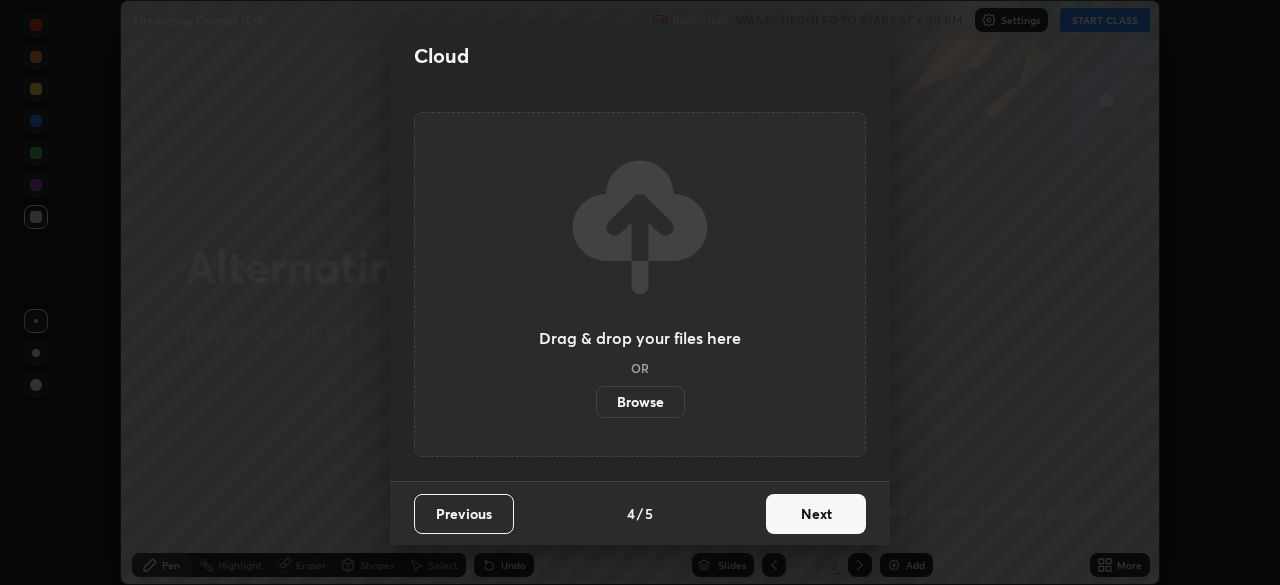 click on "Next" at bounding box center [816, 514] 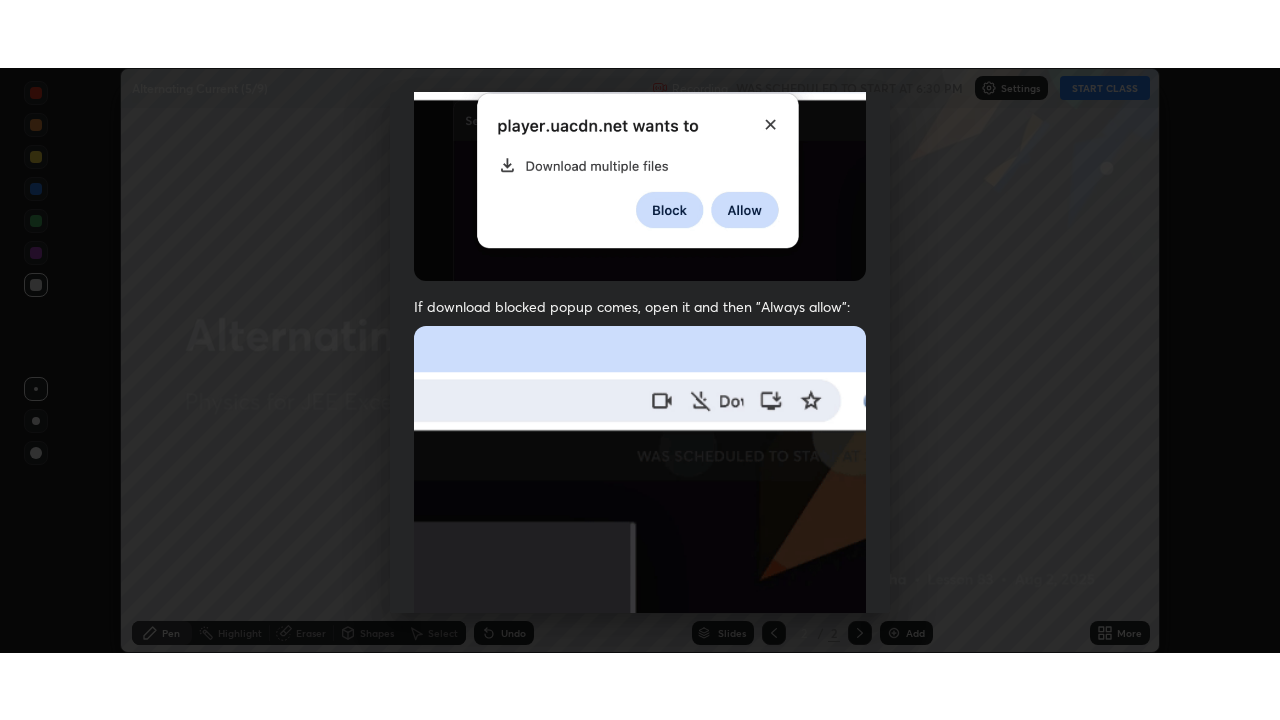 scroll, scrollTop: 479, scrollLeft: 0, axis: vertical 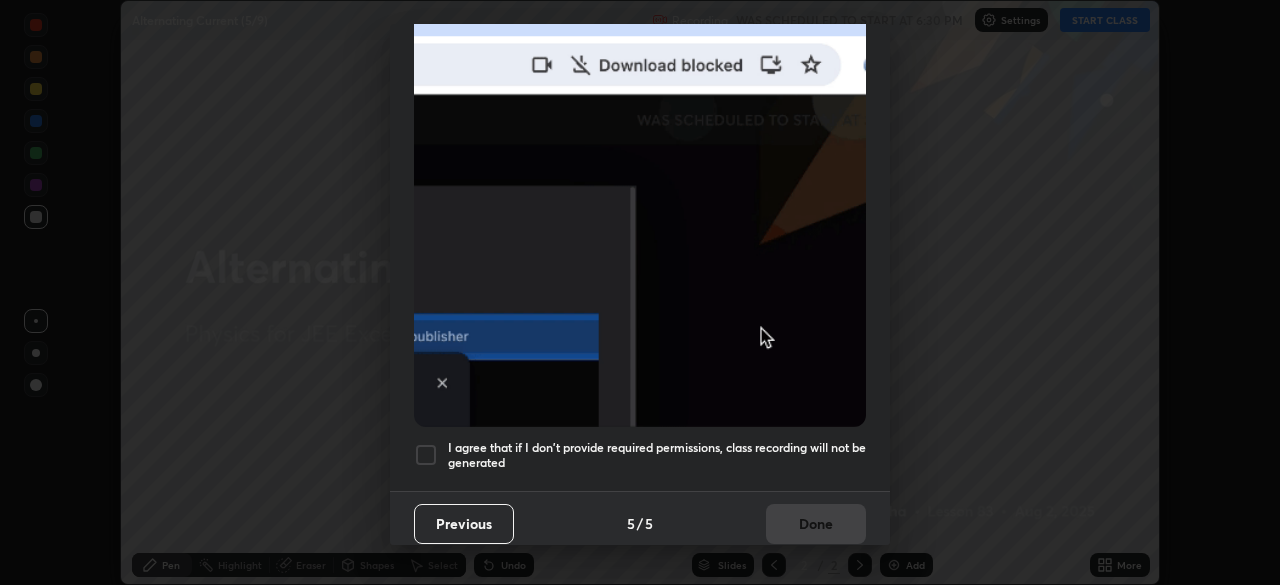 click at bounding box center [426, 455] 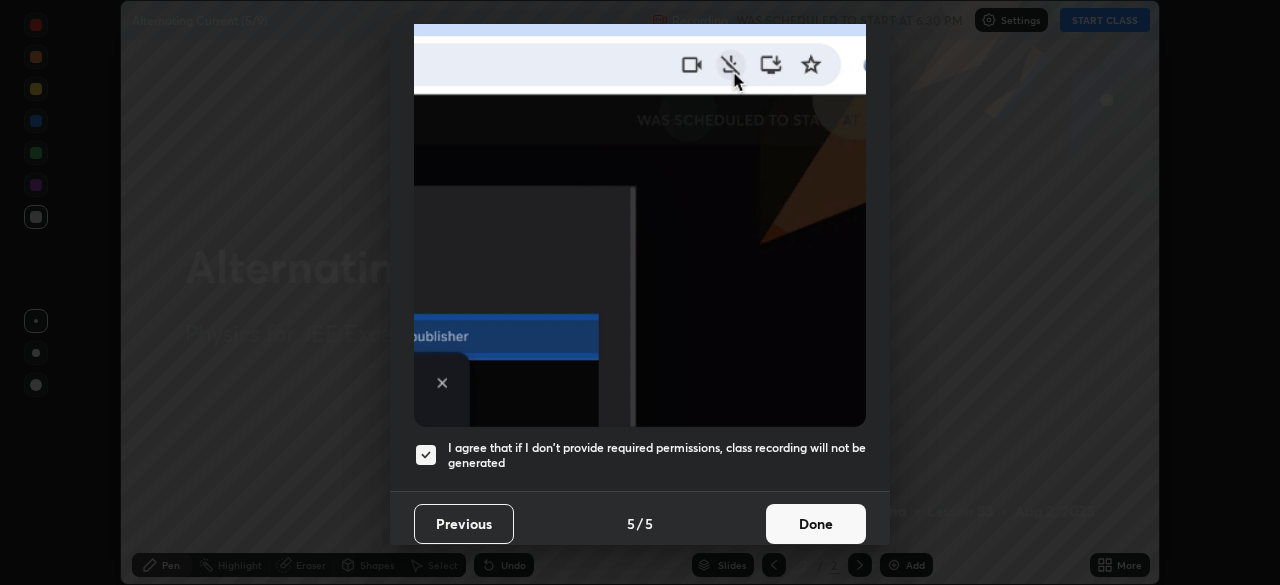 click on "Done" at bounding box center [816, 524] 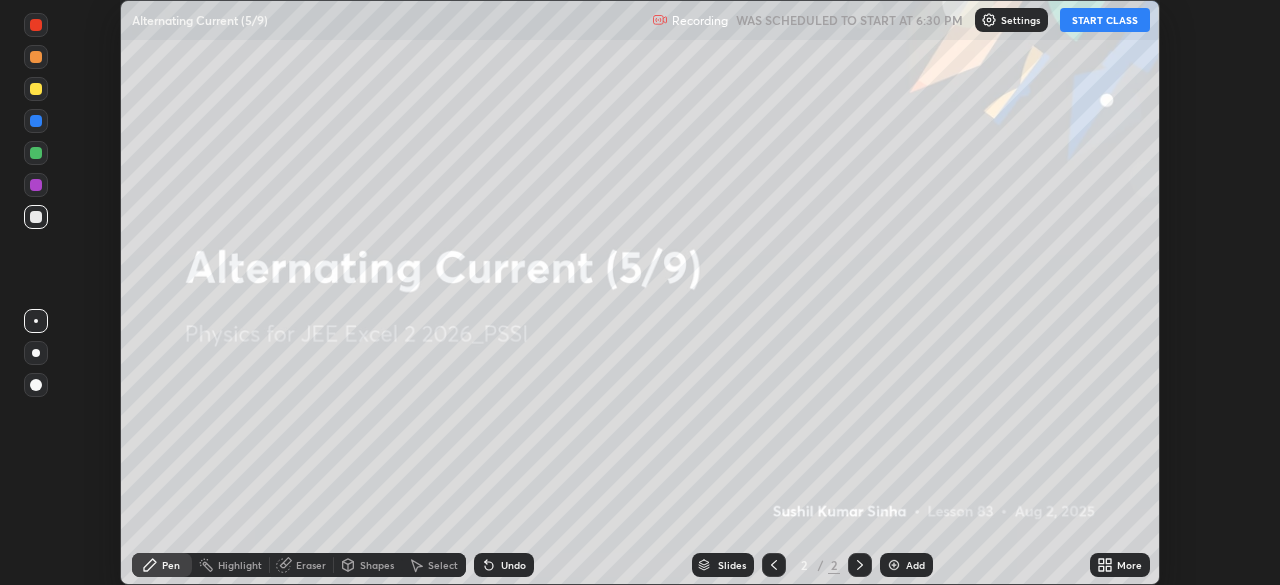 click on "START CLASS" at bounding box center (1105, 20) 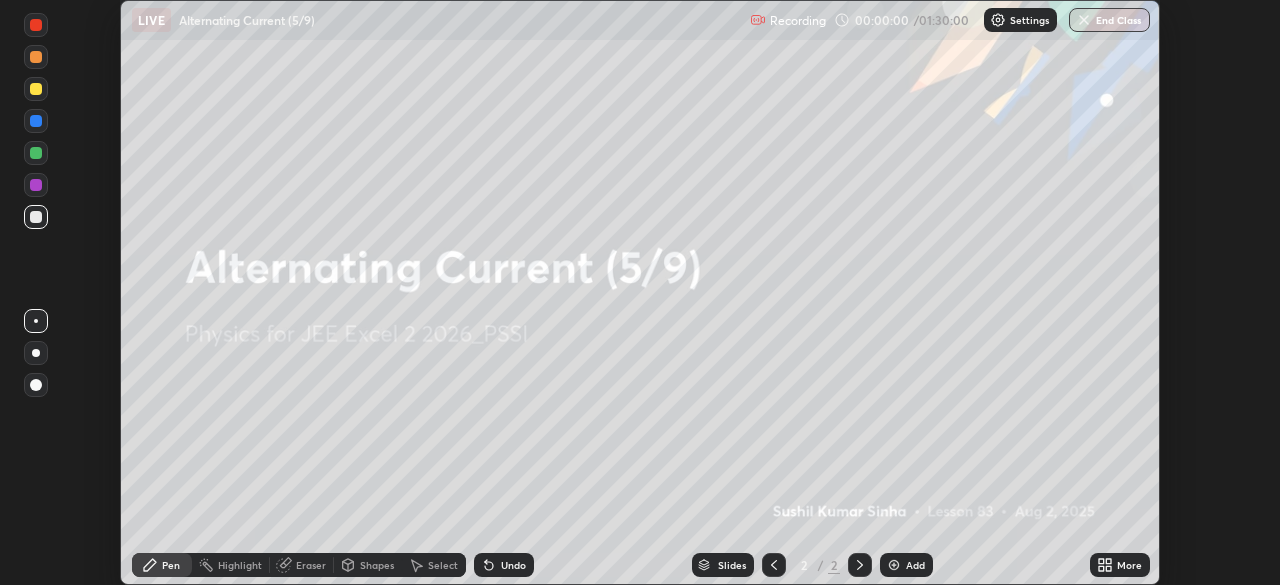 click 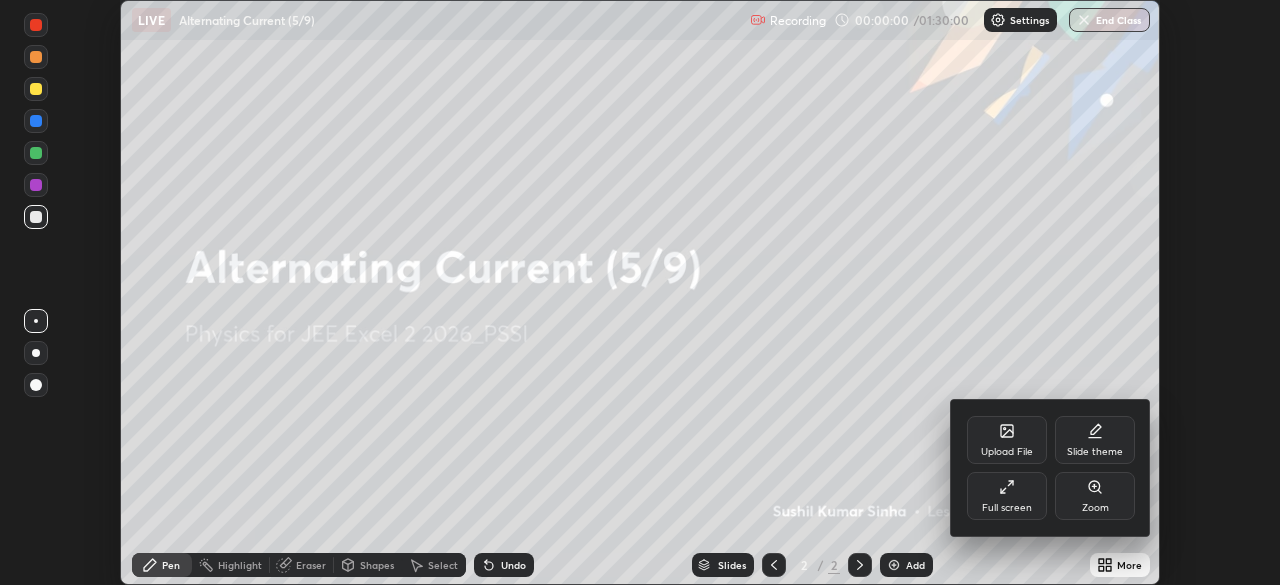 click on "Full screen" at bounding box center (1007, 496) 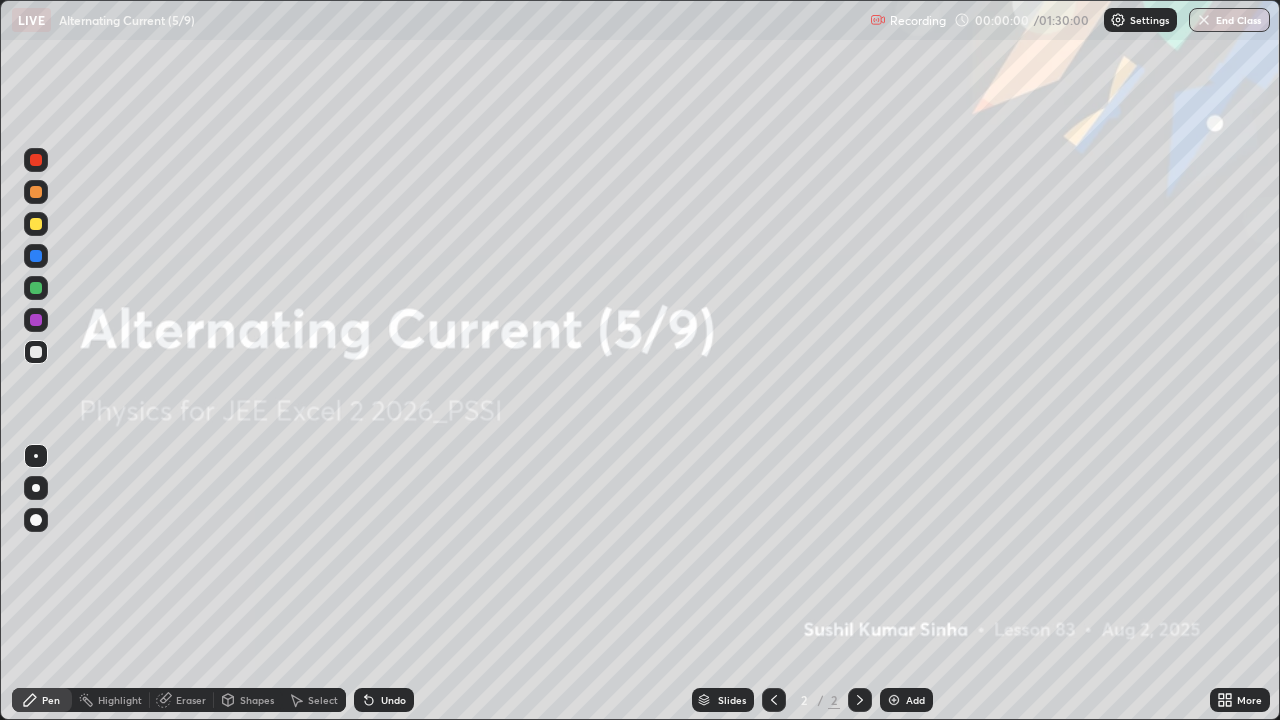 scroll, scrollTop: 99280, scrollLeft: 98720, axis: both 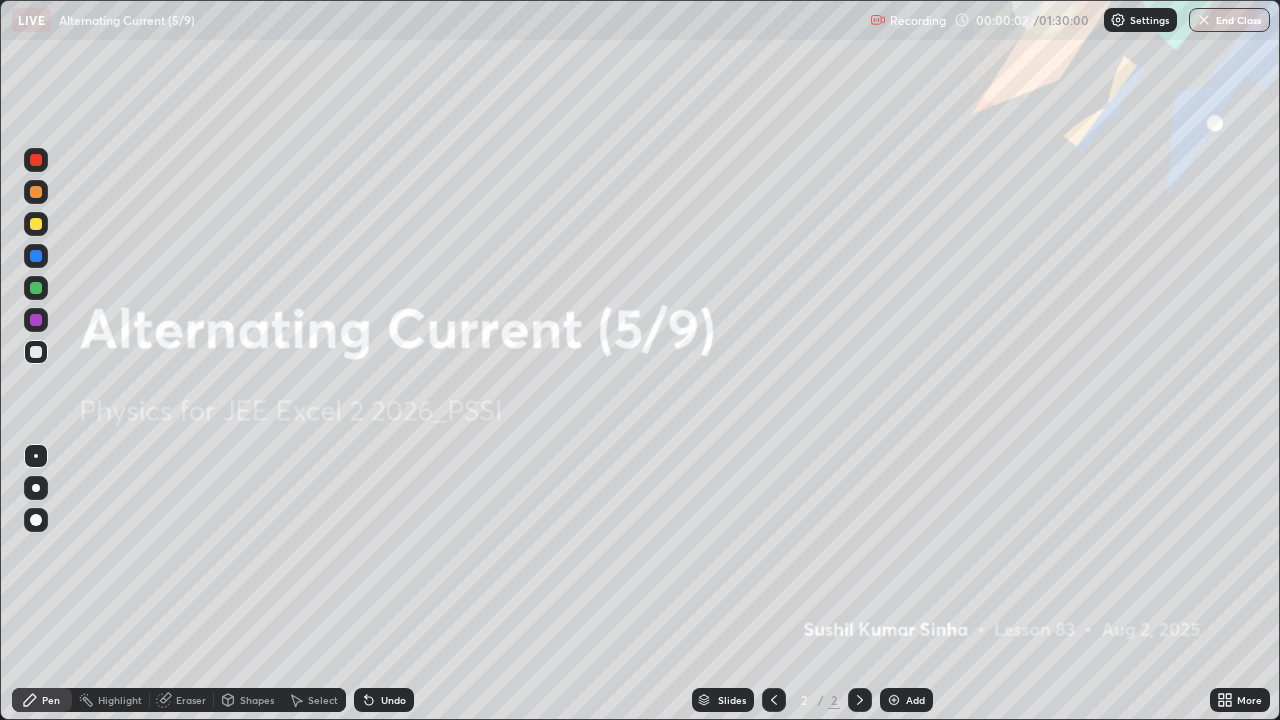 click at bounding box center (894, 700) 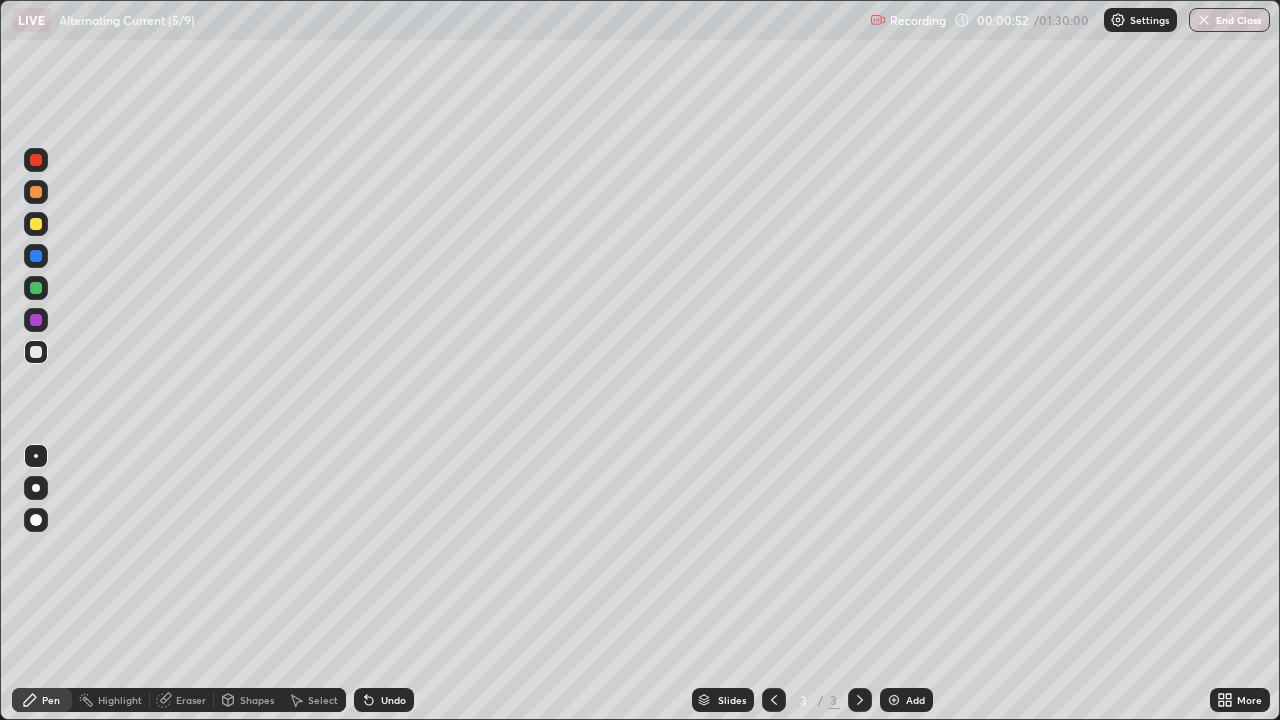 click at bounding box center (36, 224) 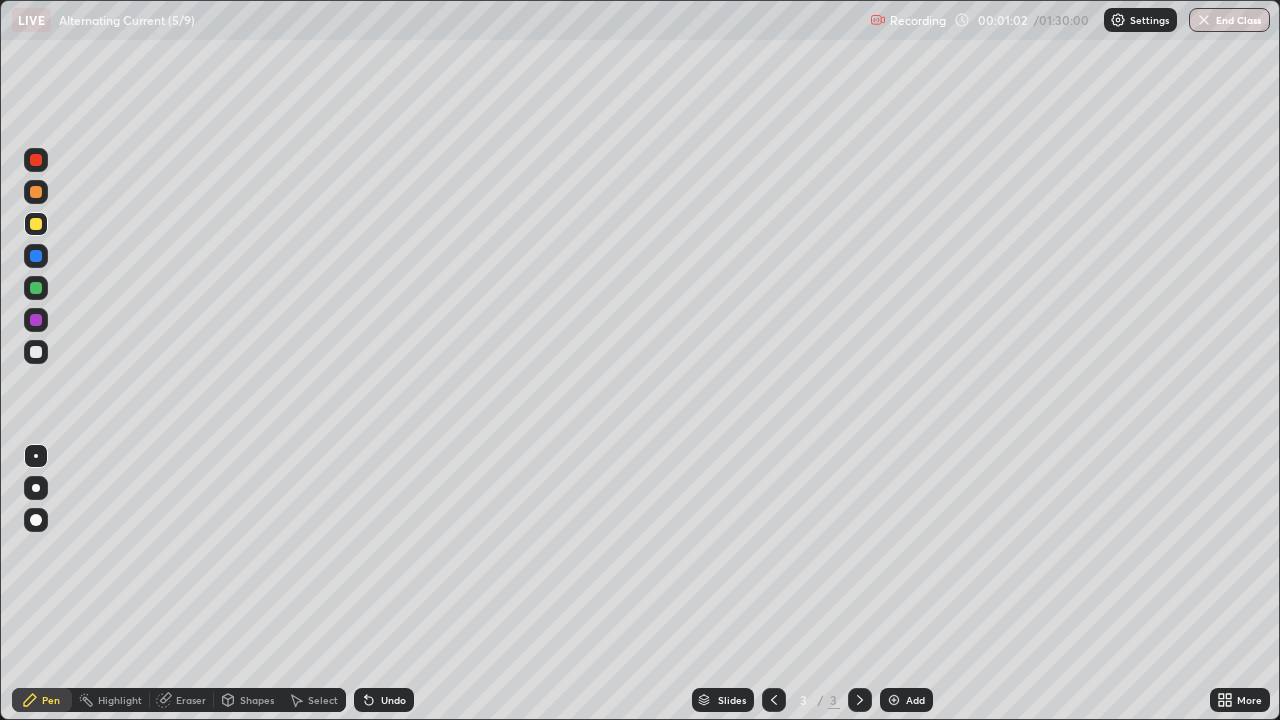 click at bounding box center (36, 352) 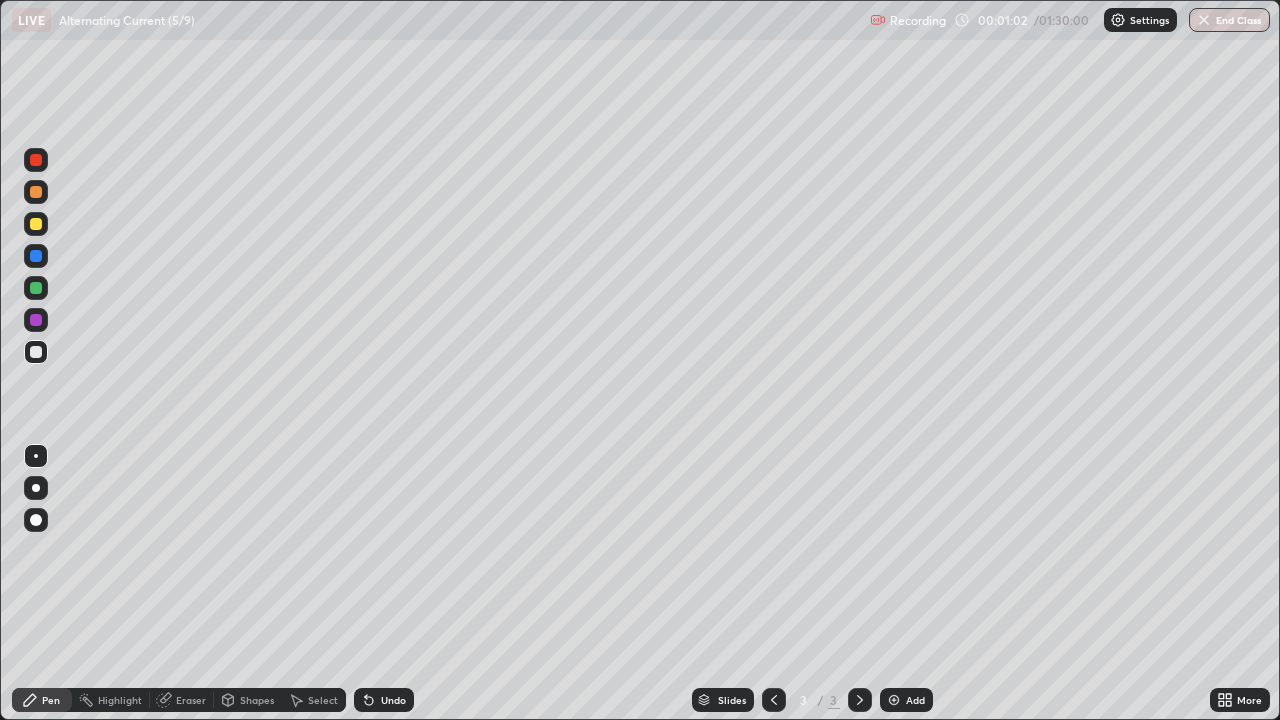 click at bounding box center [36, 352] 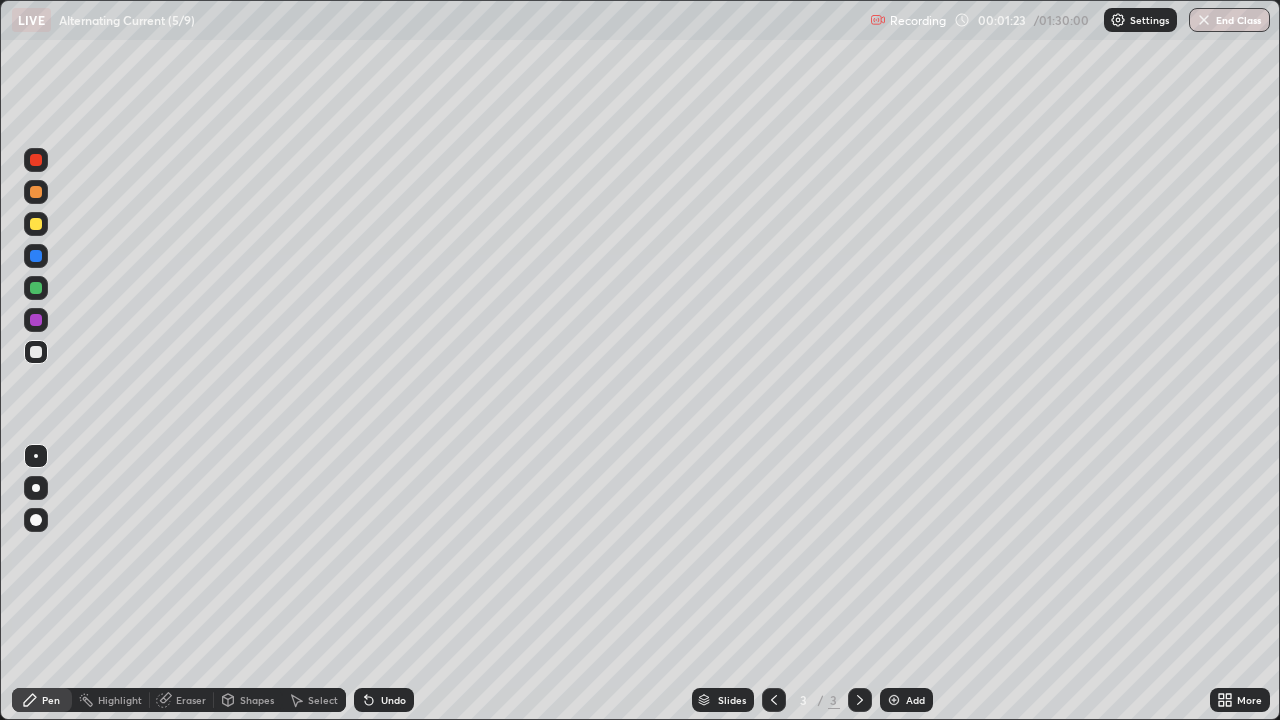 click at bounding box center [36, 224] 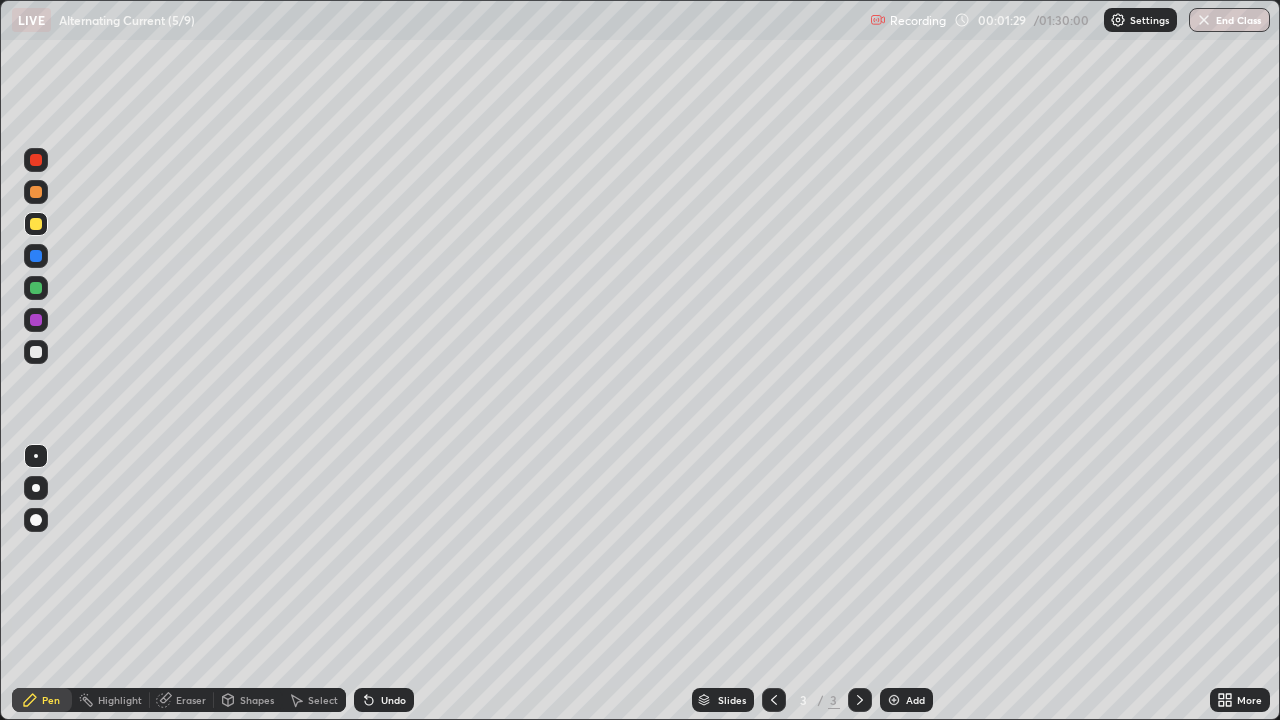 click on "Undo" at bounding box center (393, 700) 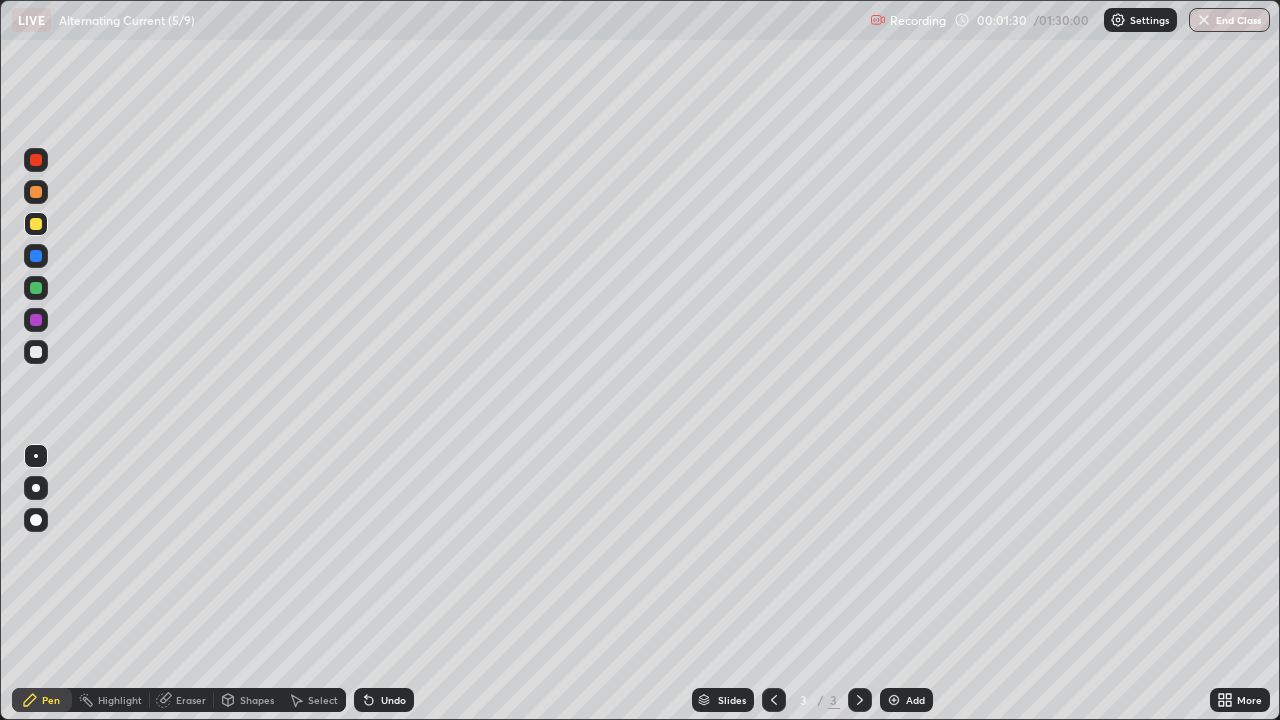click on "Undo" at bounding box center [393, 700] 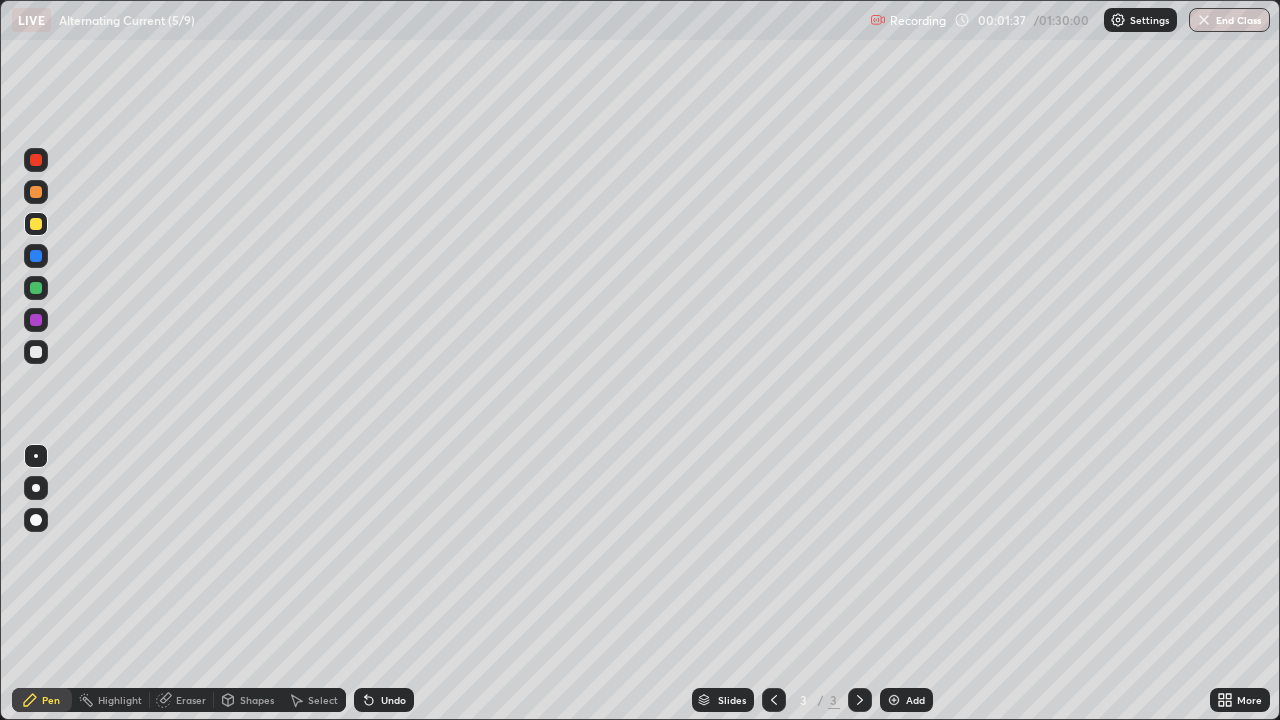 click at bounding box center (36, 288) 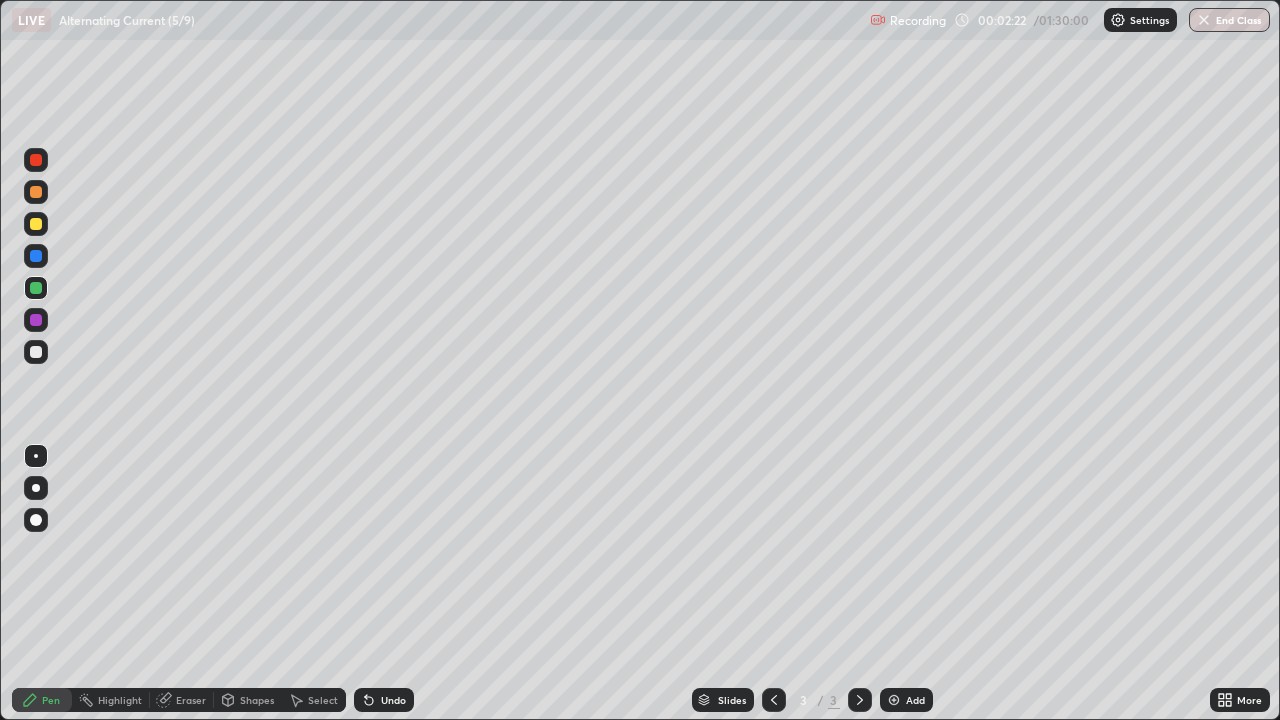 click at bounding box center [36, 352] 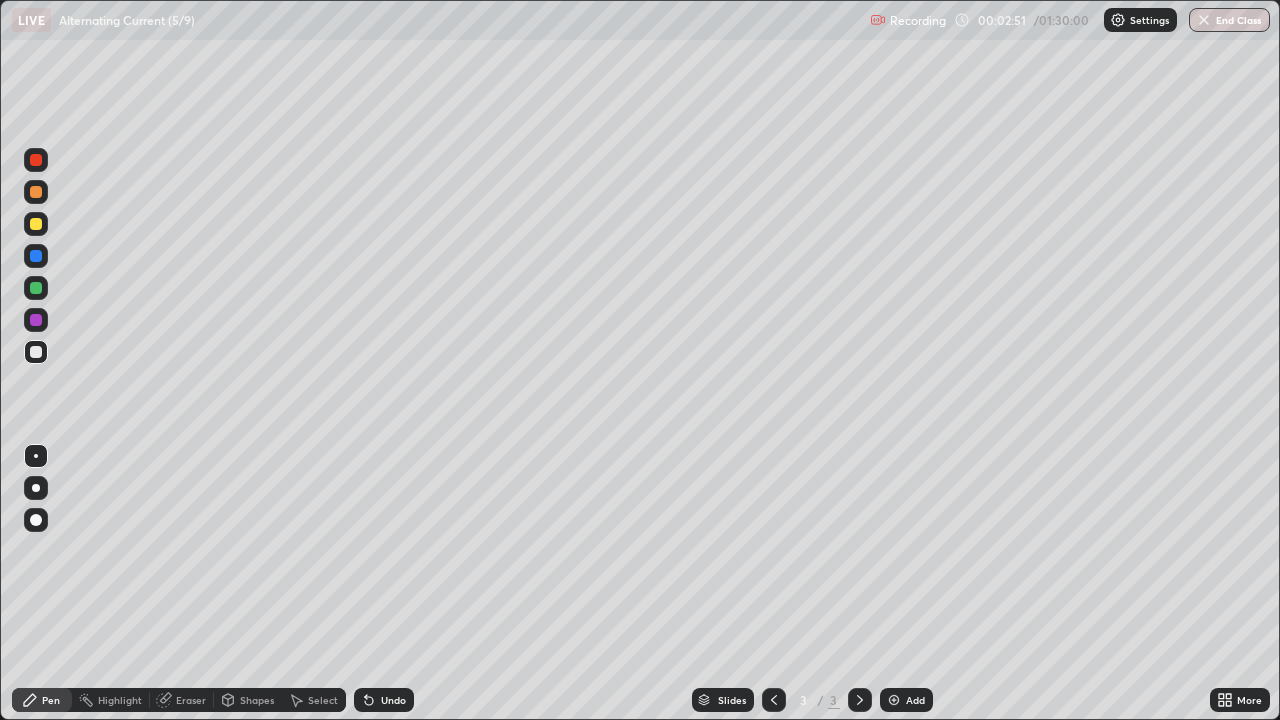 click on "Shapes" at bounding box center (257, 700) 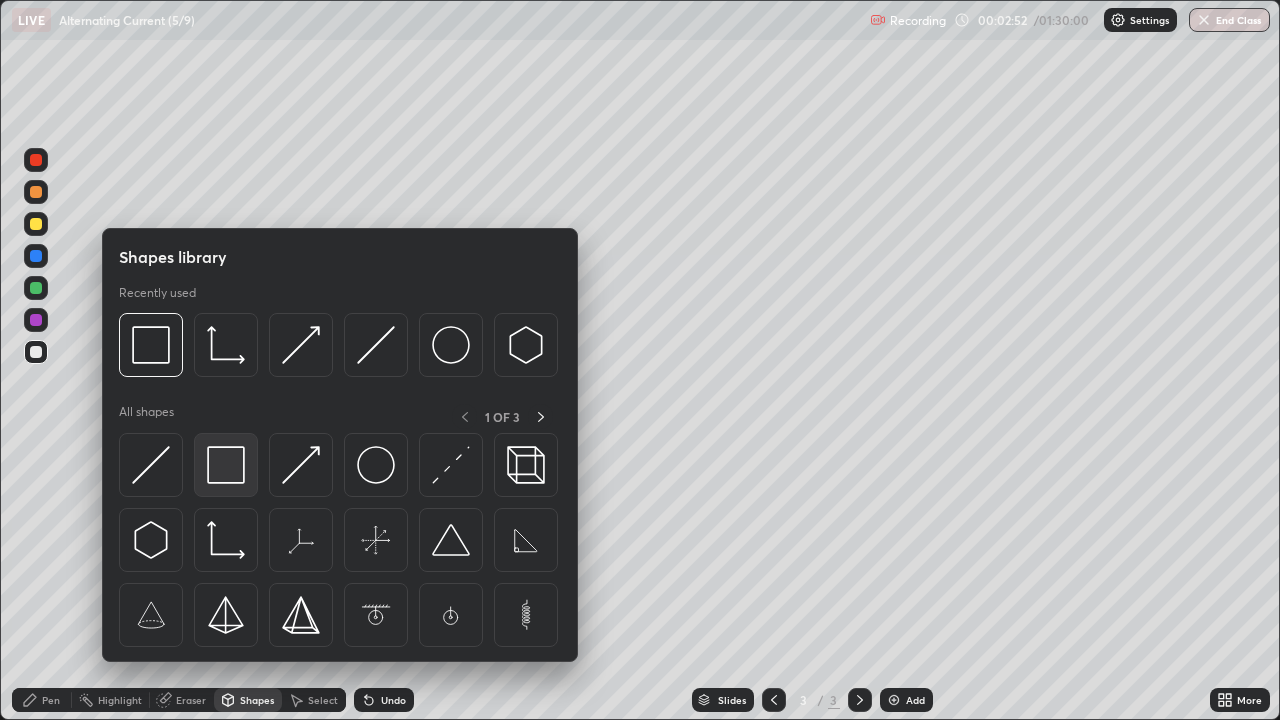 click at bounding box center (226, 465) 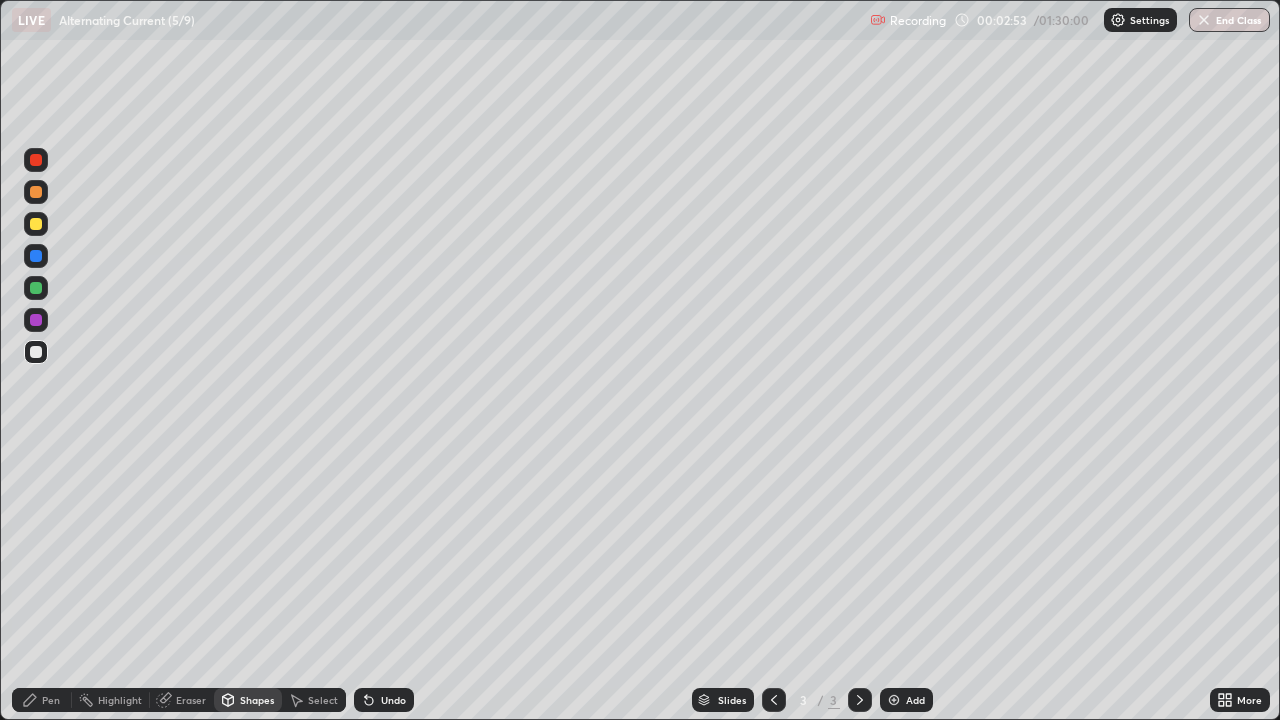 click at bounding box center (36, 256) 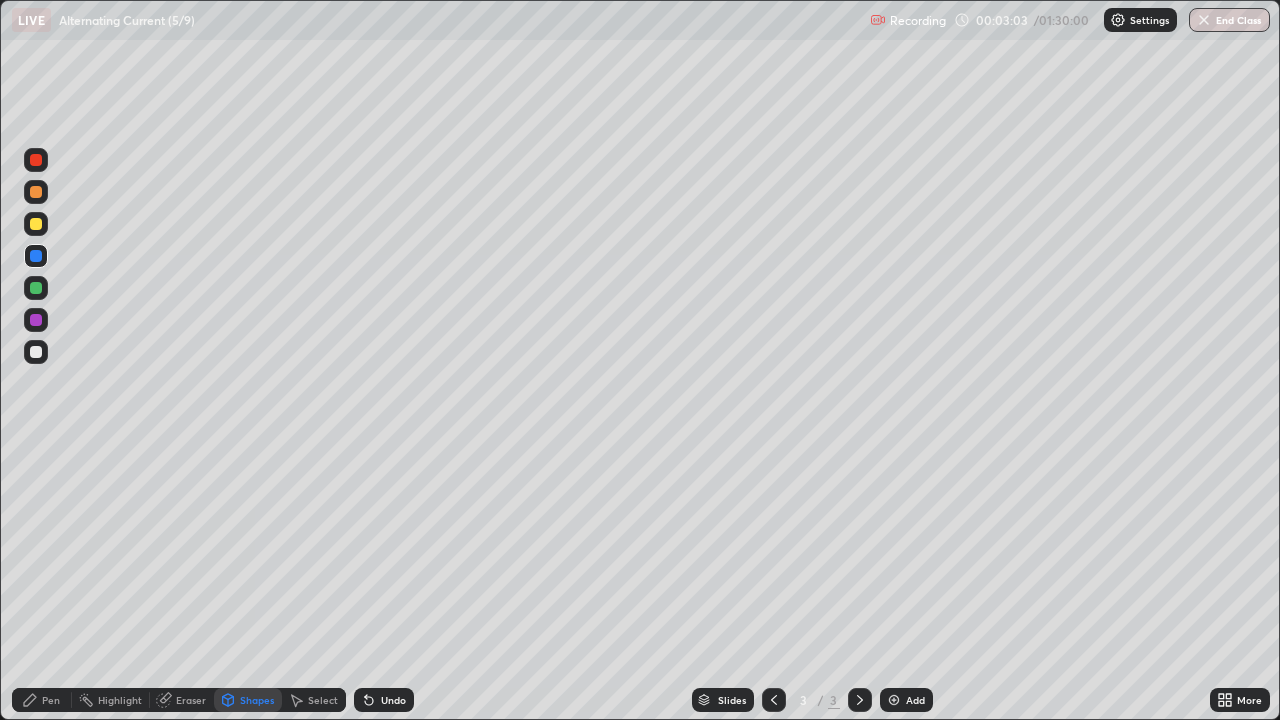 click at bounding box center (36, 320) 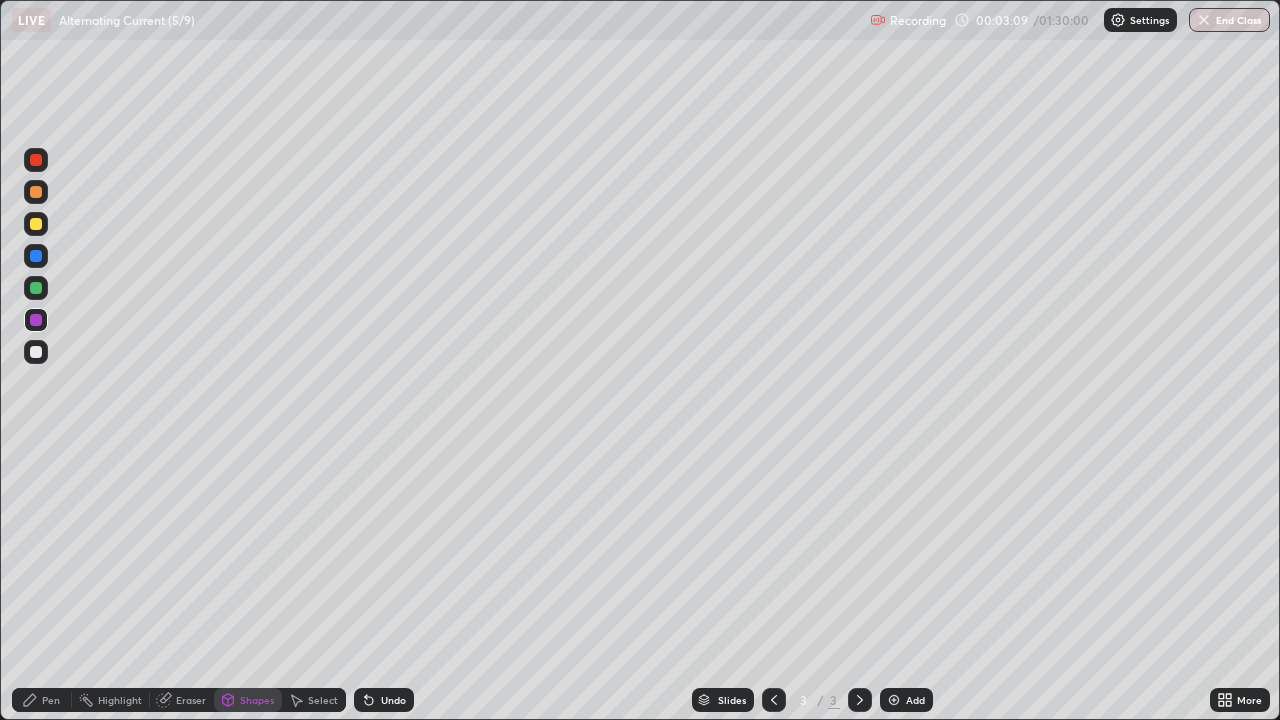 click on "Pen" at bounding box center (51, 700) 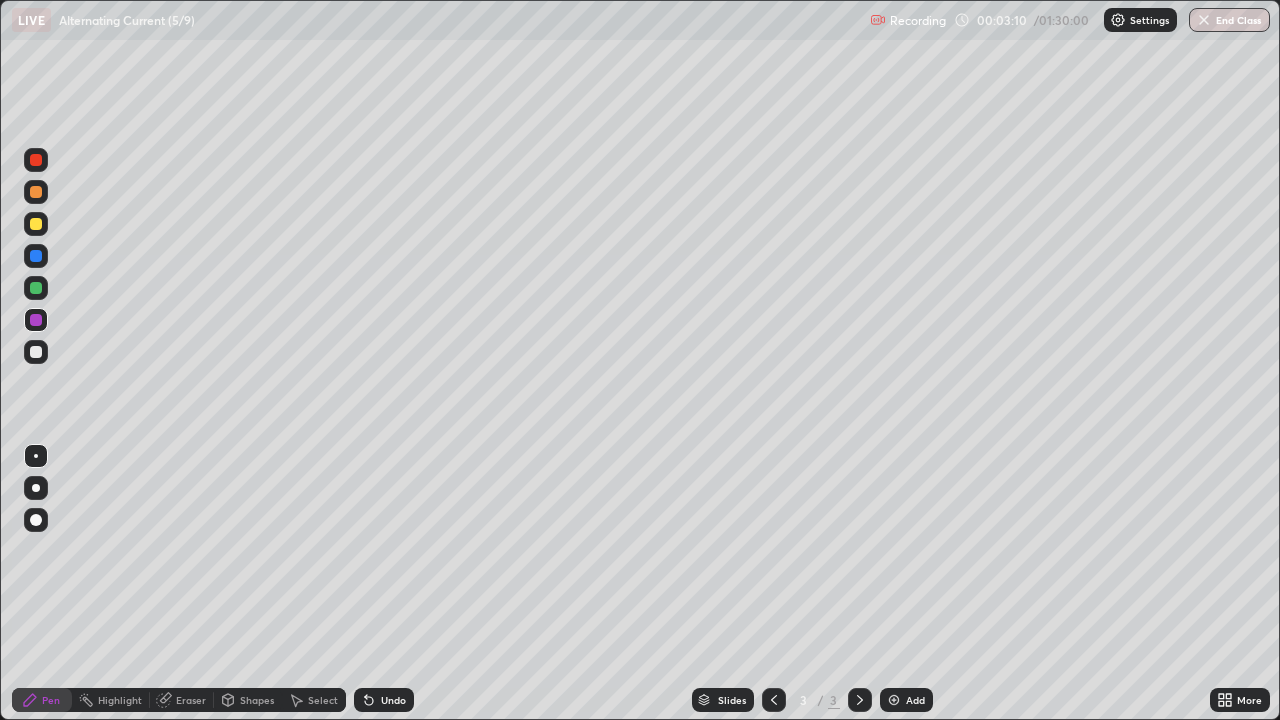 click at bounding box center [36, 352] 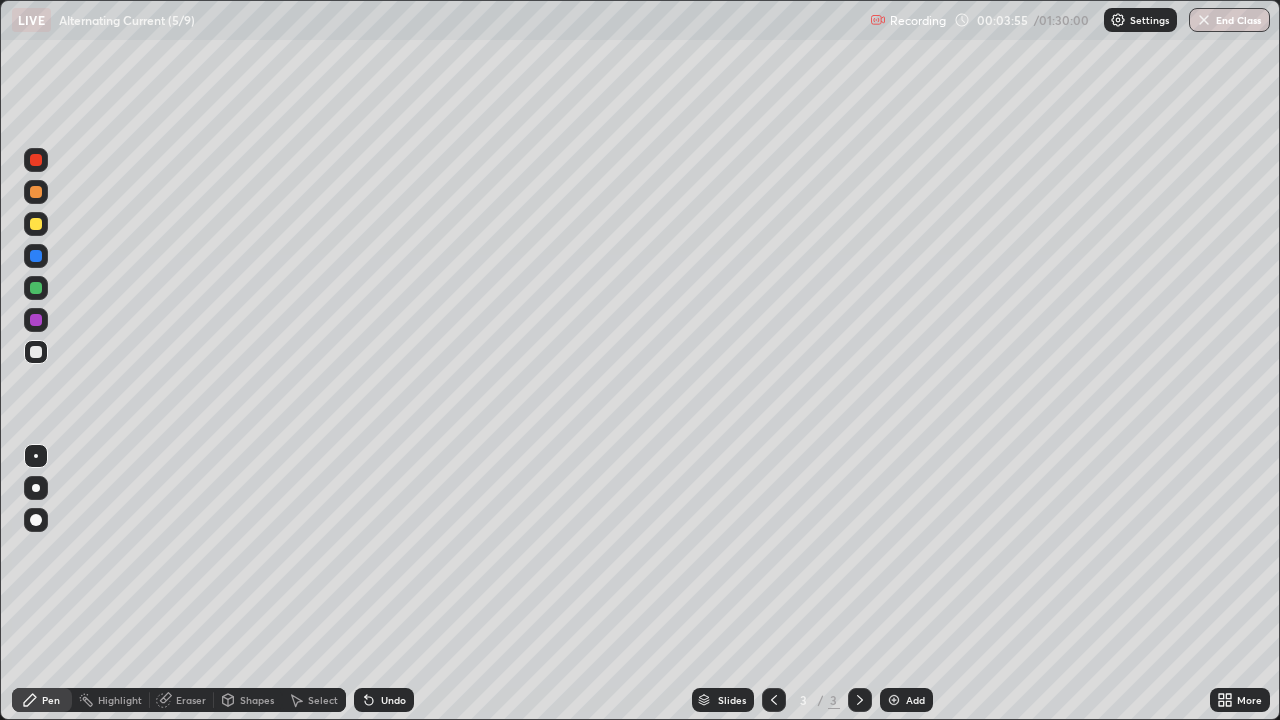 click on "Shapes" at bounding box center [257, 700] 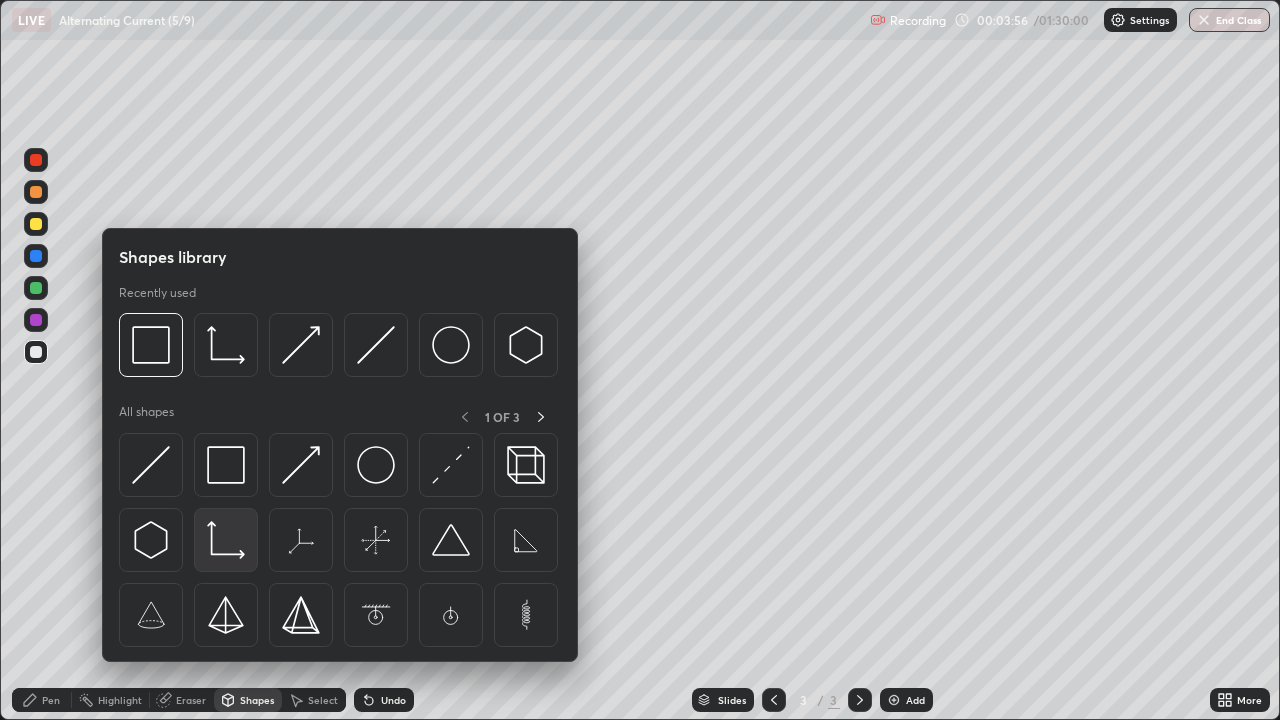 click at bounding box center [226, 540] 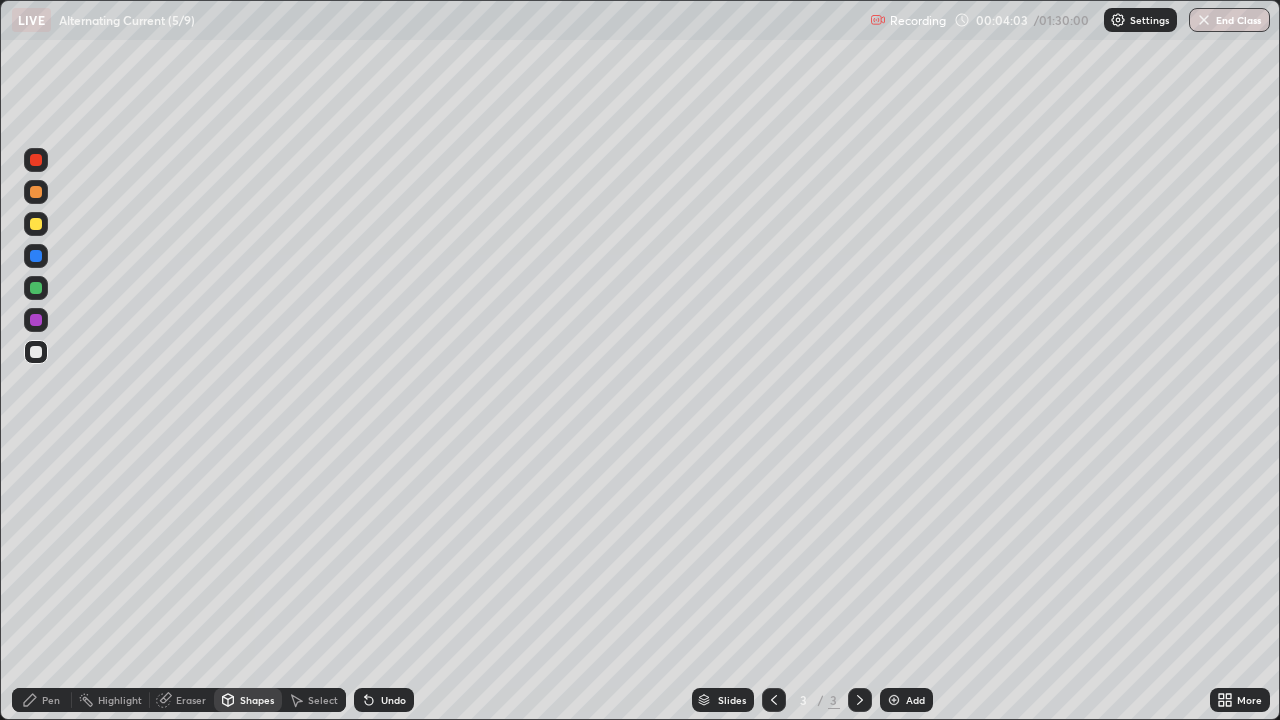 click at bounding box center (36, 352) 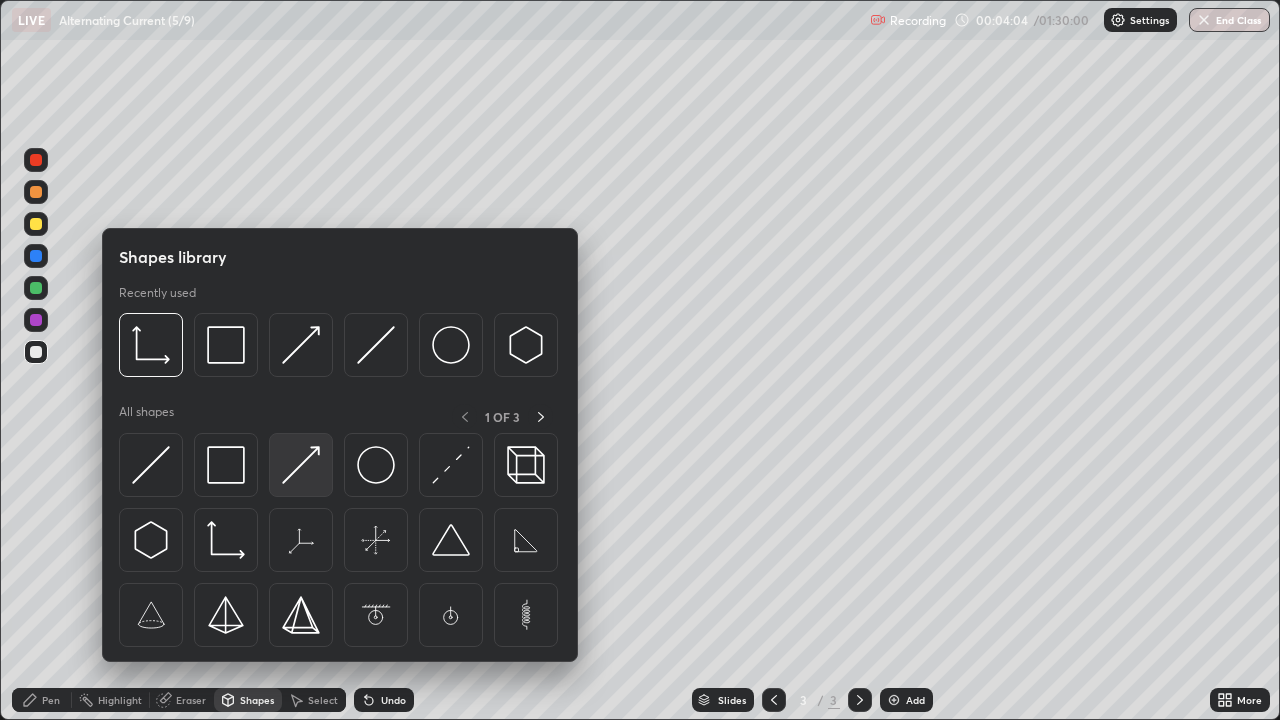click at bounding box center (301, 465) 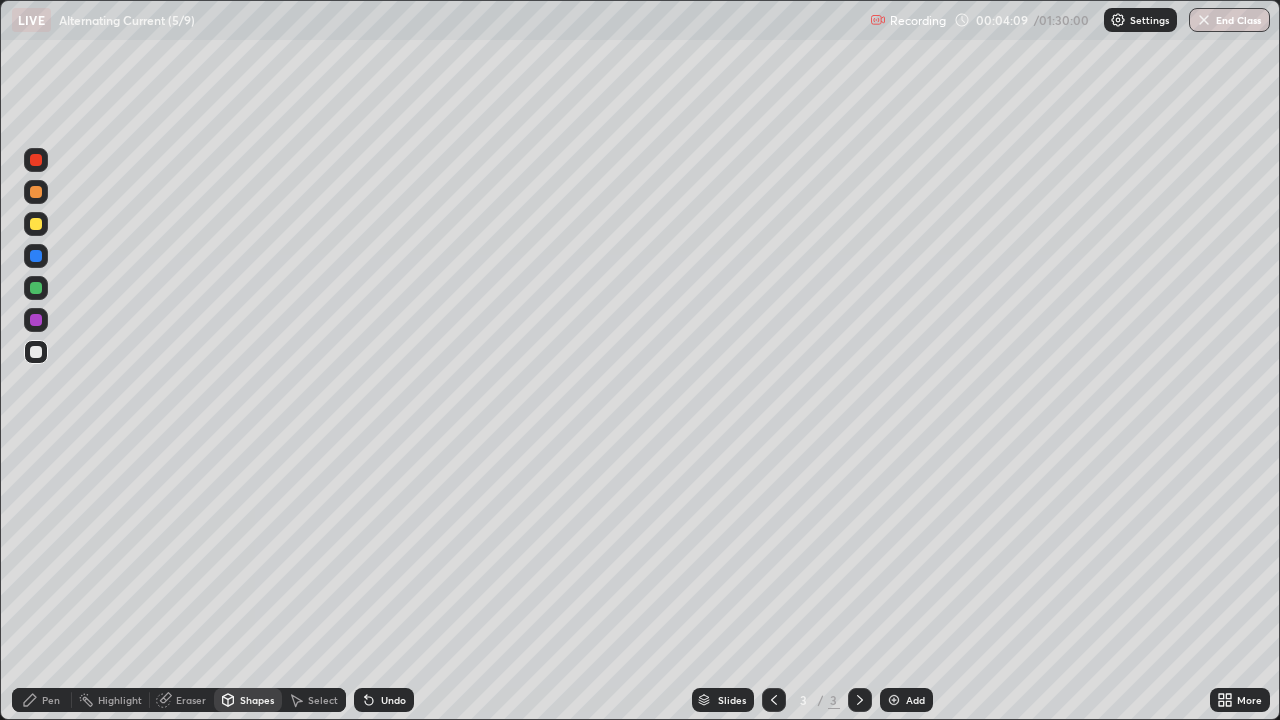 click at bounding box center (36, 288) 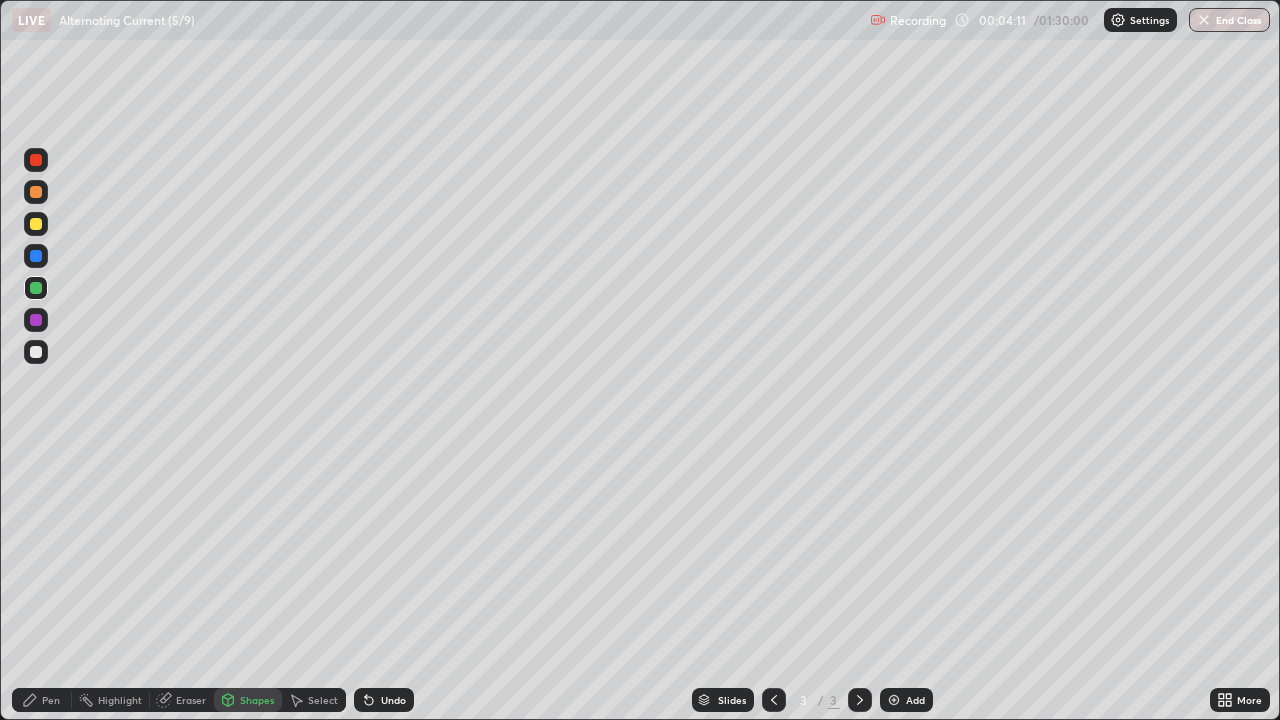 click on "Pen" at bounding box center [51, 700] 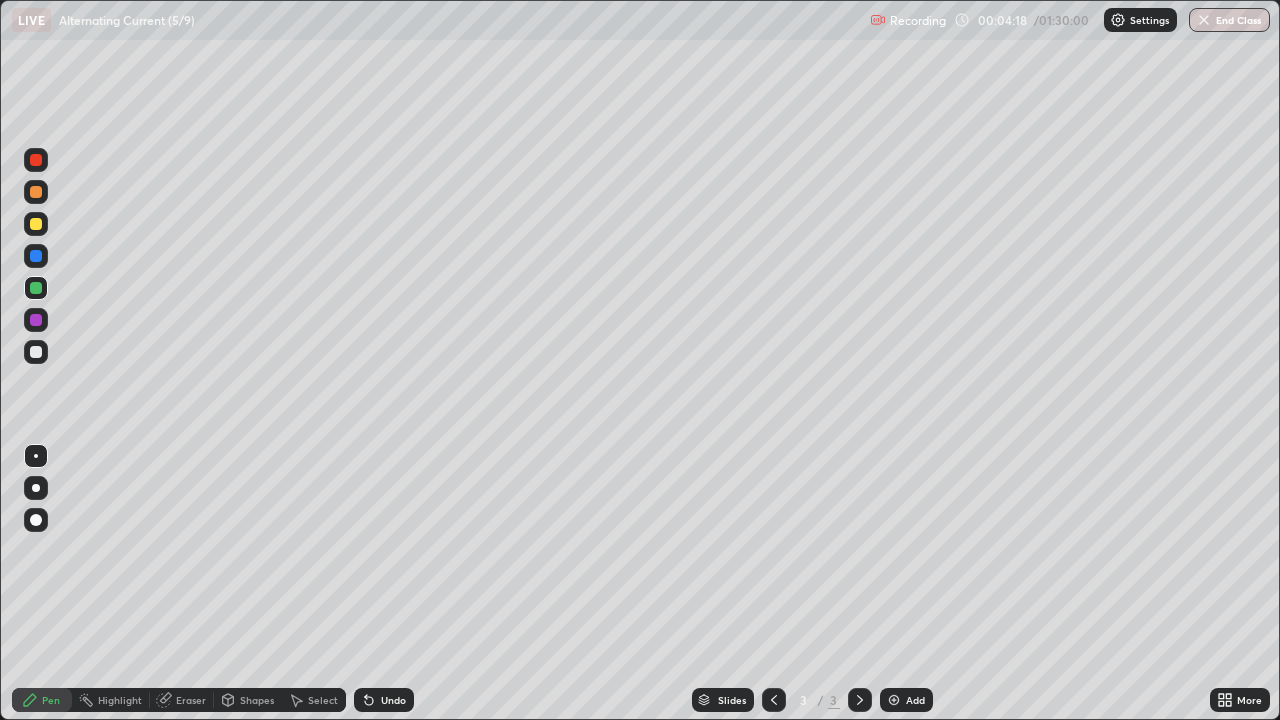 click at bounding box center [36, 160] 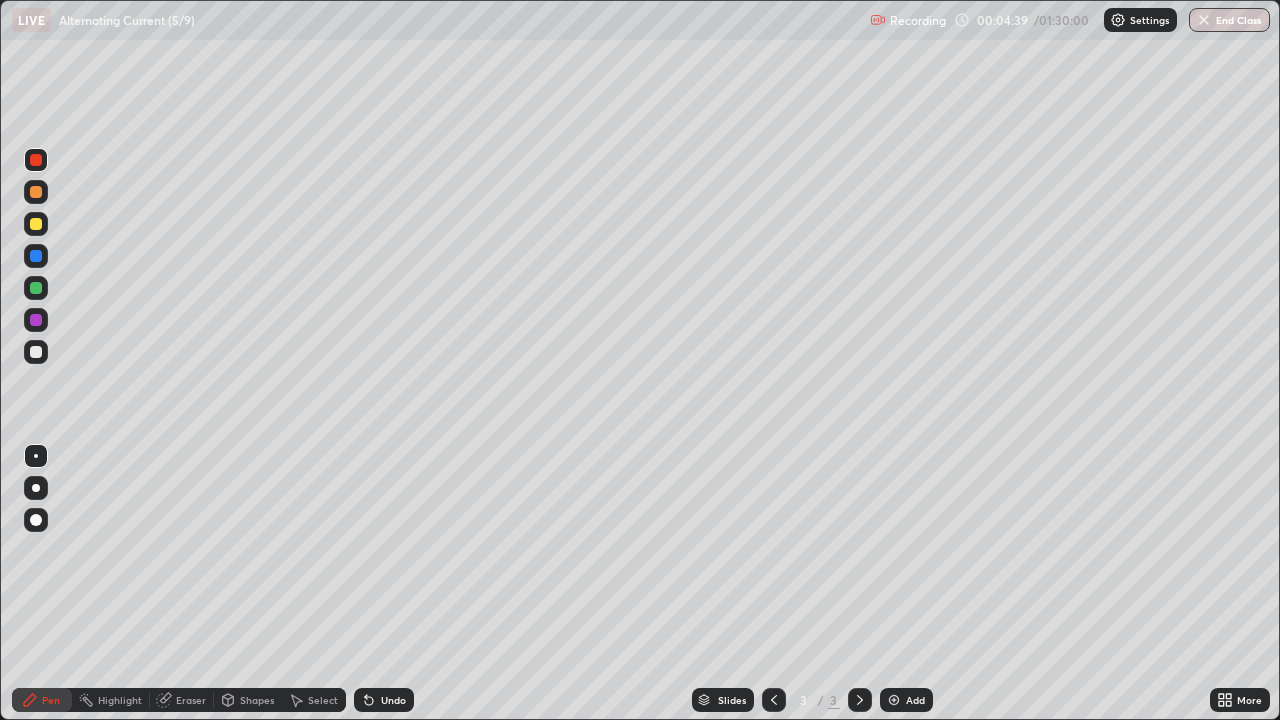 click on "Undo" at bounding box center [393, 700] 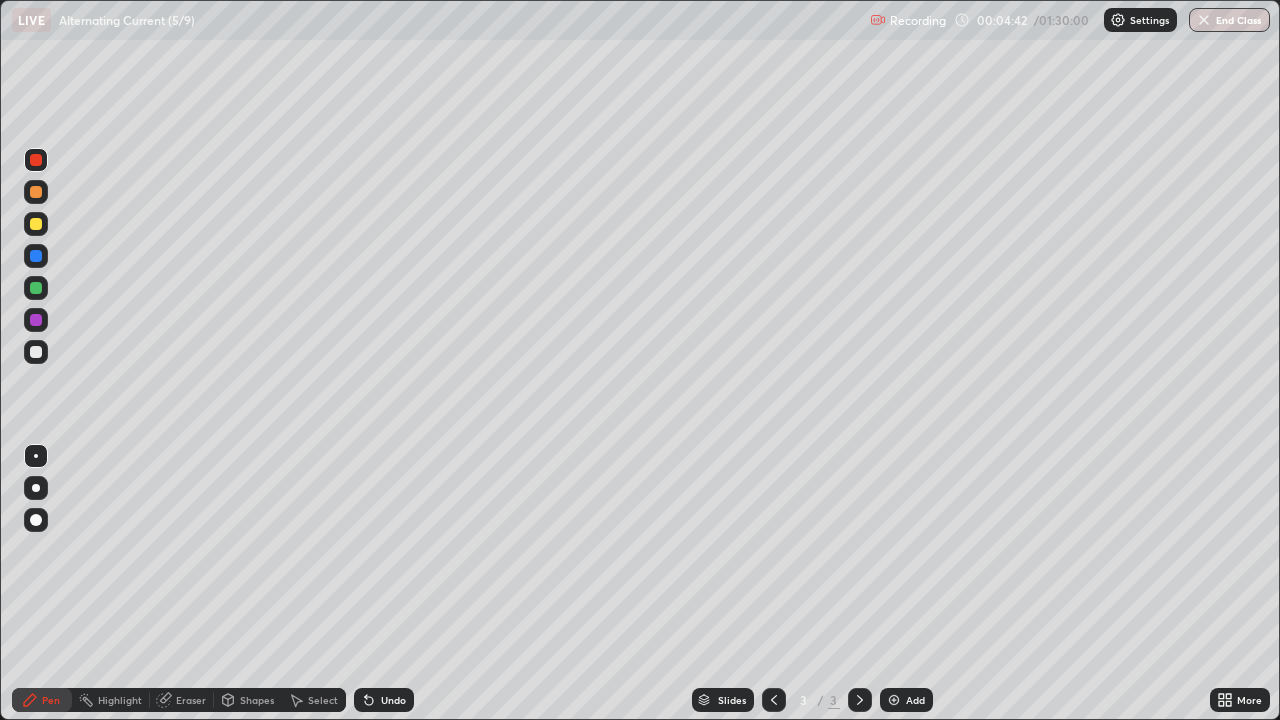 click at bounding box center (36, 288) 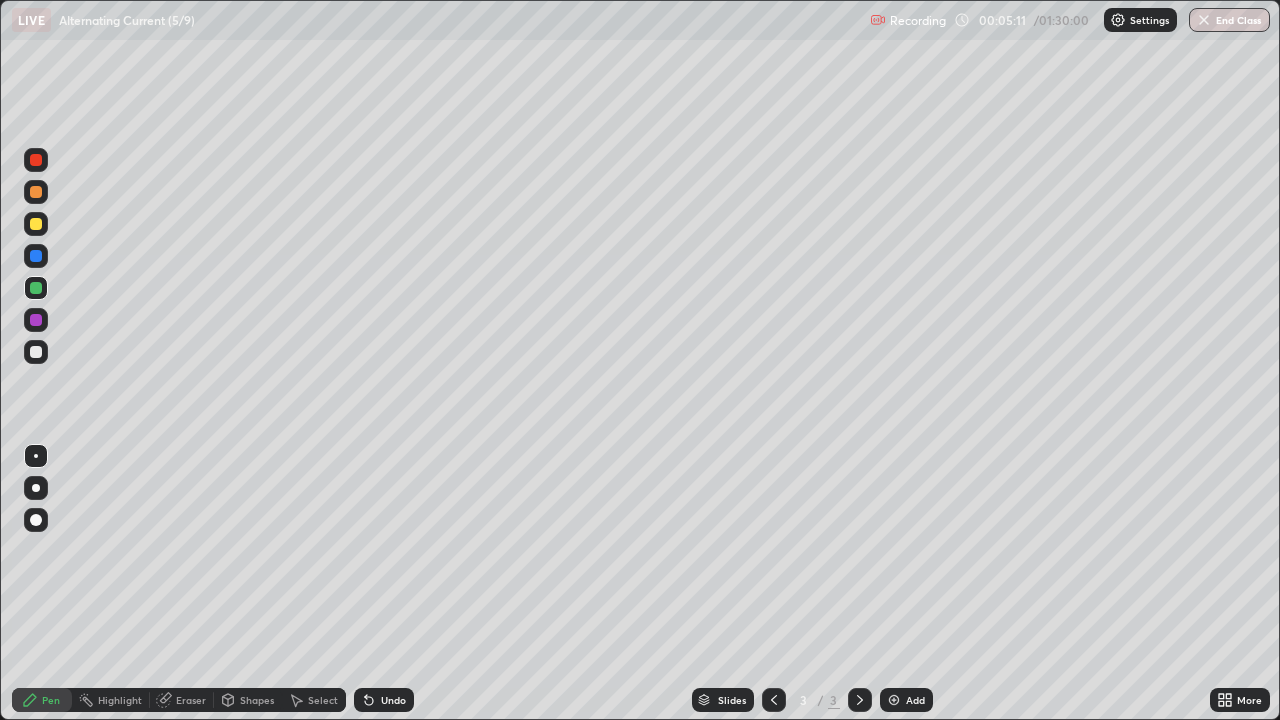 click on "Shapes" at bounding box center [248, 700] 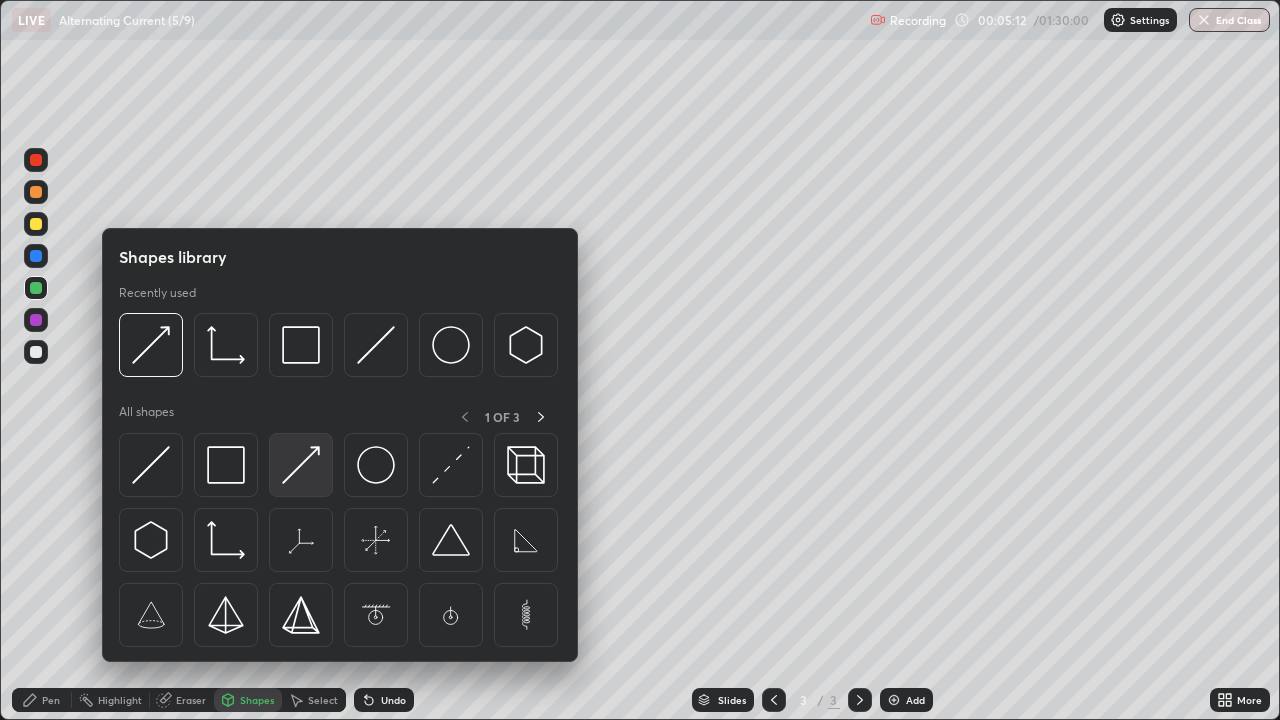 click at bounding box center [301, 465] 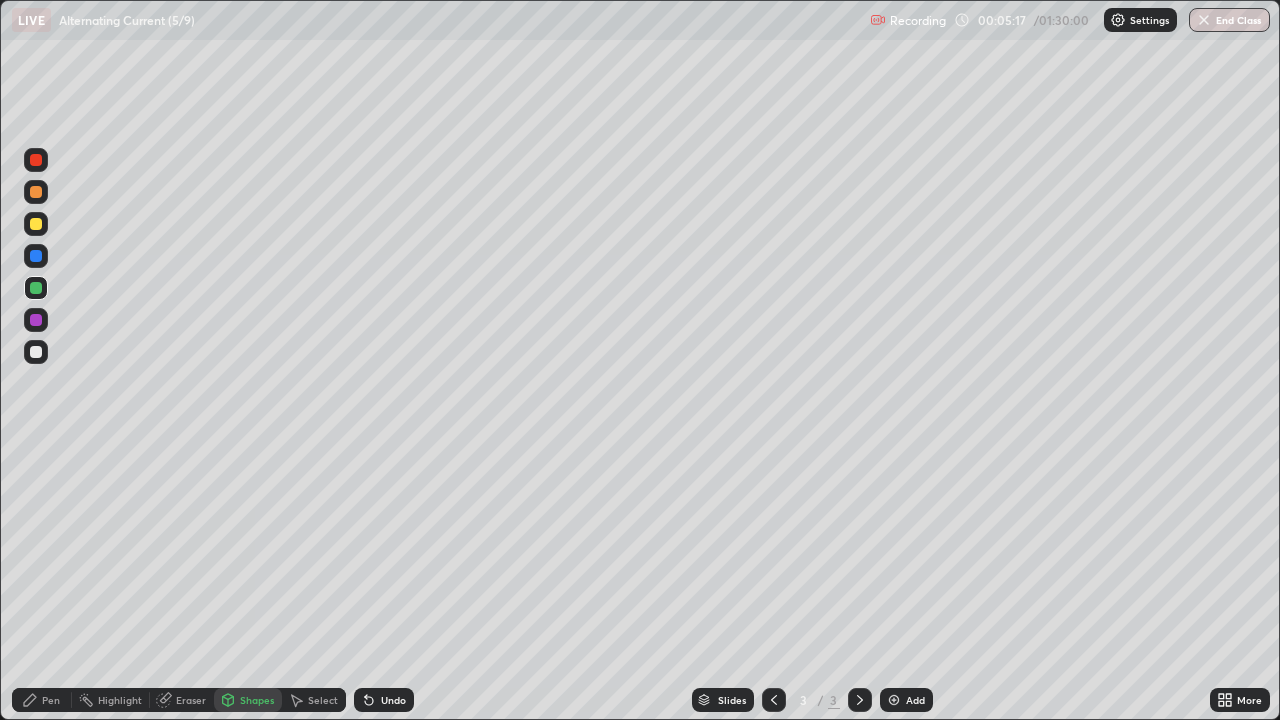 click at bounding box center [36, 224] 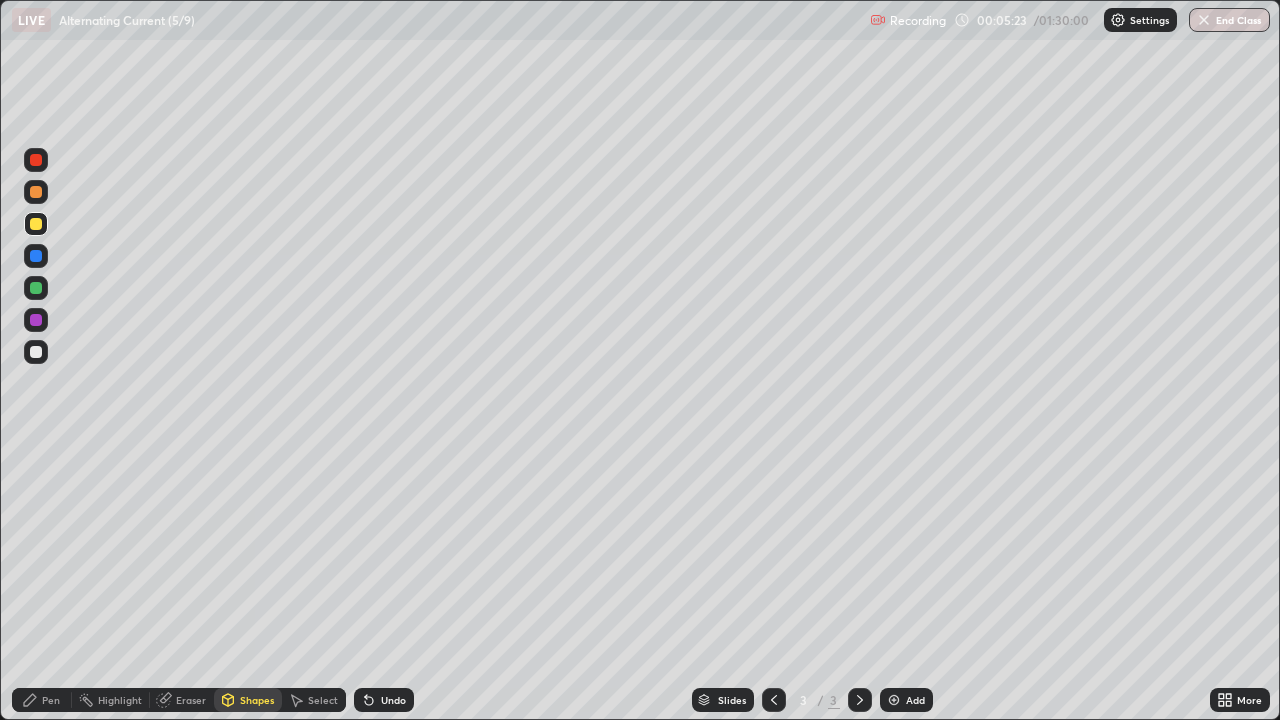 click on "Pen" at bounding box center [42, 700] 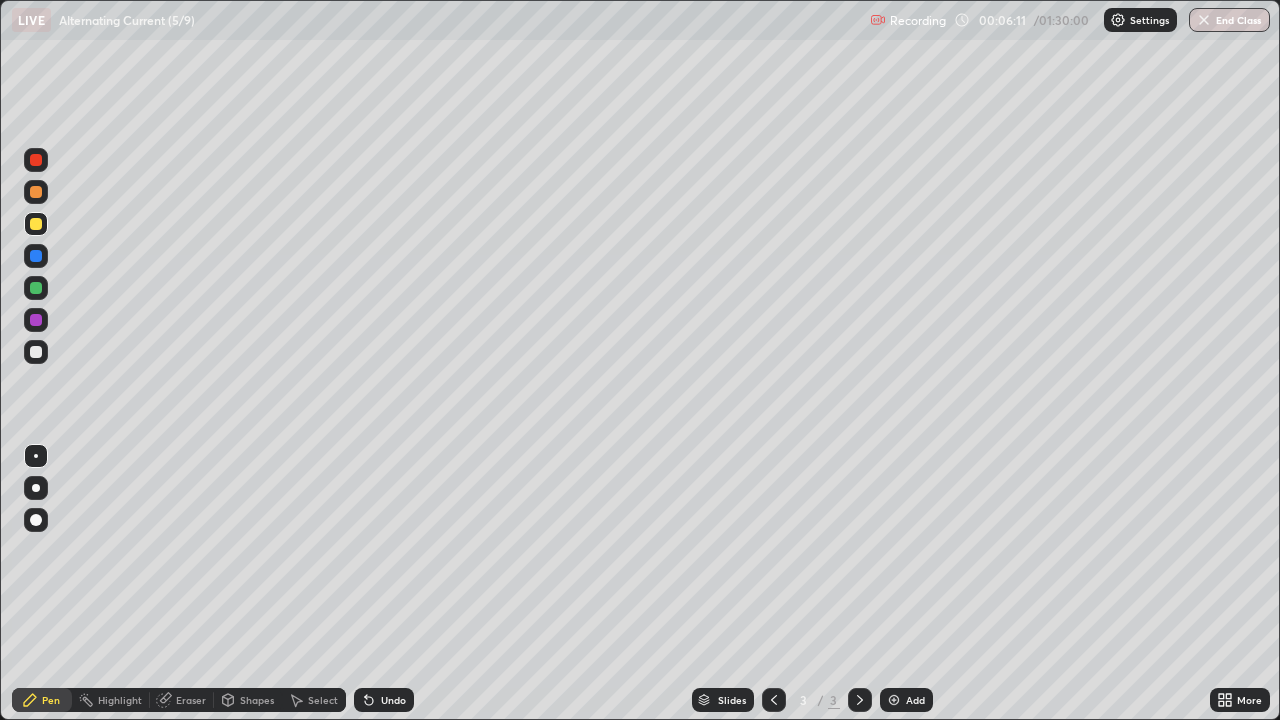 click at bounding box center [894, 700] 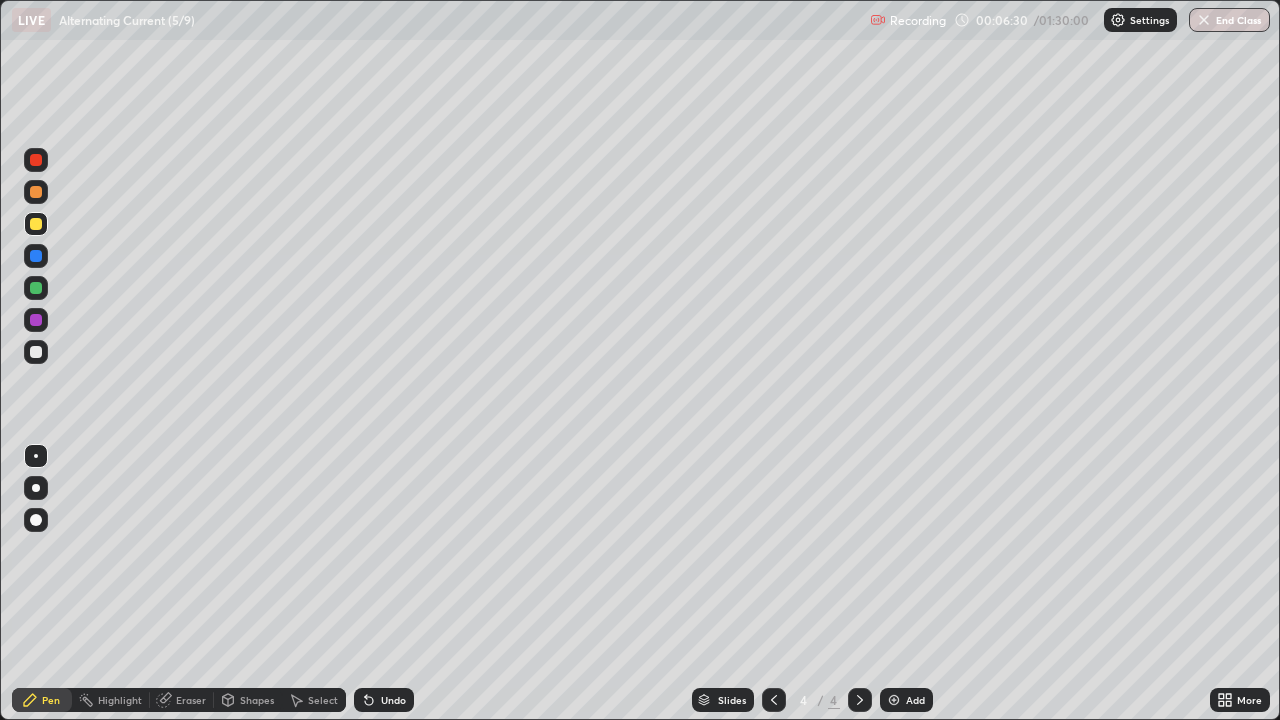 click at bounding box center [36, 288] 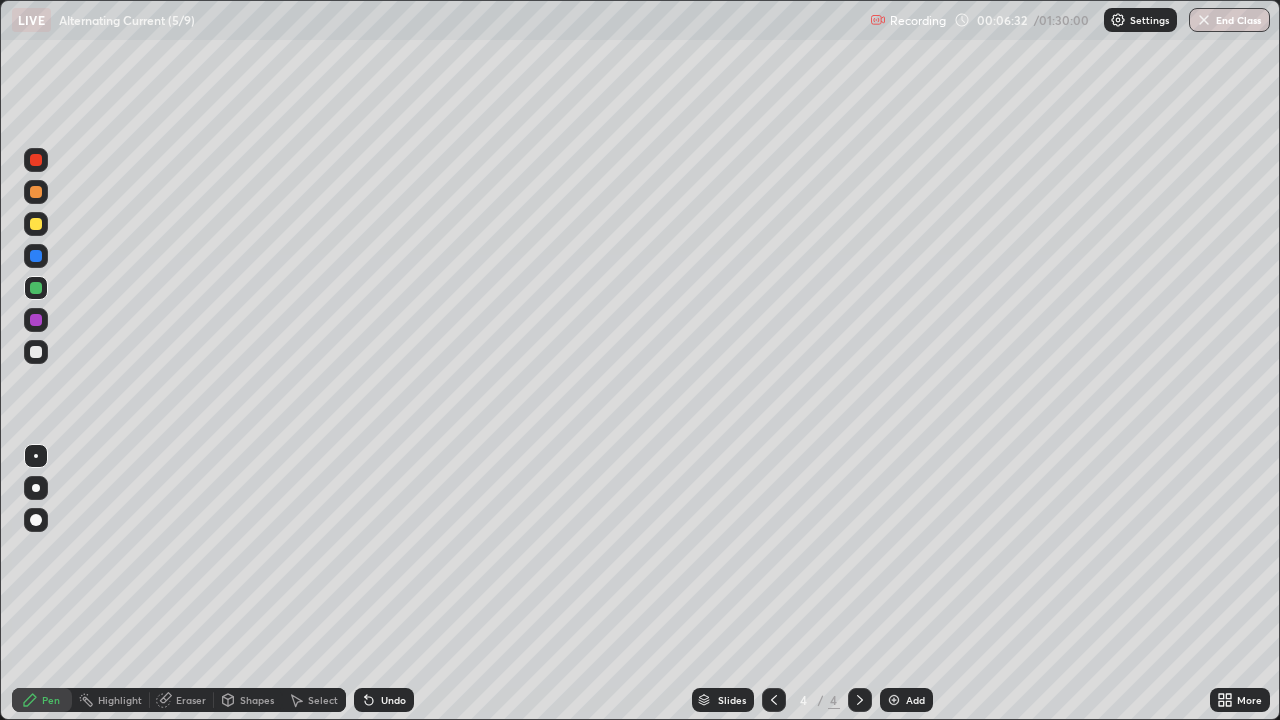 click at bounding box center [36, 352] 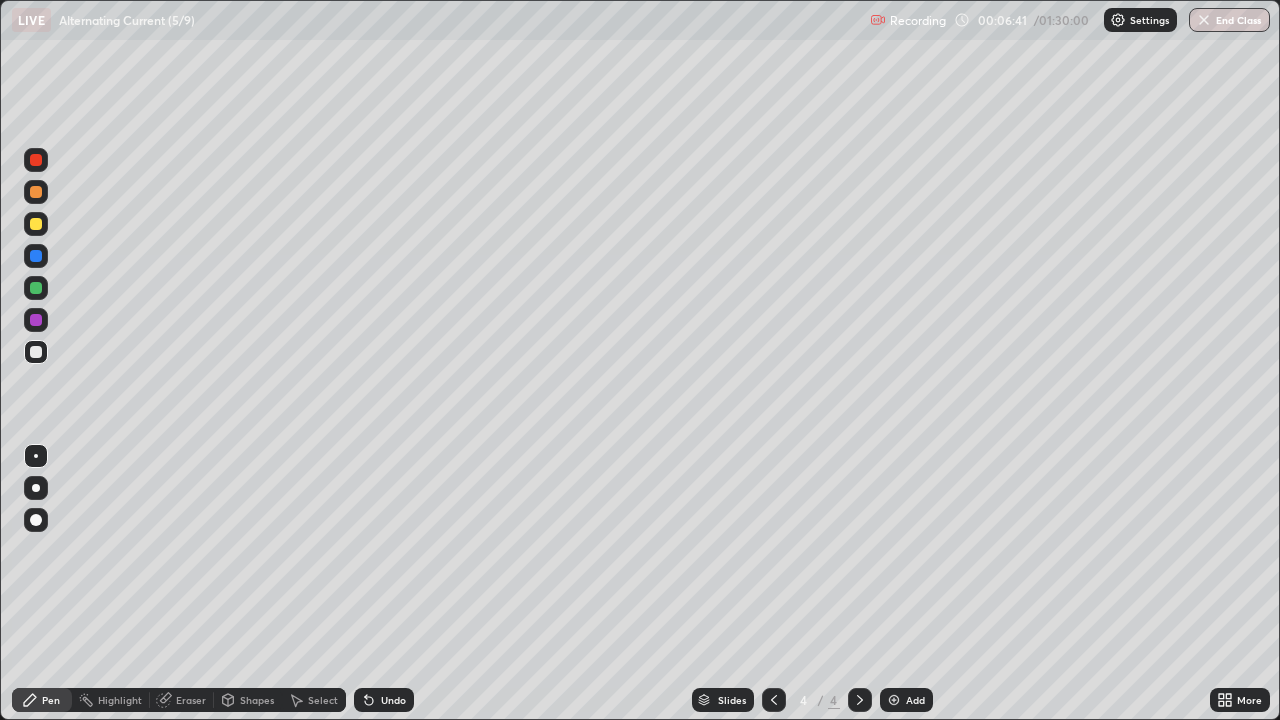 click at bounding box center (36, 288) 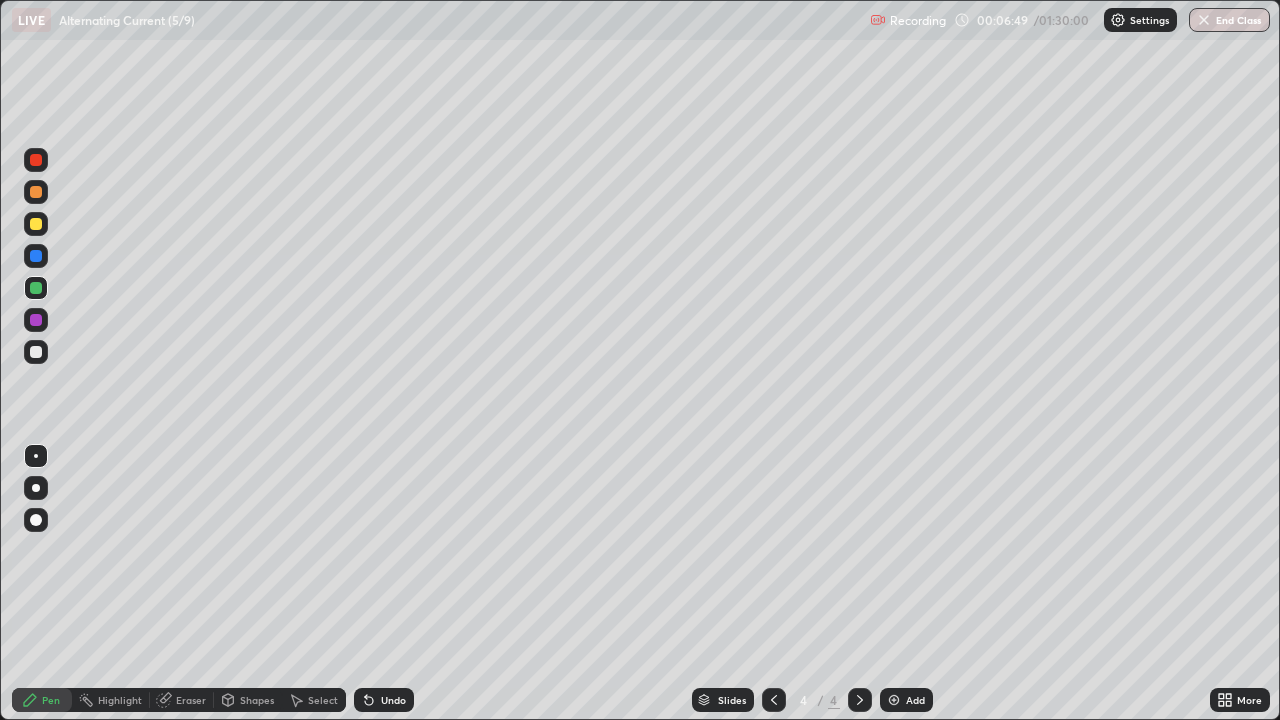 click at bounding box center [36, 224] 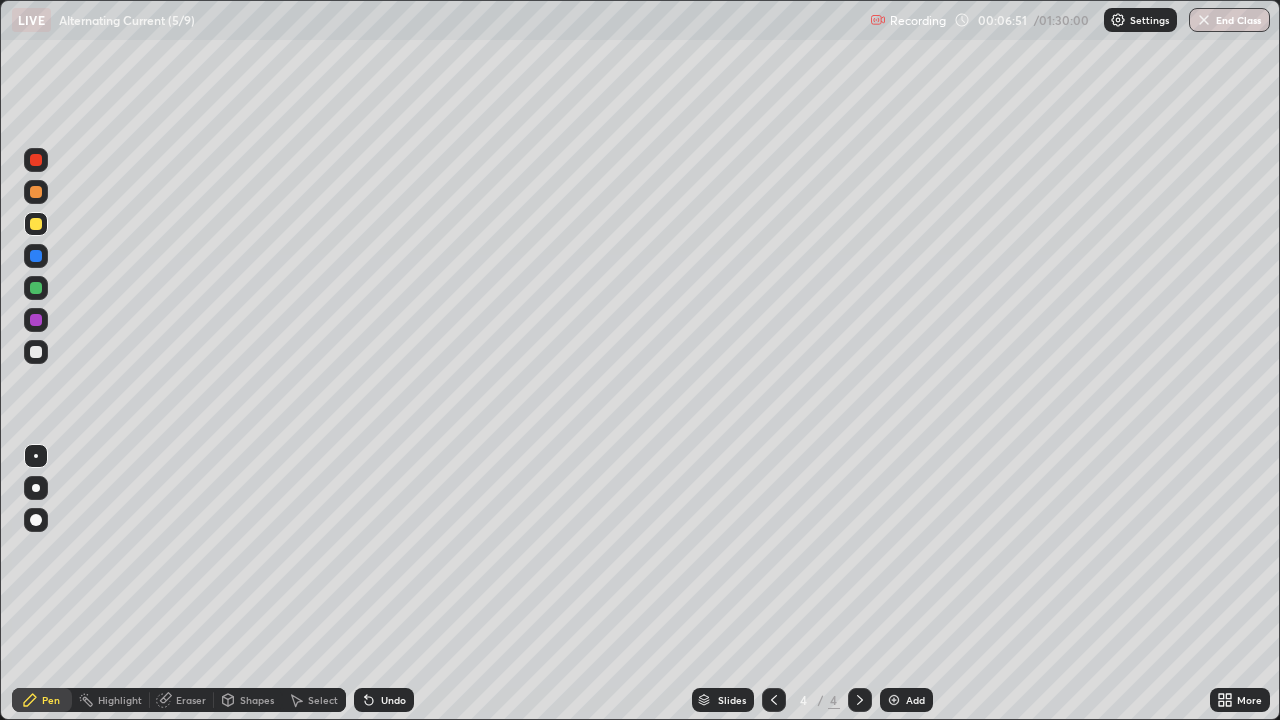 click at bounding box center (36, 288) 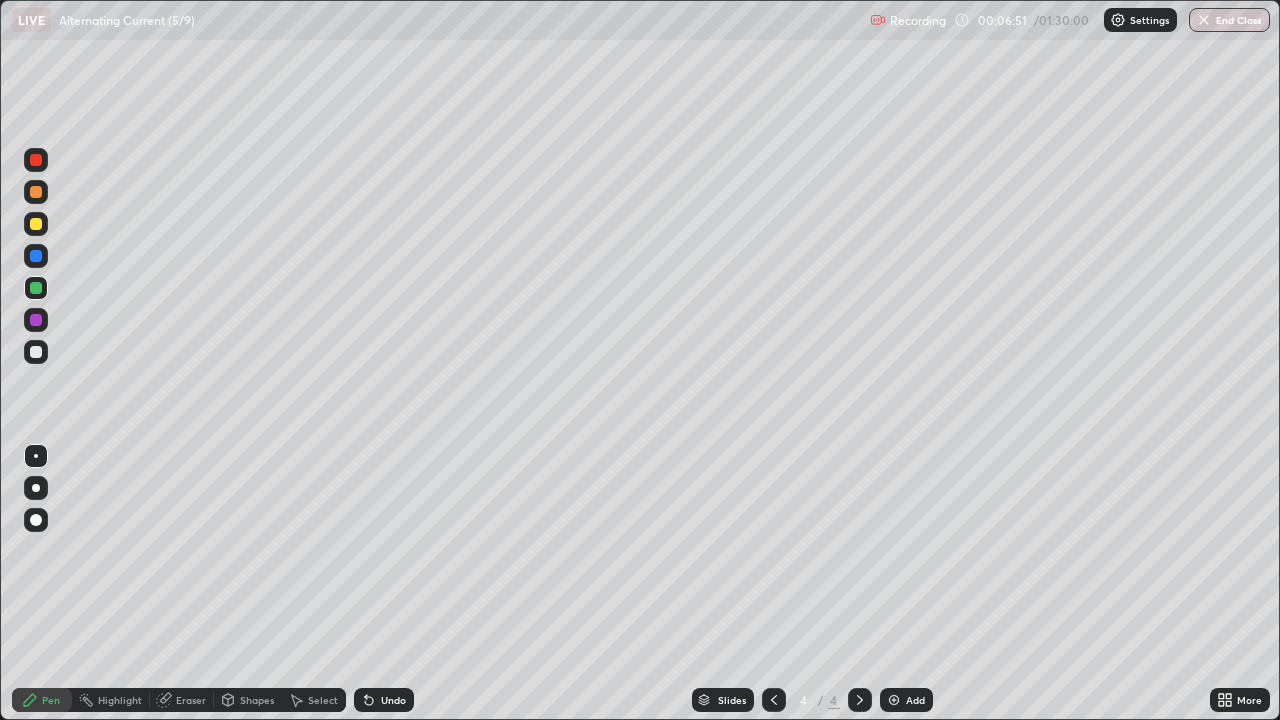 click at bounding box center [36, 288] 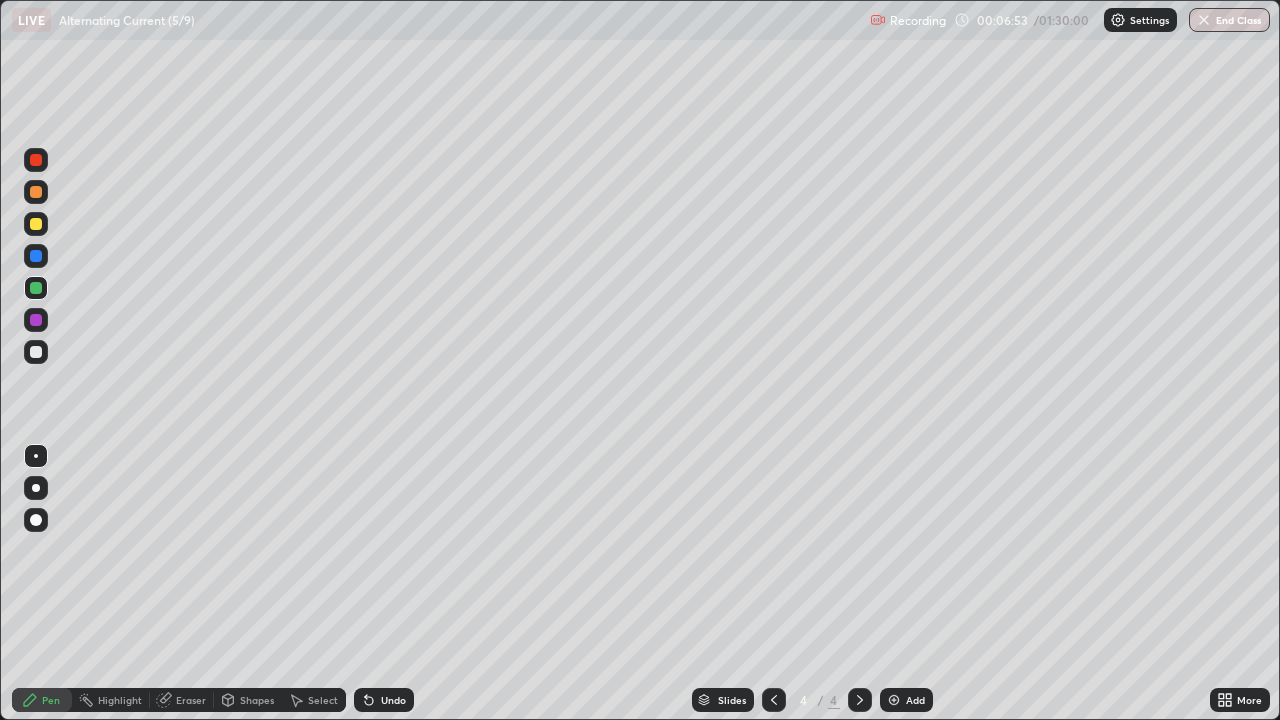 click at bounding box center (36, 224) 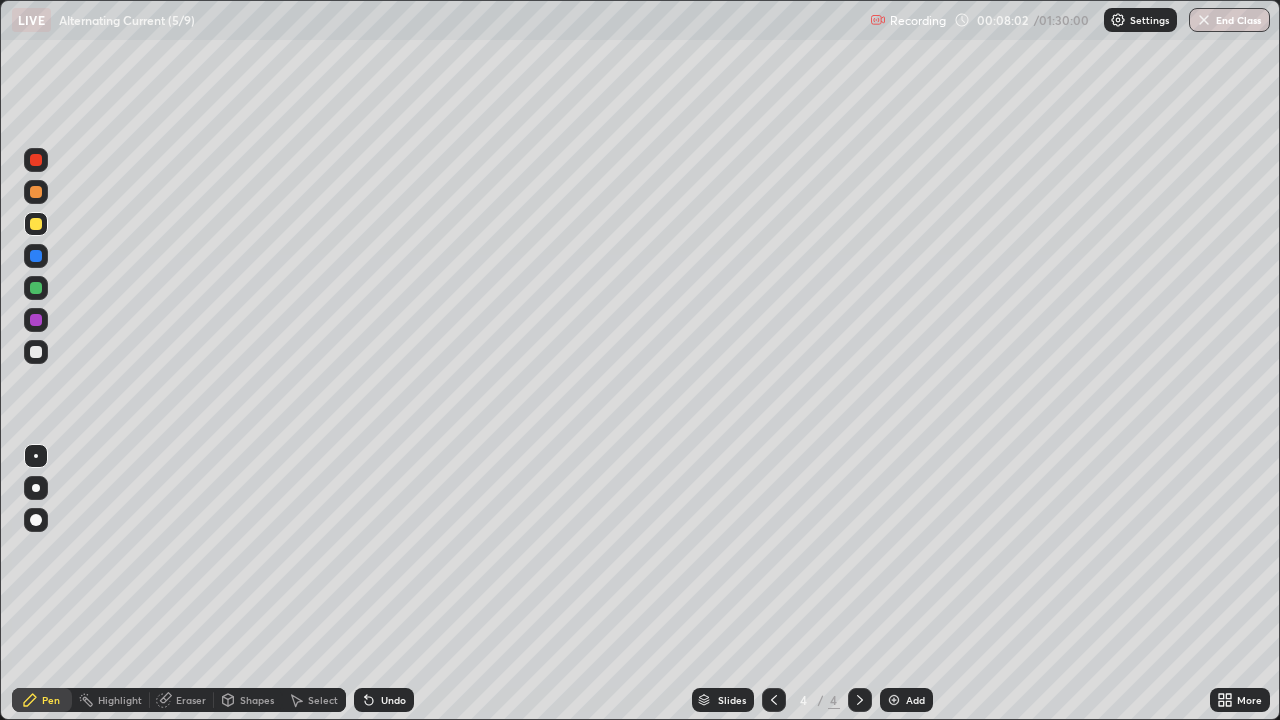 click on "Undo" at bounding box center [393, 700] 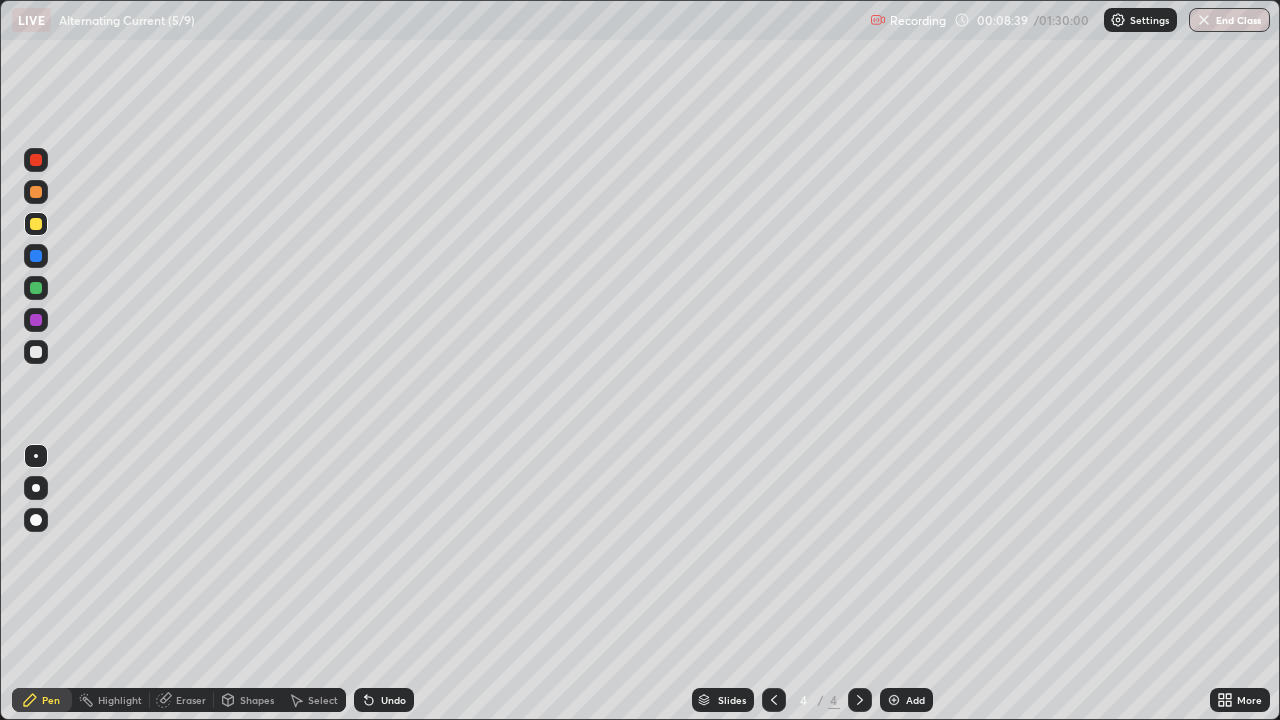 click on "Shapes" at bounding box center [257, 700] 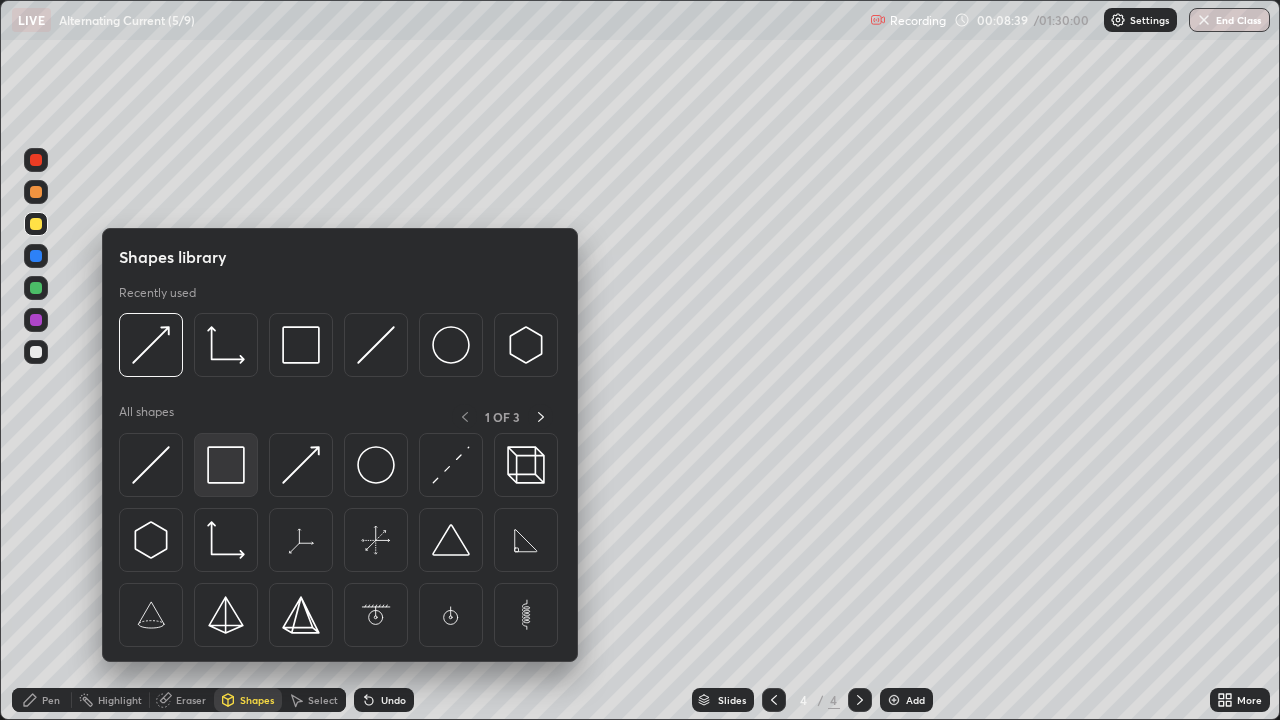 click at bounding box center [226, 465] 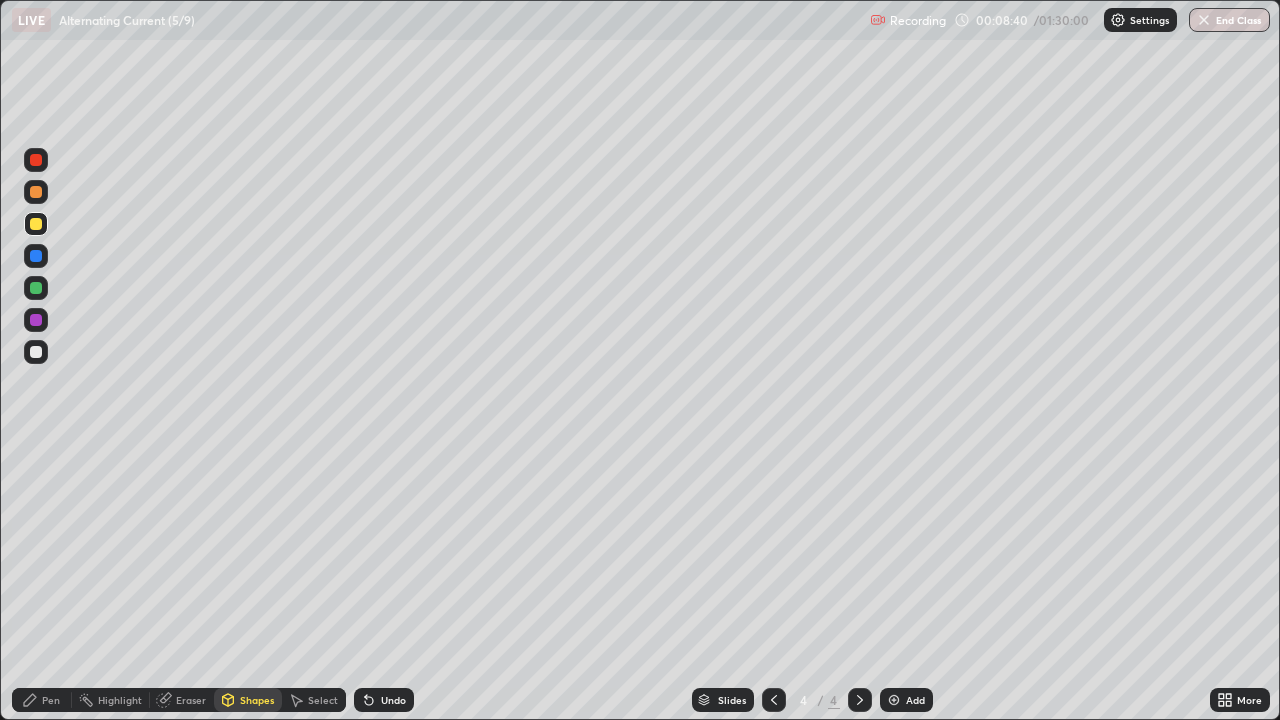click at bounding box center [36, 288] 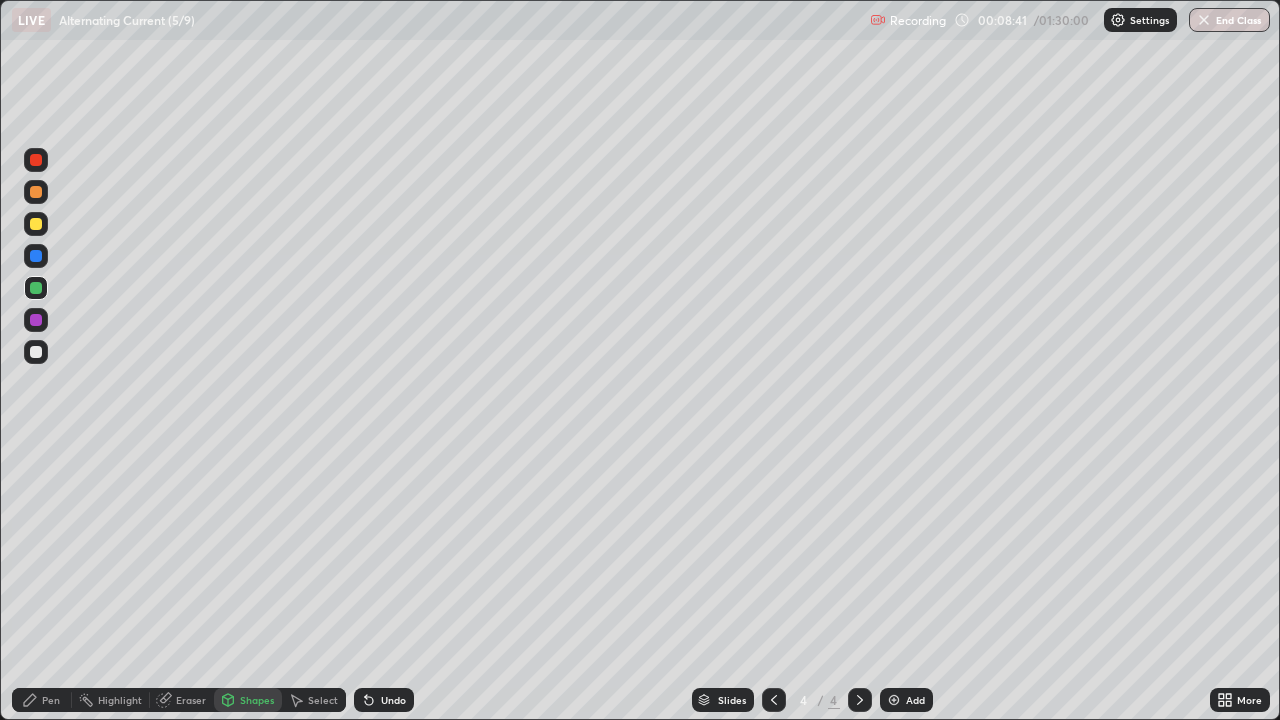 click at bounding box center (36, 320) 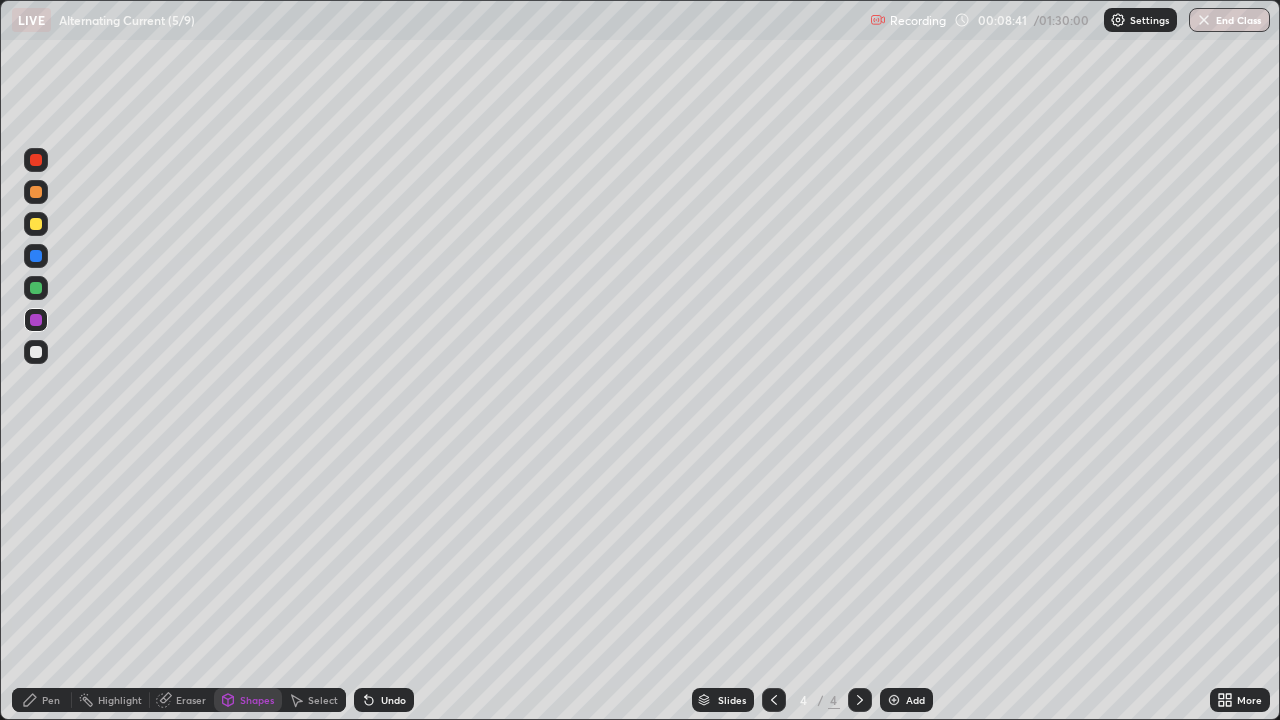click at bounding box center (36, 320) 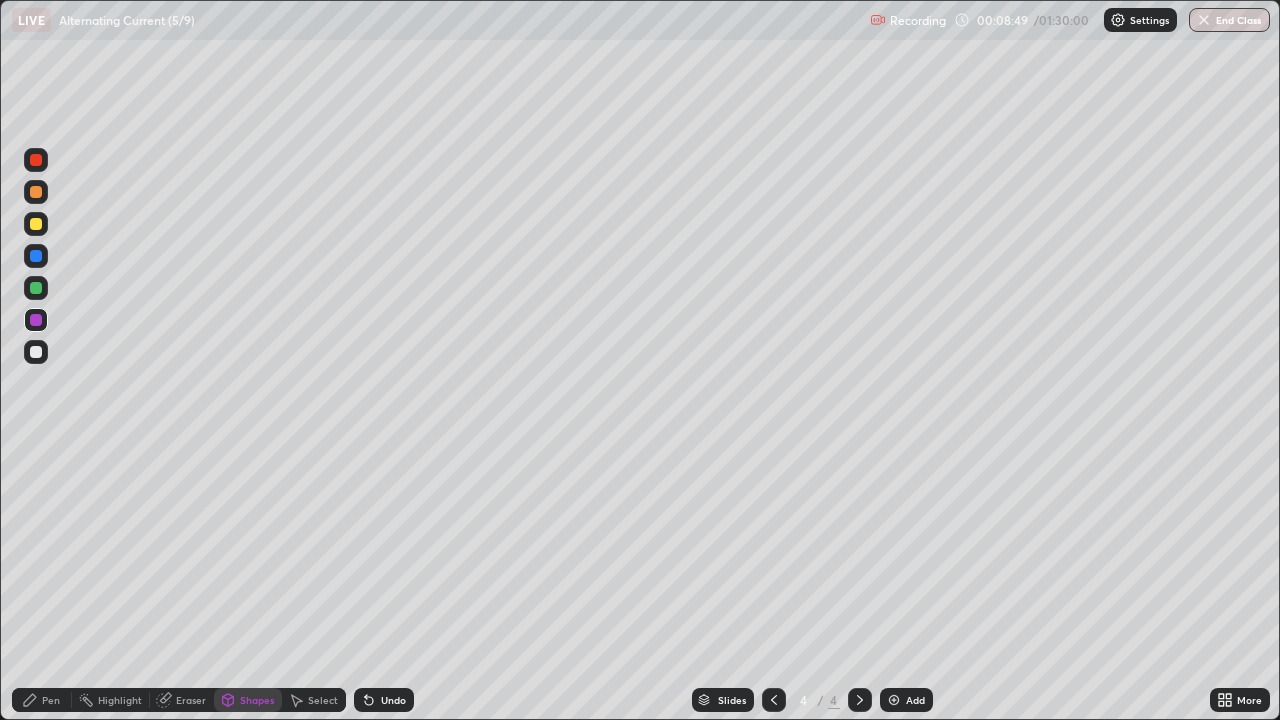 click at bounding box center (36, 352) 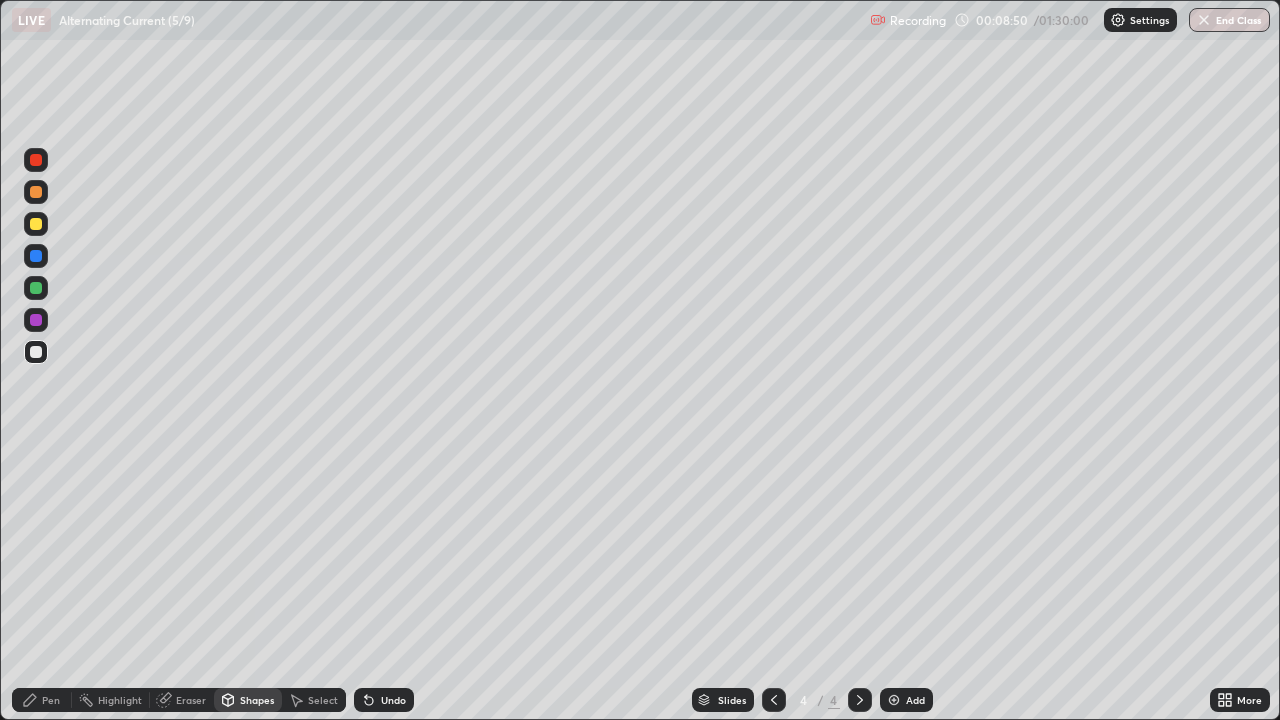 click on "Pen" at bounding box center (51, 700) 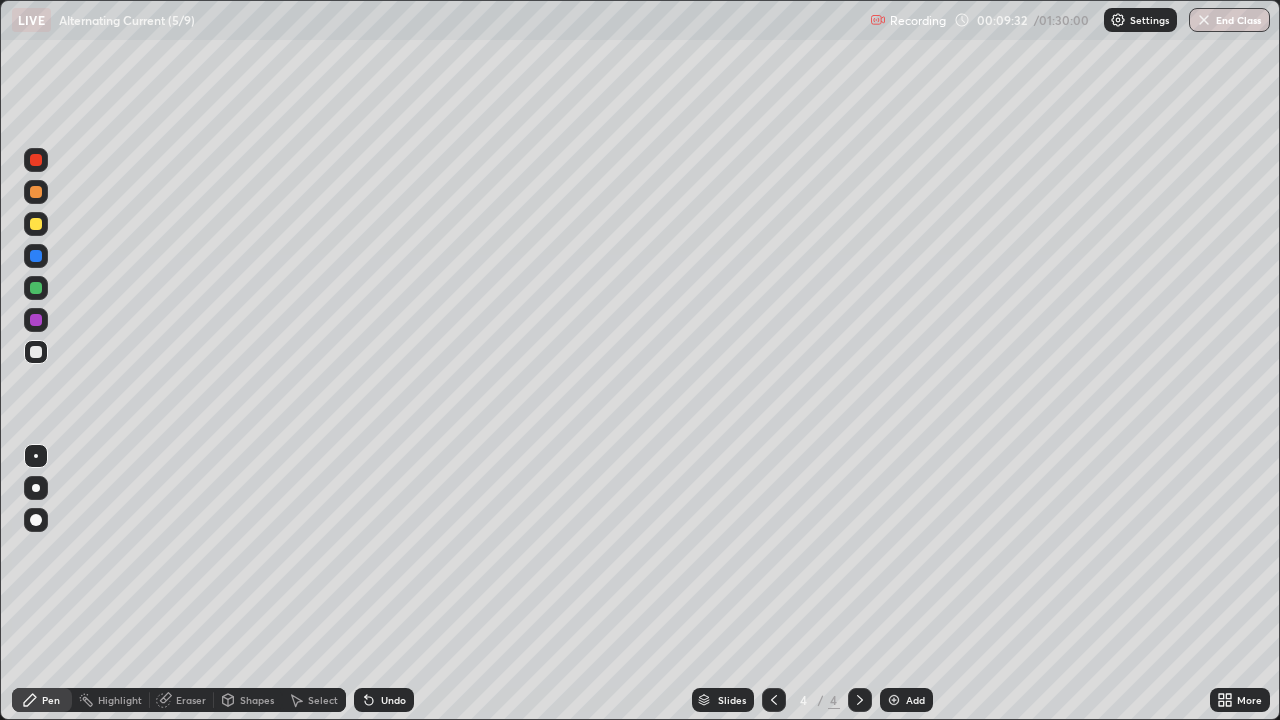 click on "Select" at bounding box center (323, 700) 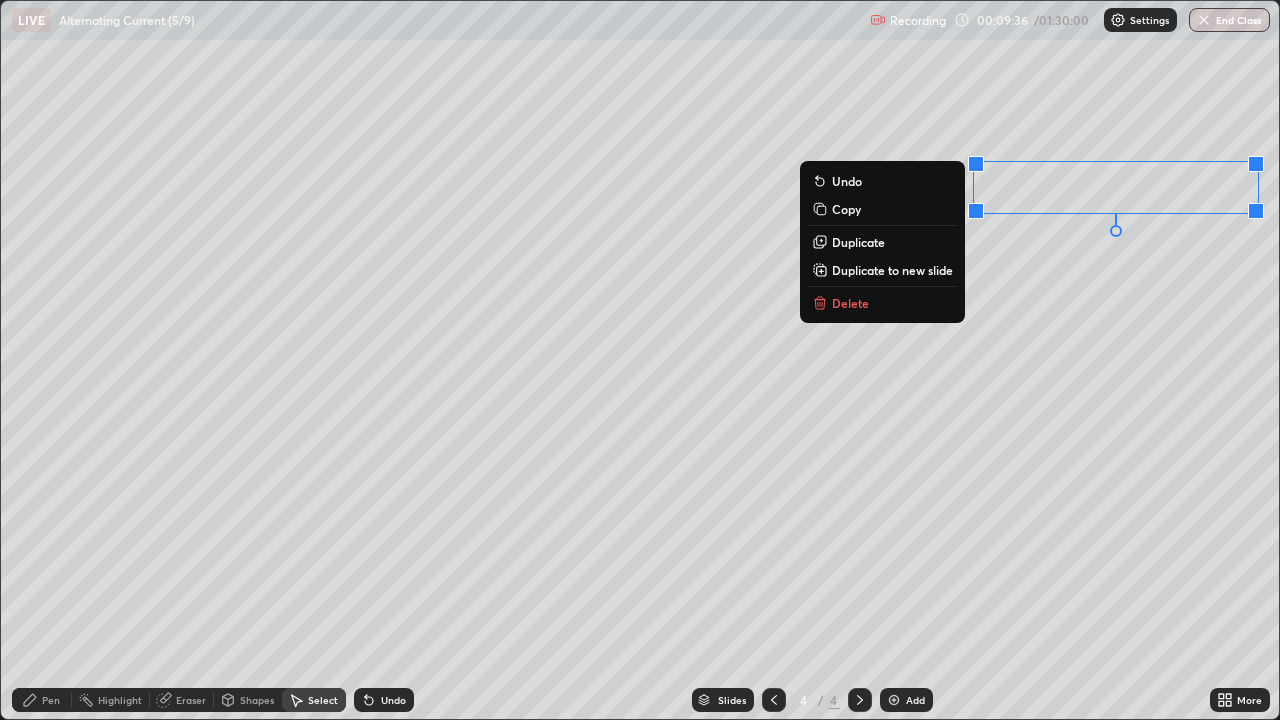 click on "Delete" at bounding box center [850, 303] 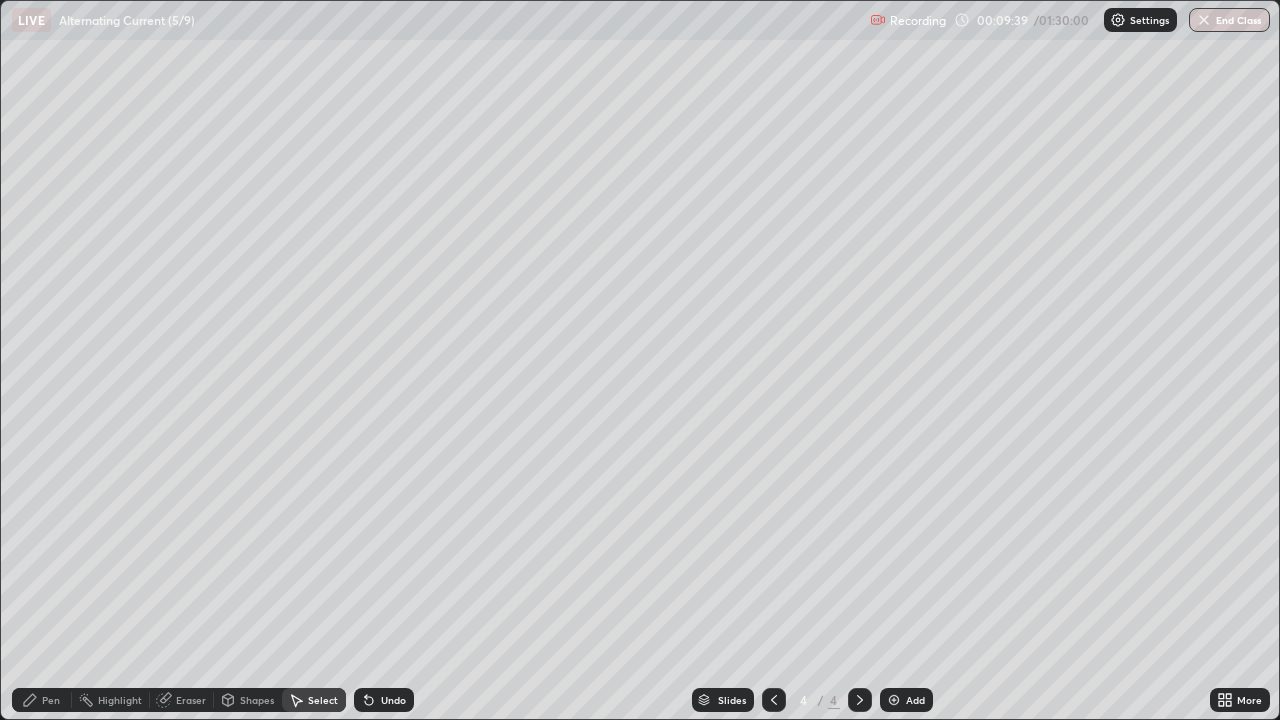 click 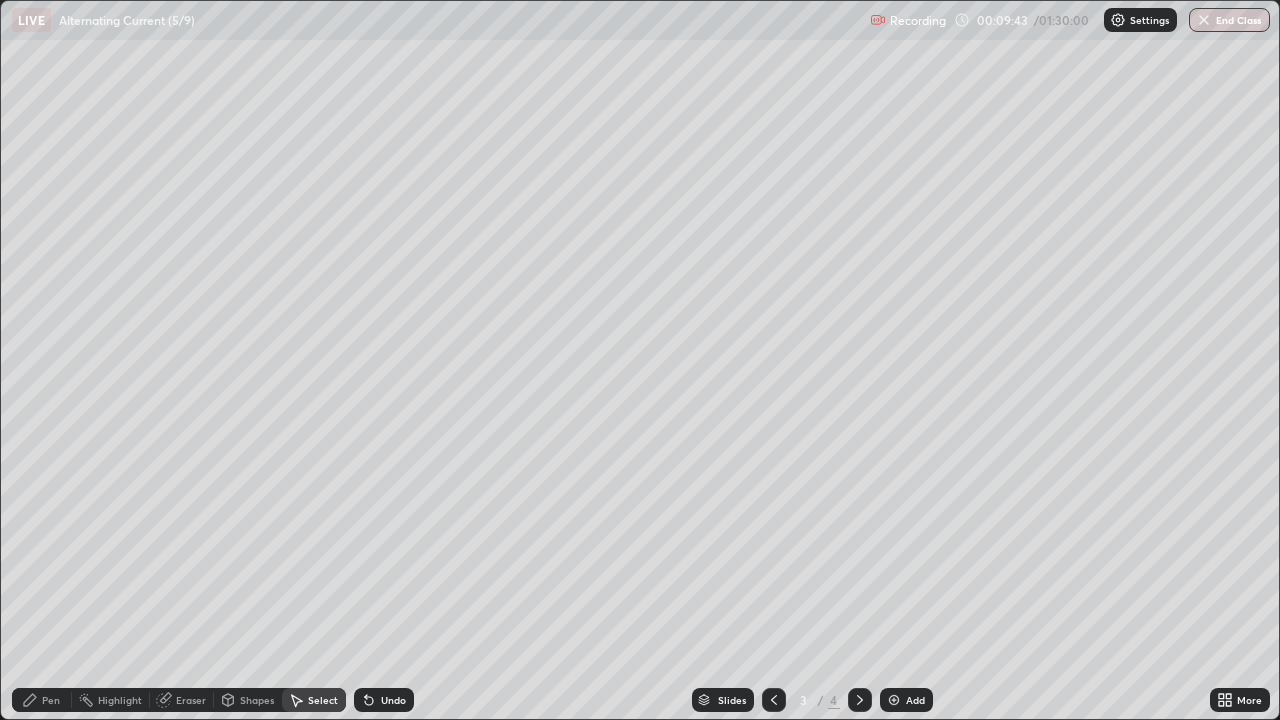 click 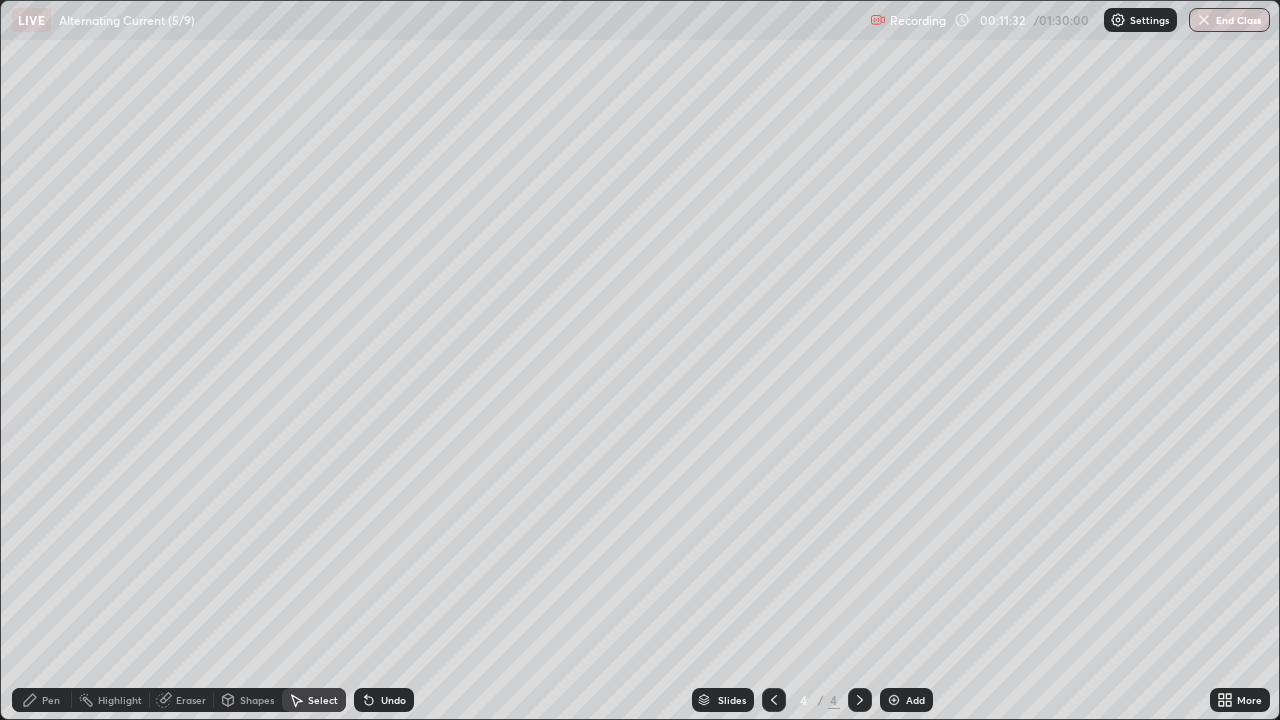 click on "Pen" at bounding box center (51, 700) 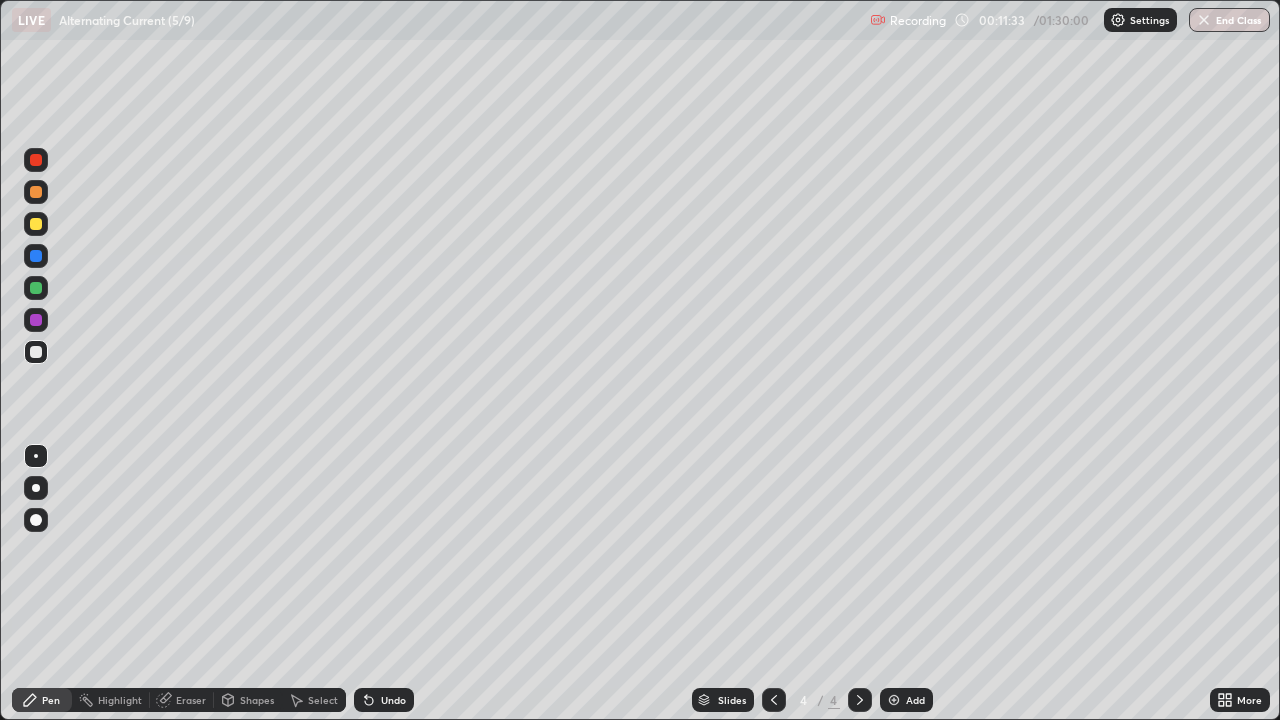 click at bounding box center [36, 288] 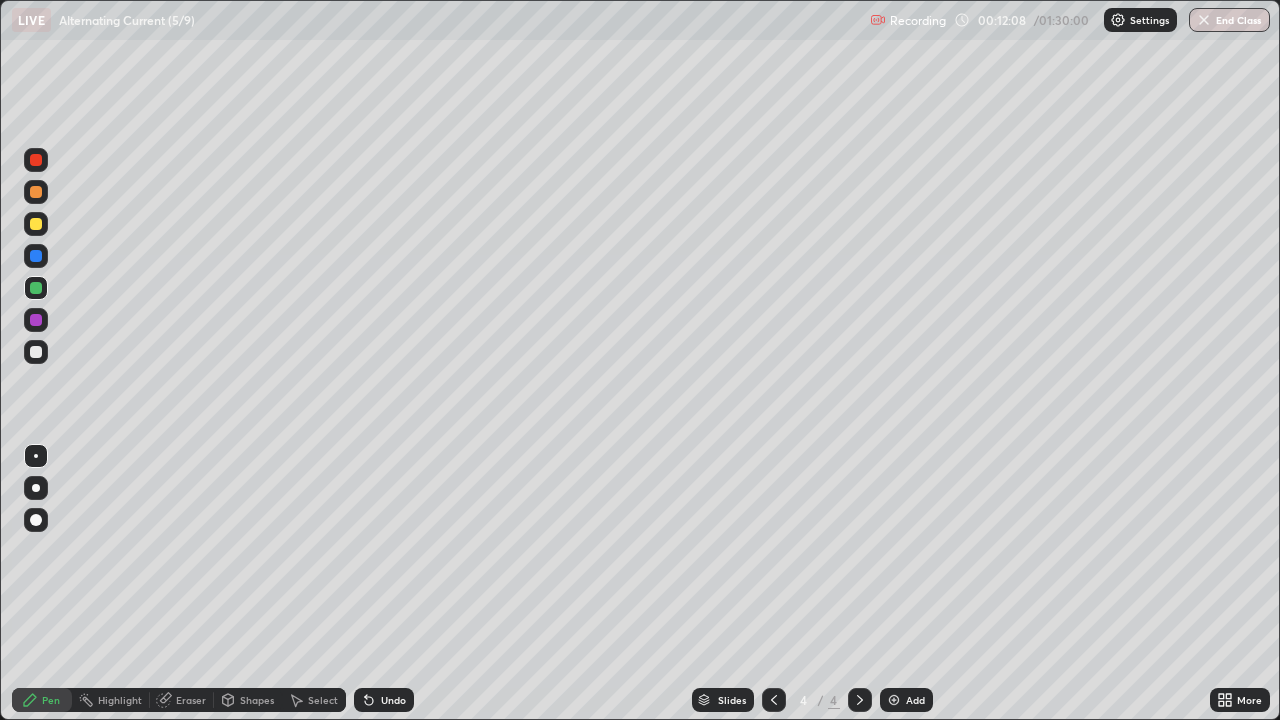 click at bounding box center [36, 320] 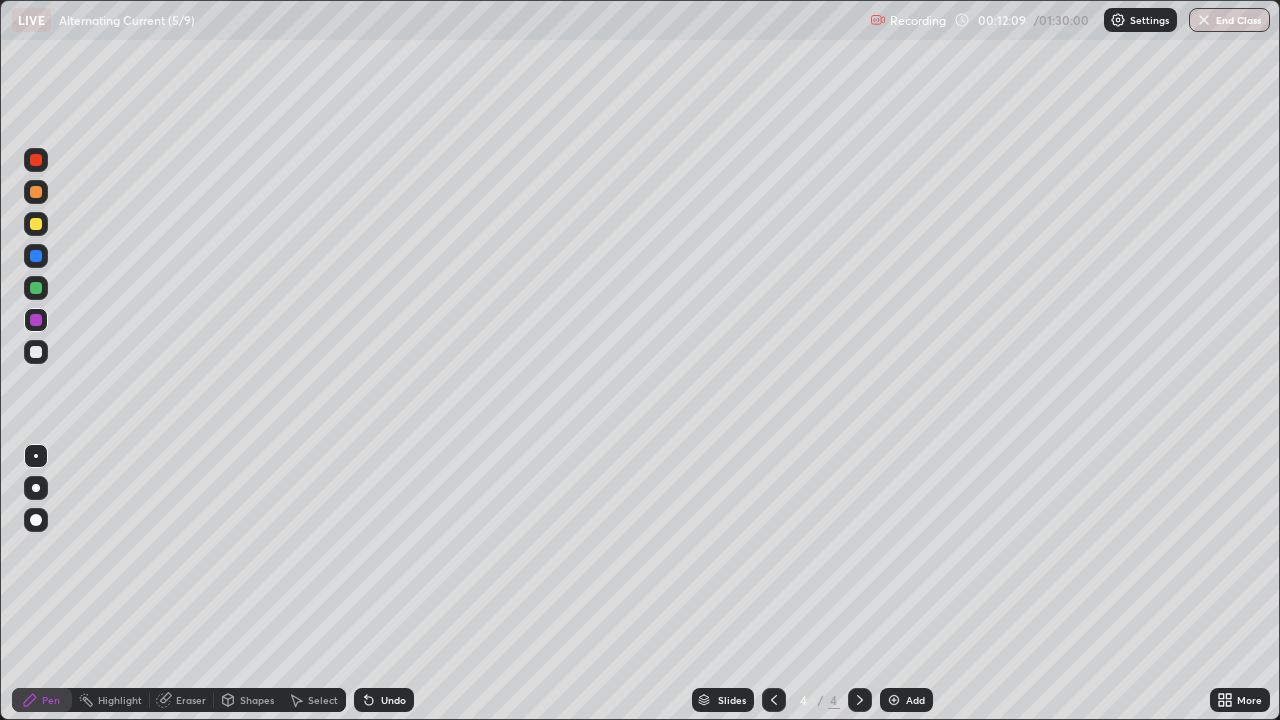 click at bounding box center (36, 256) 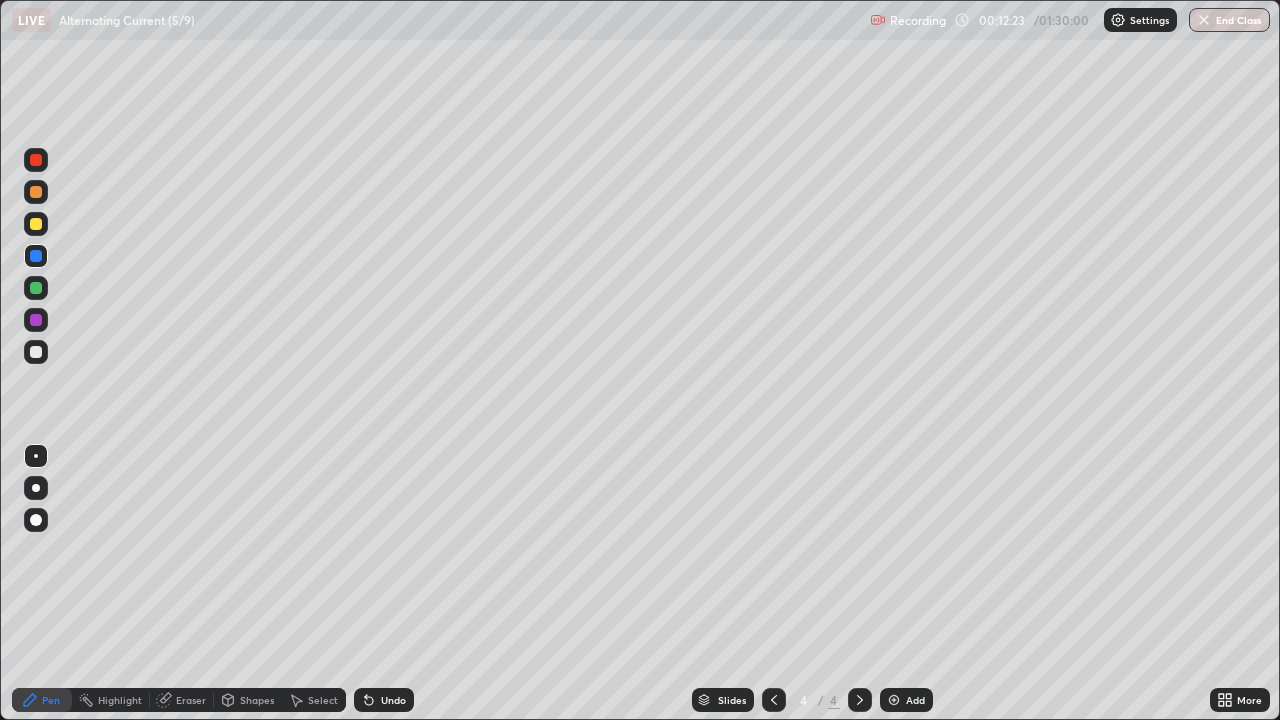 click on "Shapes" at bounding box center [257, 700] 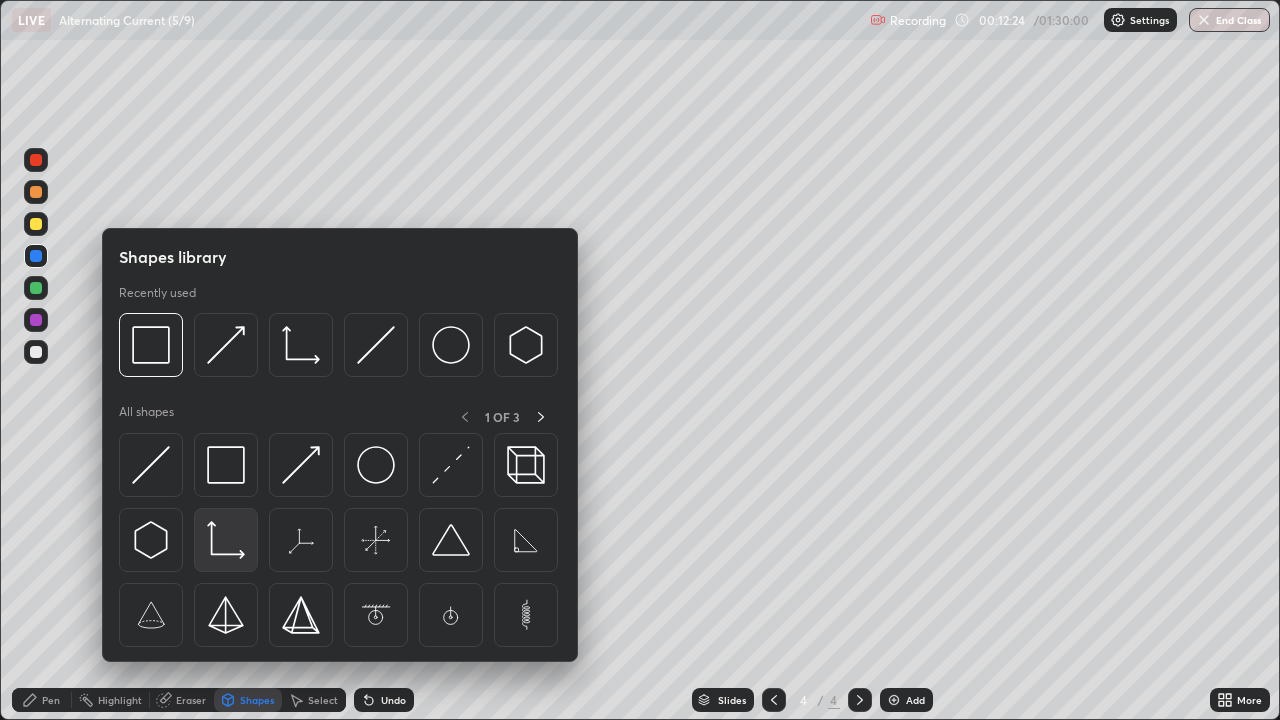 click at bounding box center (226, 540) 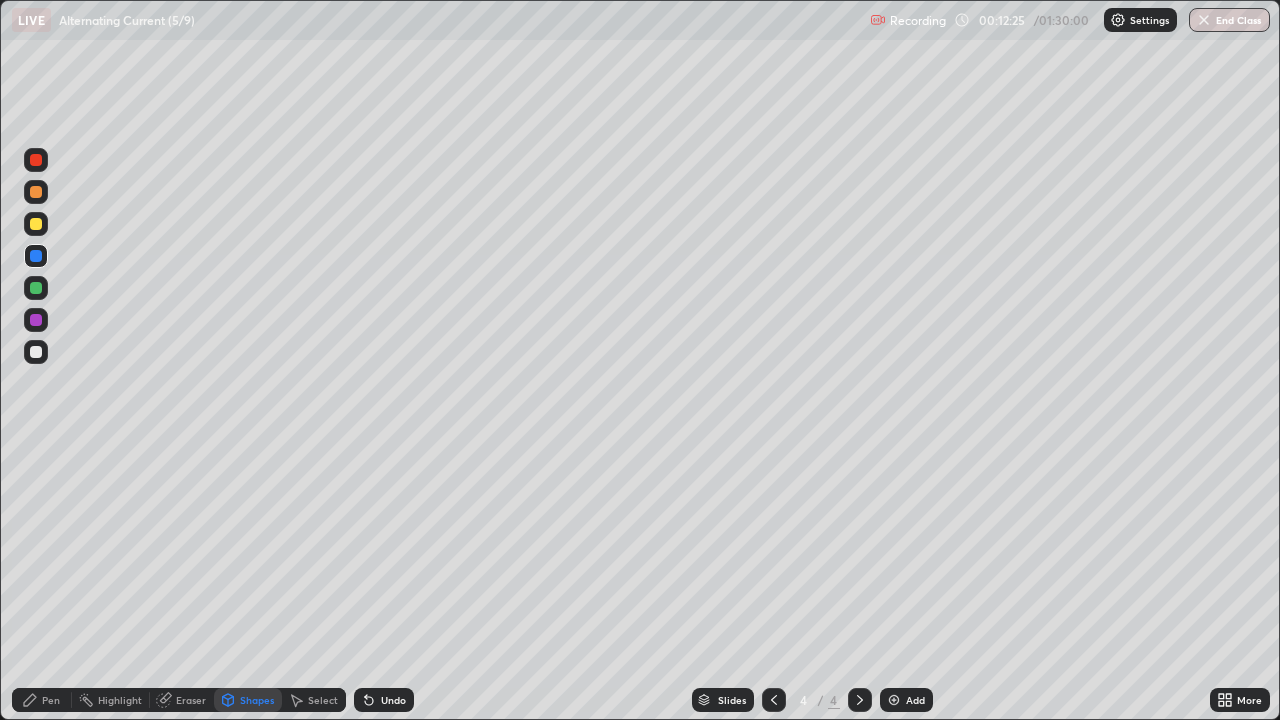 click at bounding box center (36, 352) 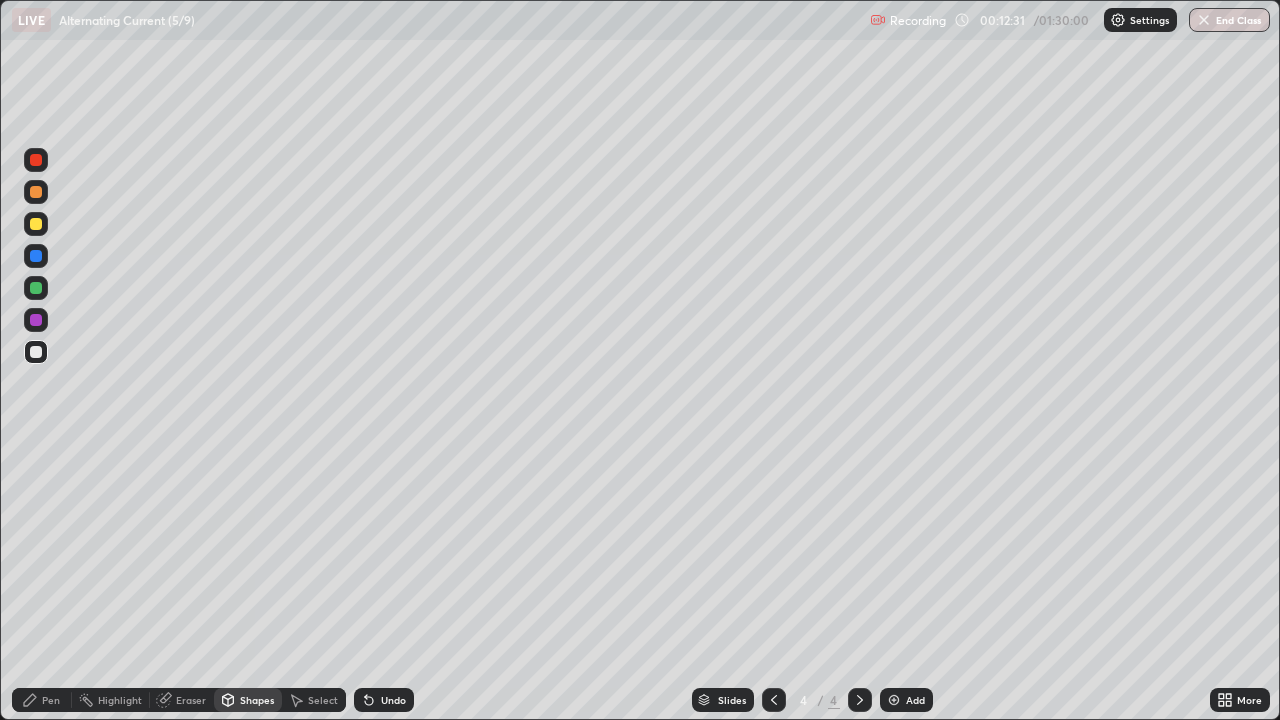 click on "Shapes" at bounding box center (257, 700) 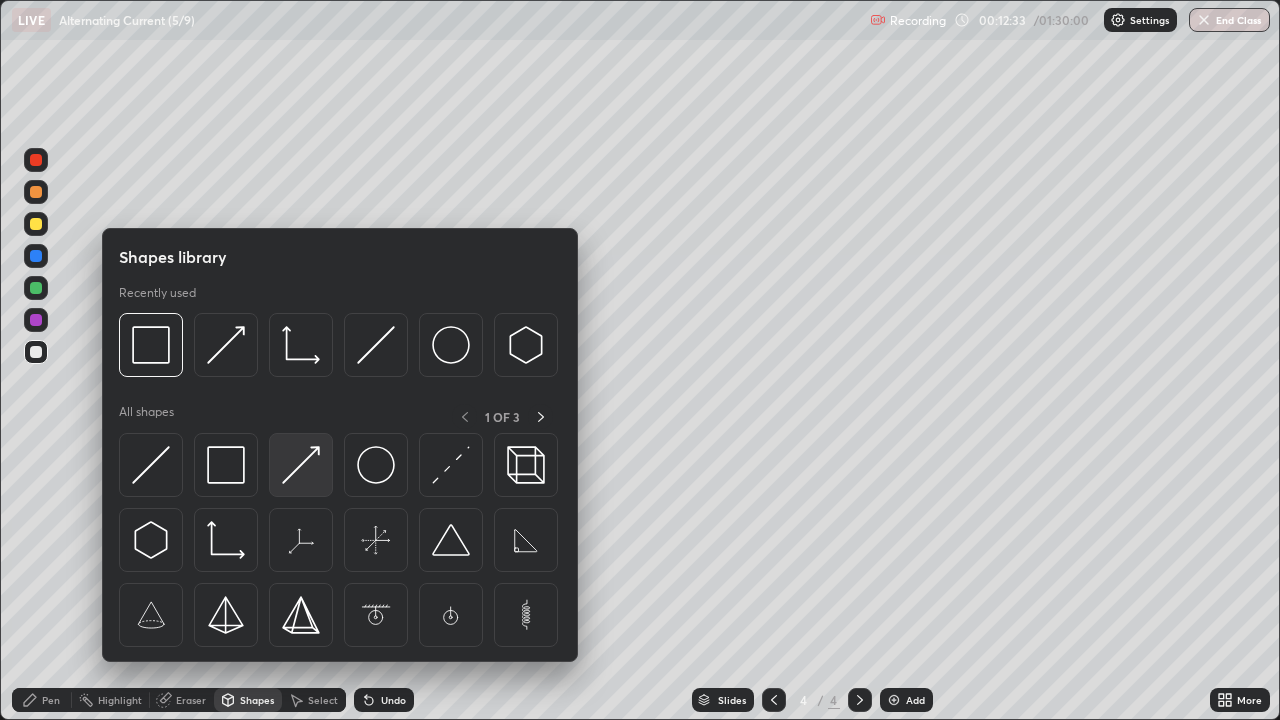 click at bounding box center (301, 465) 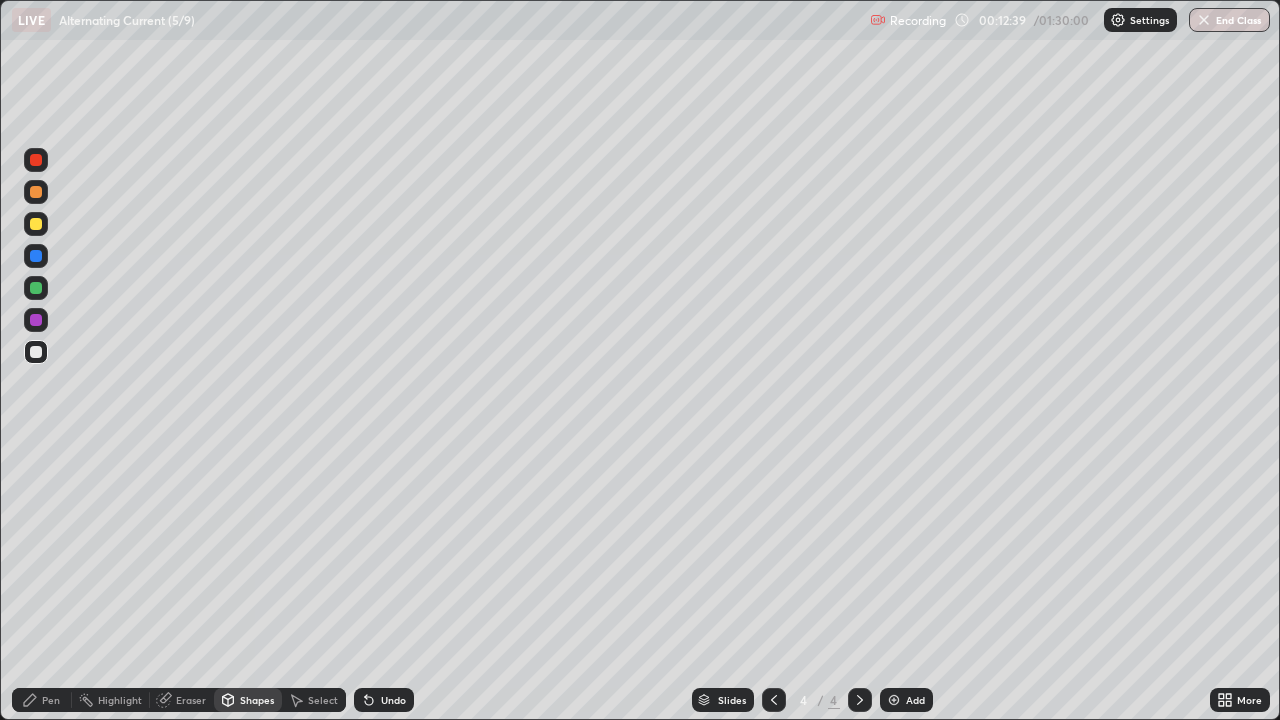 click at bounding box center (36, 160) 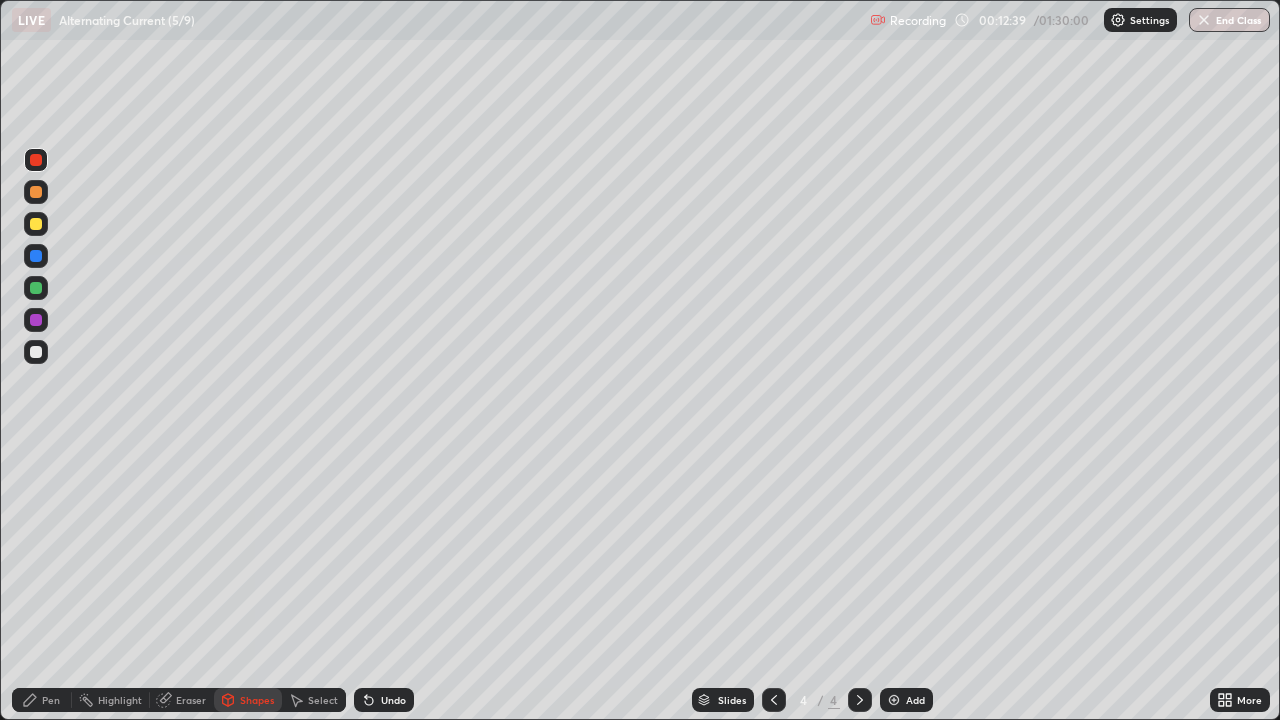 click at bounding box center [36, 160] 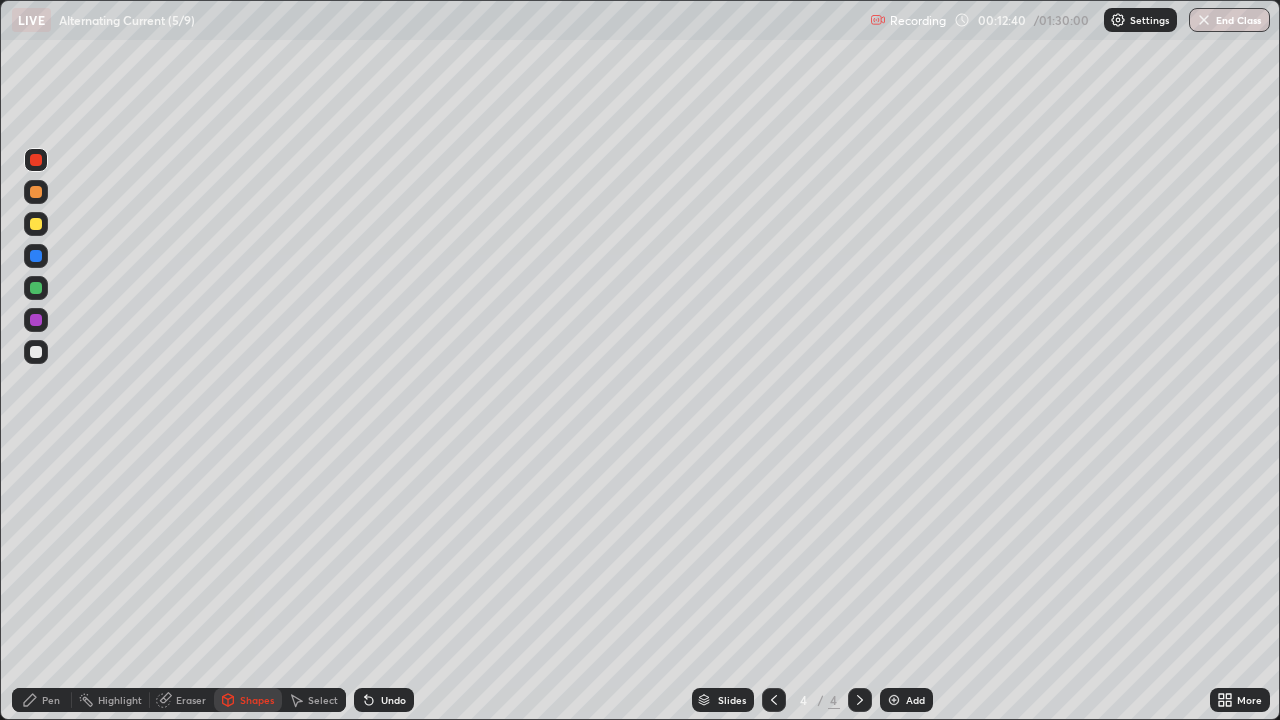 click at bounding box center [36, 288] 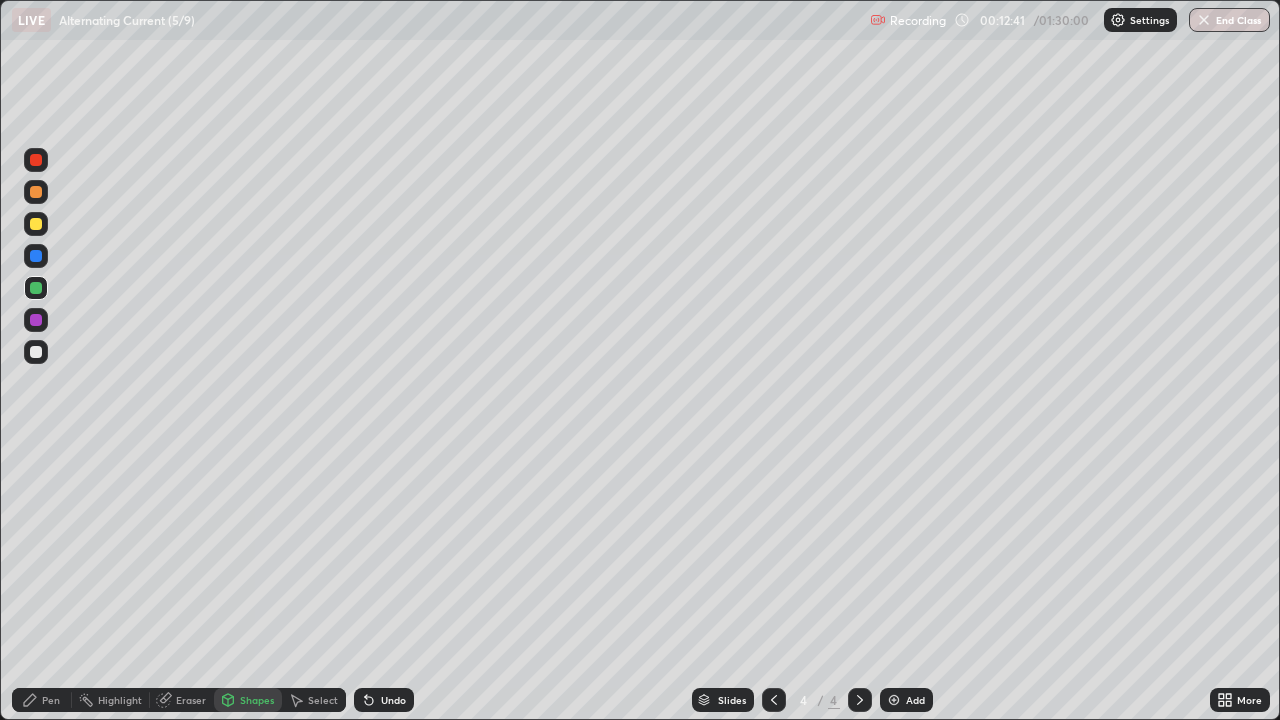 click on "Pen" at bounding box center [51, 700] 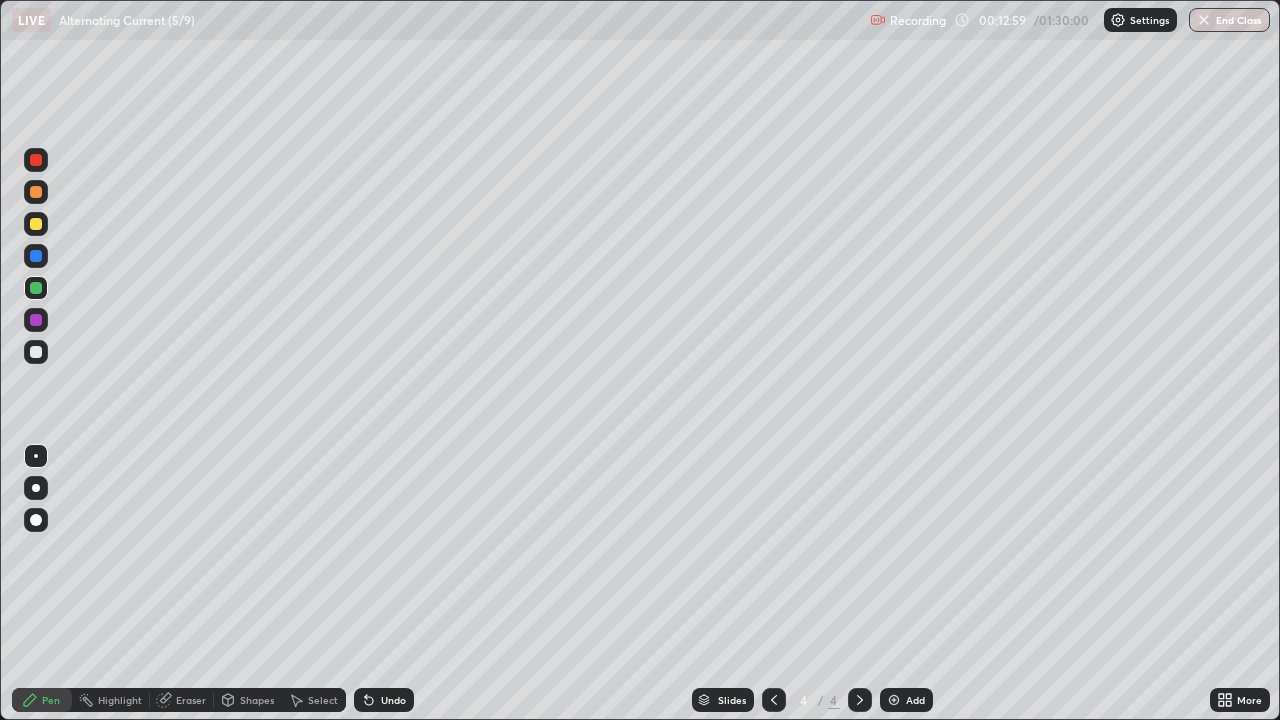 click at bounding box center (36, 160) 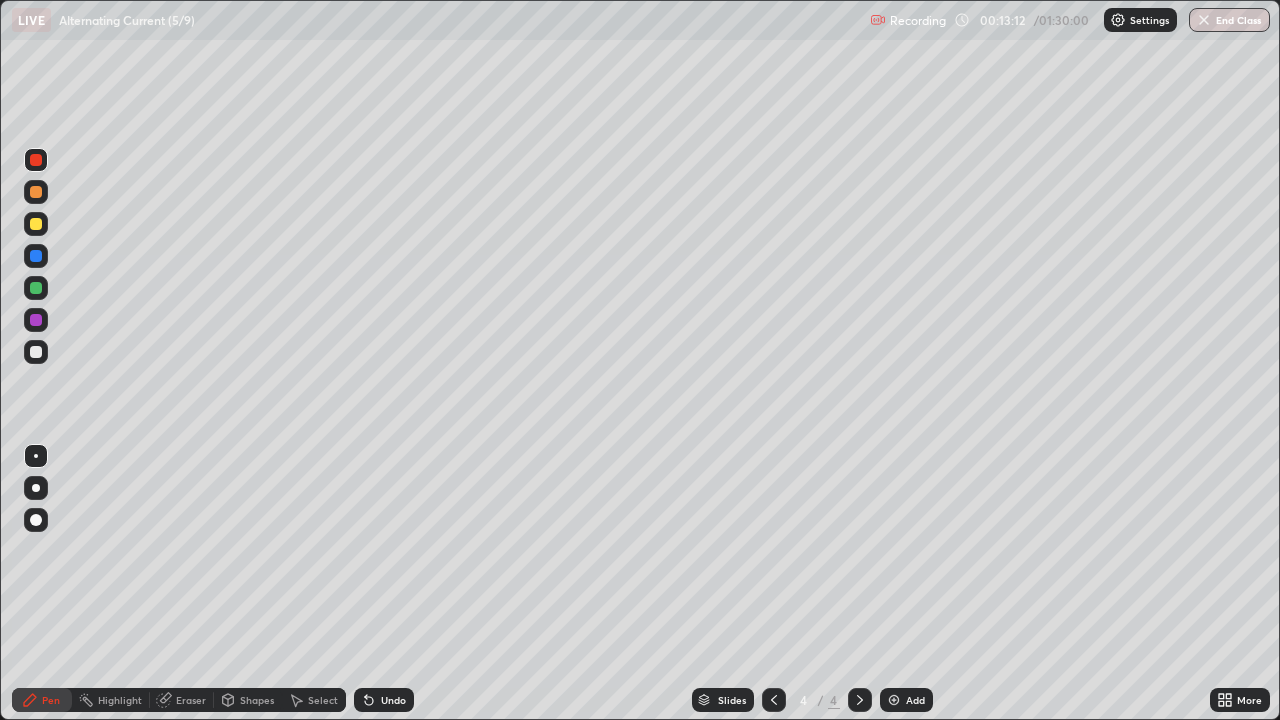 click on "Undo" at bounding box center (393, 700) 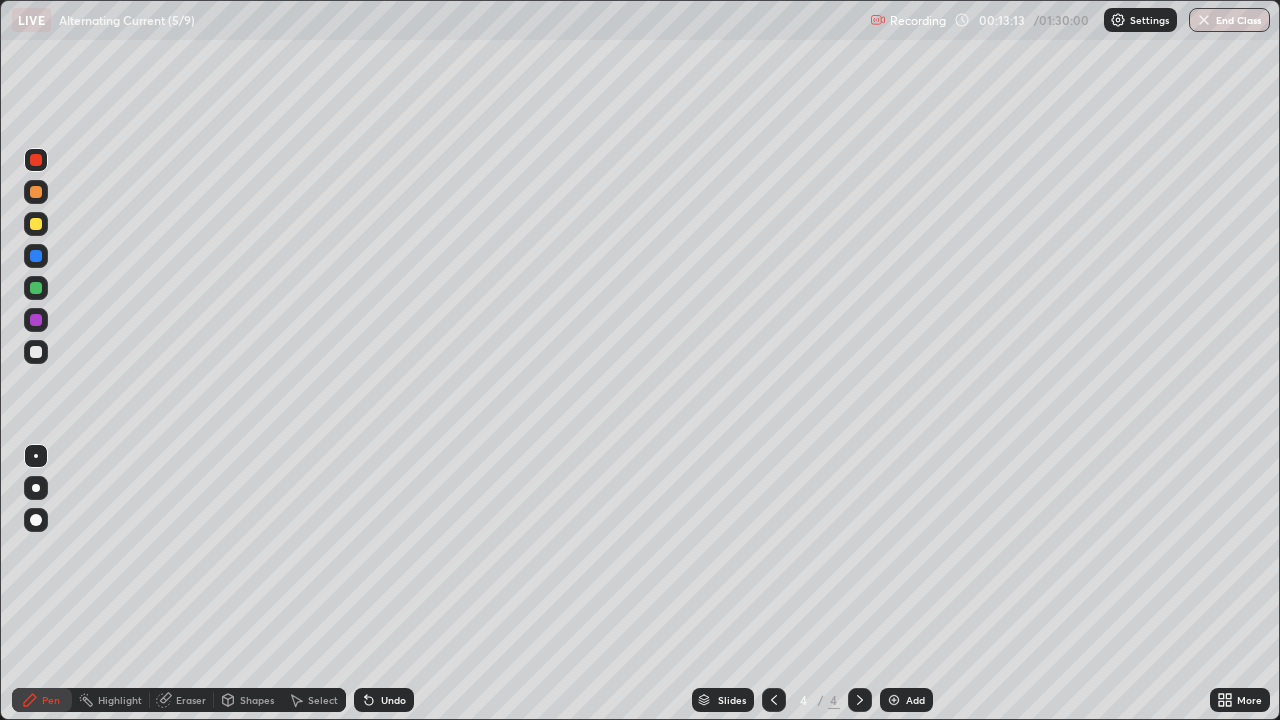 click on "Undo" at bounding box center (393, 700) 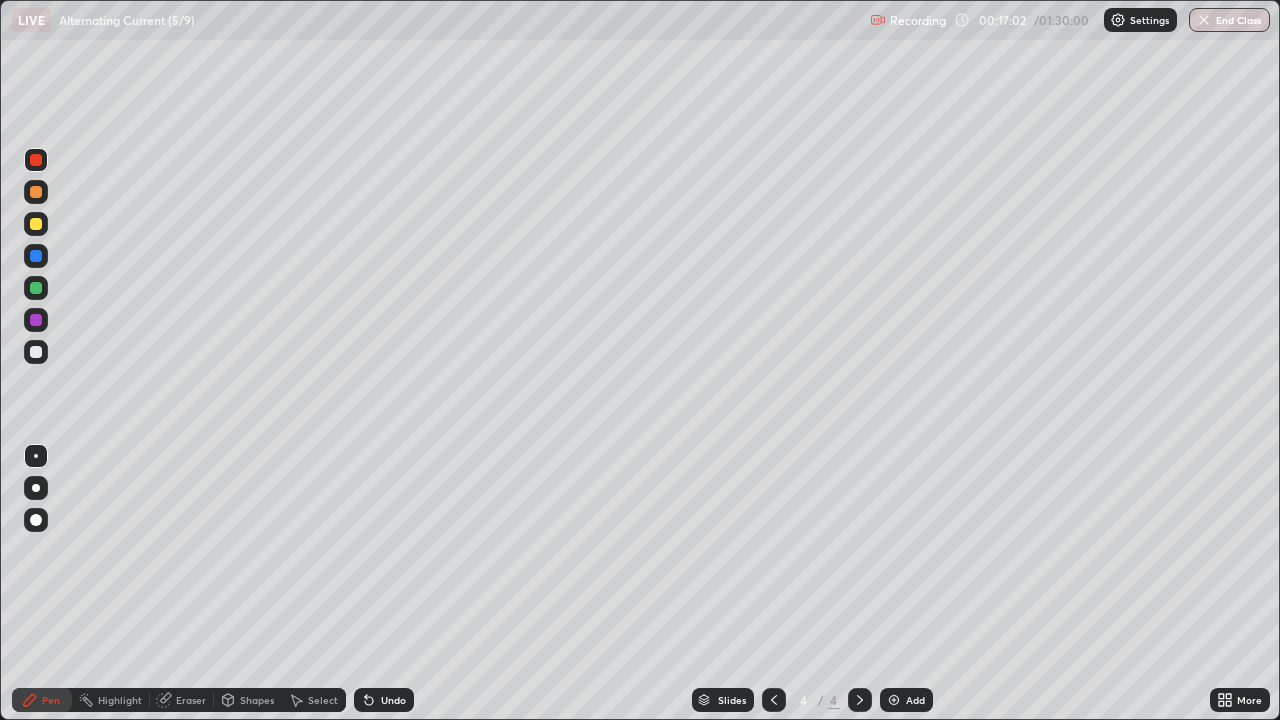 click at bounding box center (36, 352) 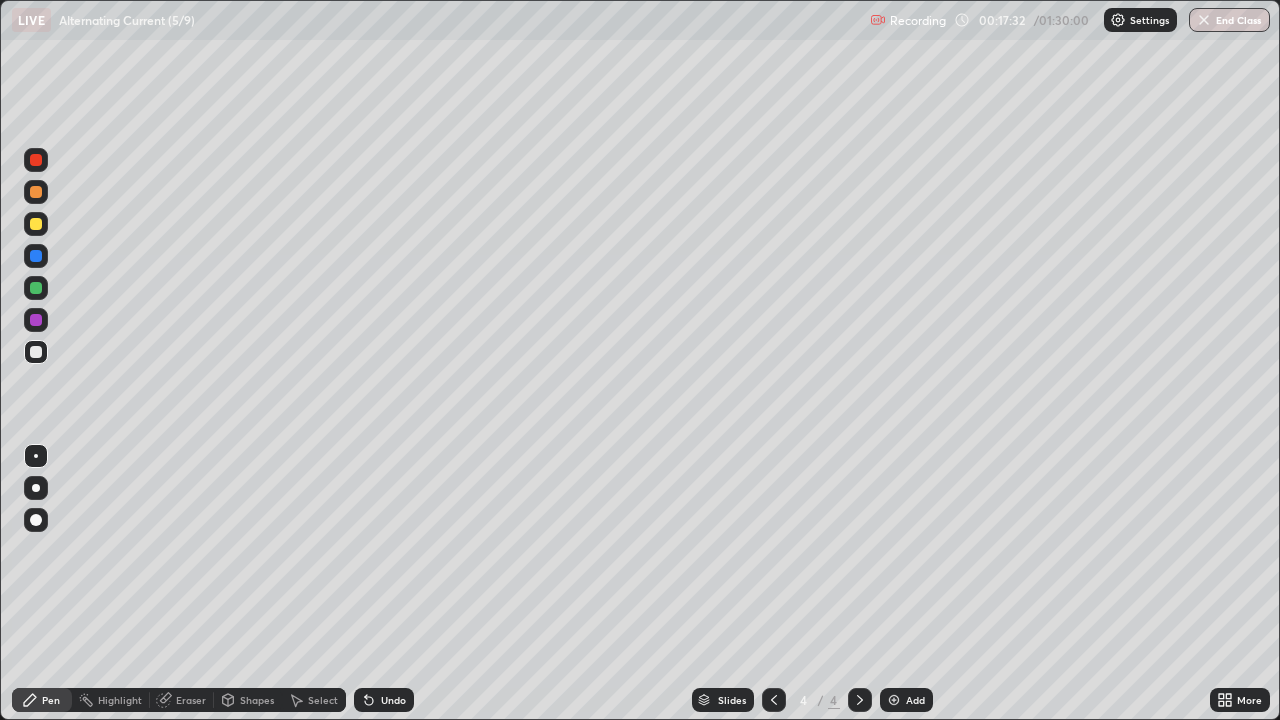 click on "Shapes" at bounding box center (257, 700) 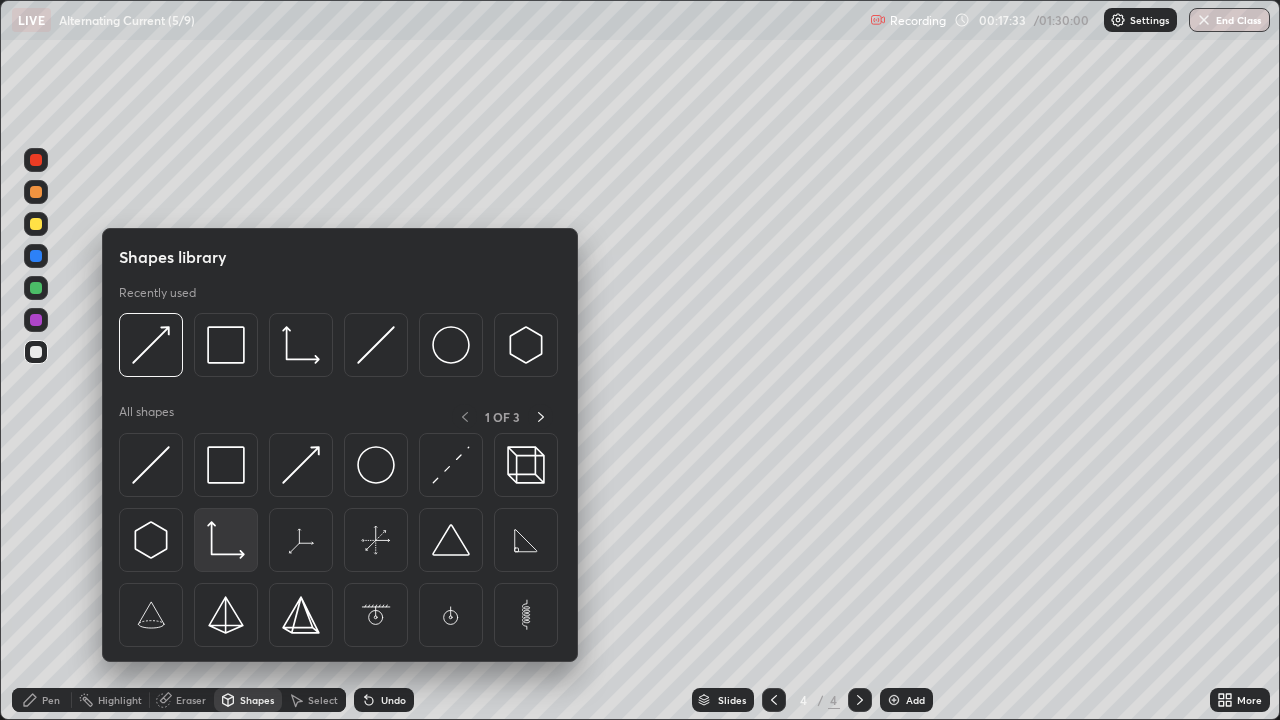 click at bounding box center [226, 540] 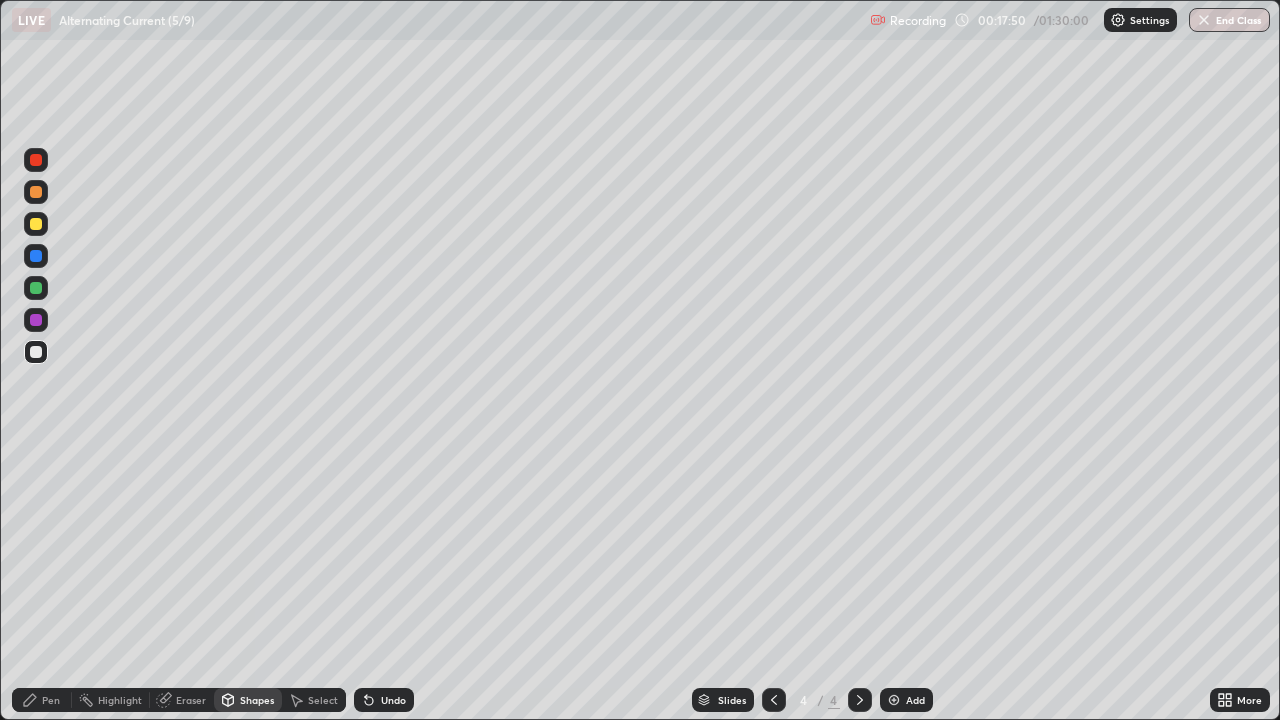 click on "Undo" at bounding box center (384, 700) 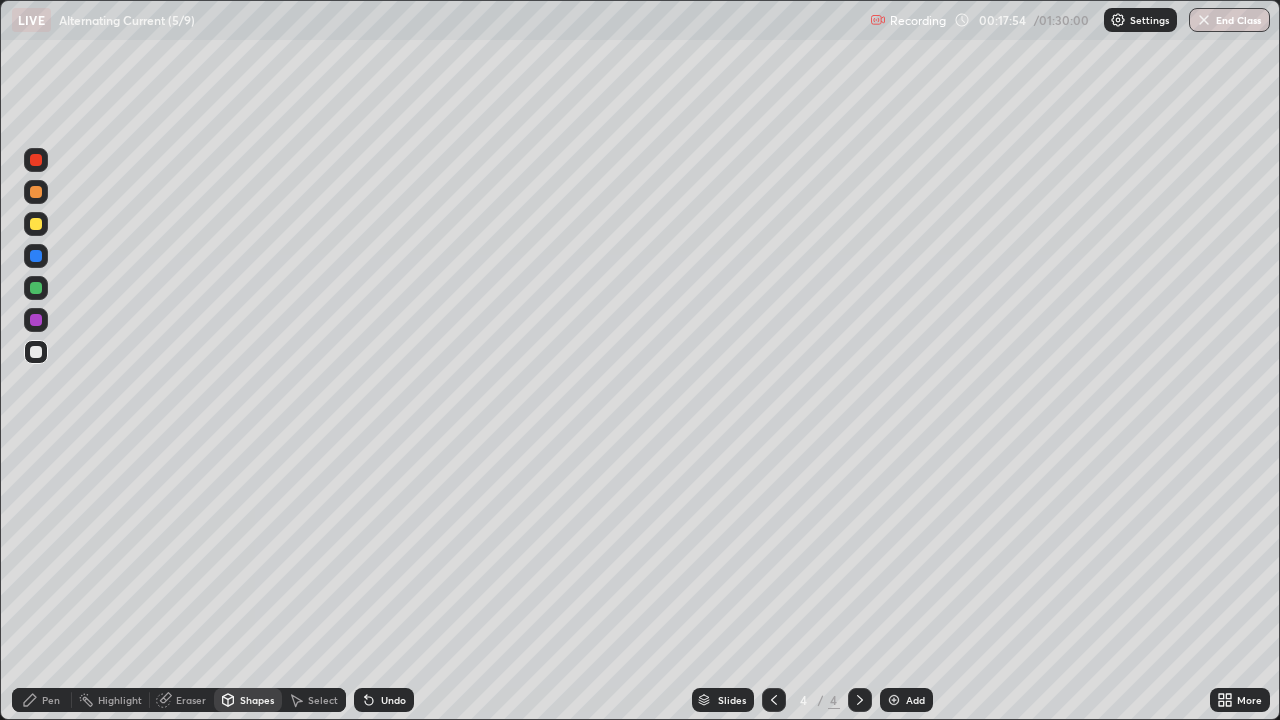 click on "Select" at bounding box center (323, 700) 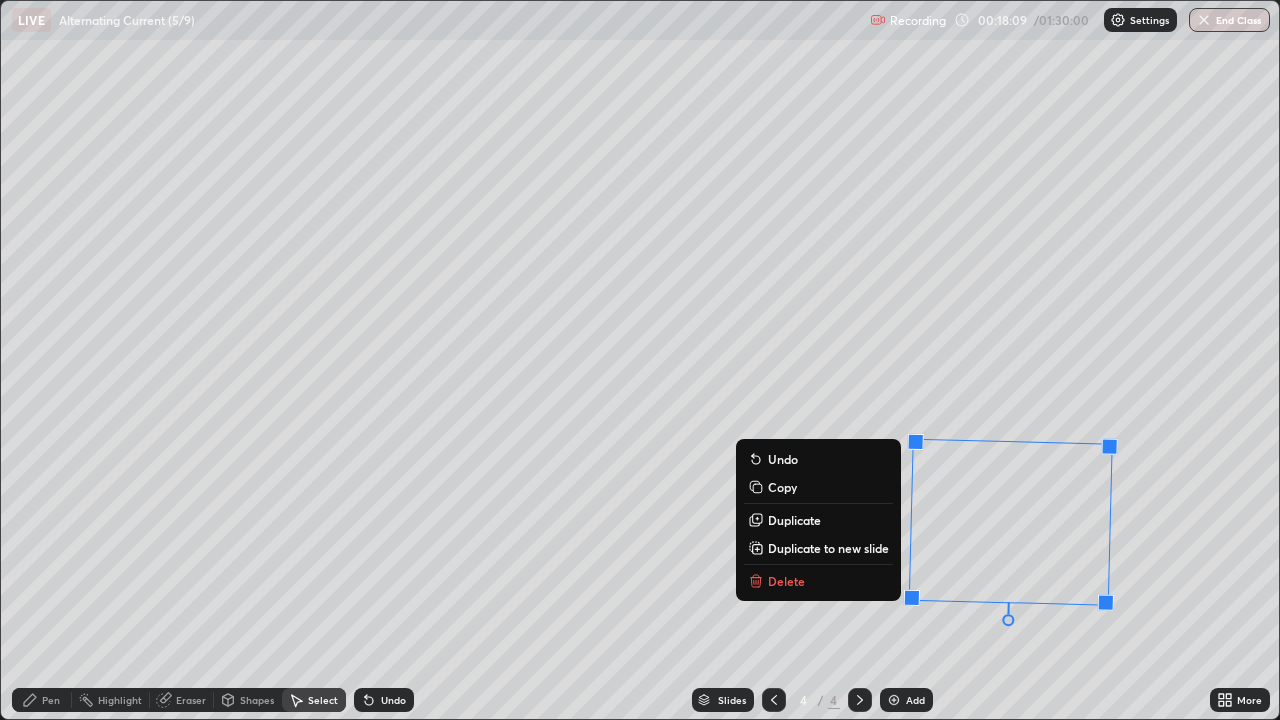click on "91 ° Undo Copy Duplicate Duplicate to new slide Delete" at bounding box center [640, 360] 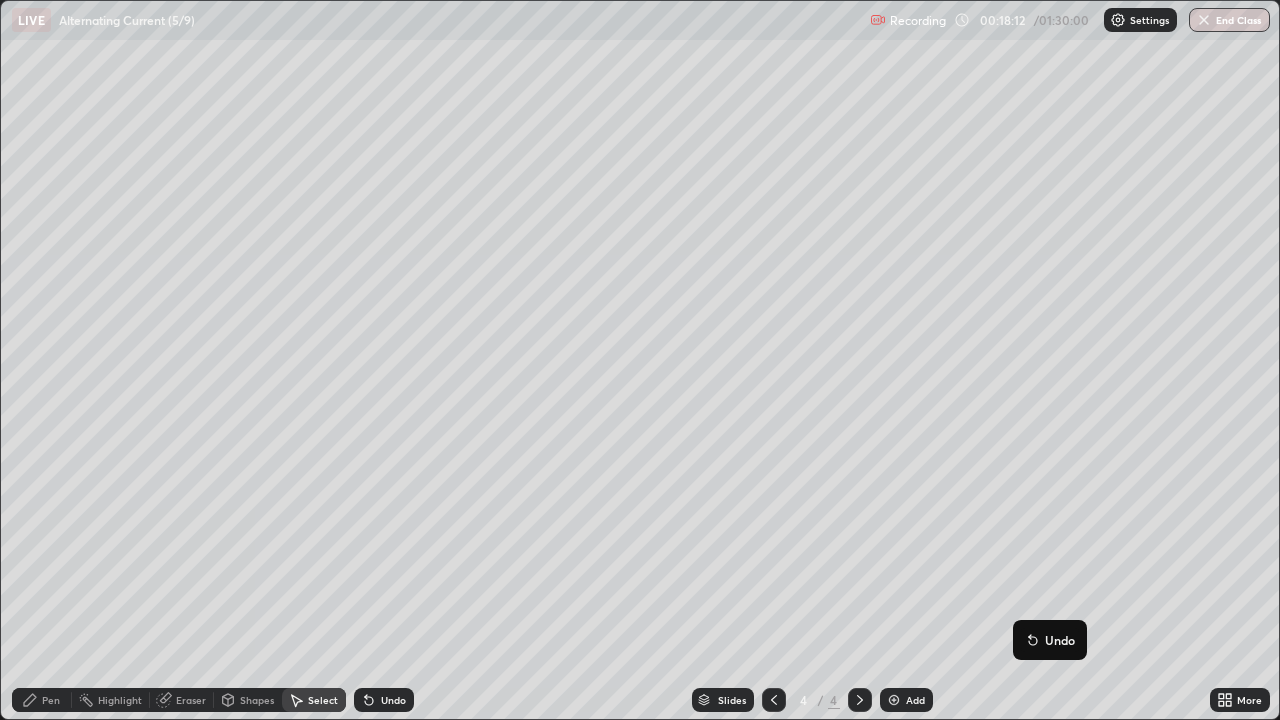 click on "90 ° Undo Copy Duplicate Duplicate to new slide Delete" at bounding box center (640, 360) 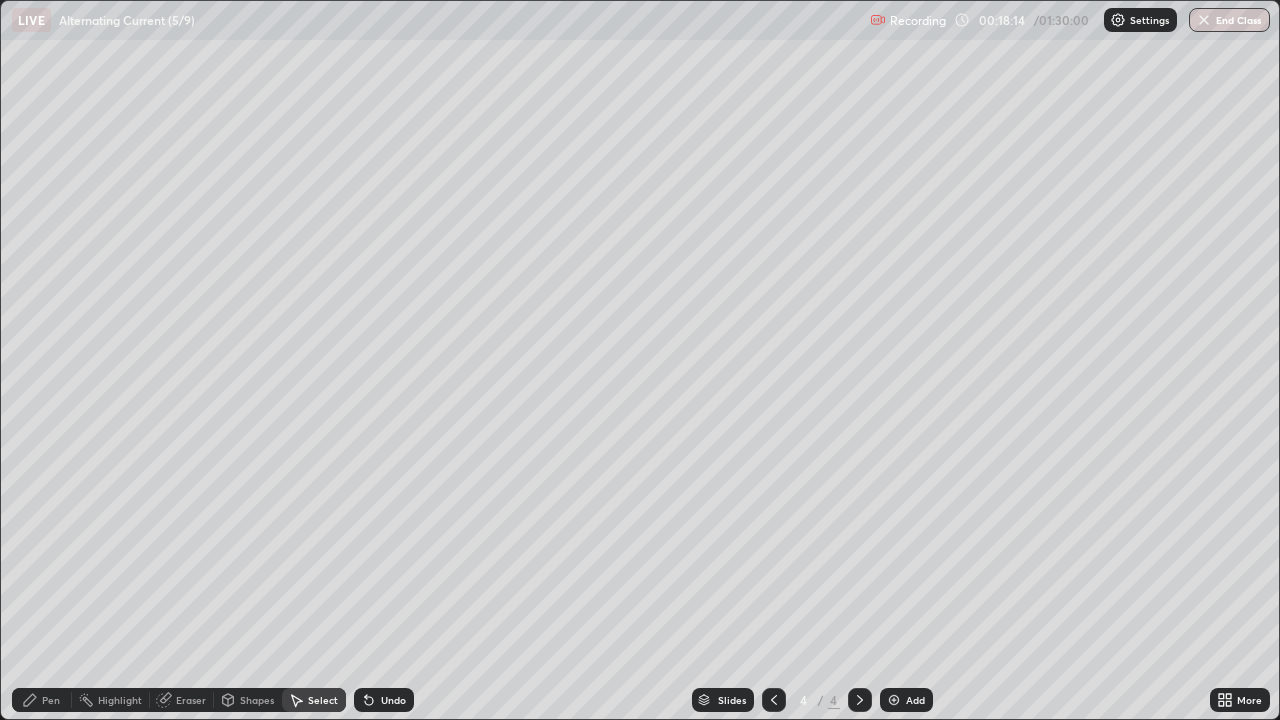 click on "Pen" at bounding box center [51, 700] 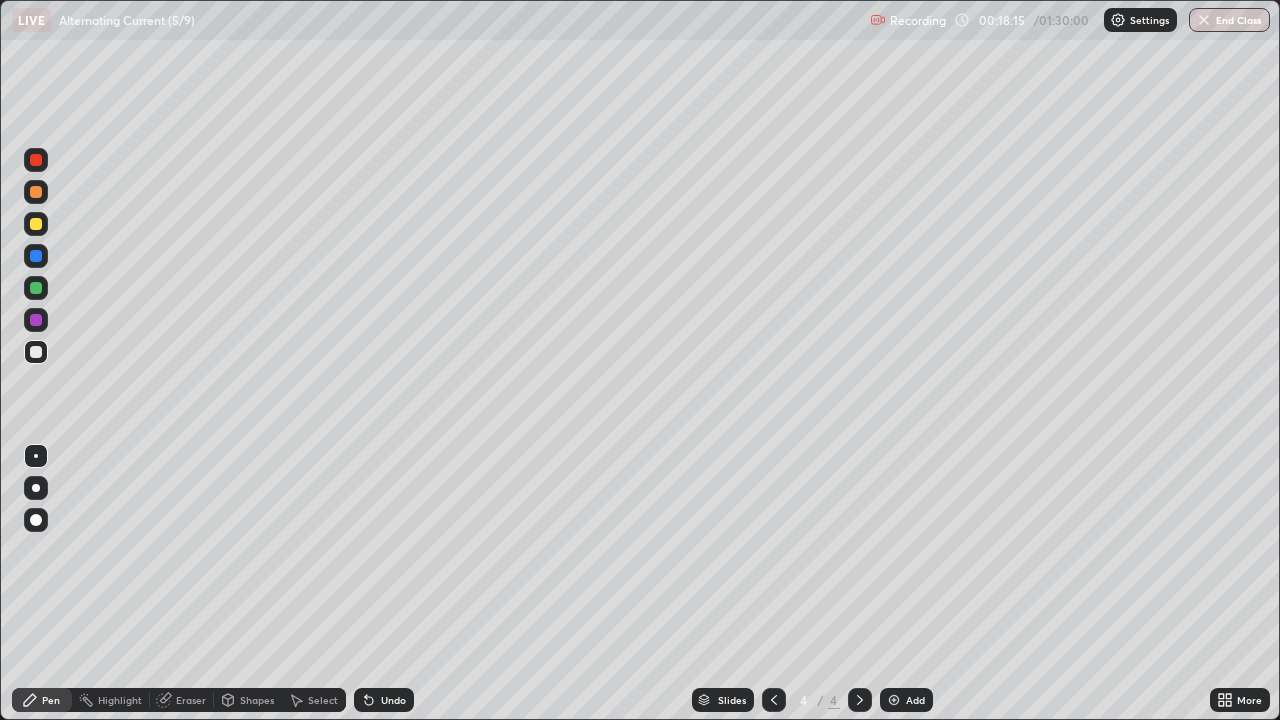 click at bounding box center (36, 288) 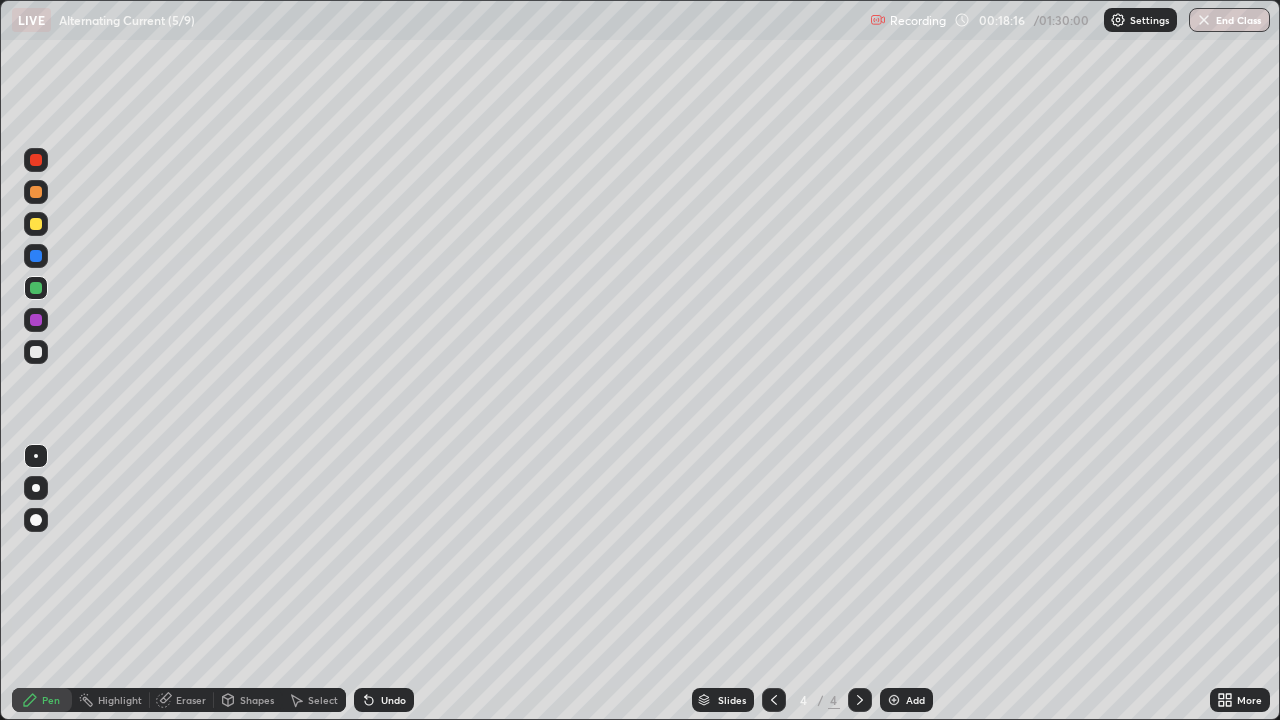 click at bounding box center (36, 288) 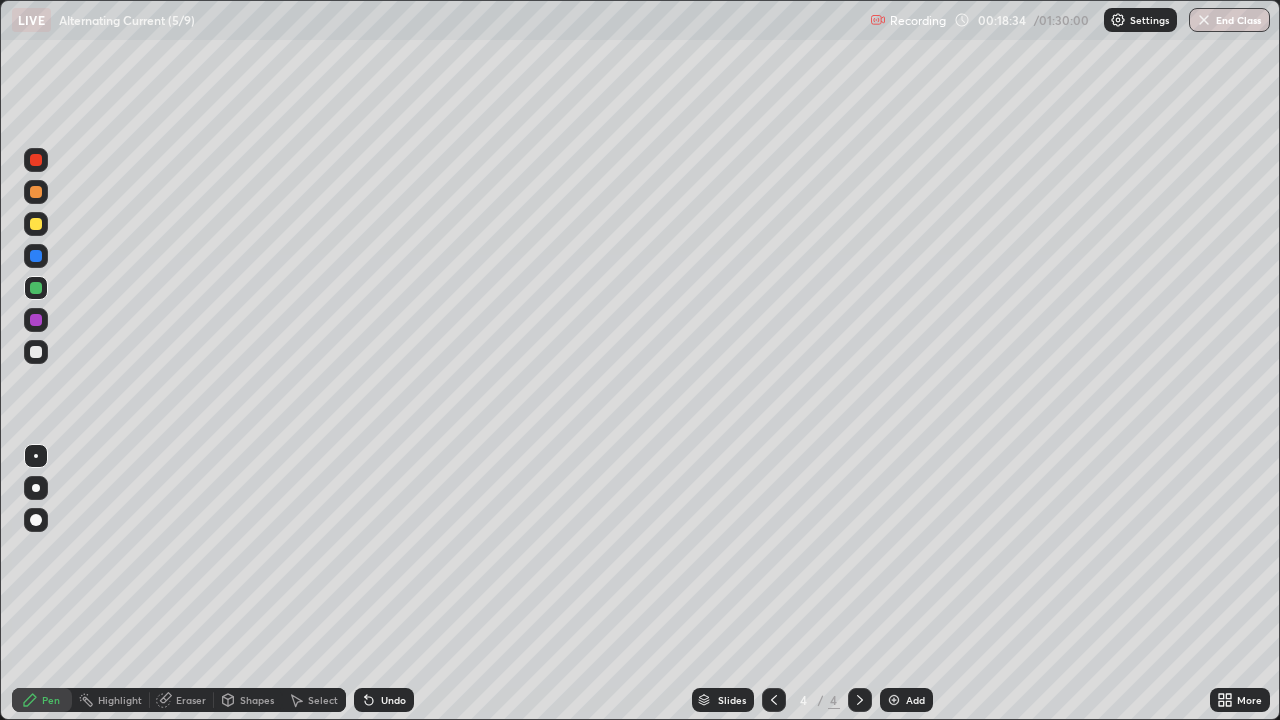 click 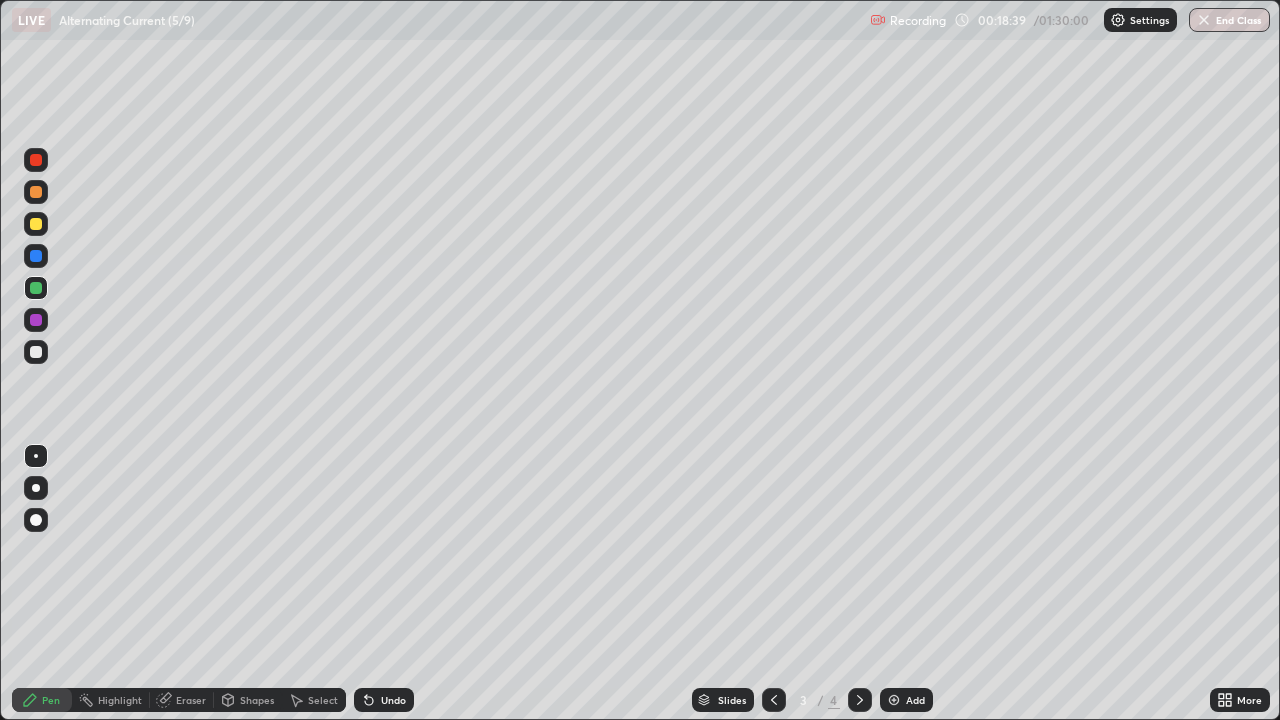 click on "Undo" at bounding box center [393, 700] 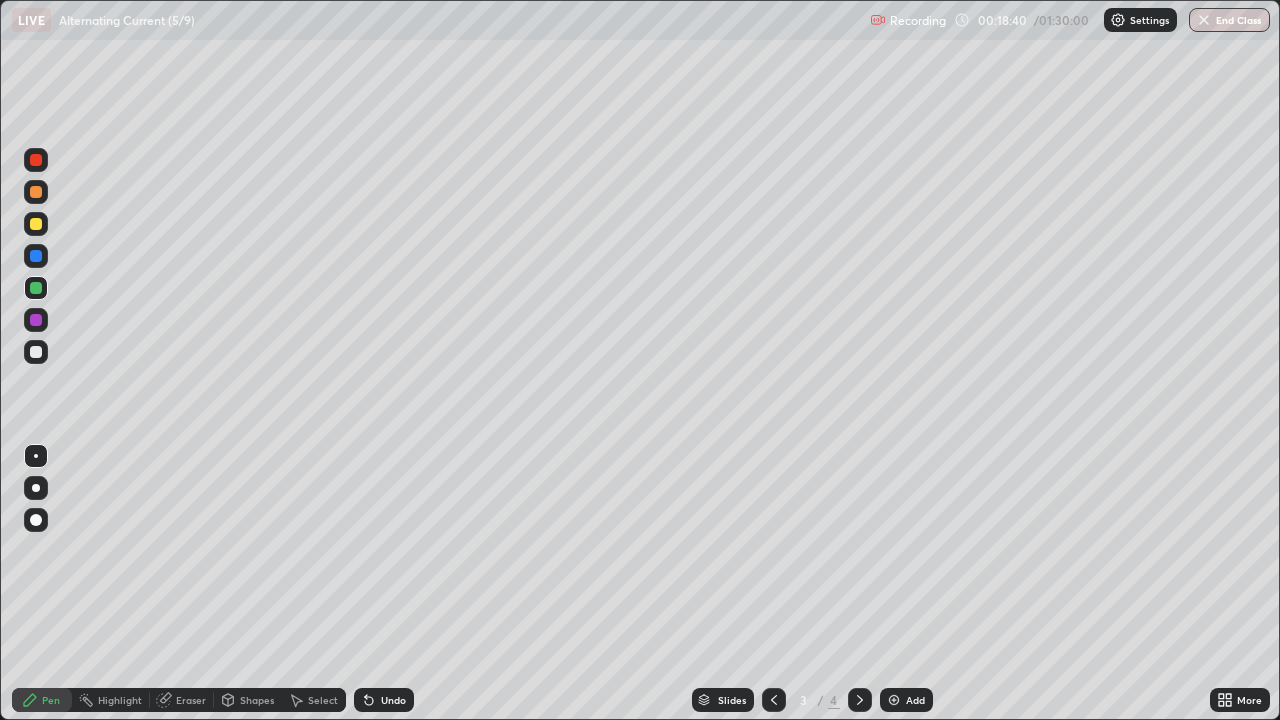 click at bounding box center [36, 224] 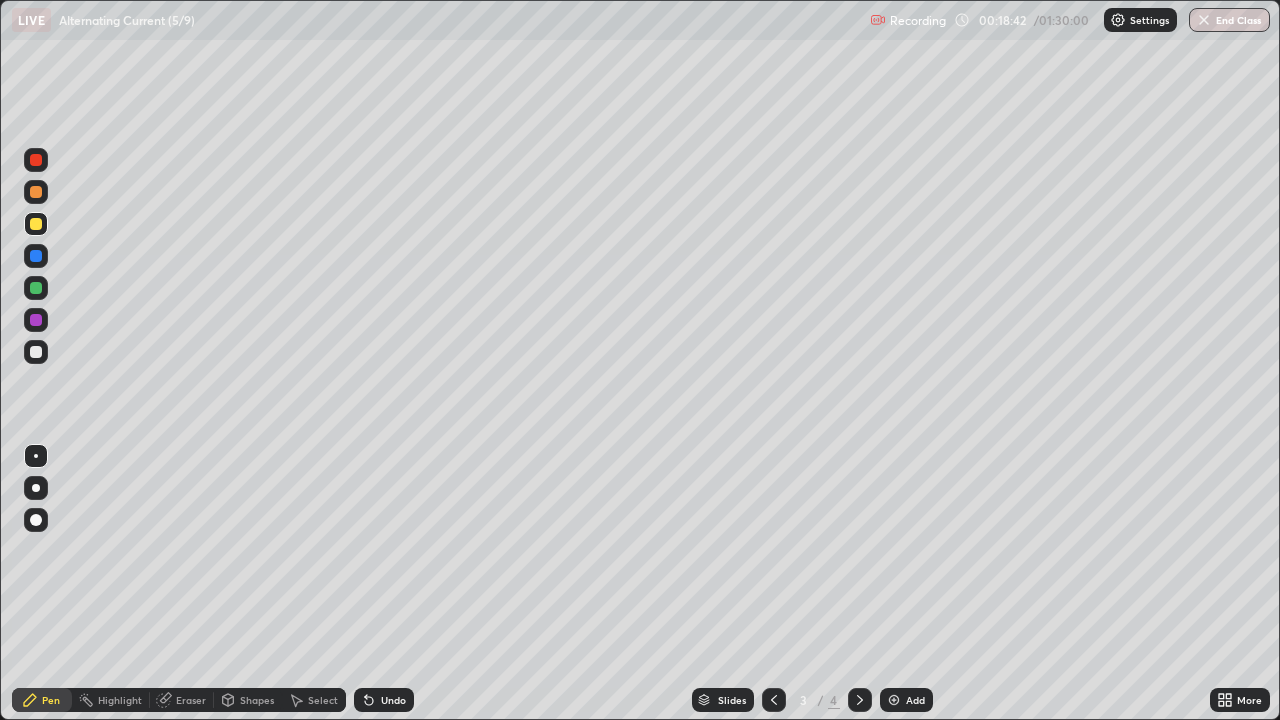 click 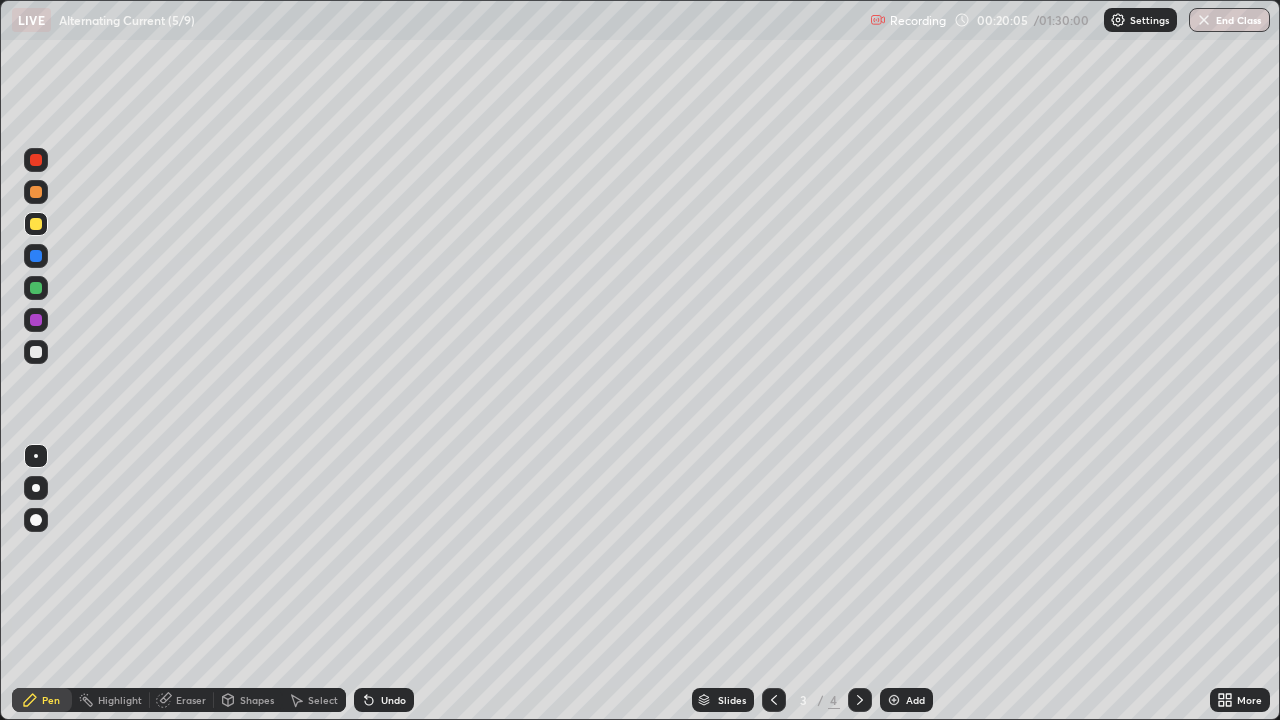 click 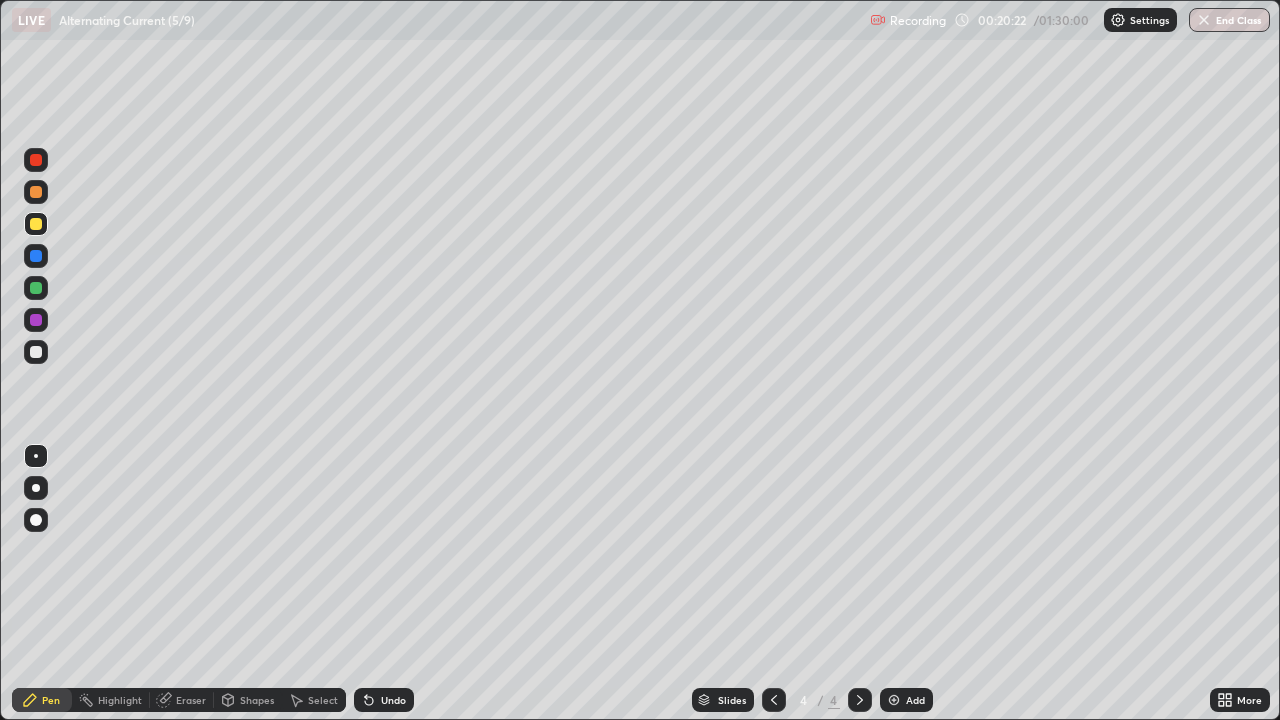 click at bounding box center [36, 320] 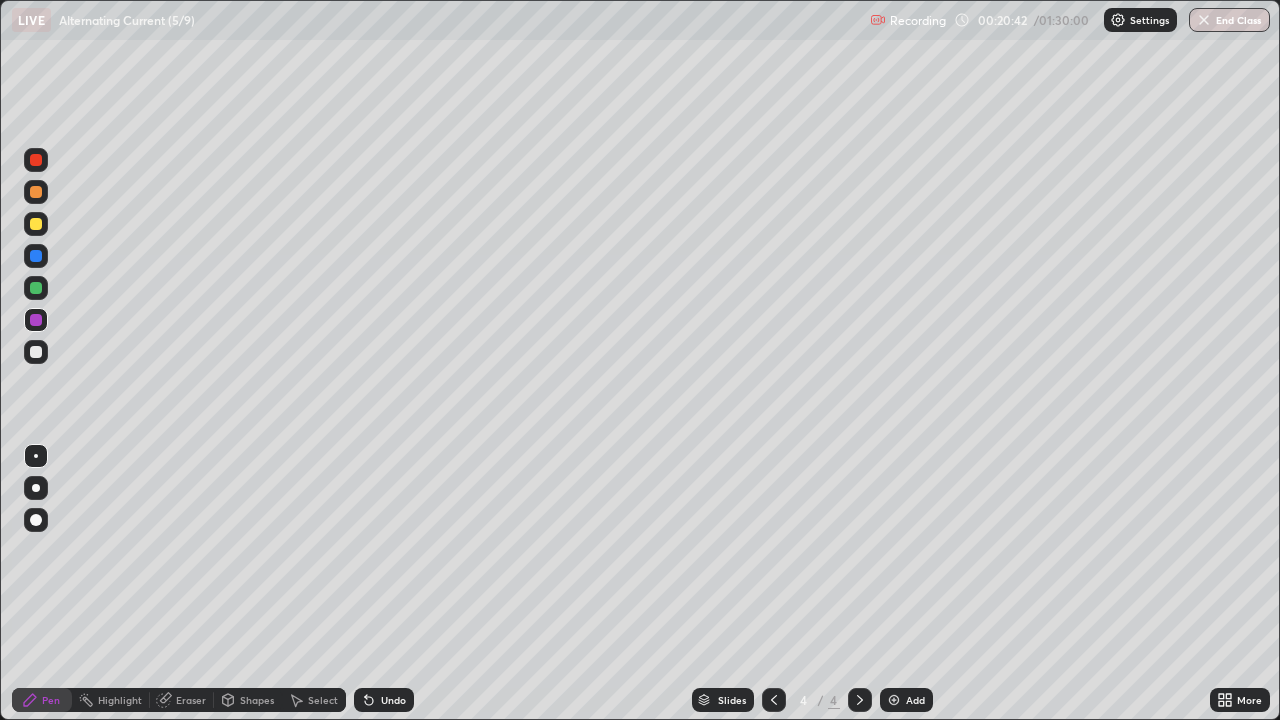 click at bounding box center [36, 256] 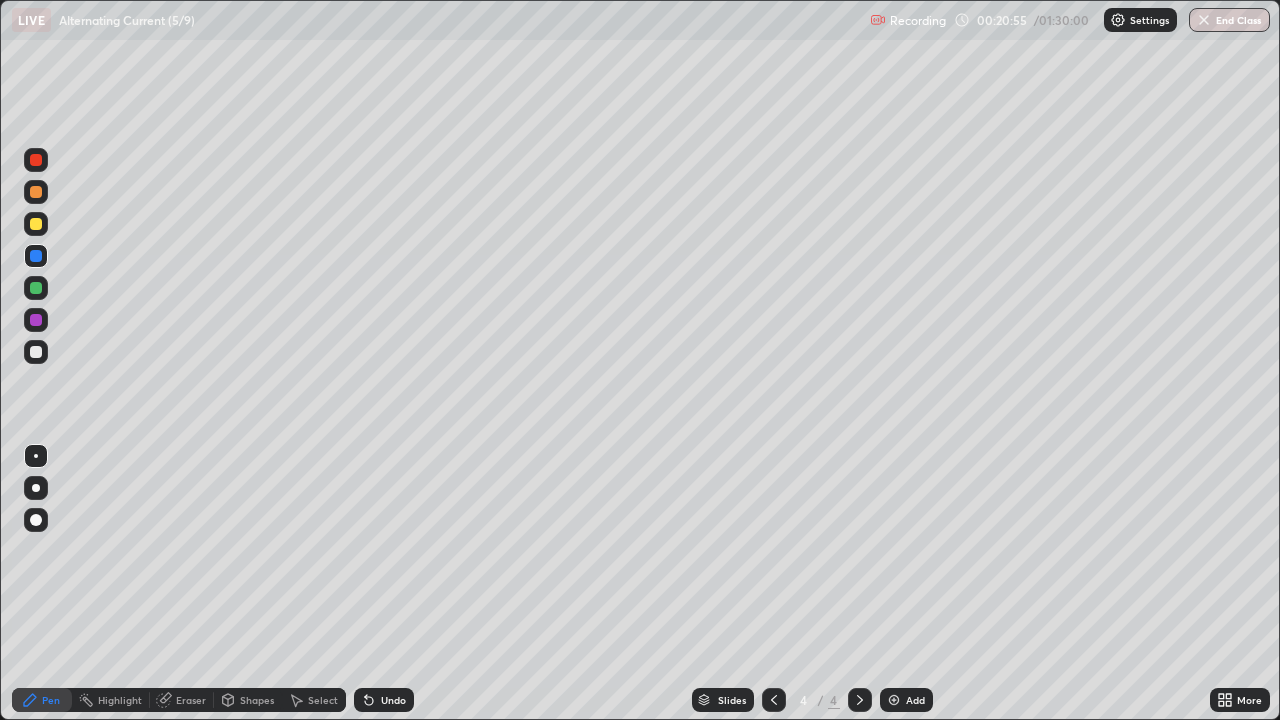 click on "Undo" at bounding box center (393, 700) 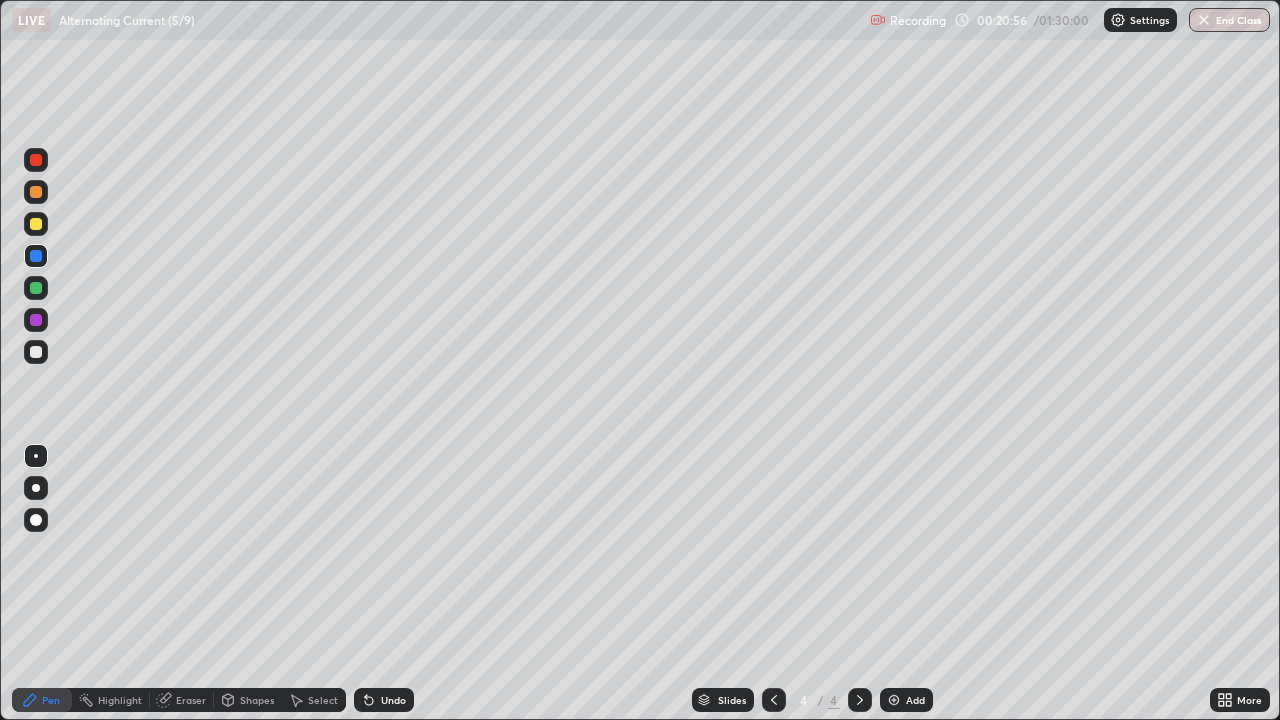 click on "Undo" at bounding box center (393, 700) 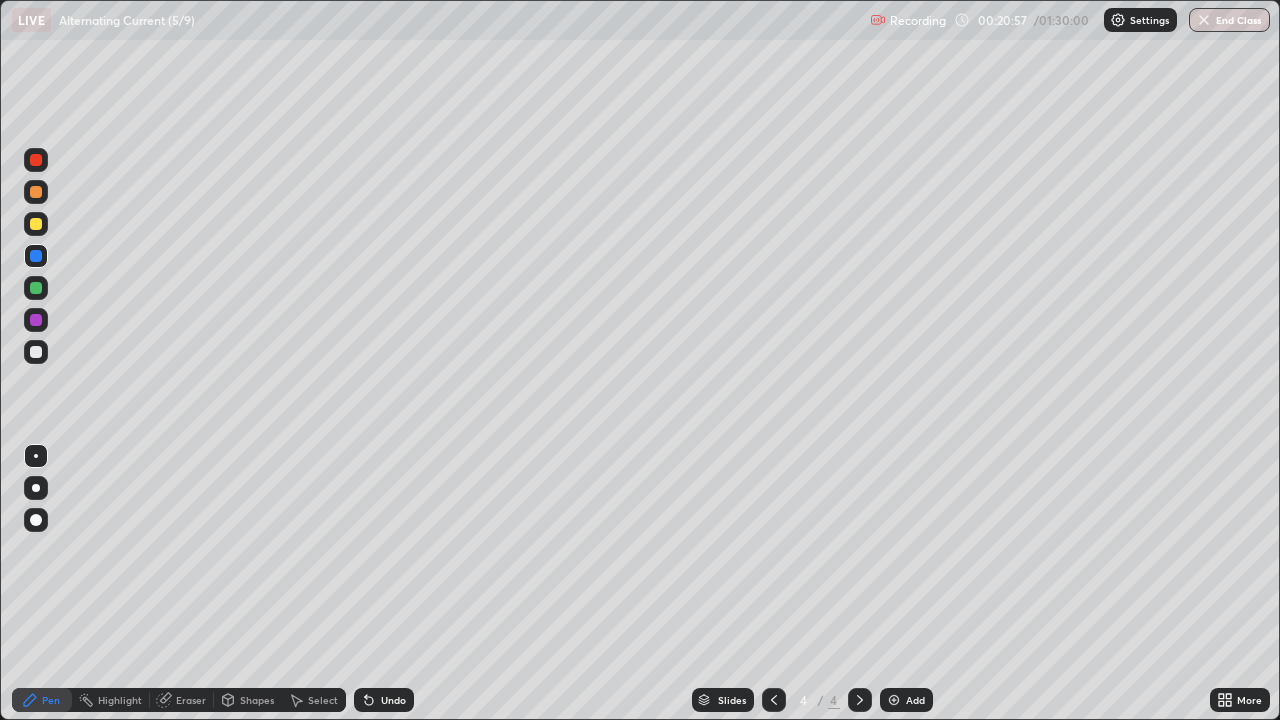 click on "Undo" at bounding box center [393, 700] 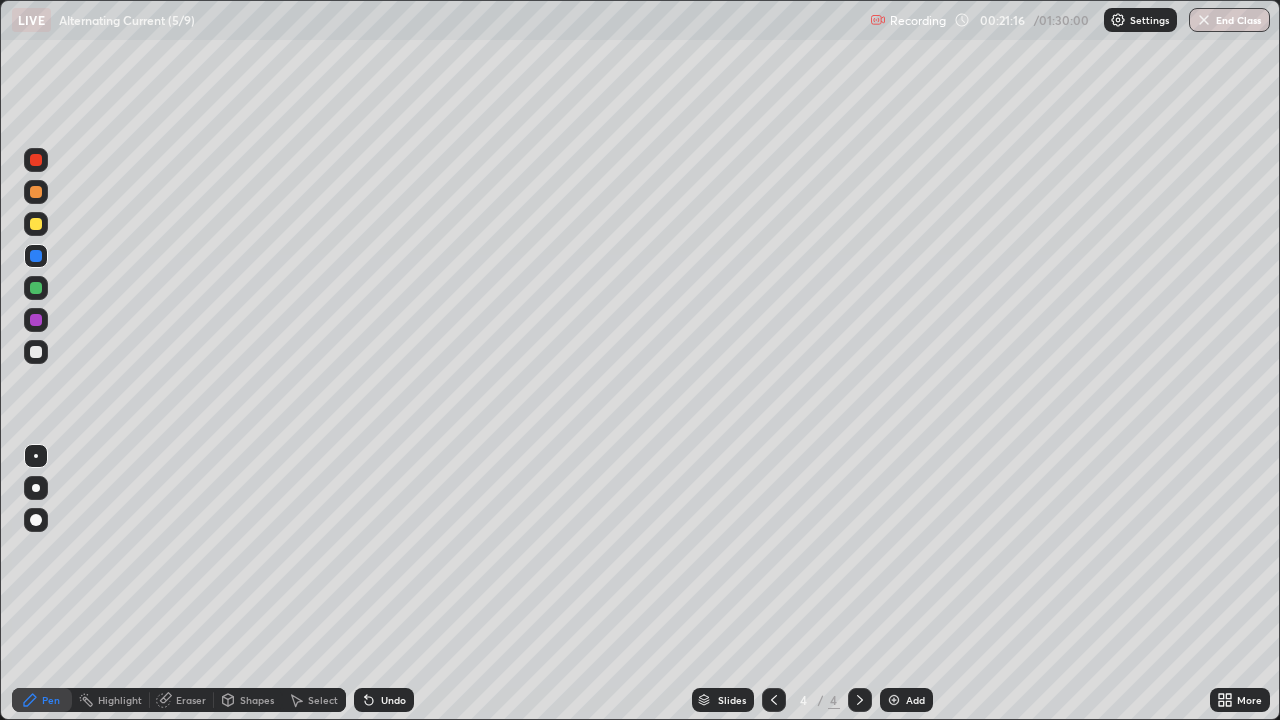 click at bounding box center (894, 700) 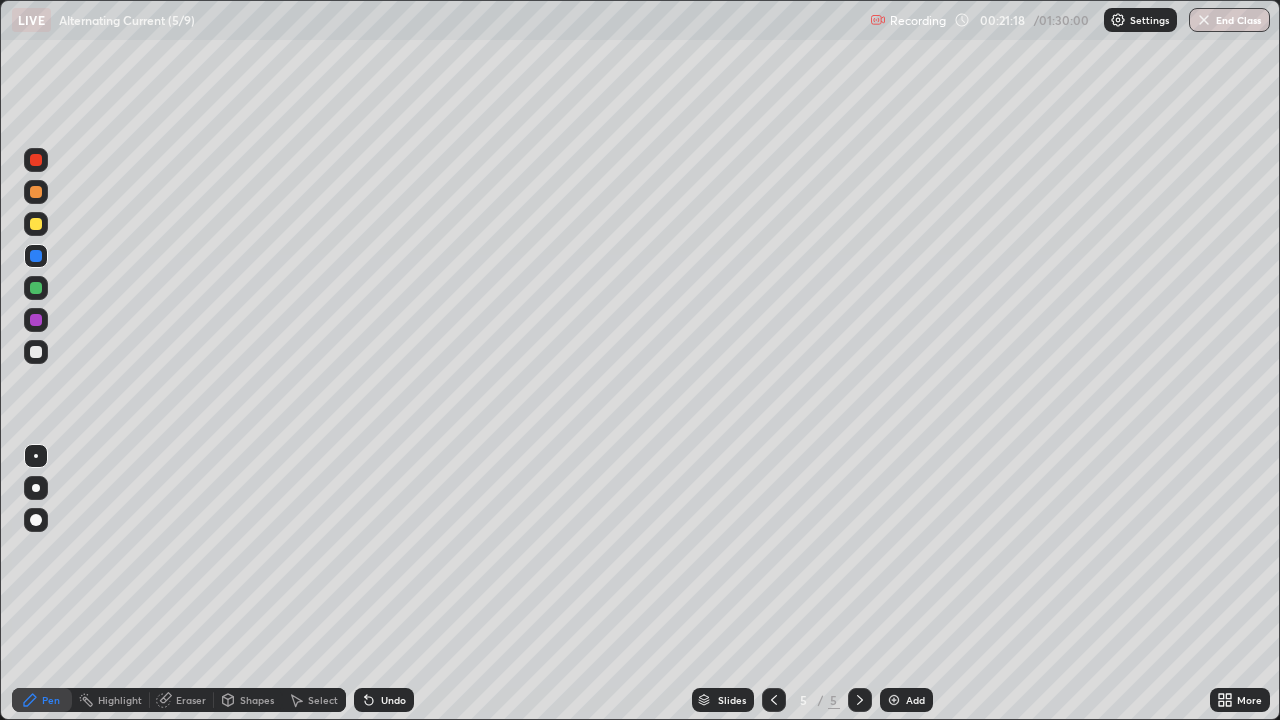 click at bounding box center (36, 224) 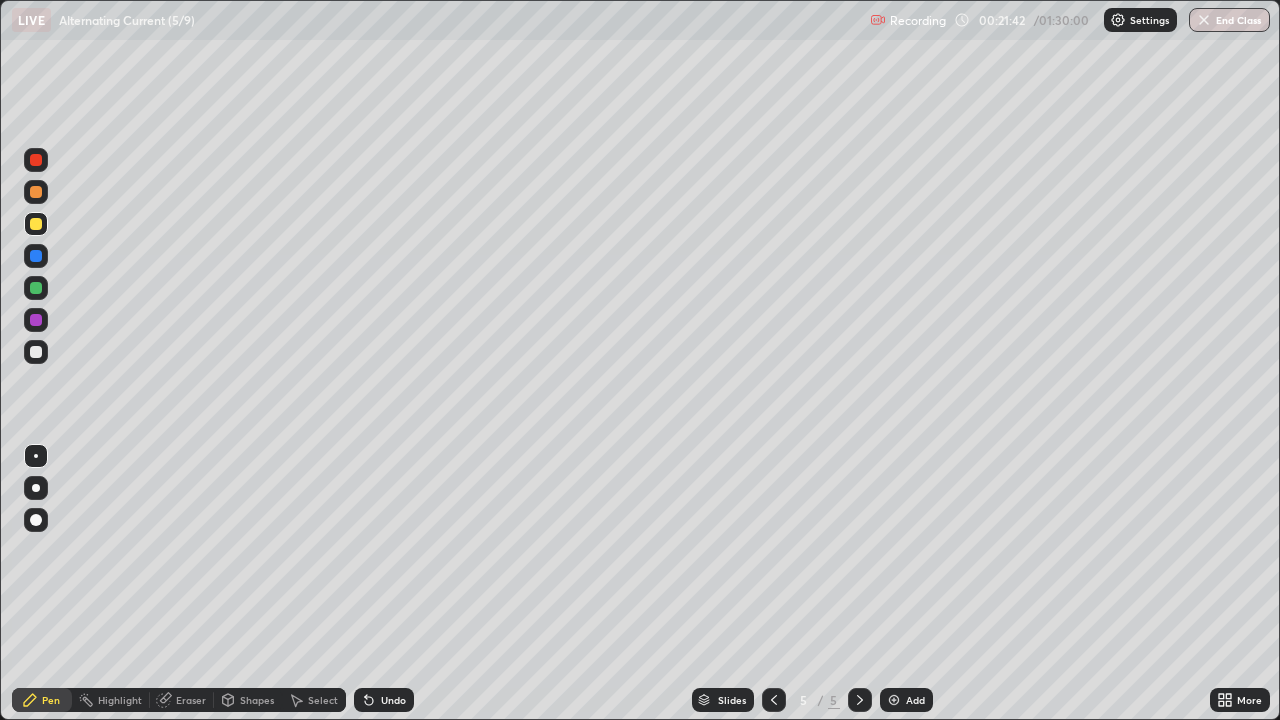 click at bounding box center [36, 352] 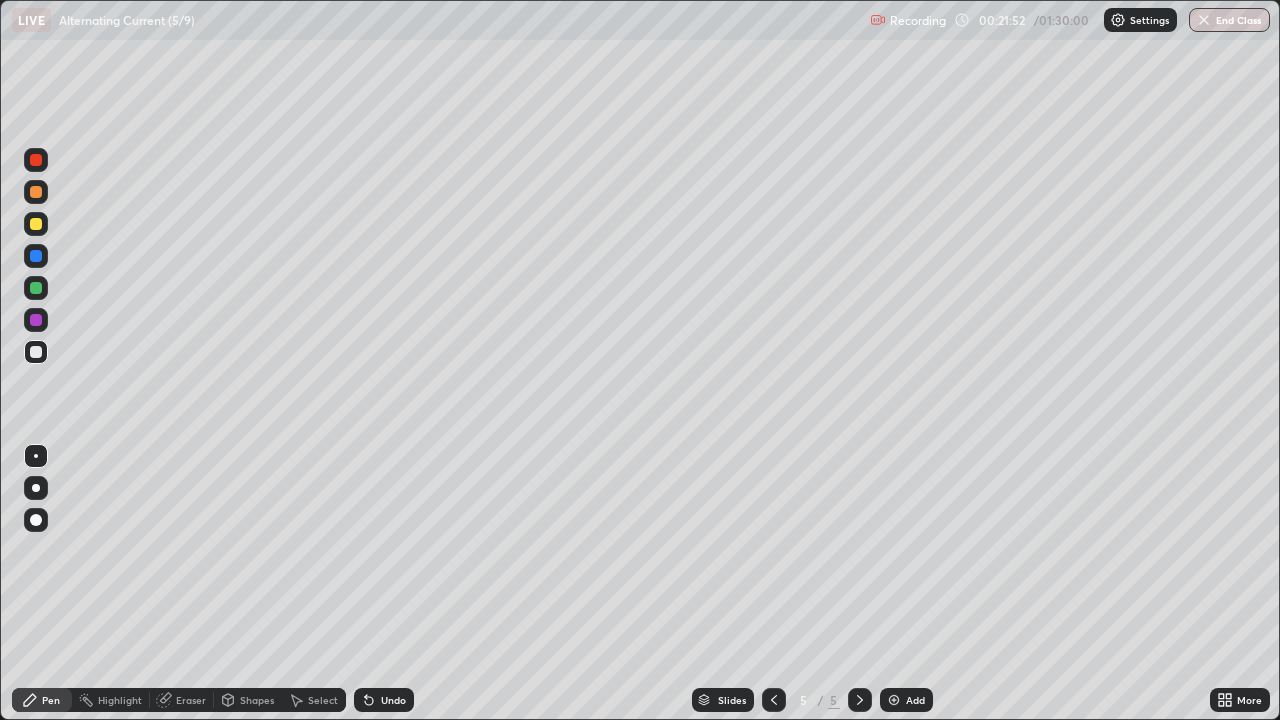 click at bounding box center (36, 288) 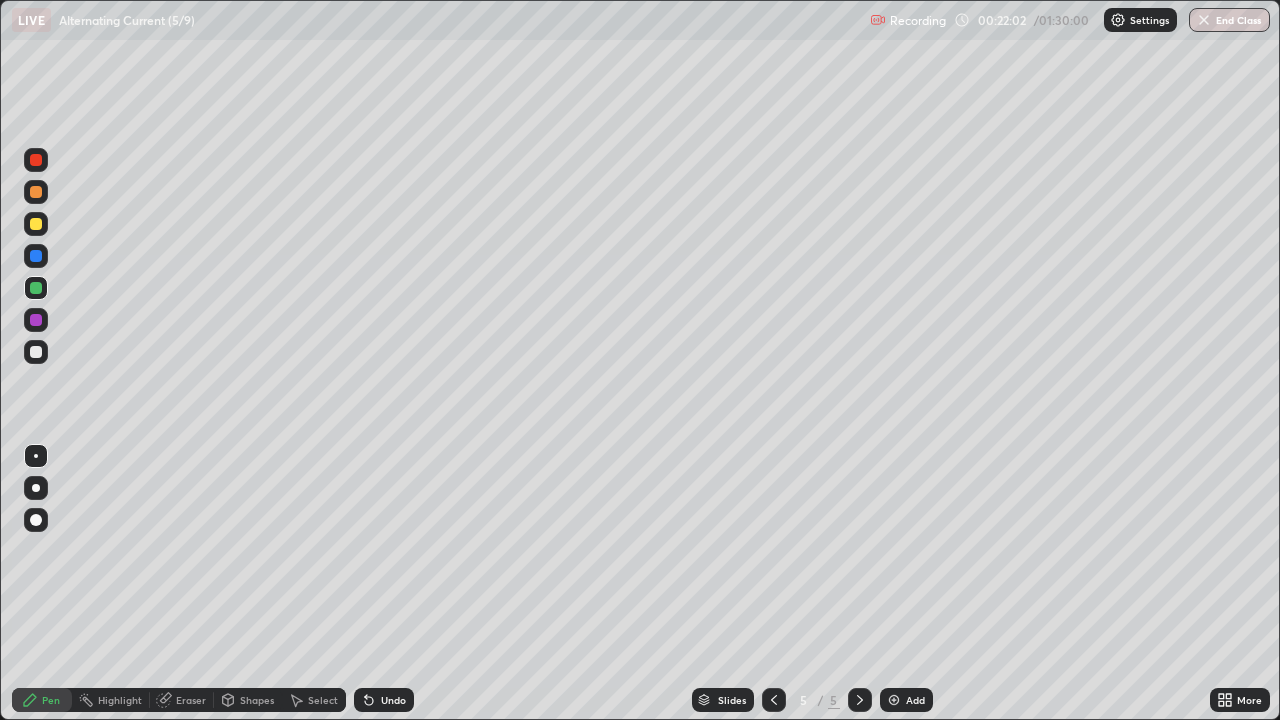 click on "Undo" at bounding box center [384, 700] 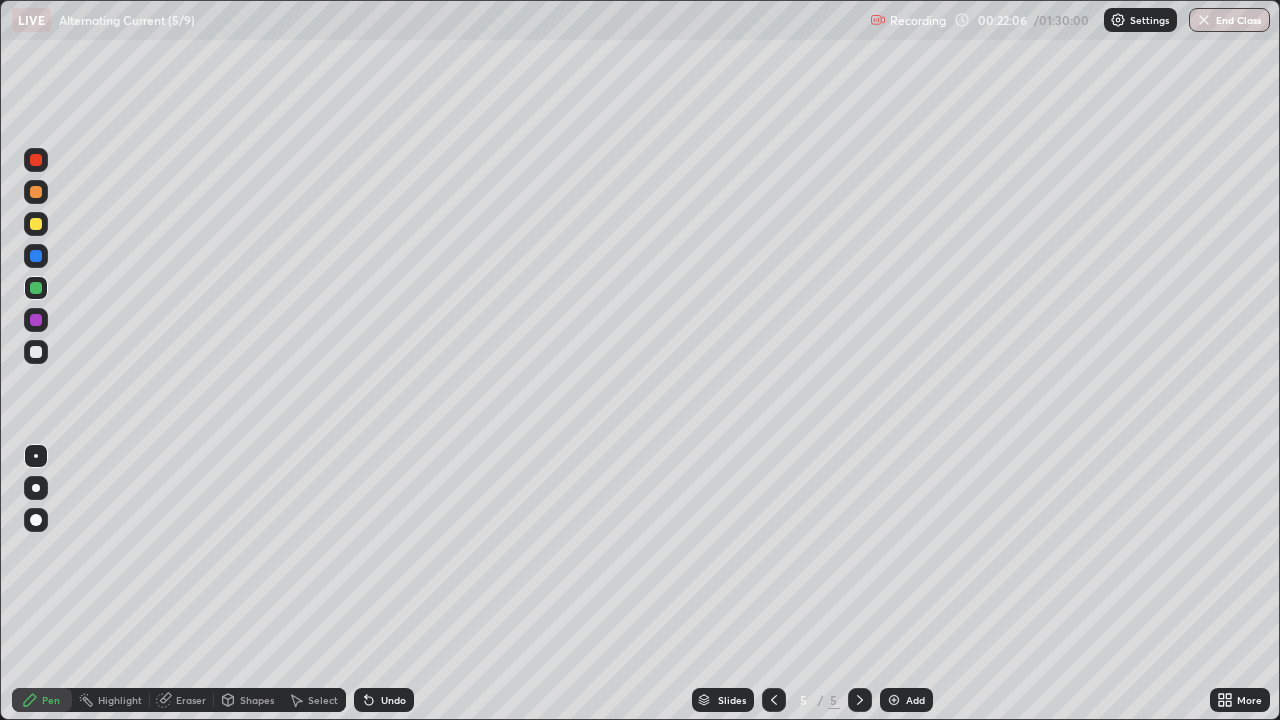 click at bounding box center (36, 352) 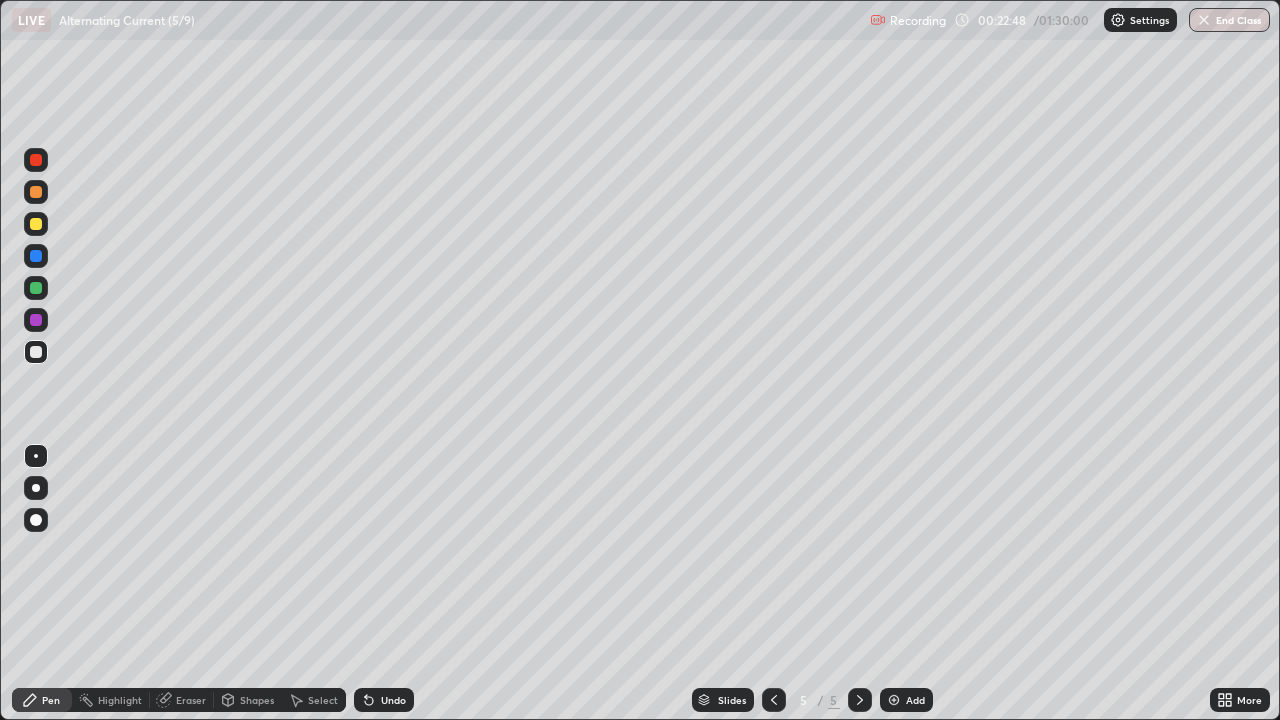 click on "Shapes" at bounding box center [257, 700] 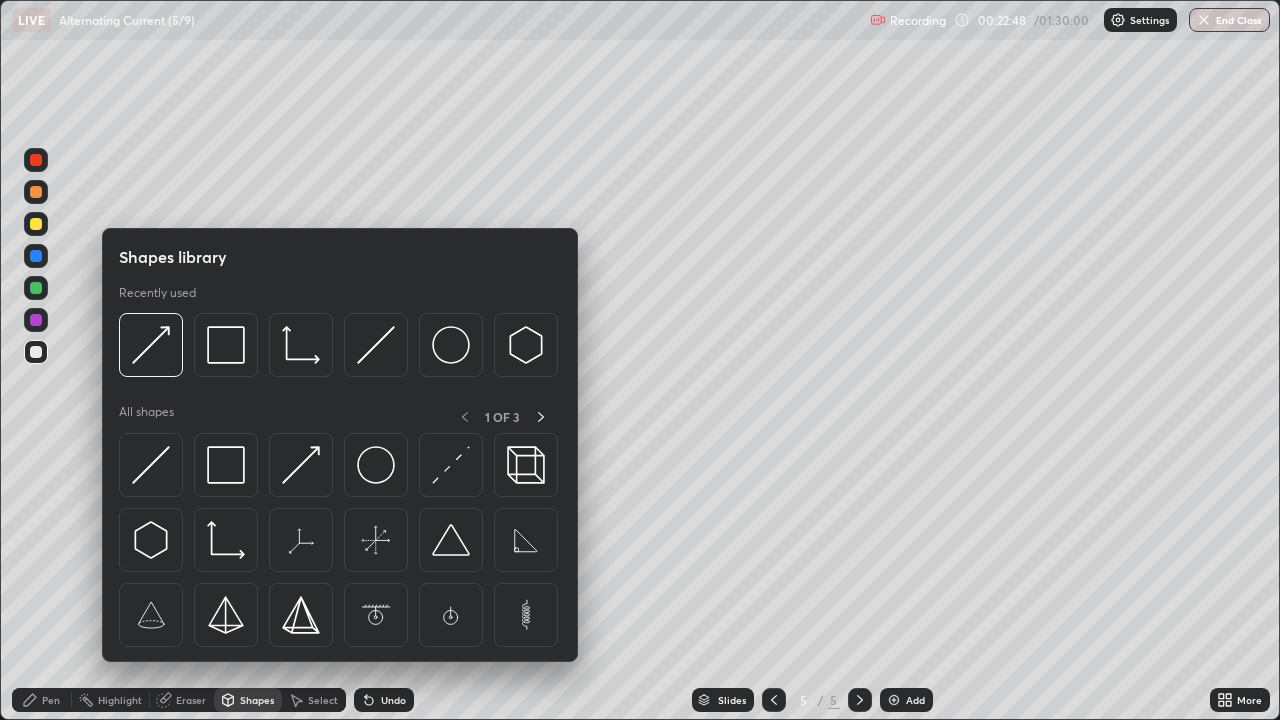 click on "Select" at bounding box center [323, 700] 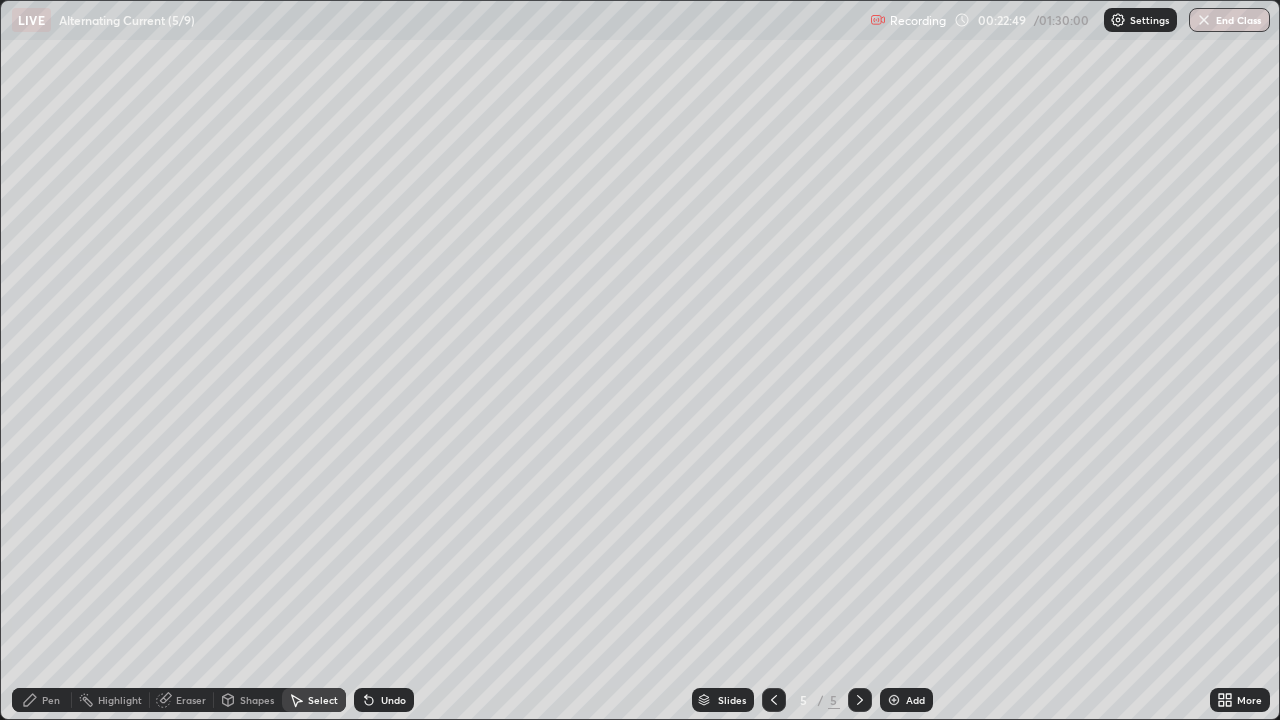 click on "Select" at bounding box center [323, 700] 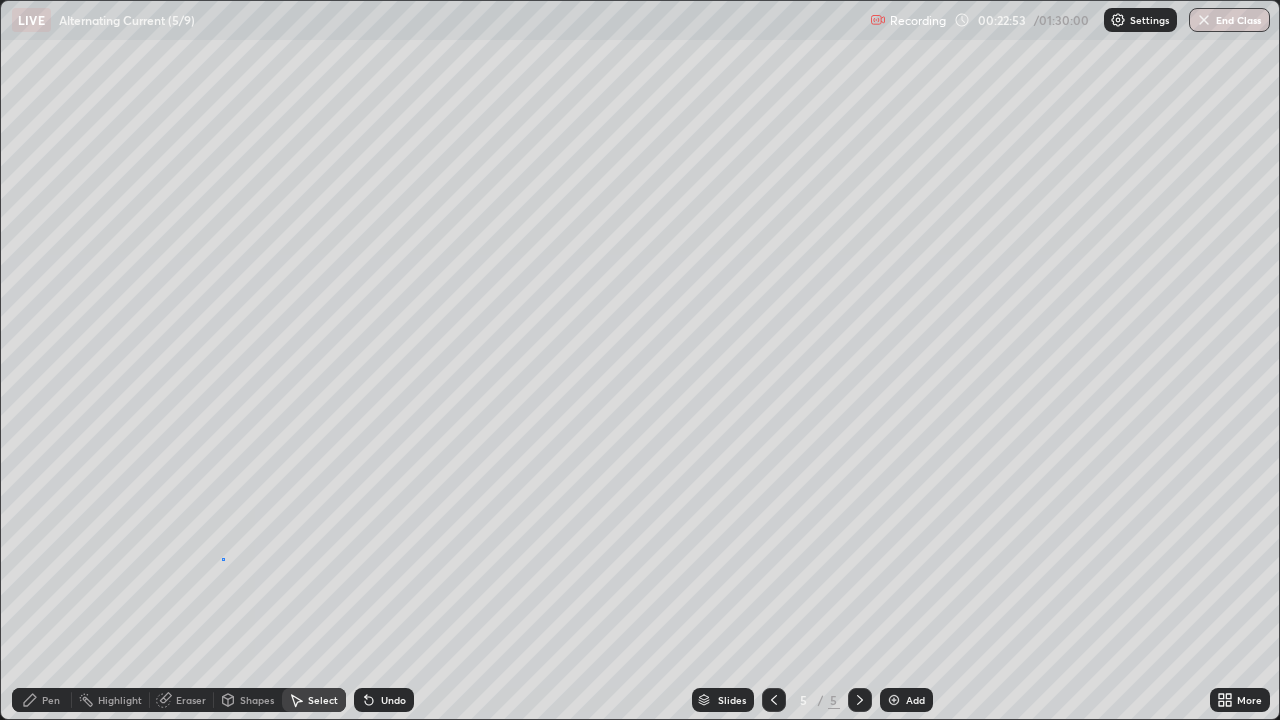 click on "0 ° Undo Copy Duplicate Duplicate to new slide Delete" at bounding box center [640, 360] 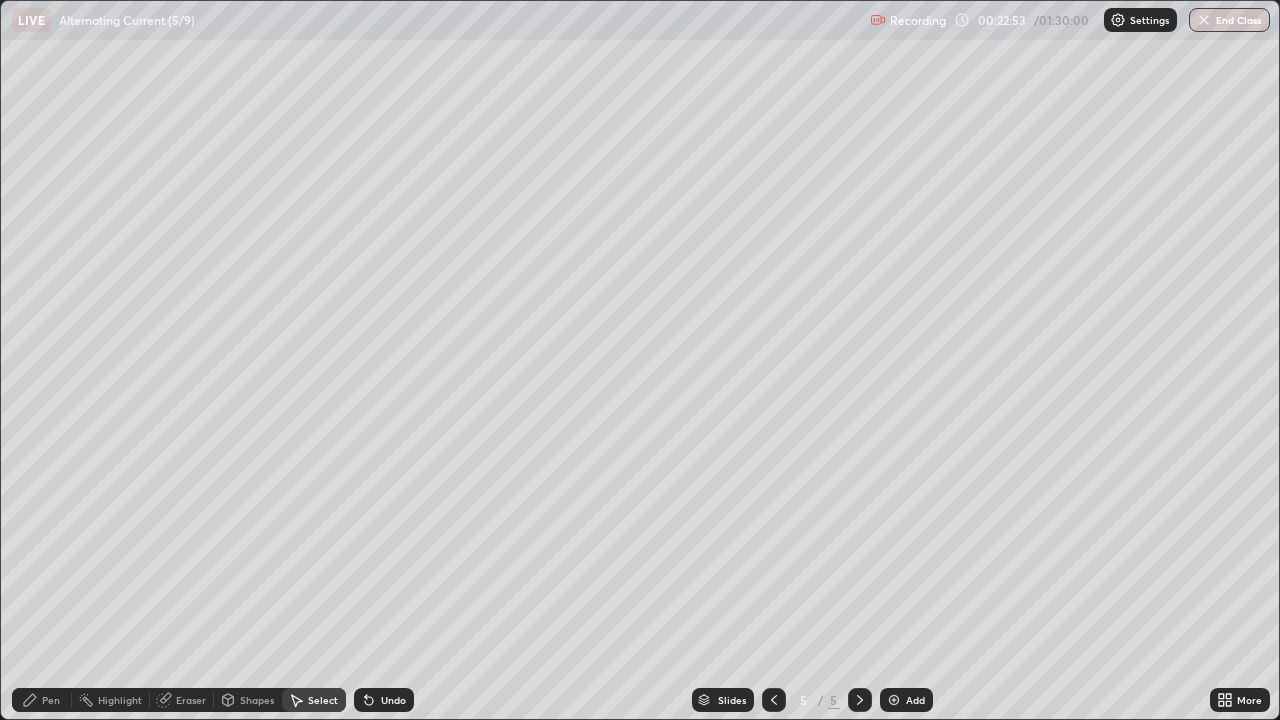 click on "Pen" at bounding box center (42, 700) 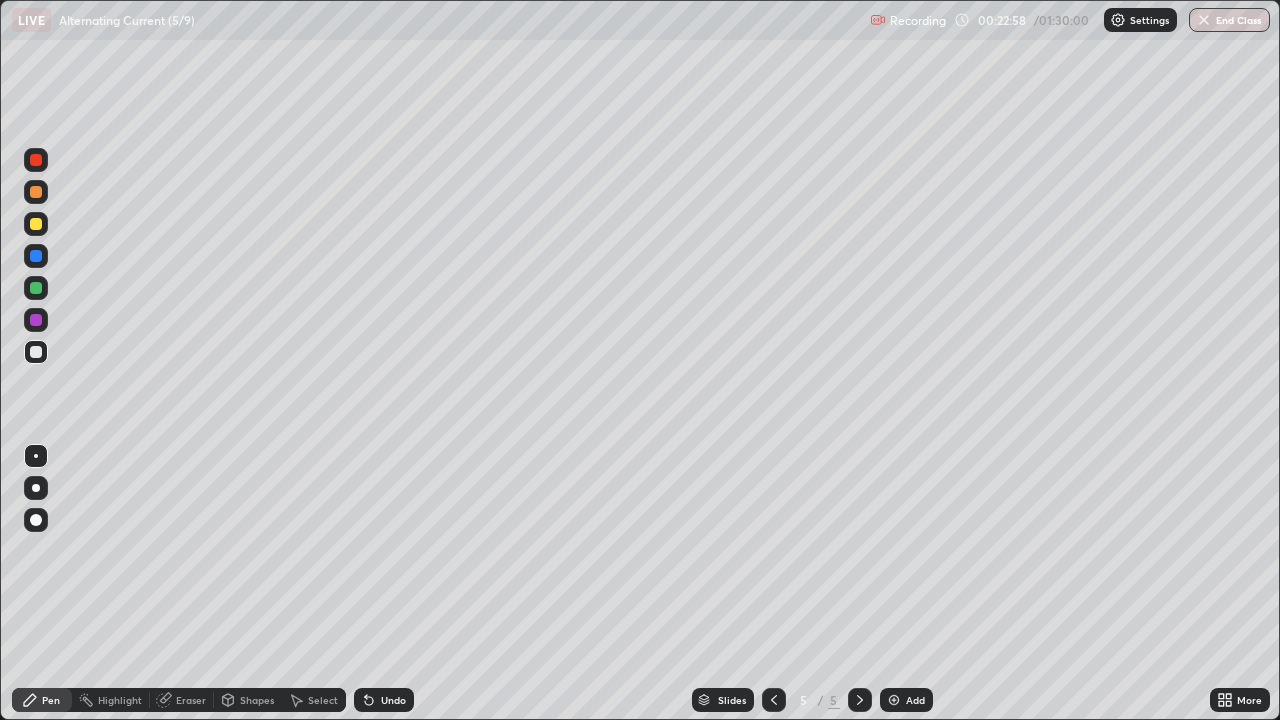 click on "Eraser" at bounding box center [191, 700] 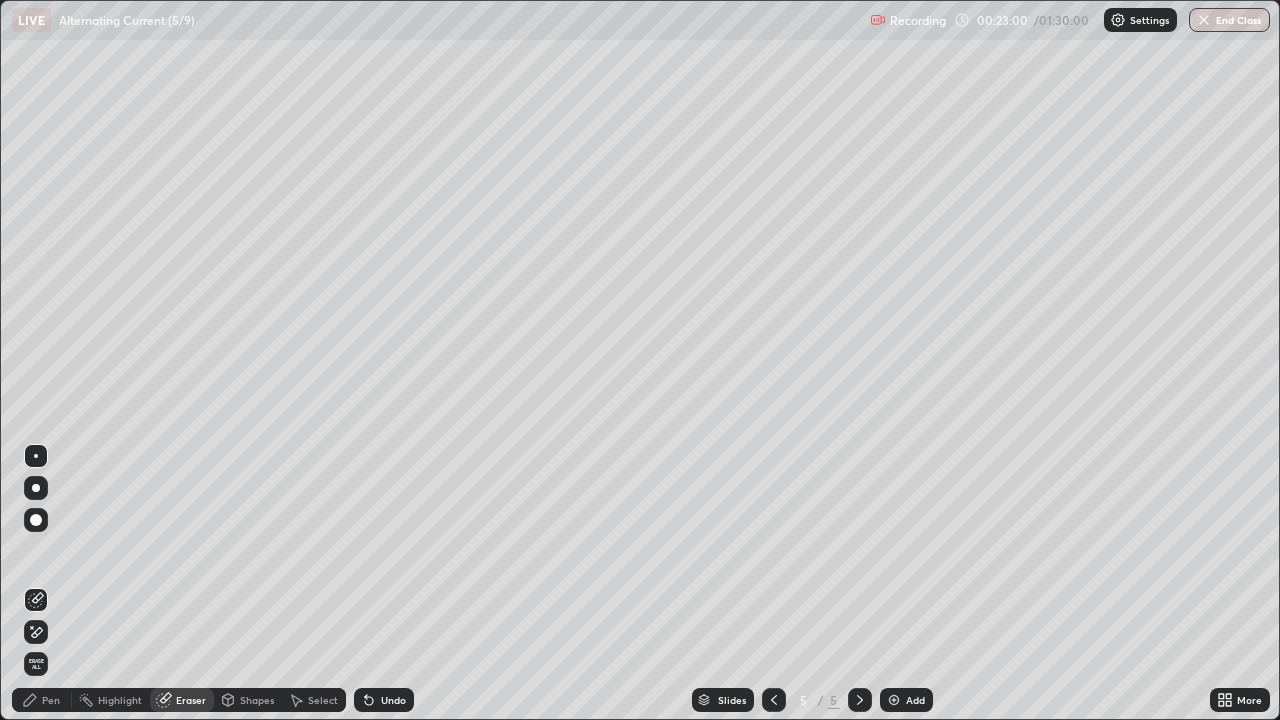 click on "Pen" at bounding box center (42, 700) 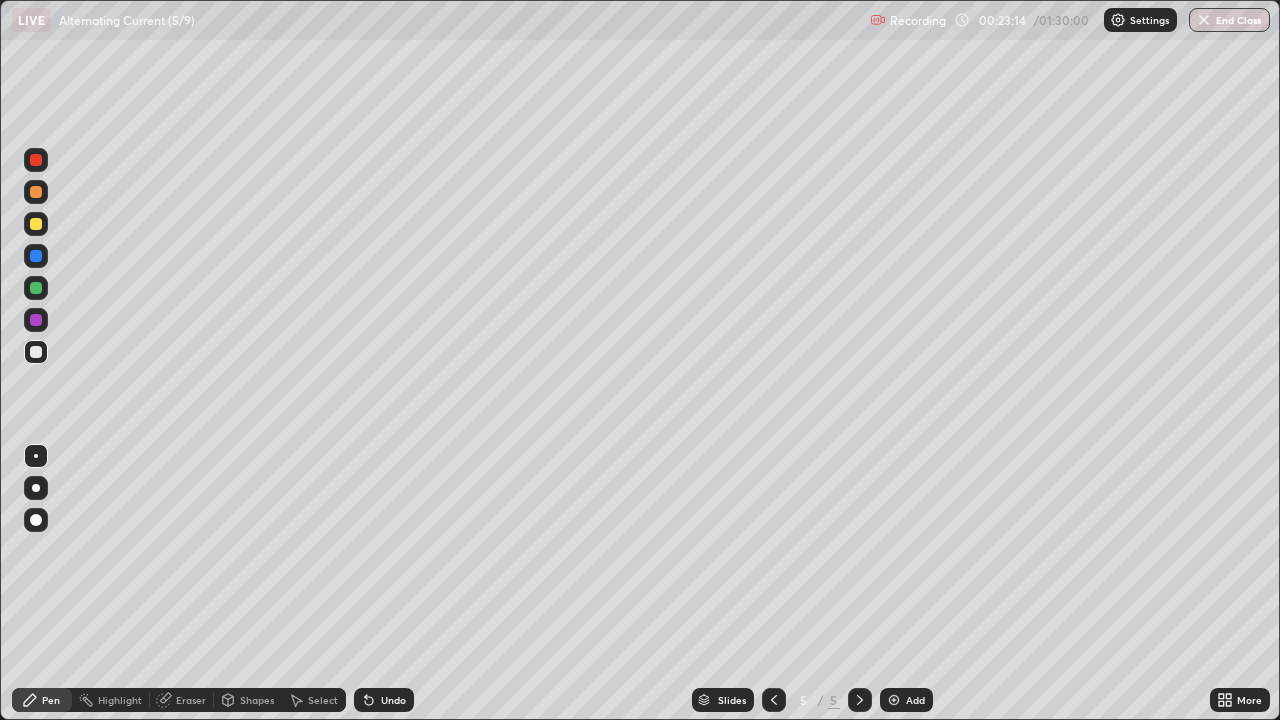 click at bounding box center (36, 288) 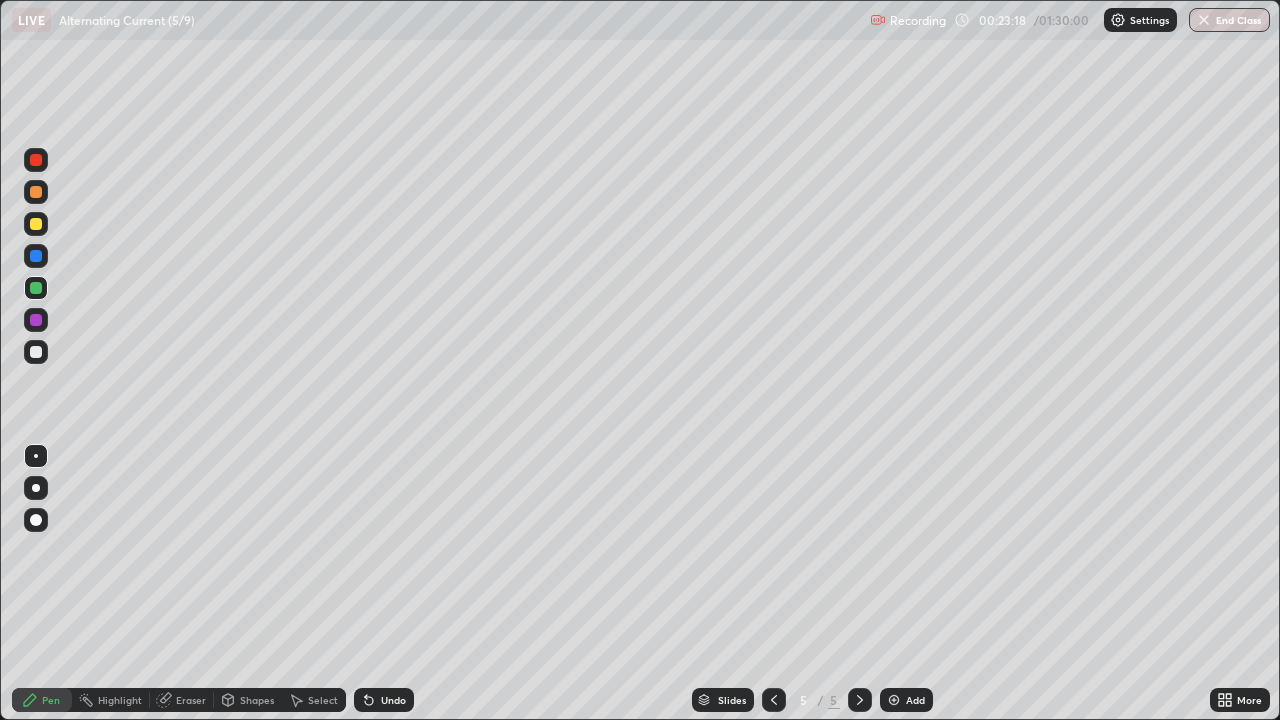 click at bounding box center [36, 352] 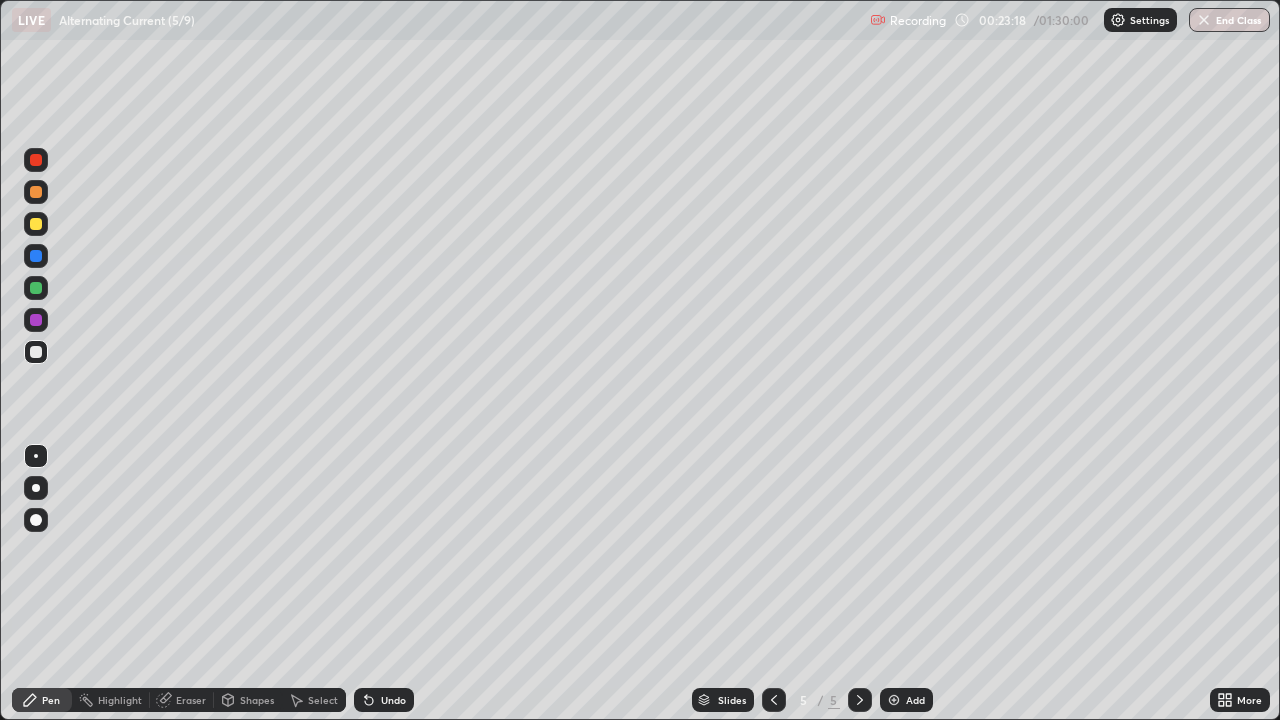 click at bounding box center [36, 352] 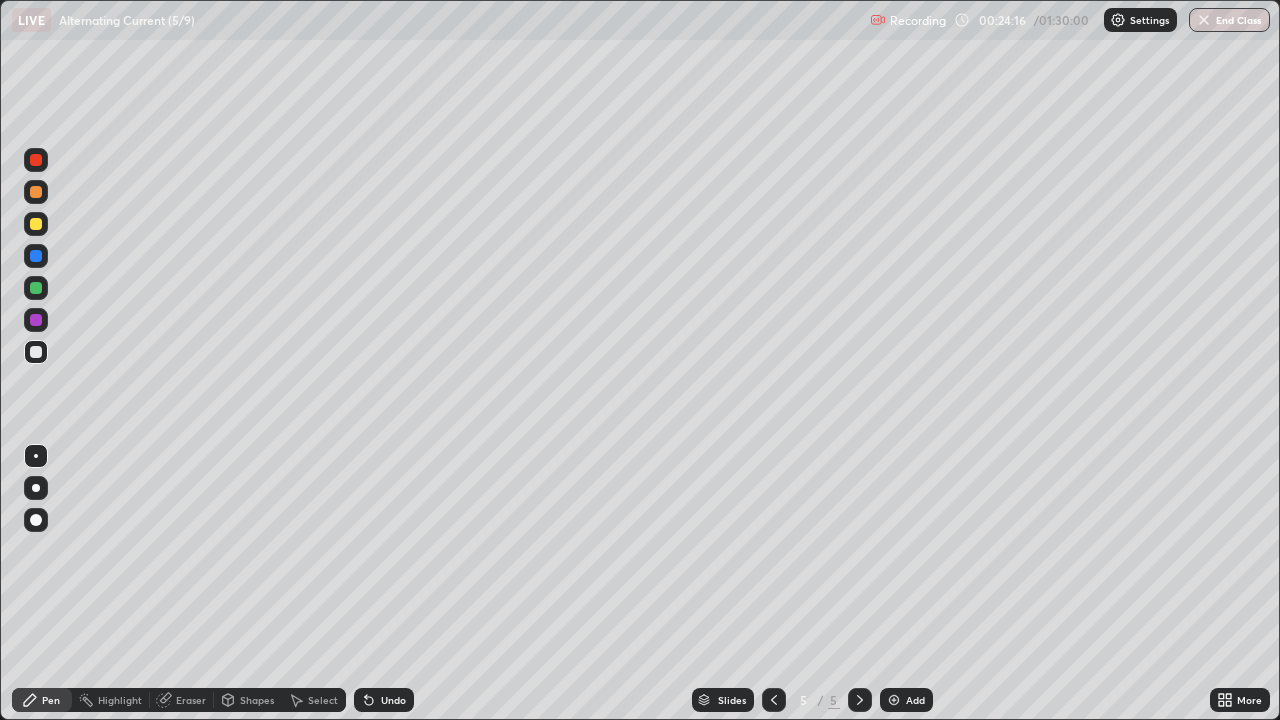 click on "Shapes" at bounding box center [257, 700] 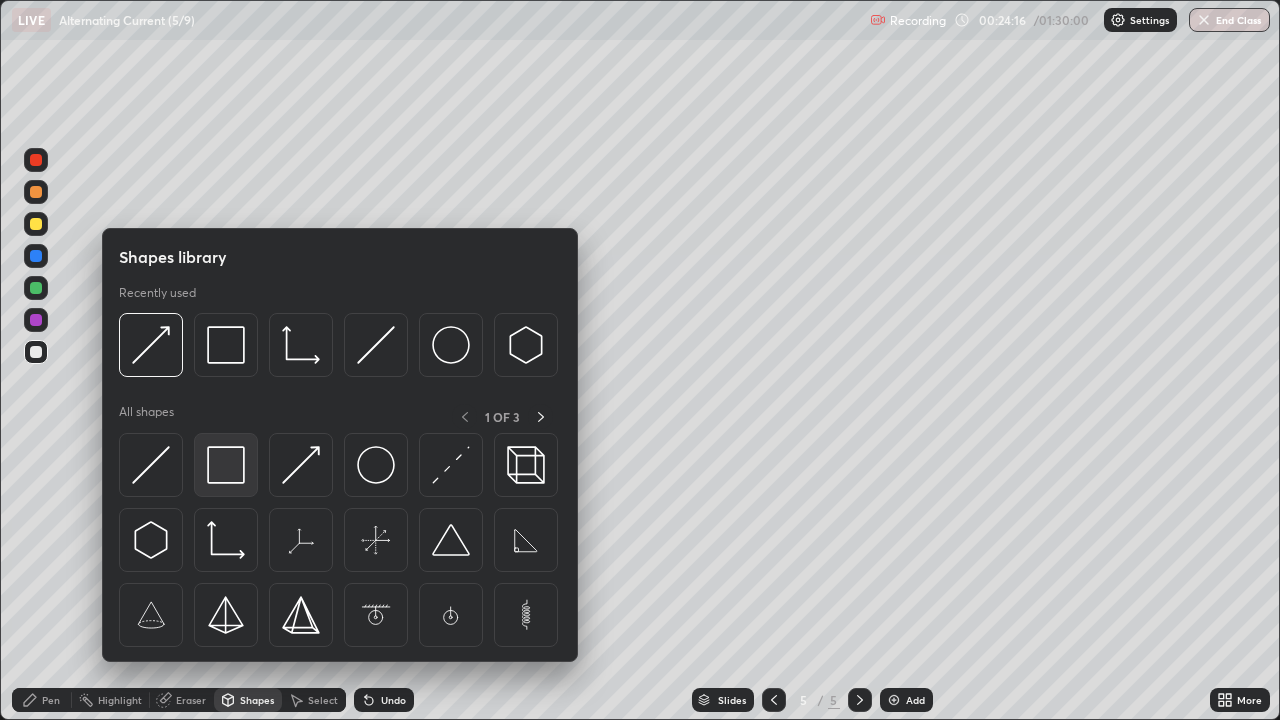 click at bounding box center [226, 465] 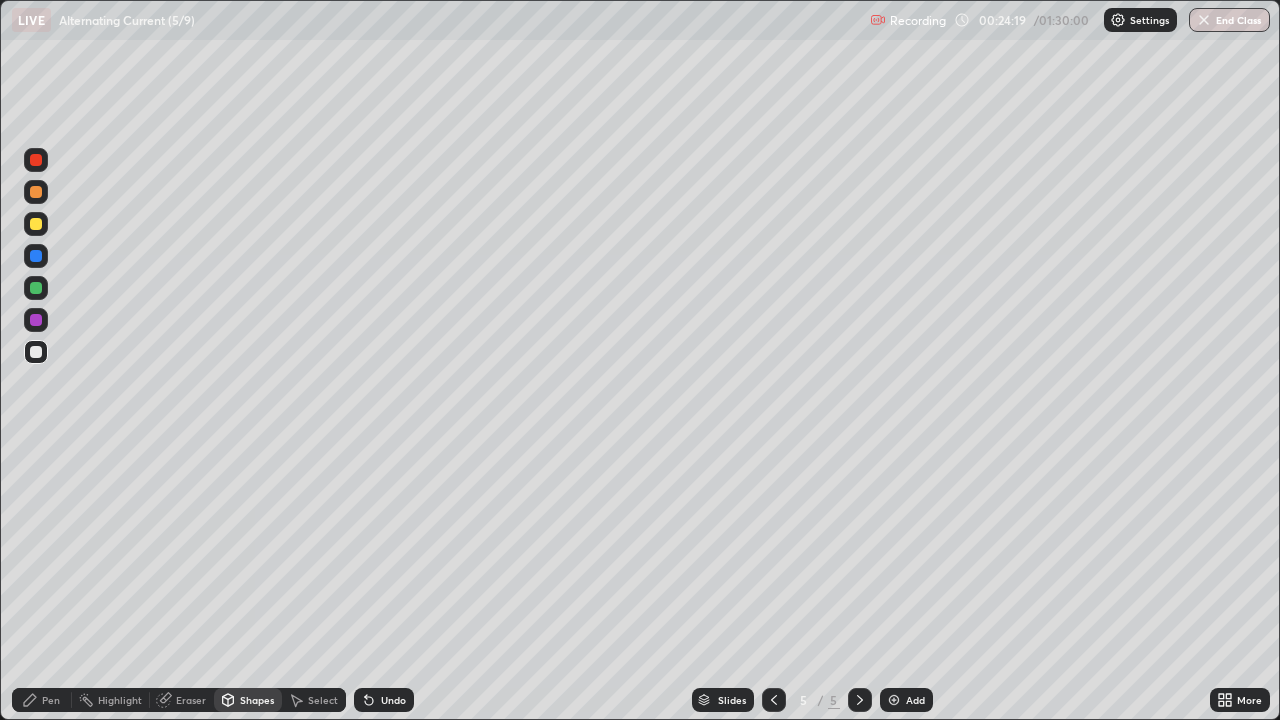 click at bounding box center [36, 320] 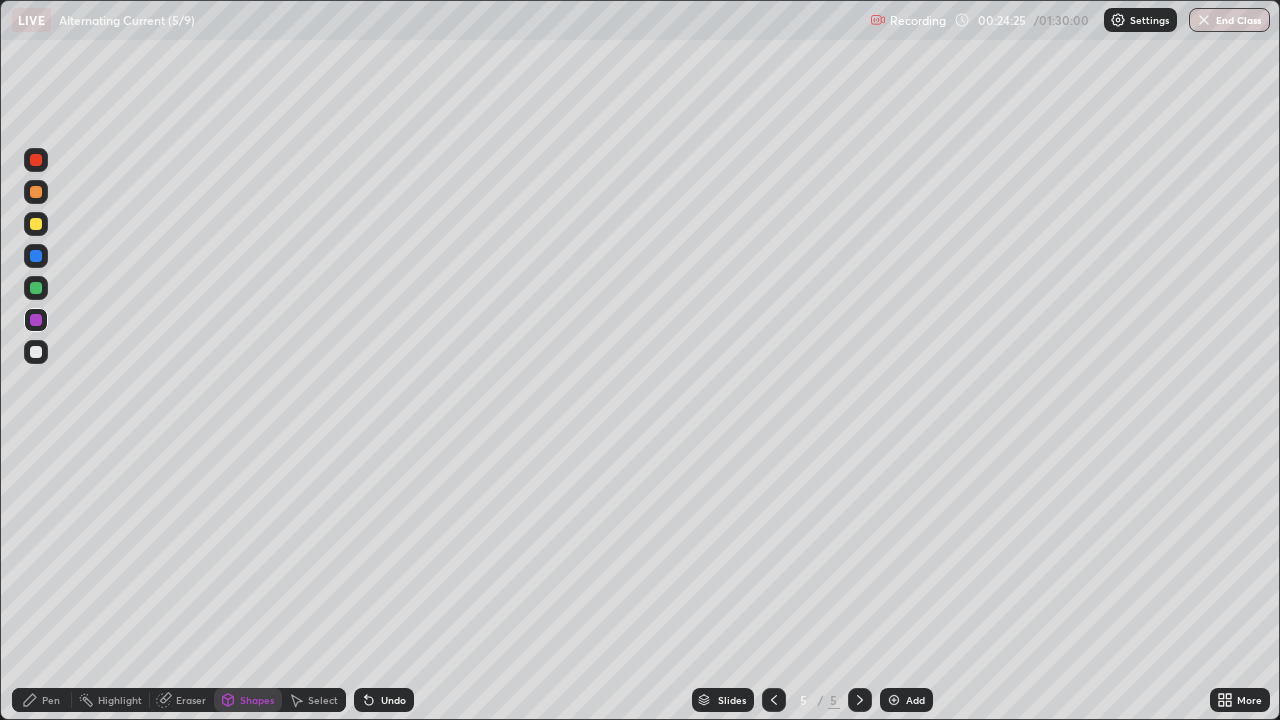 click on "Pen" at bounding box center (51, 700) 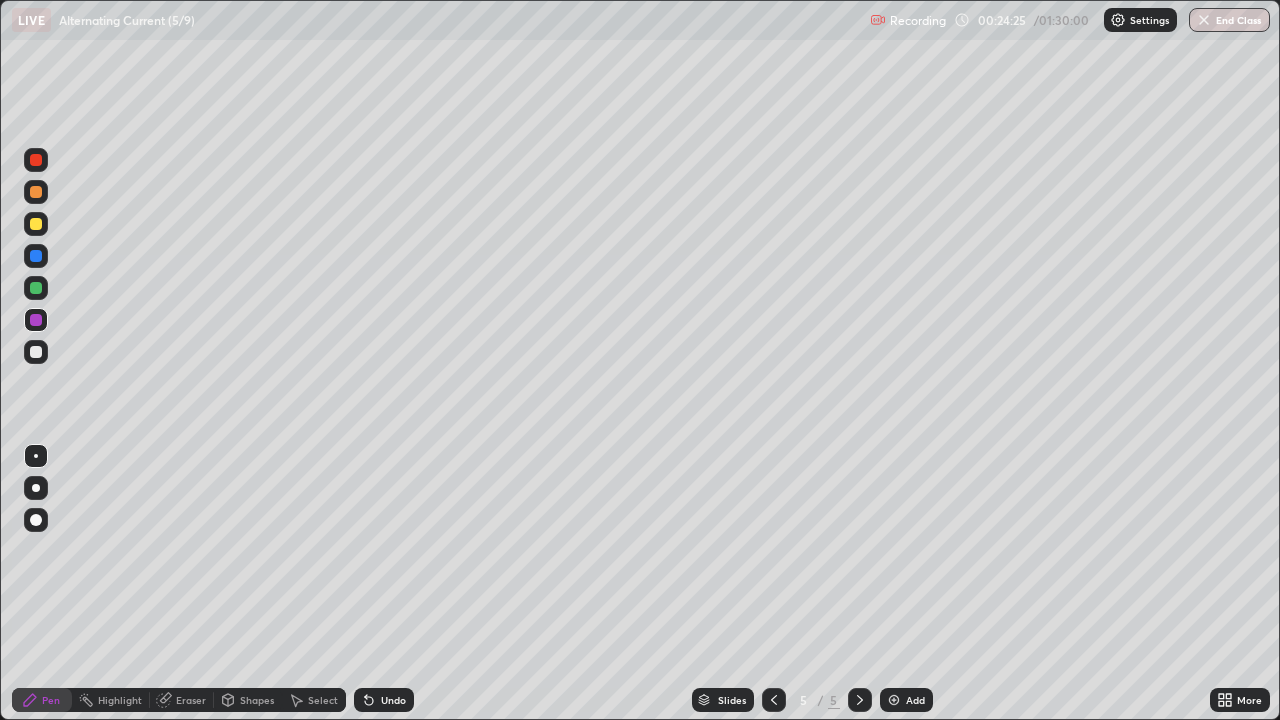 click on "Pen" at bounding box center (51, 700) 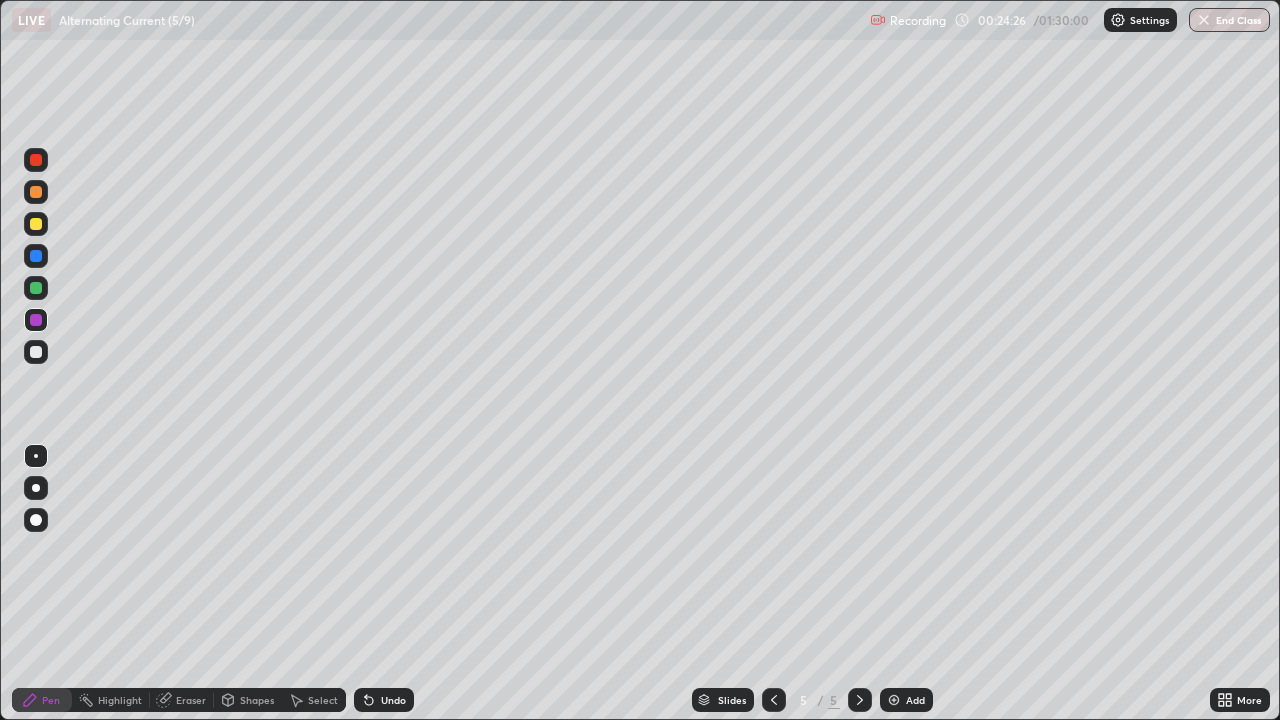 click at bounding box center (36, 288) 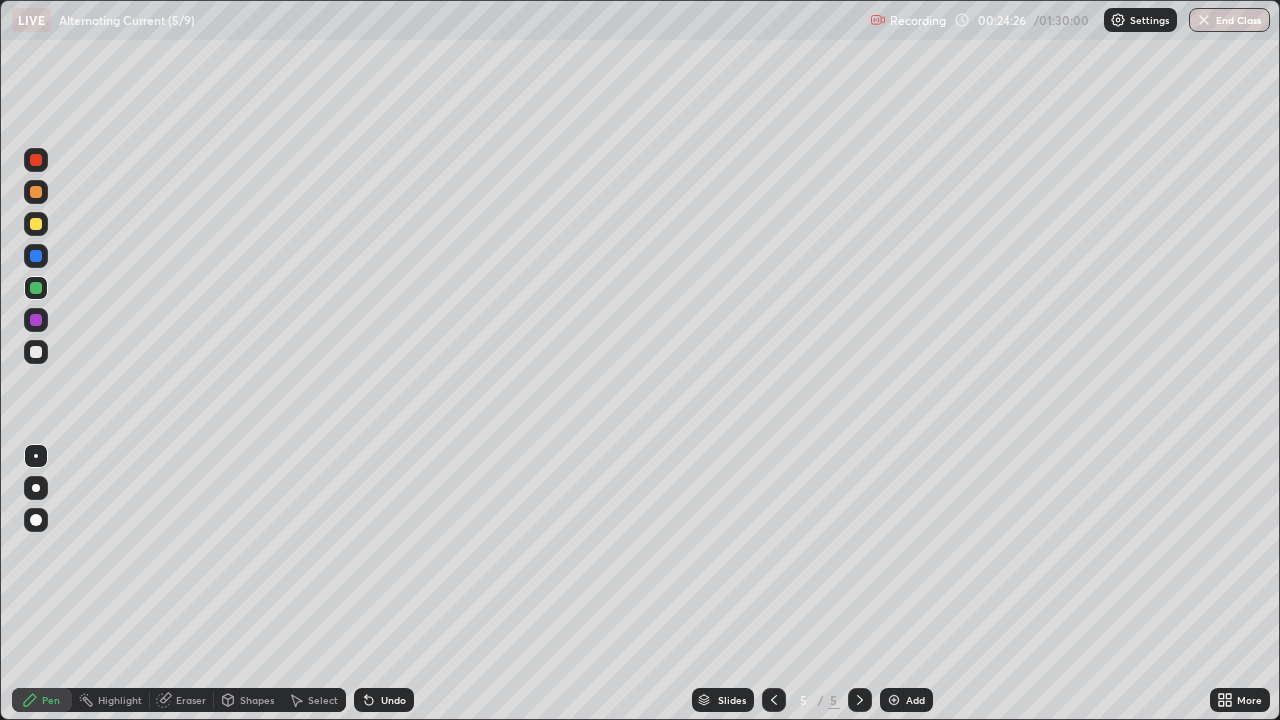 click at bounding box center (36, 288) 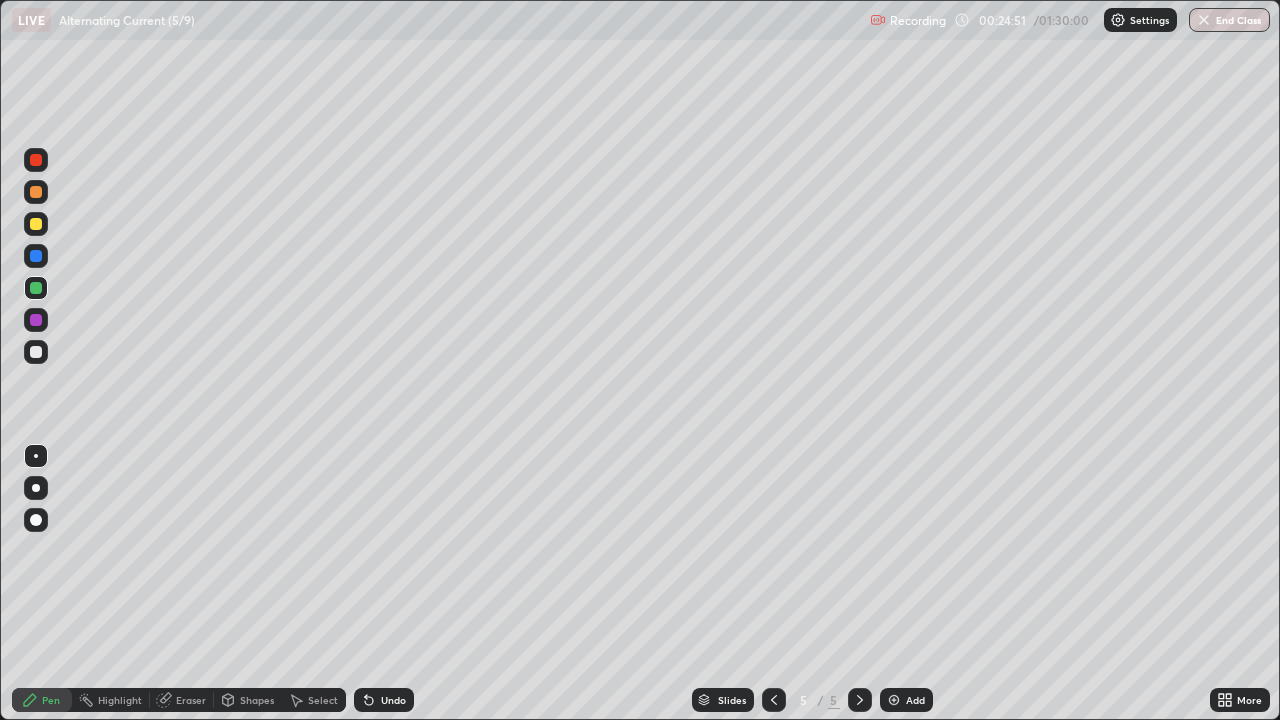 click 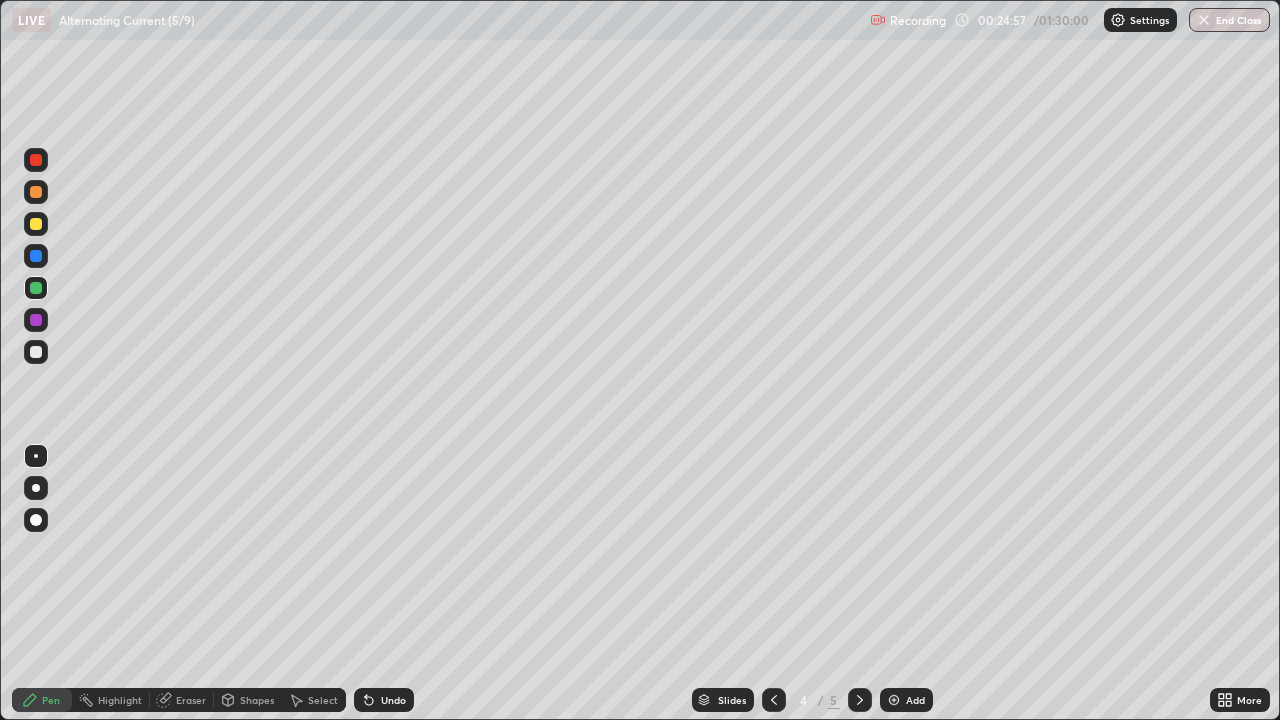 click at bounding box center [36, 320] 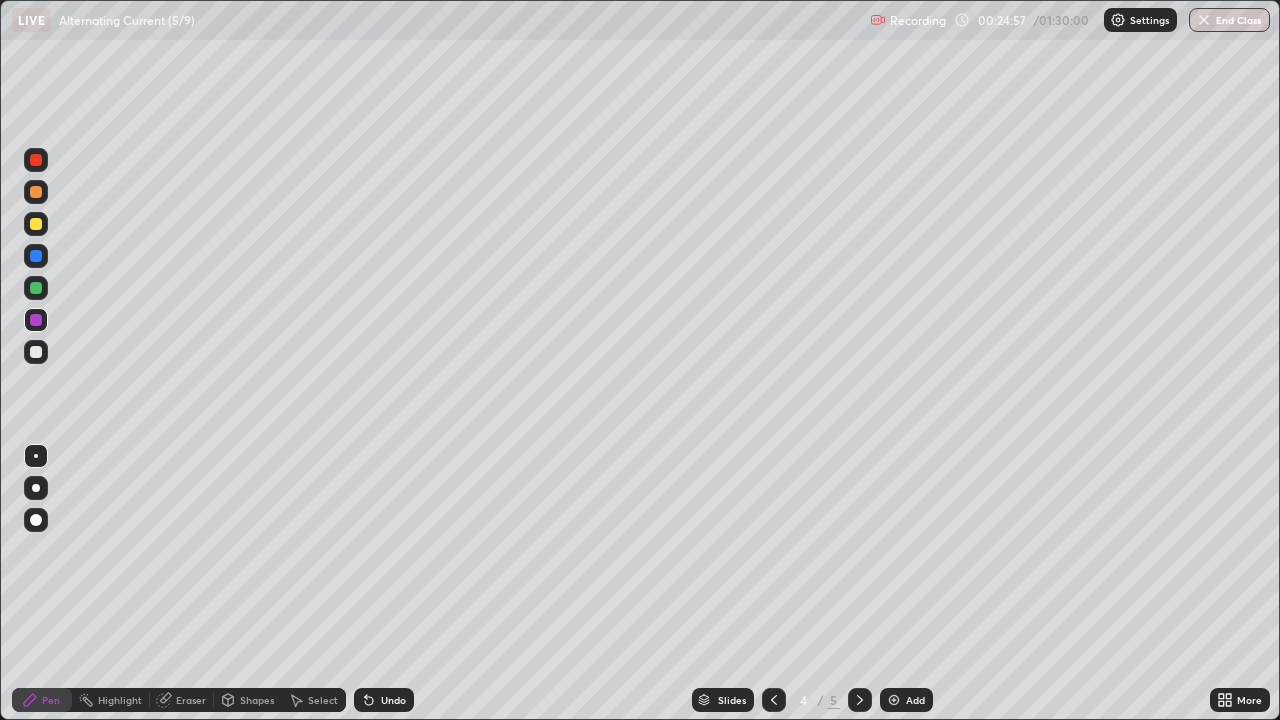 click at bounding box center (36, 256) 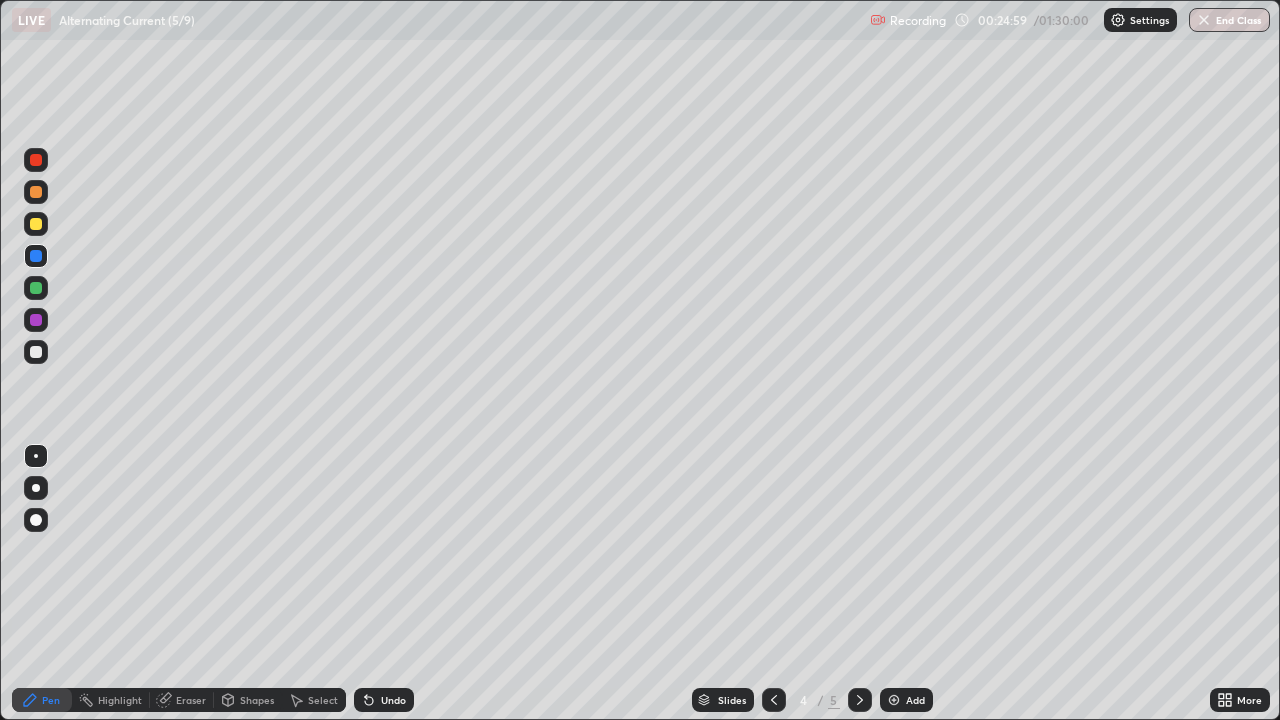click on "Shapes" at bounding box center [248, 700] 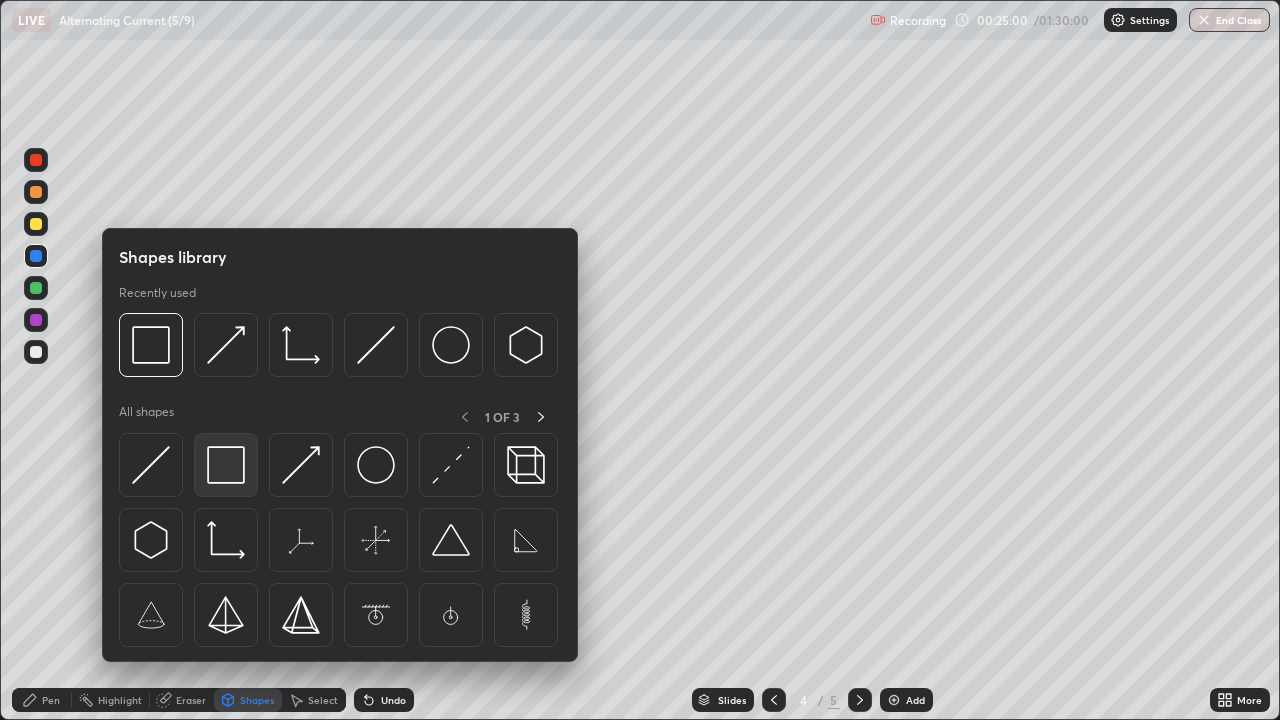 click at bounding box center (226, 465) 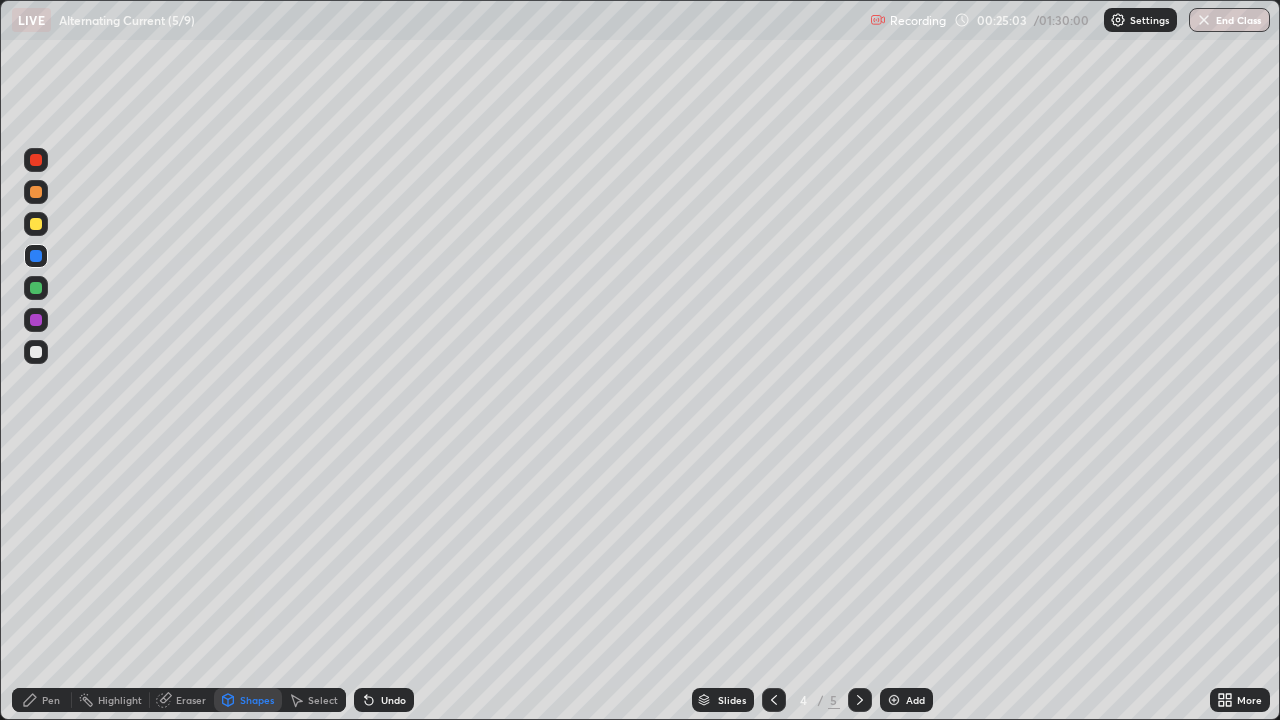 click 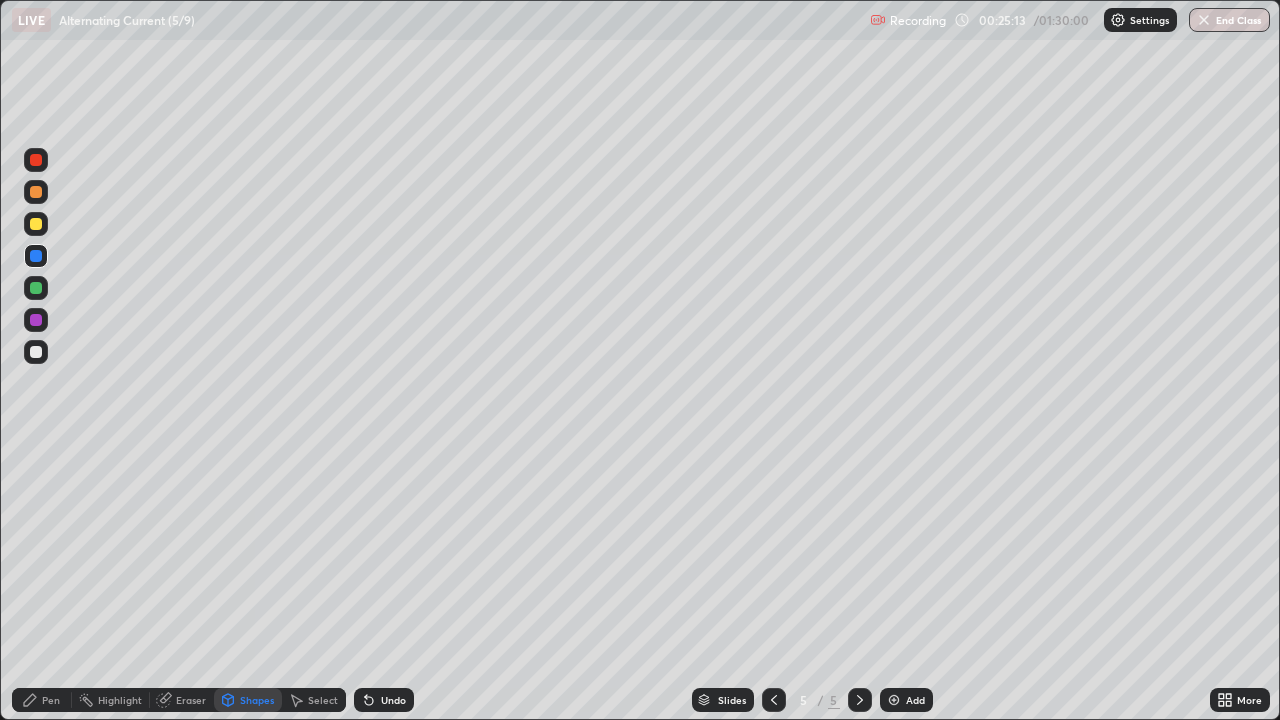 click on "Pen" at bounding box center (51, 700) 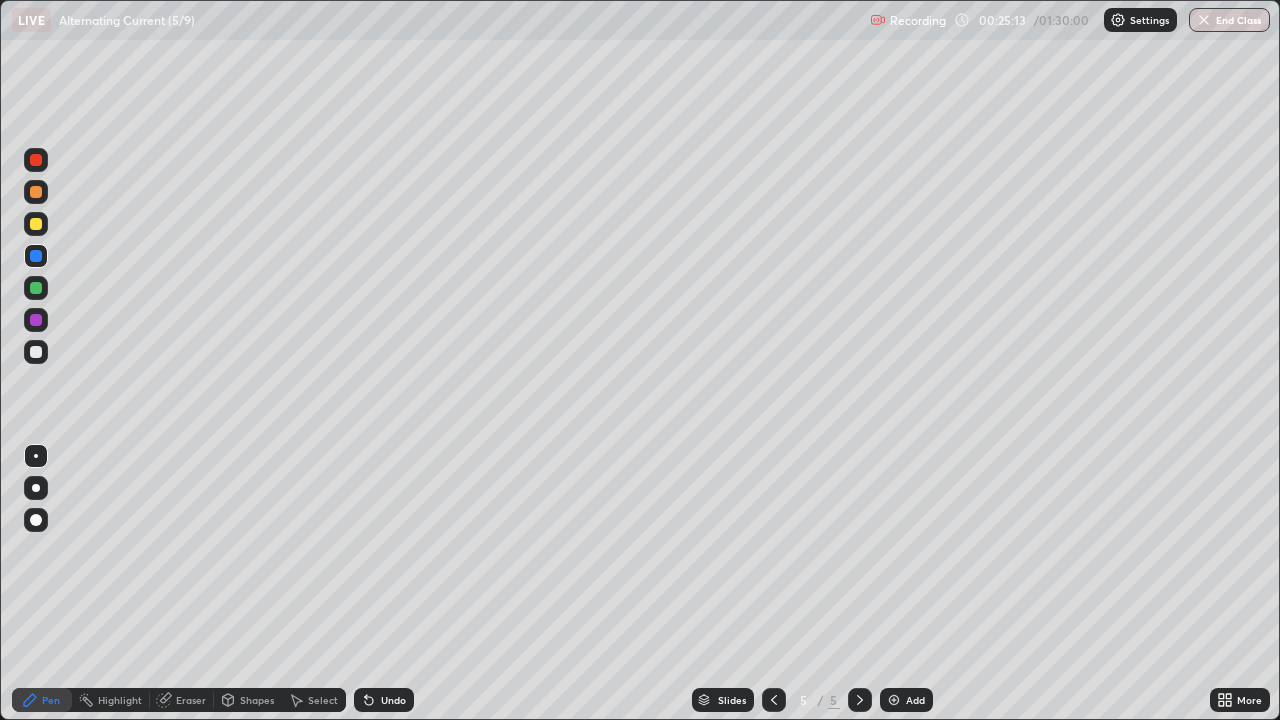 click at bounding box center [36, 352] 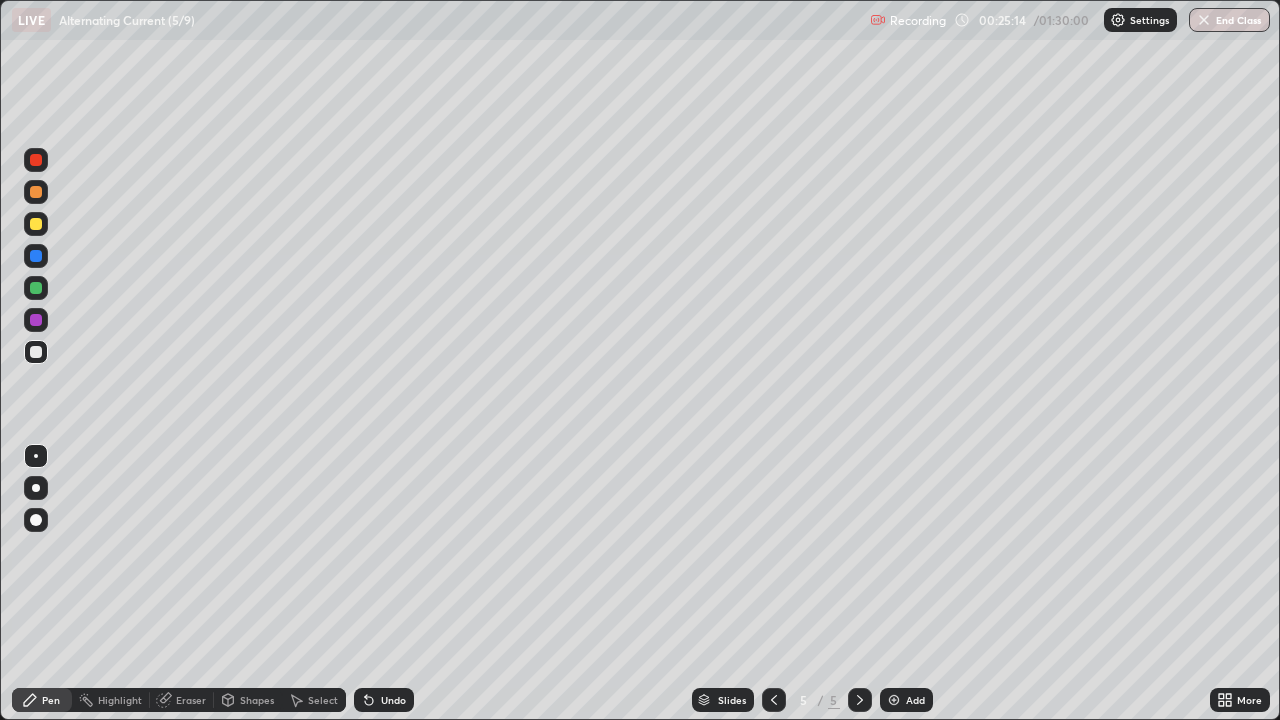 click at bounding box center [36, 320] 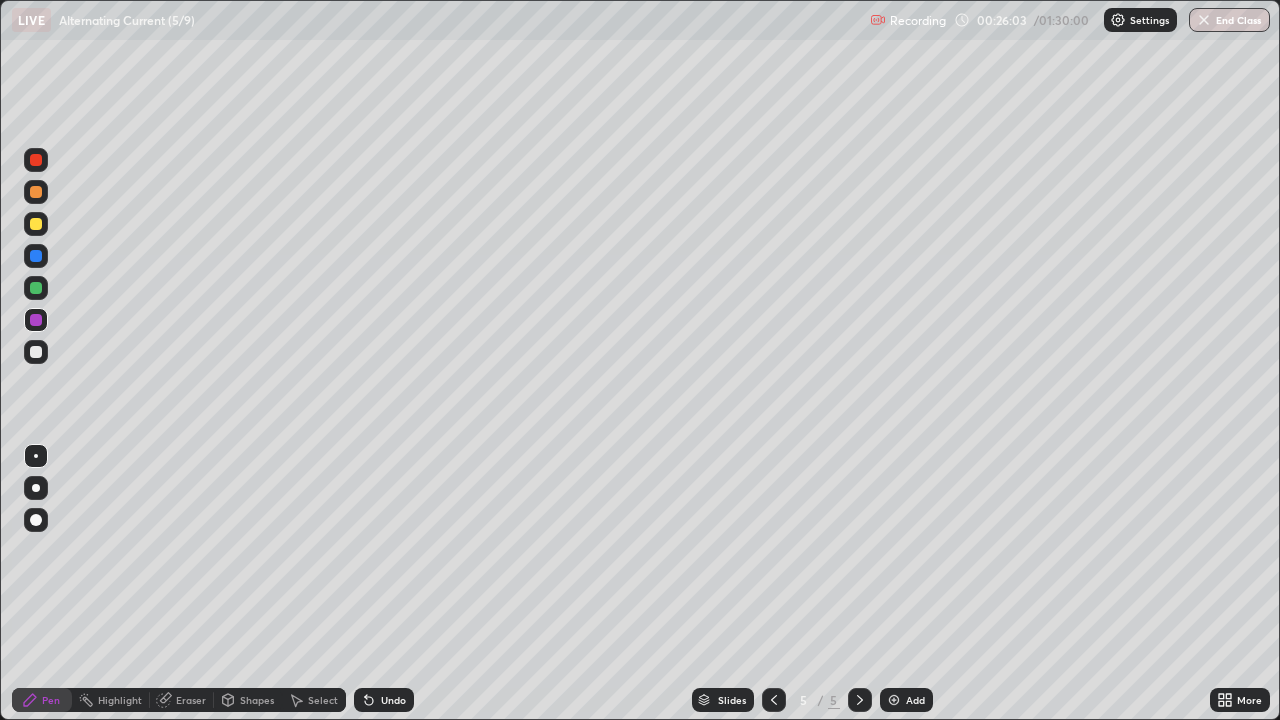 click on "Select" at bounding box center [323, 700] 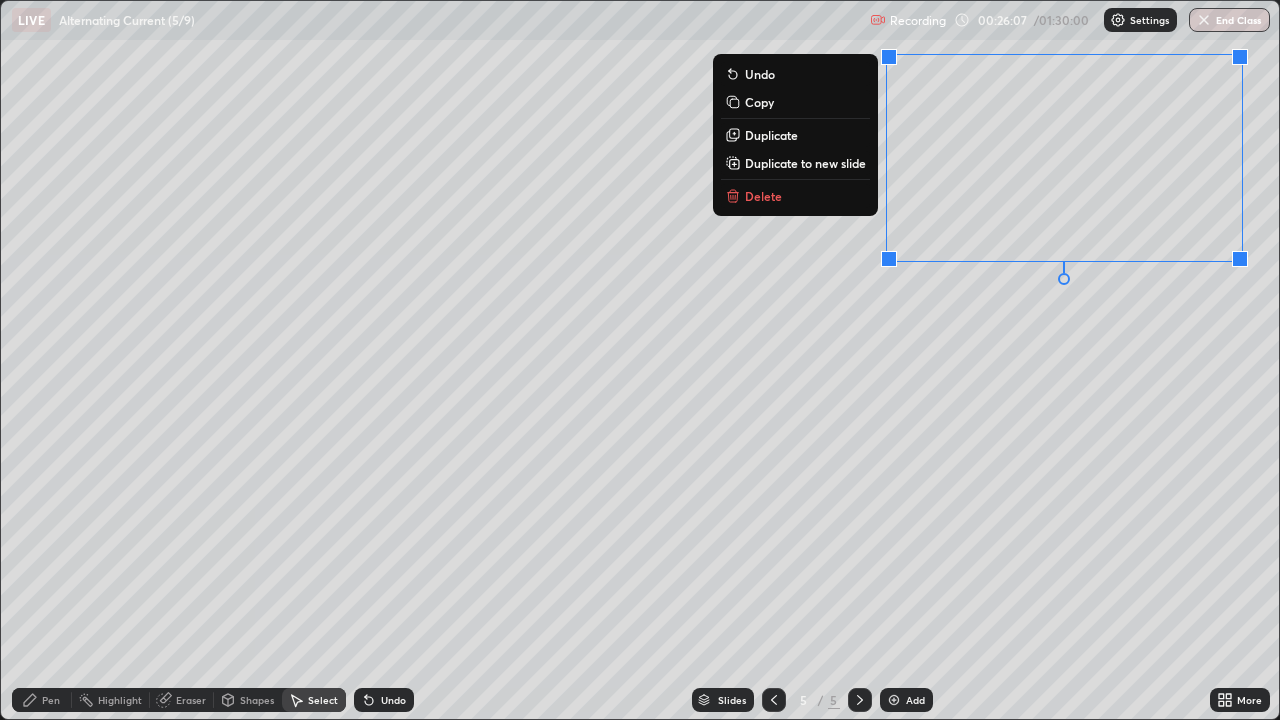 click on "Delete" at bounding box center (795, 196) 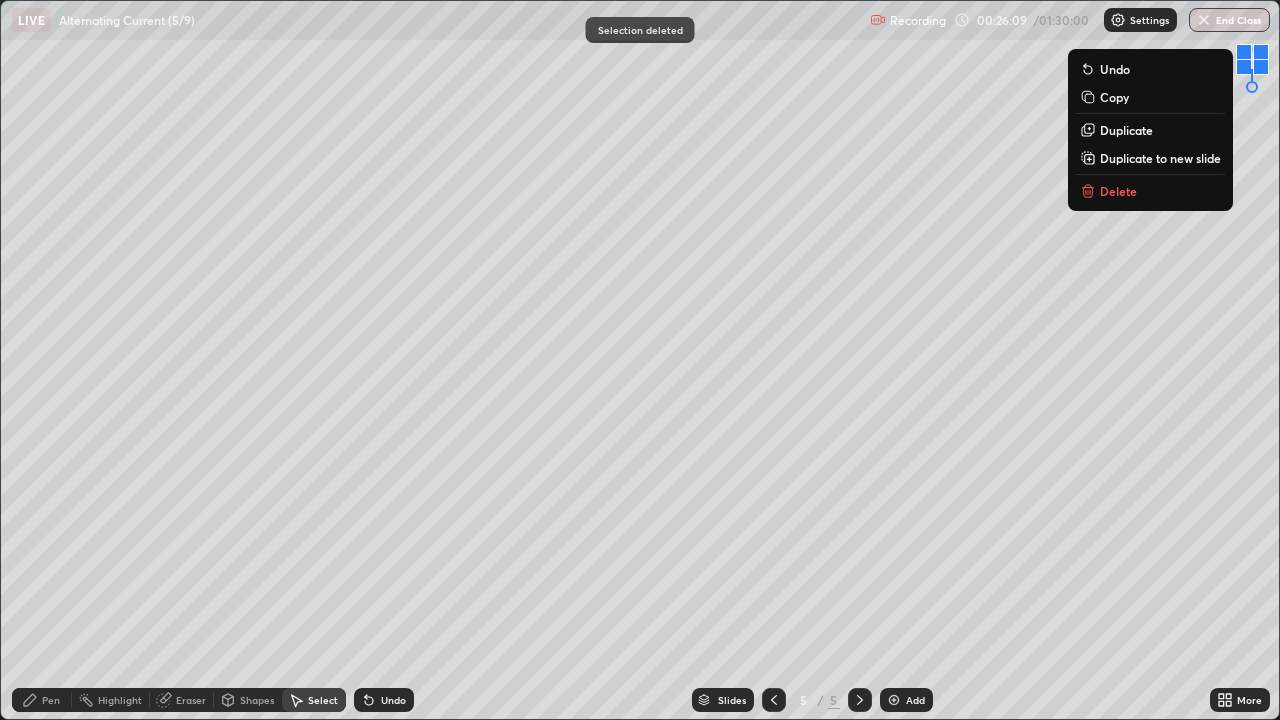 click on "Delete" at bounding box center [1118, 191] 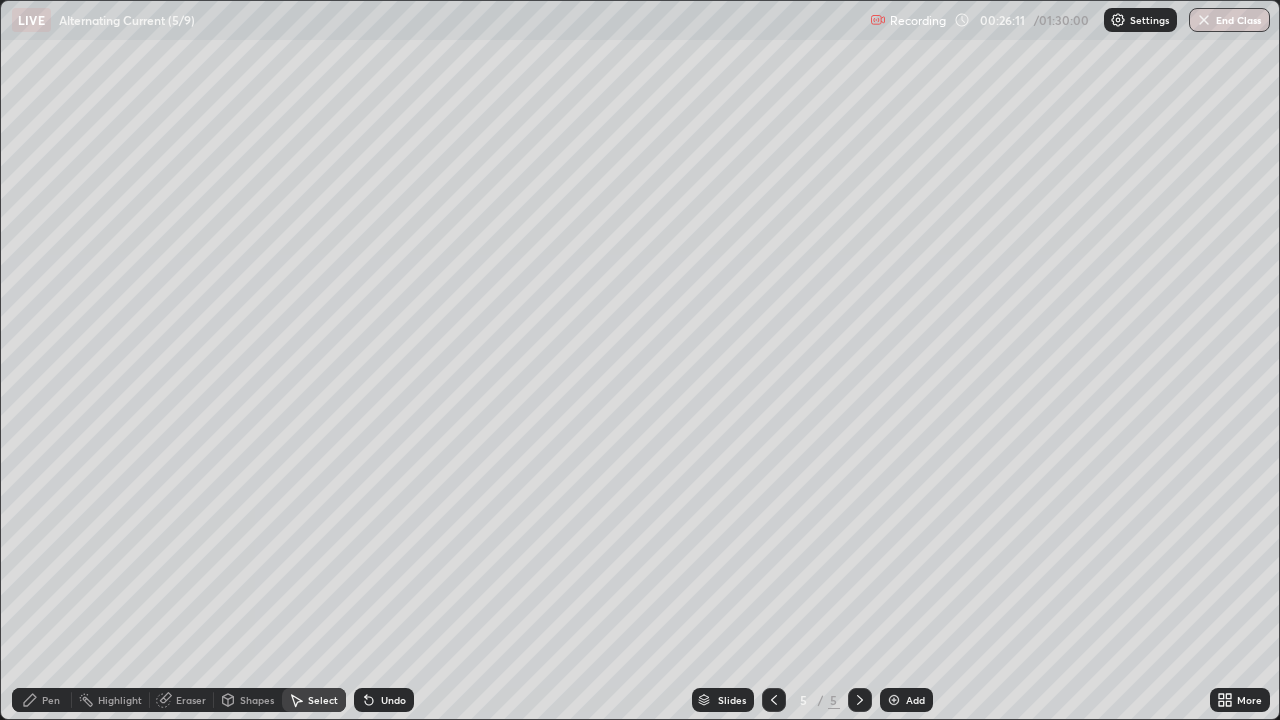 click on "Pen" at bounding box center [42, 700] 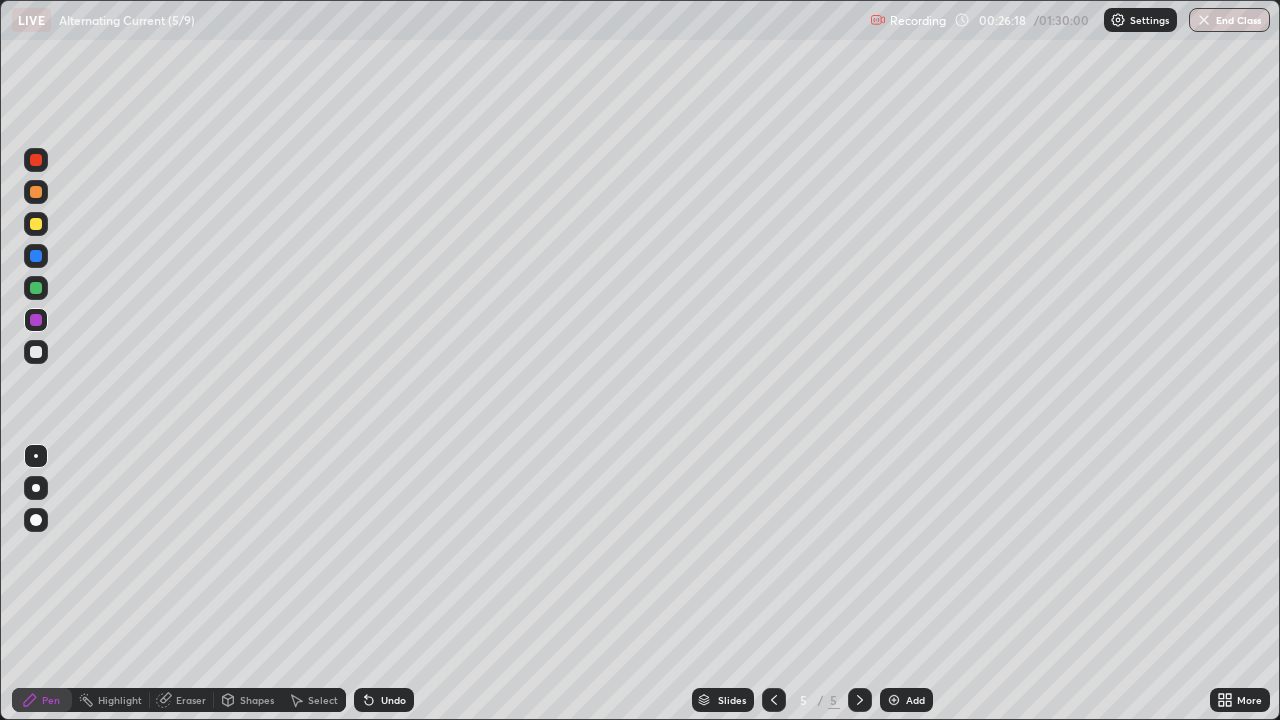 click on "Undo" at bounding box center [384, 700] 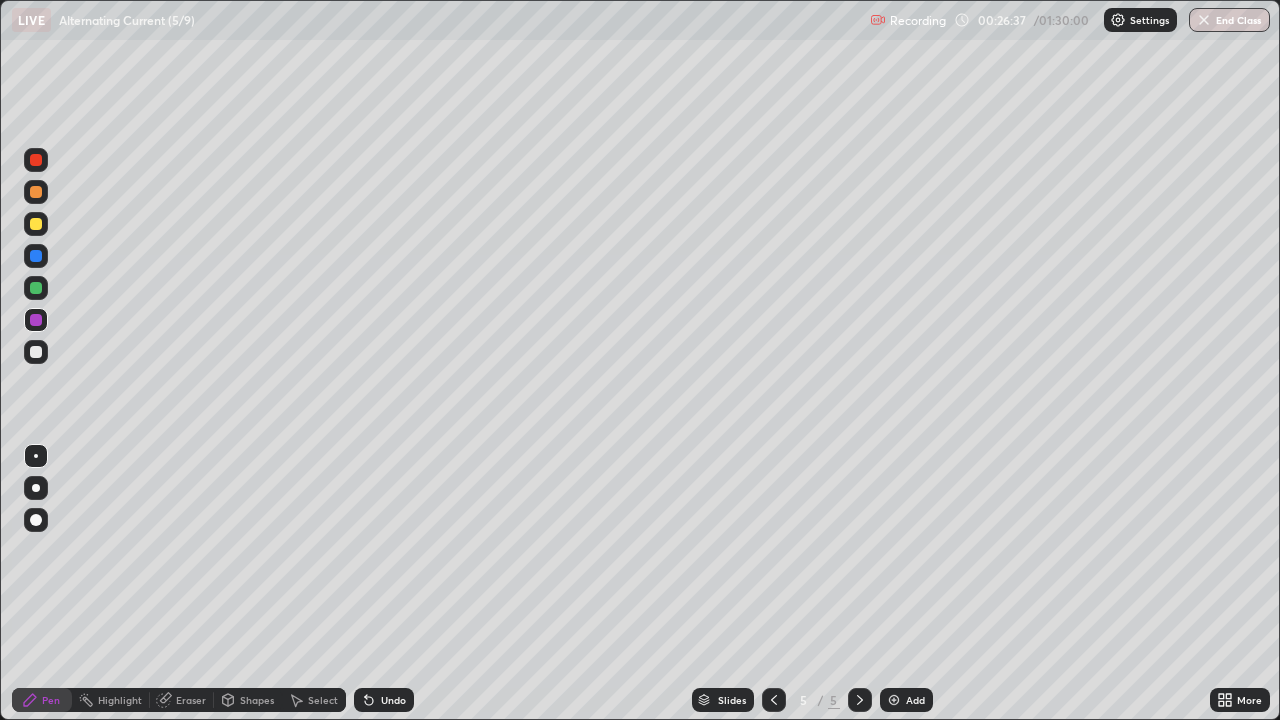 click on "Shapes" at bounding box center (257, 700) 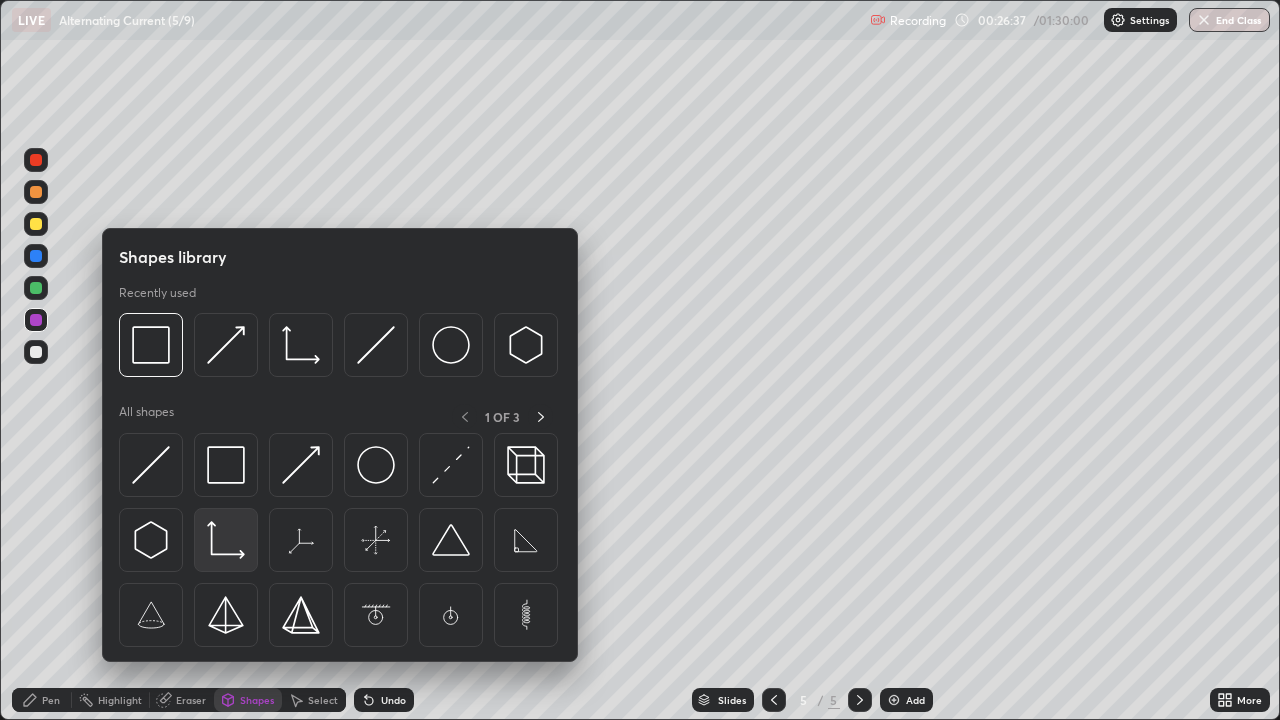 click at bounding box center (226, 540) 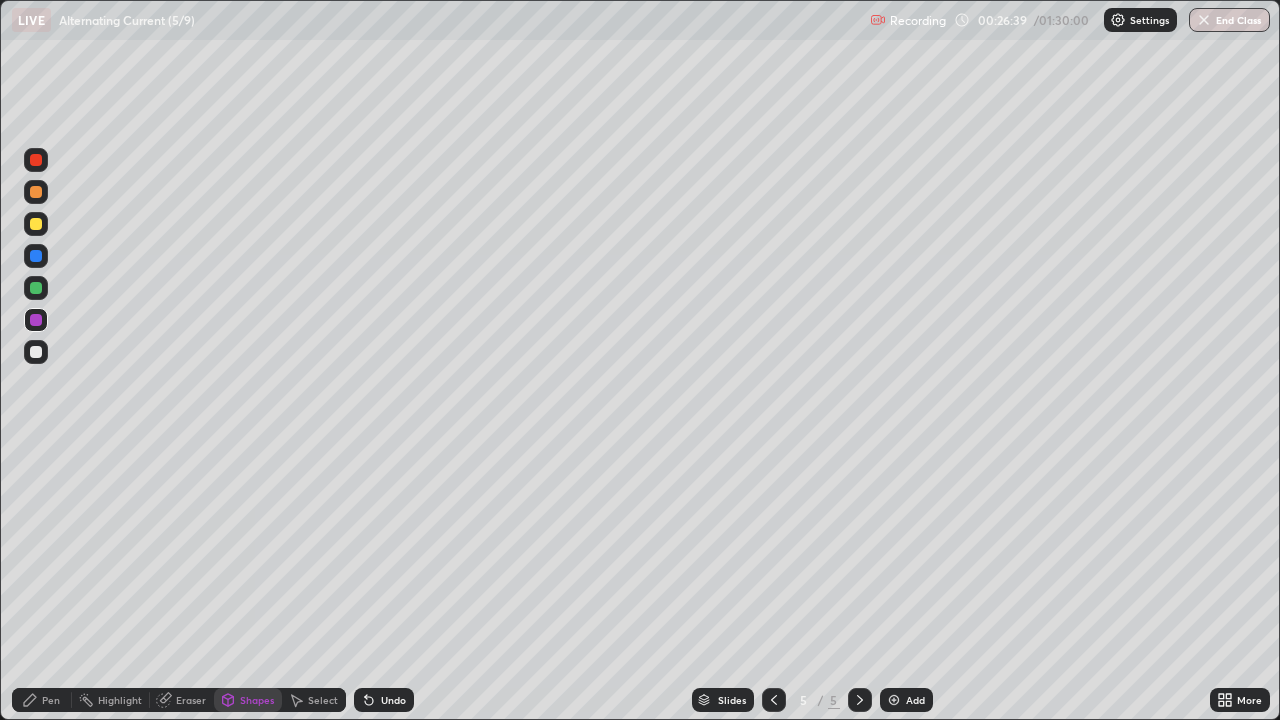 click at bounding box center [36, 352] 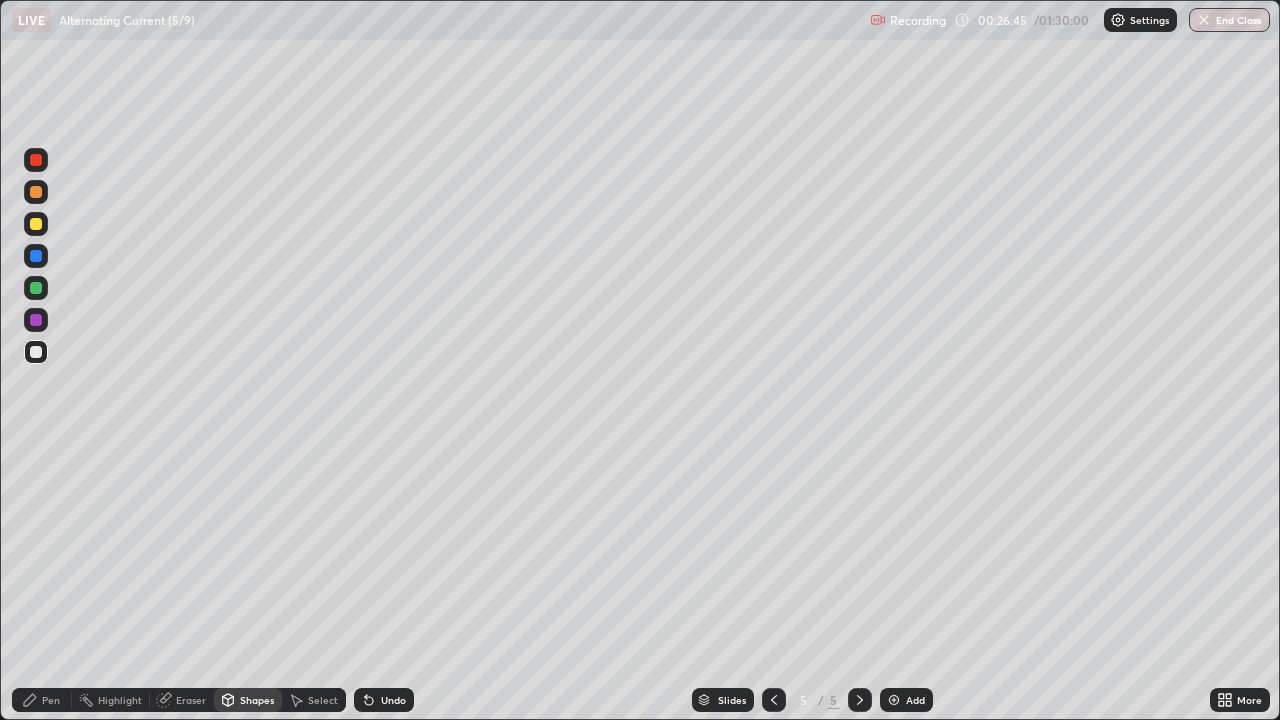 click on "Shapes" at bounding box center (257, 700) 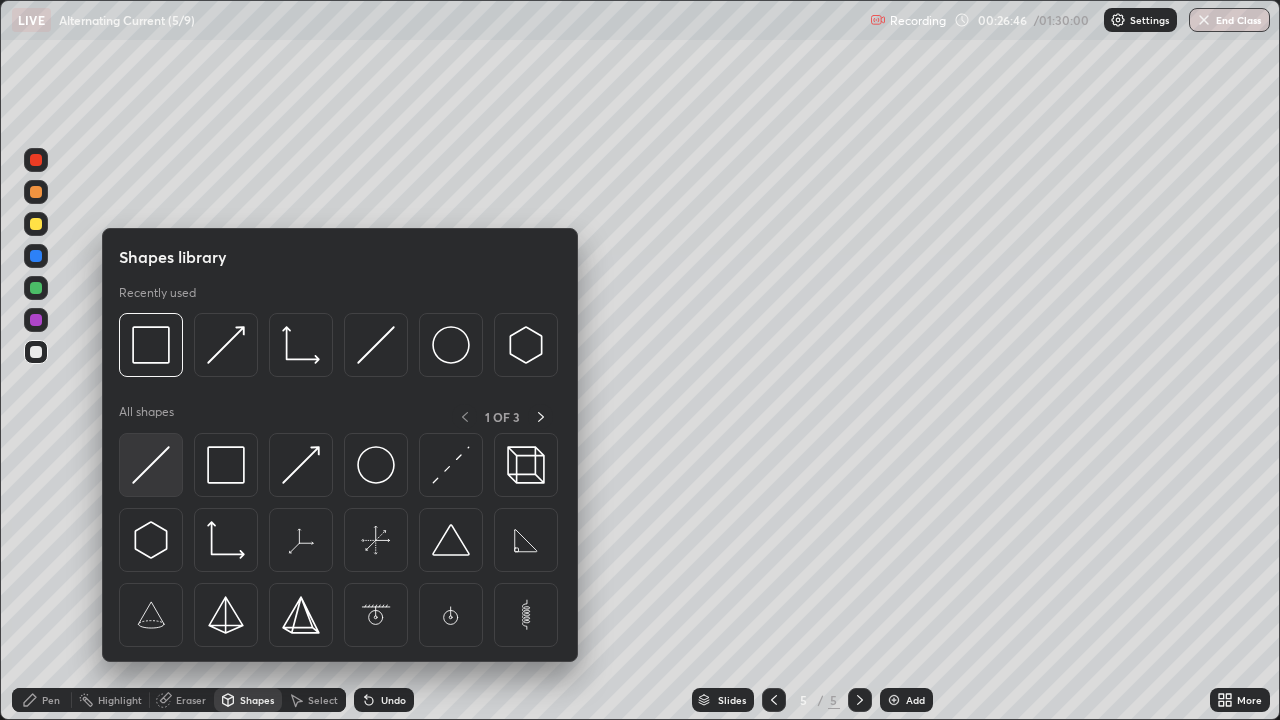 click at bounding box center [151, 465] 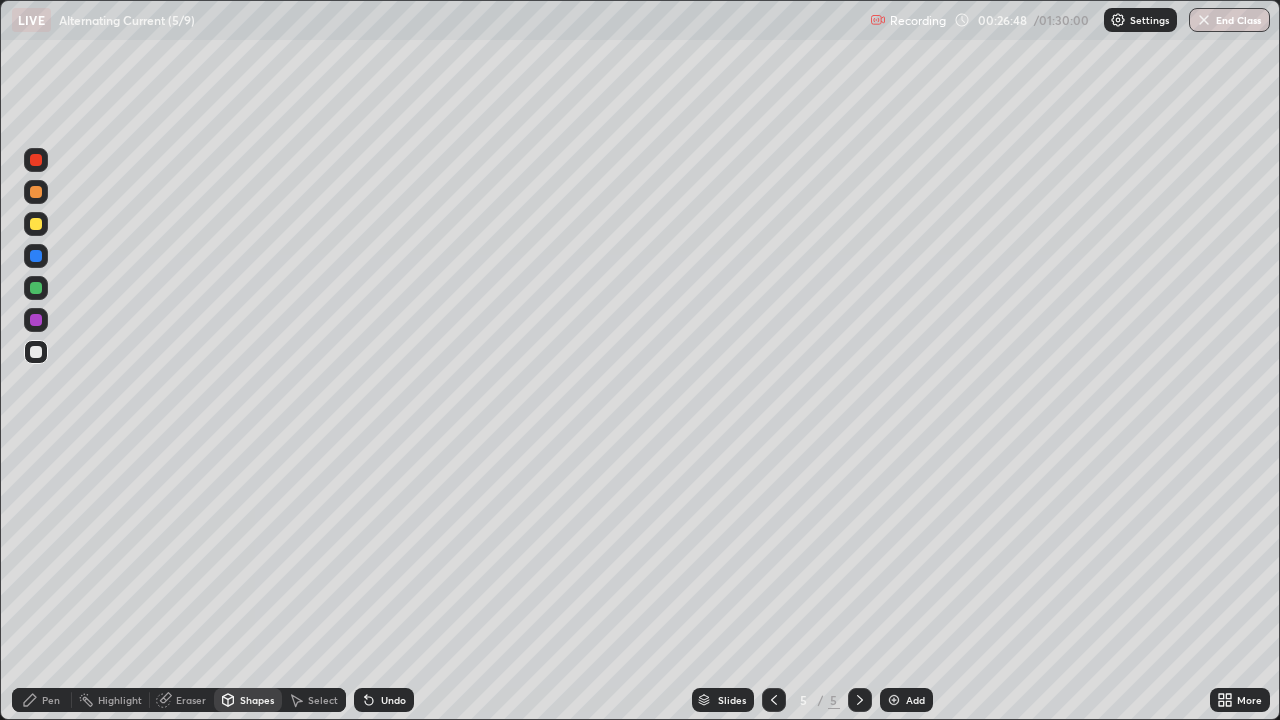 click on "Shapes" at bounding box center [257, 700] 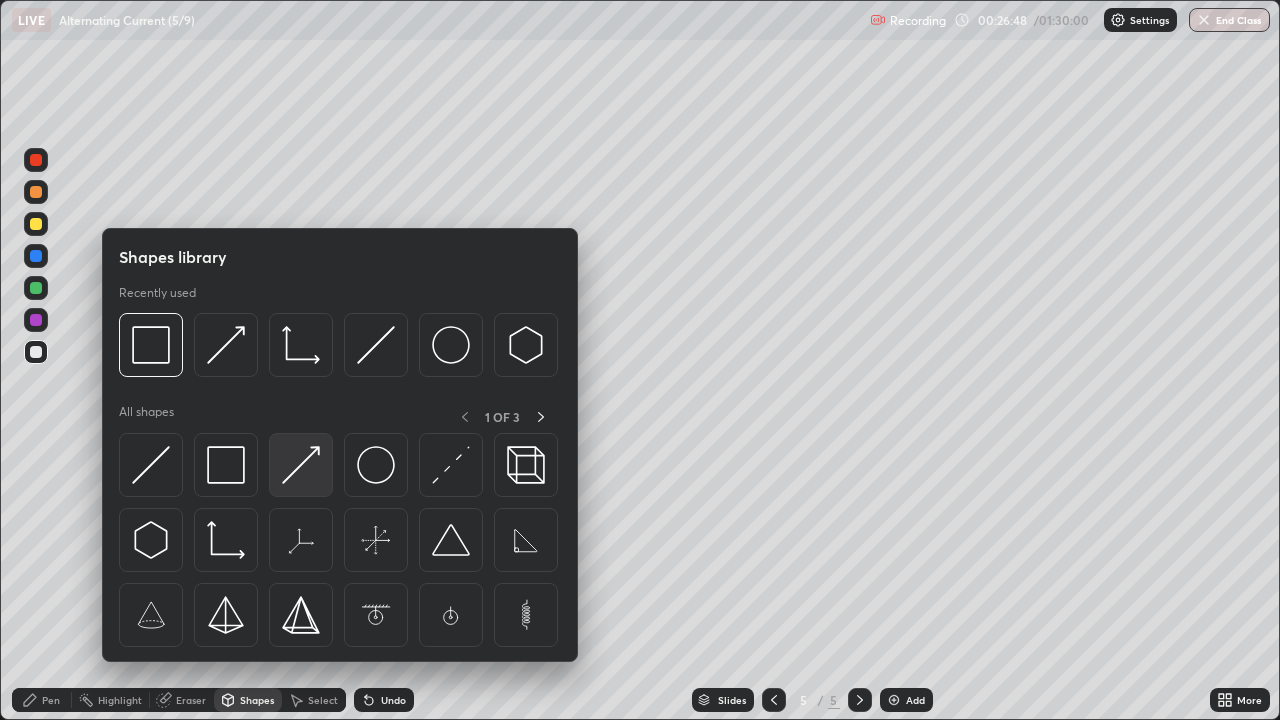 click at bounding box center (301, 465) 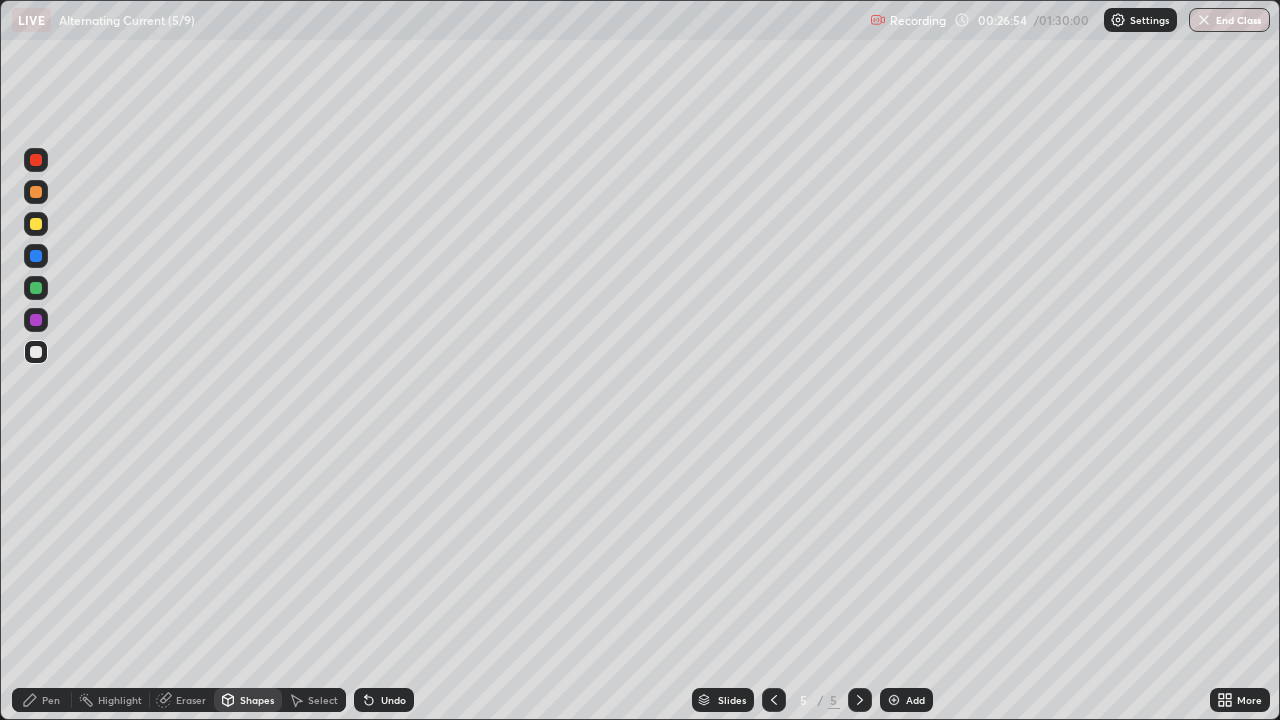 click on "Pen" at bounding box center (42, 700) 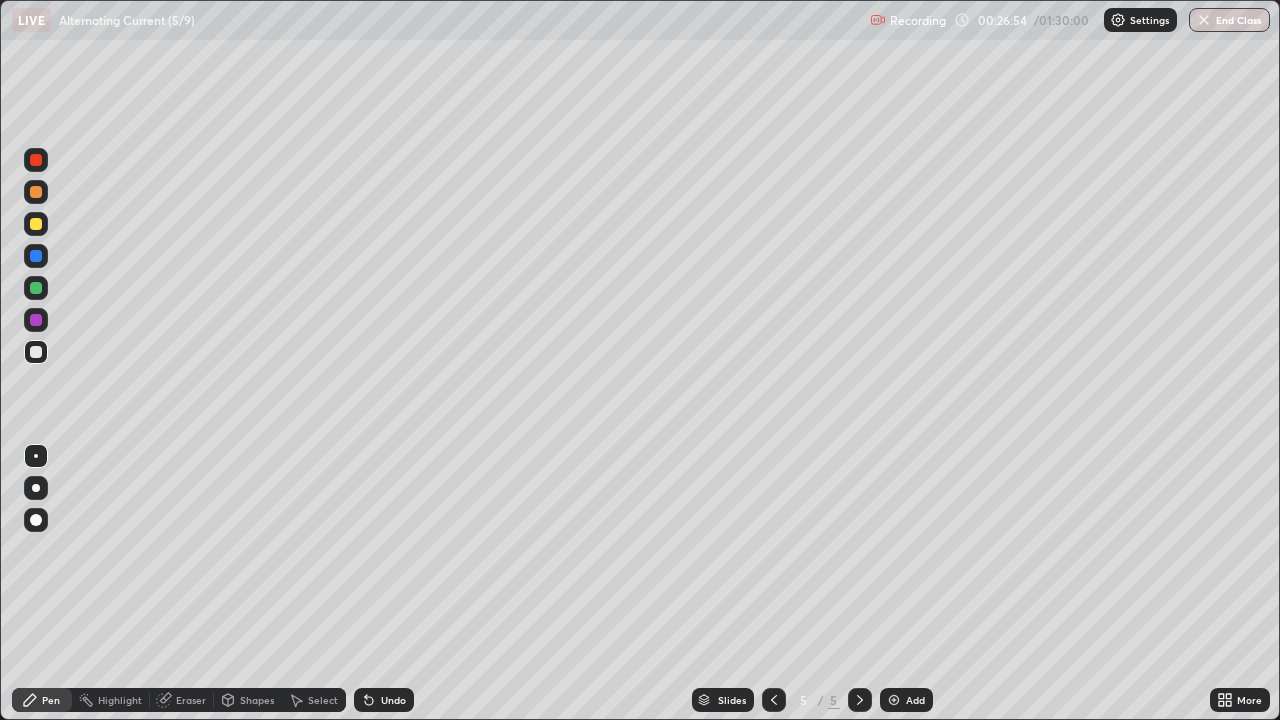 click at bounding box center [36, 288] 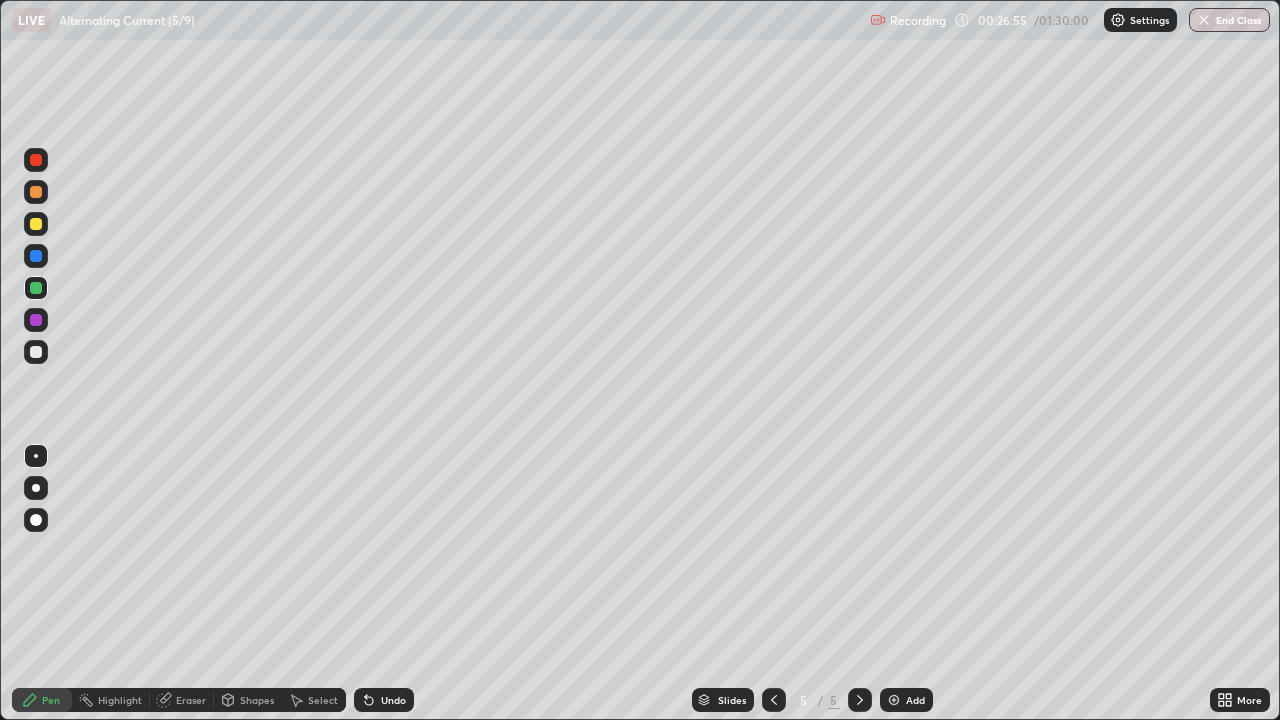 click at bounding box center [36, 288] 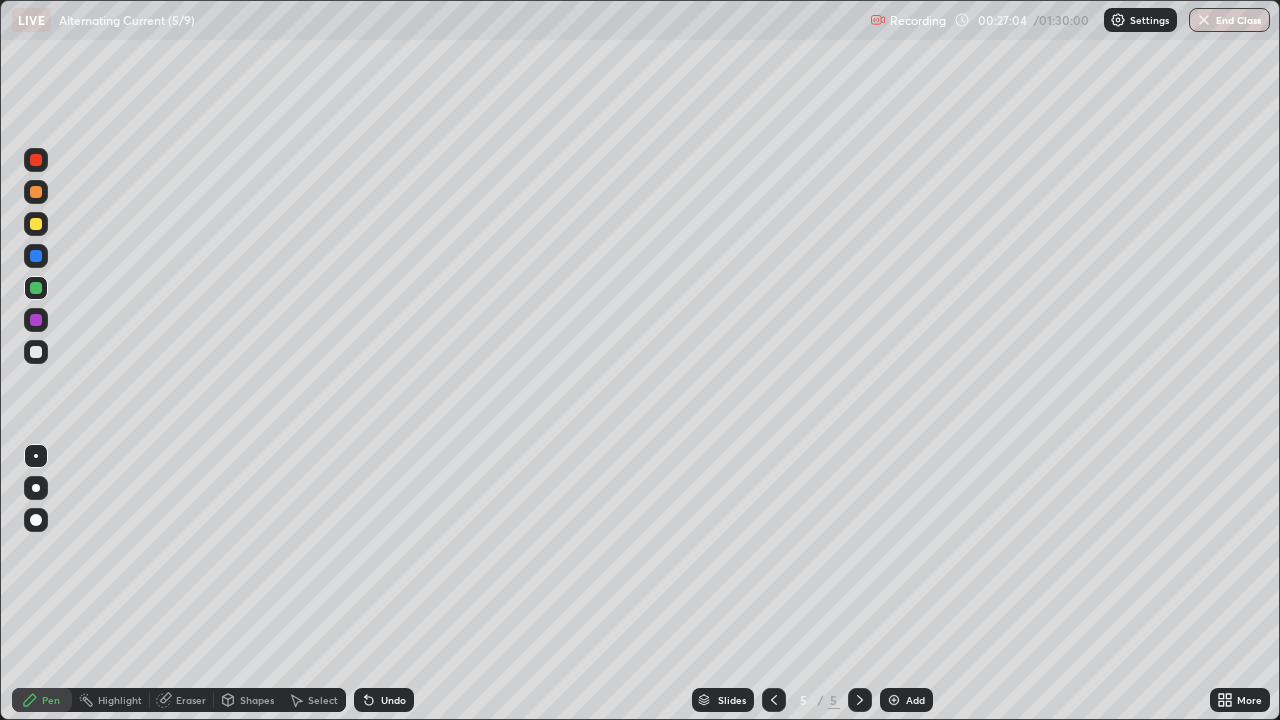 click at bounding box center (36, 160) 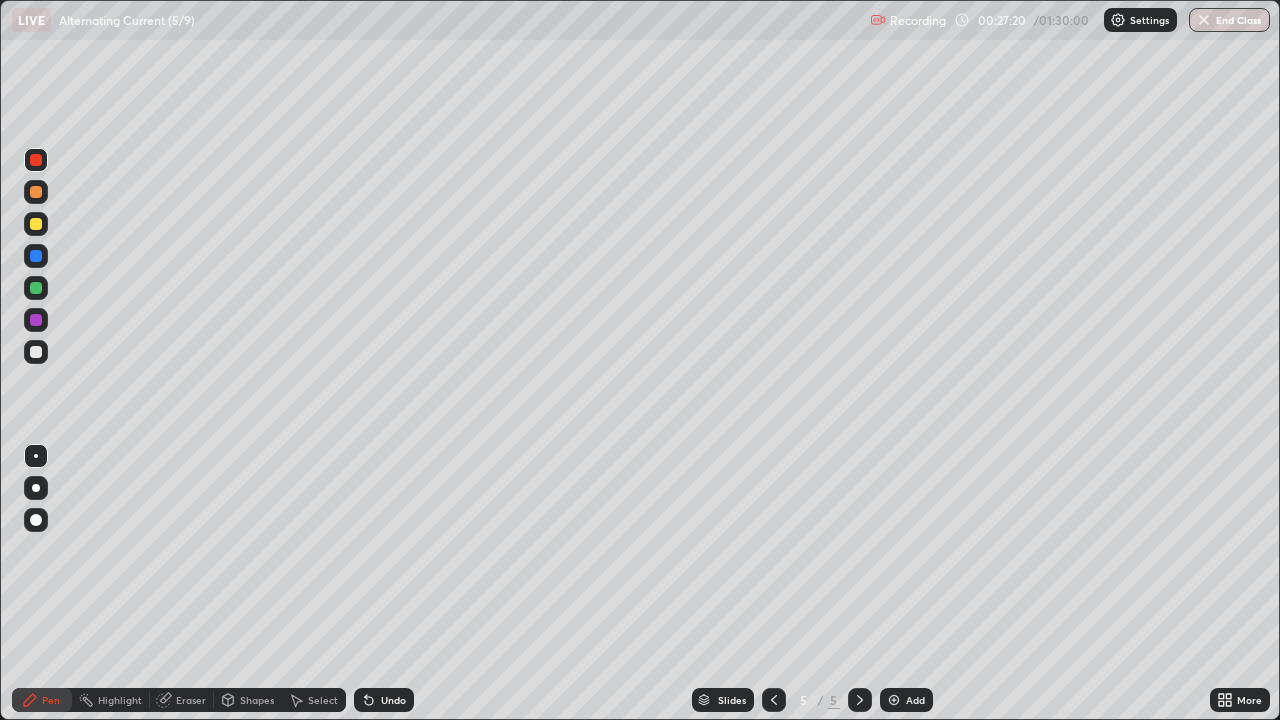 click at bounding box center [36, 288] 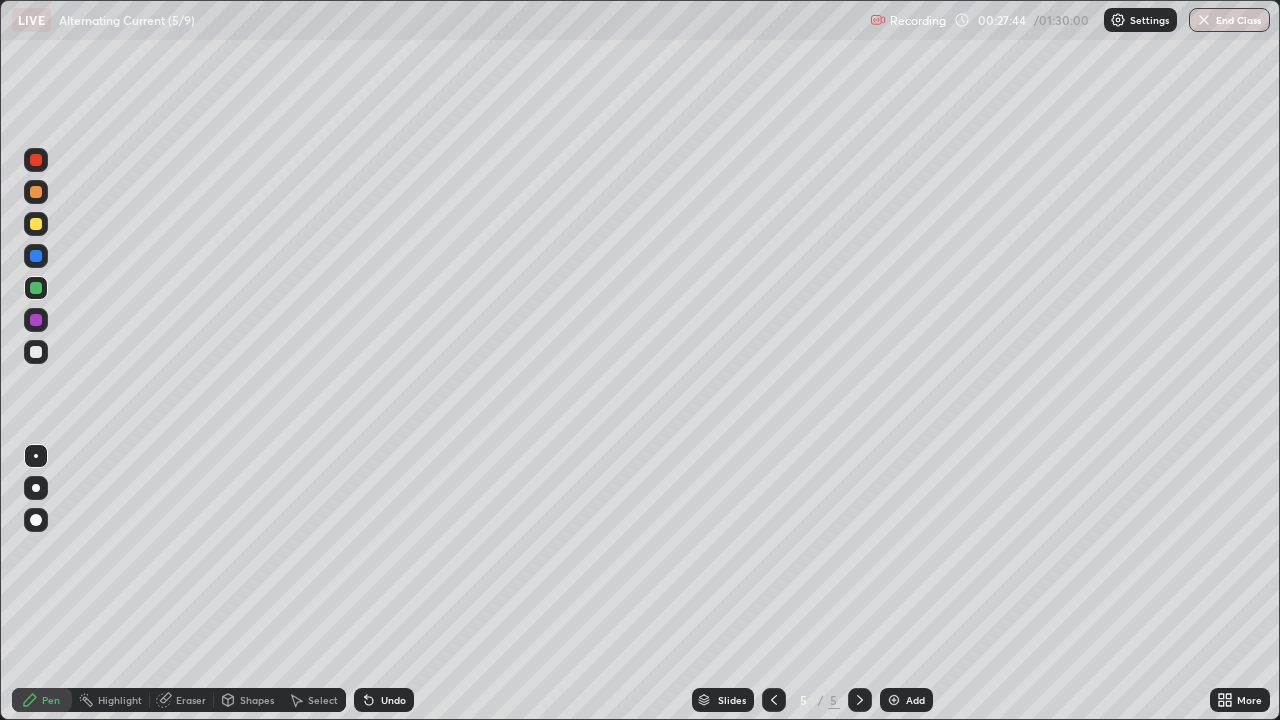 click on "Shapes" at bounding box center [257, 700] 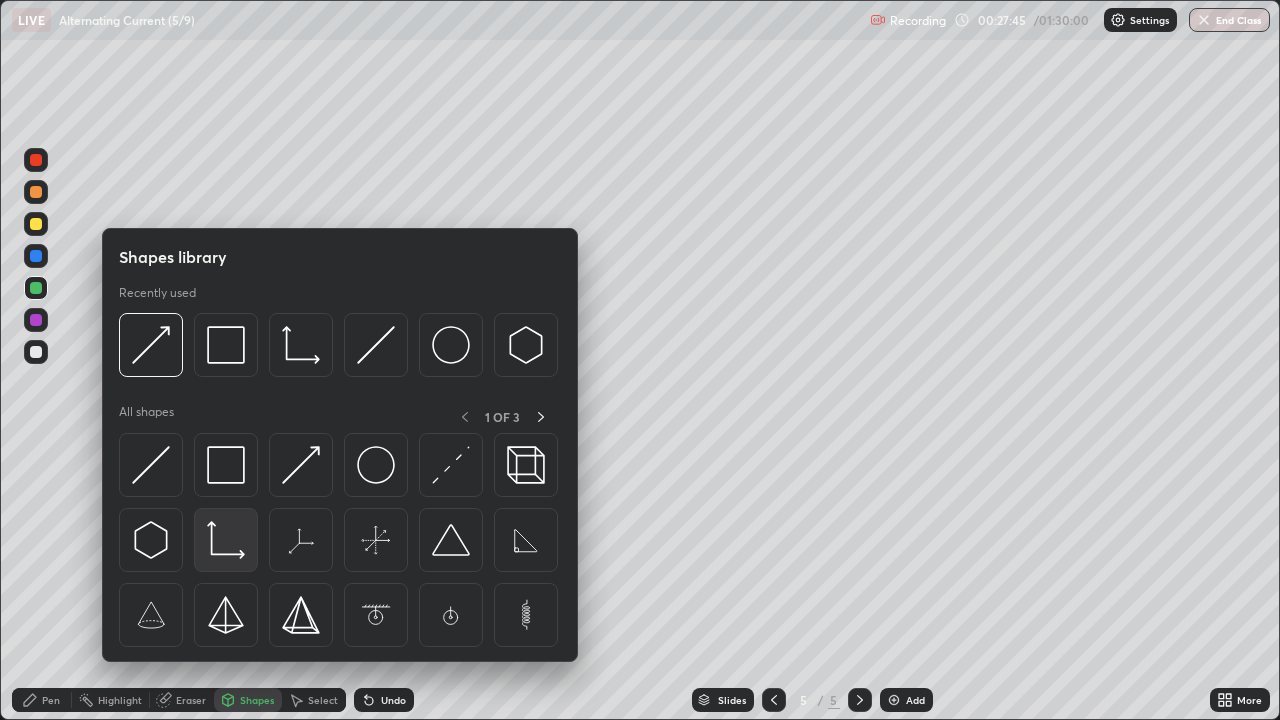 click at bounding box center [226, 540] 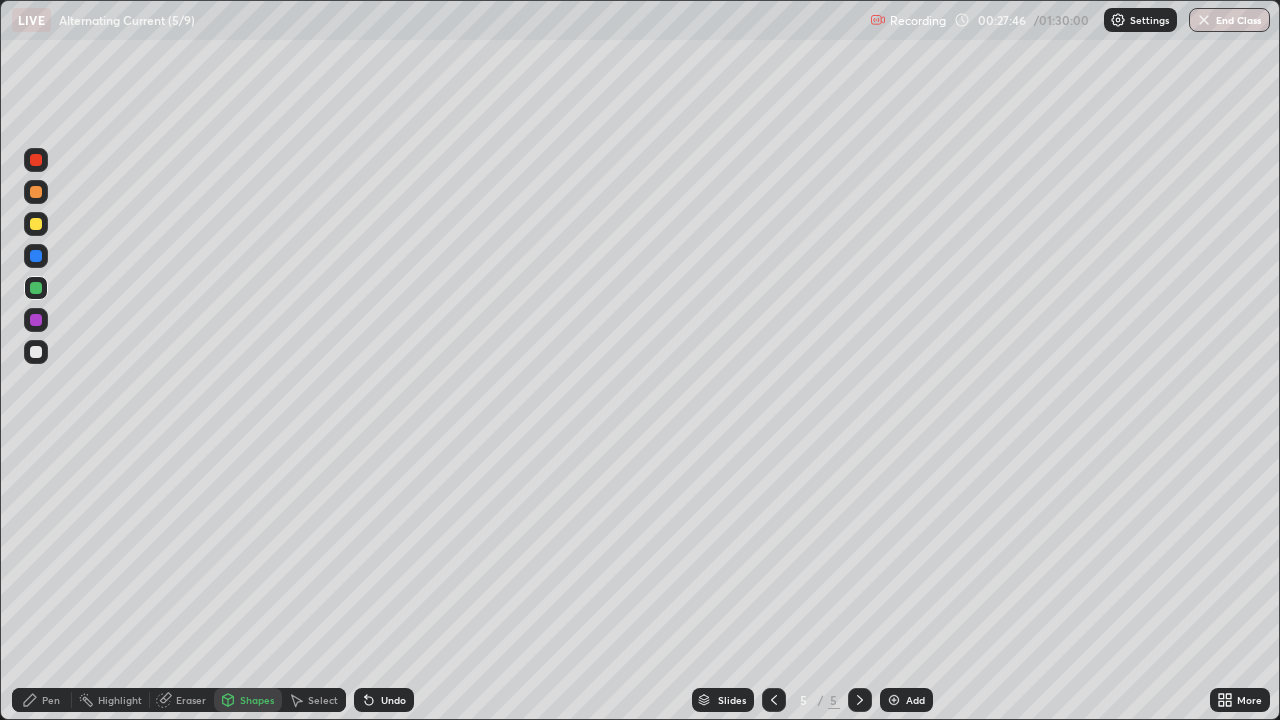 click at bounding box center (36, 352) 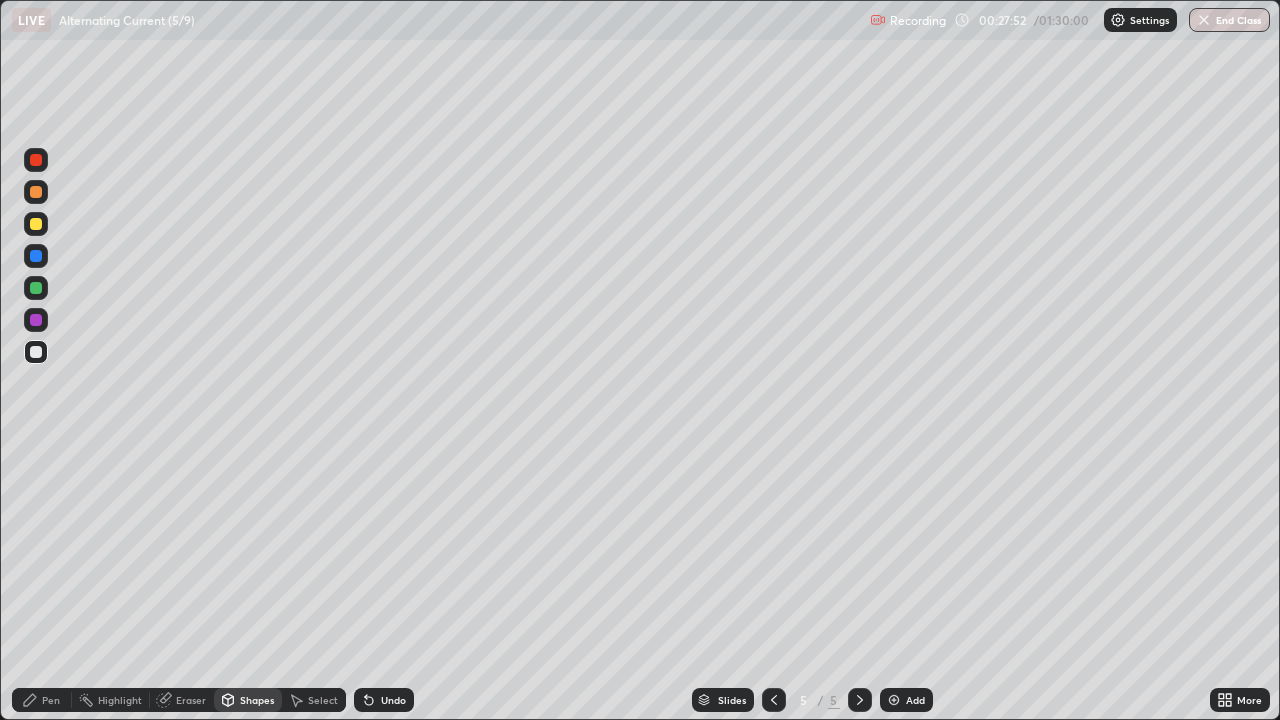 click at bounding box center [36, 224] 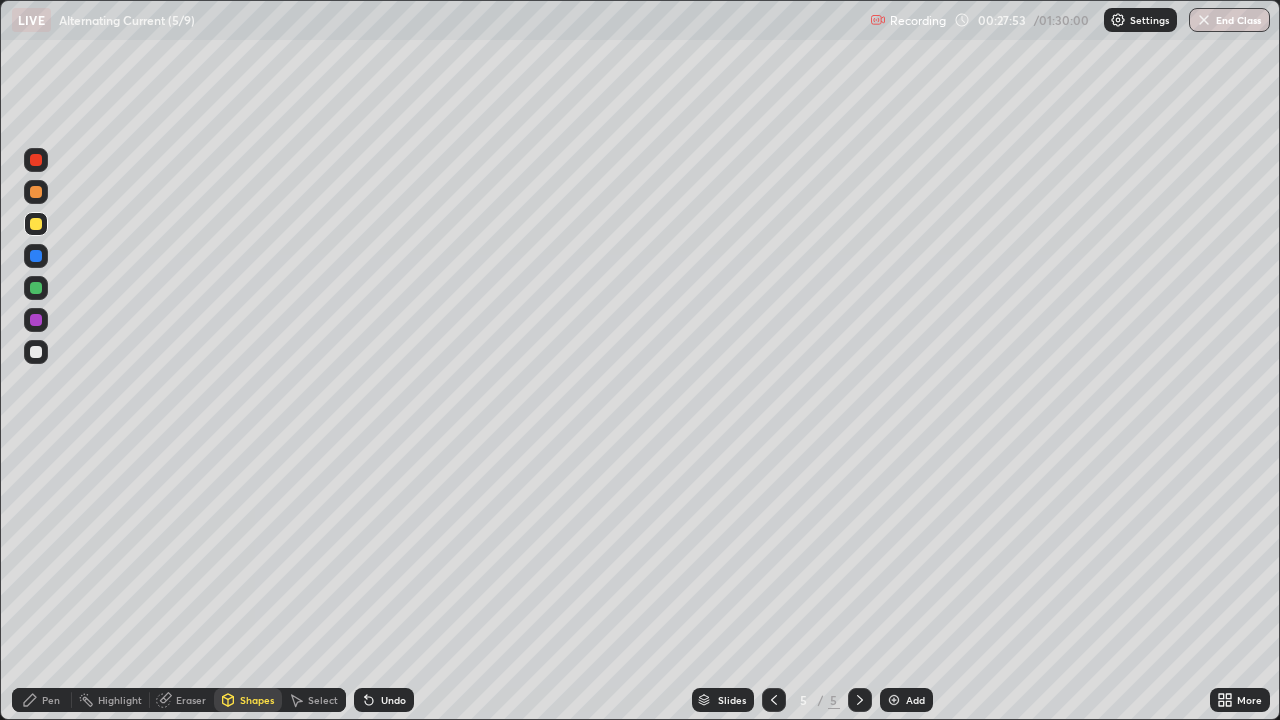 click on "Pen" at bounding box center [51, 700] 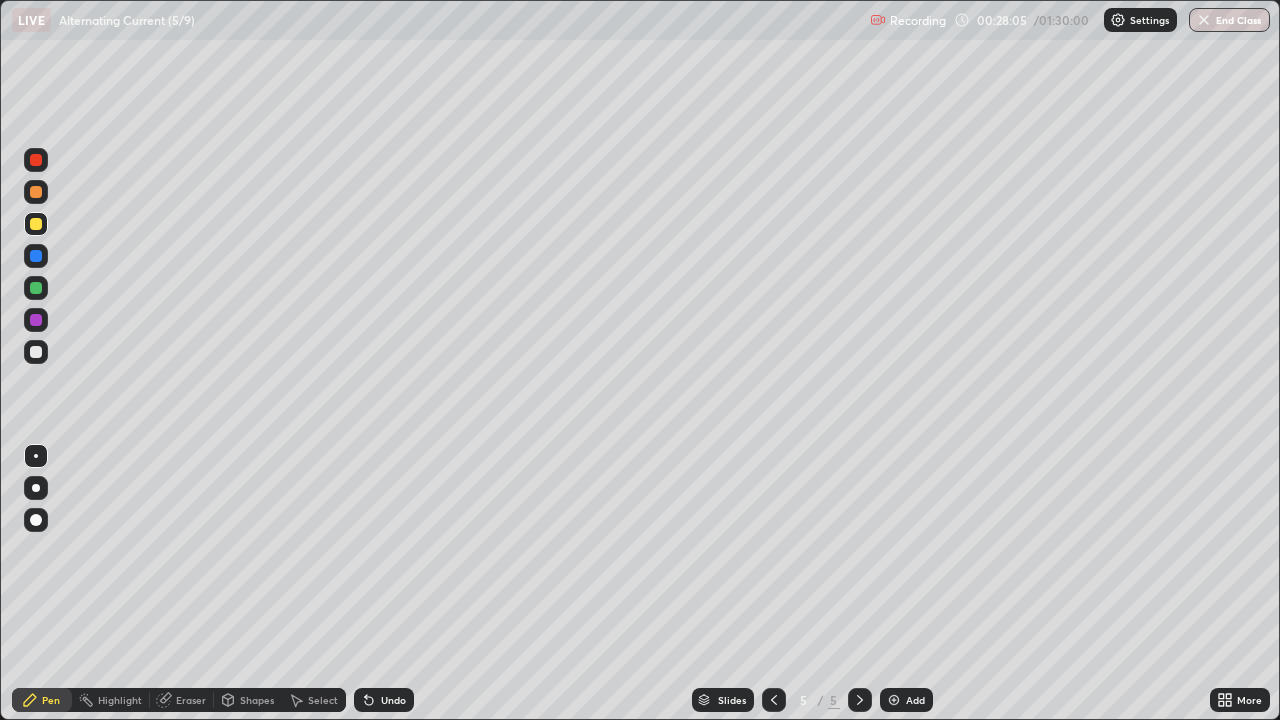 click on "Select" at bounding box center (323, 700) 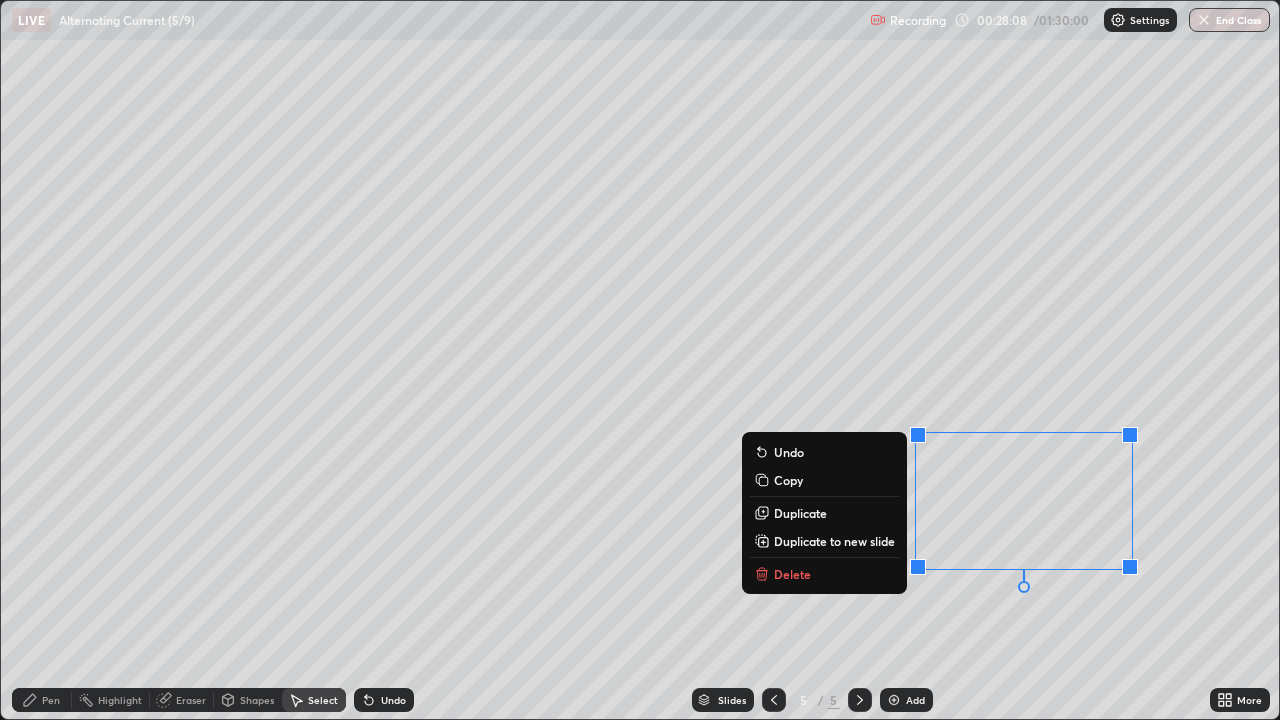 click on "0 ° Undo Copy Duplicate Duplicate to new slide Delete" at bounding box center [640, 360] 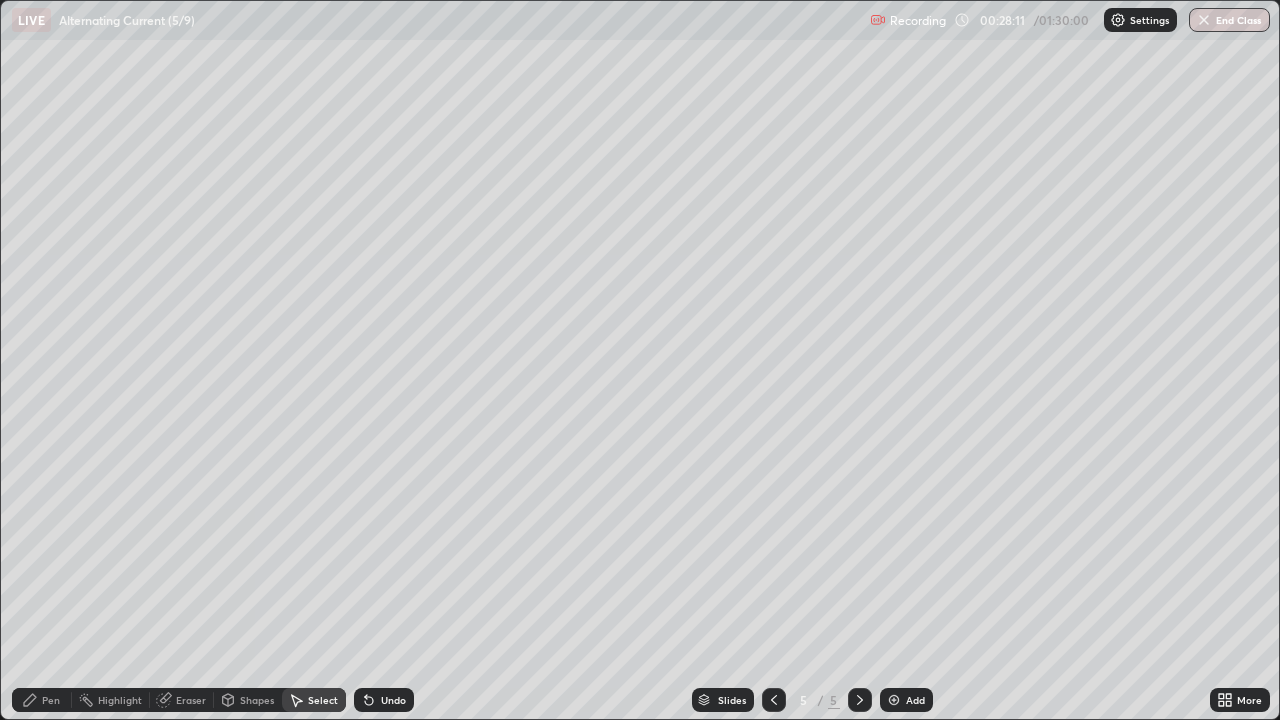 click on "Pen" at bounding box center [42, 700] 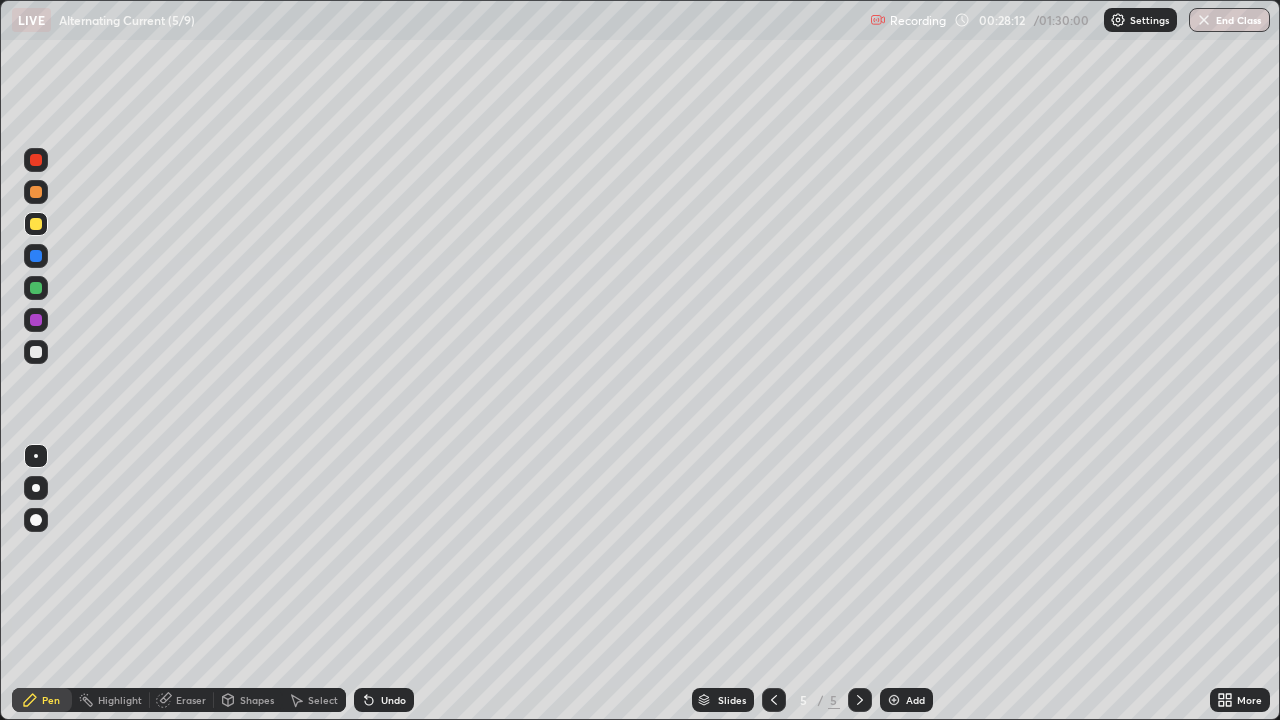 click at bounding box center (36, 288) 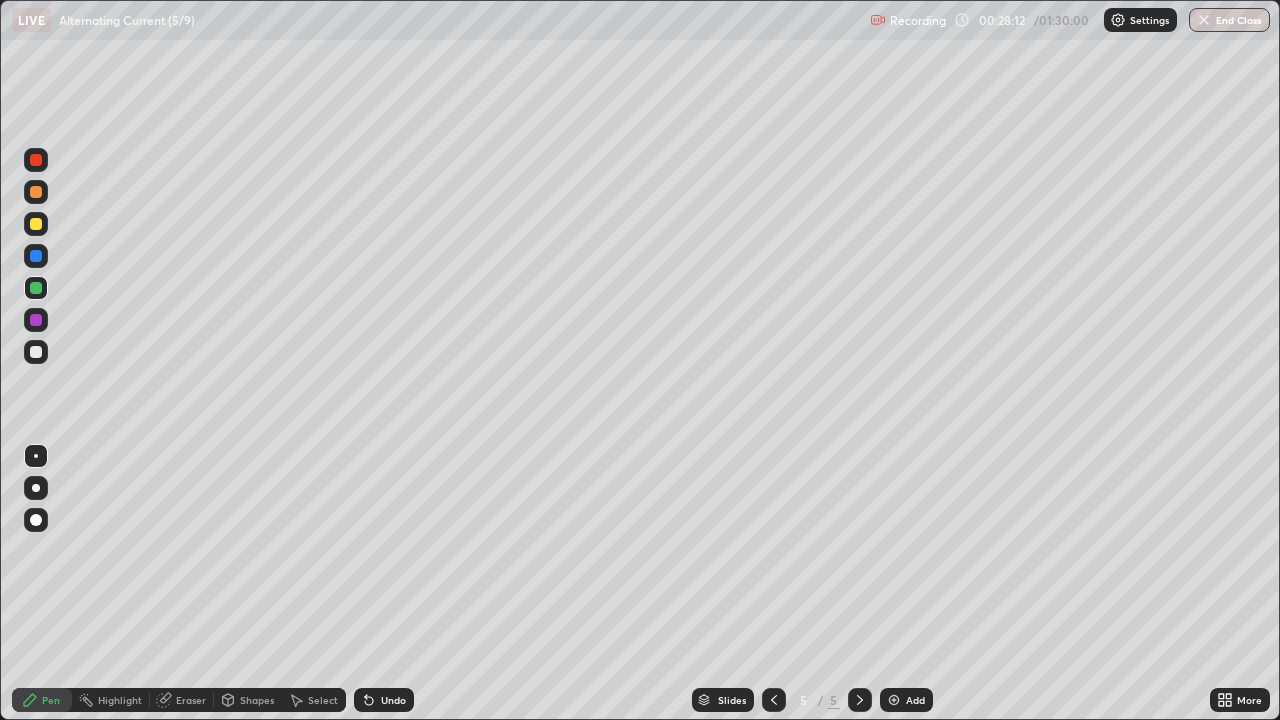 click at bounding box center (36, 288) 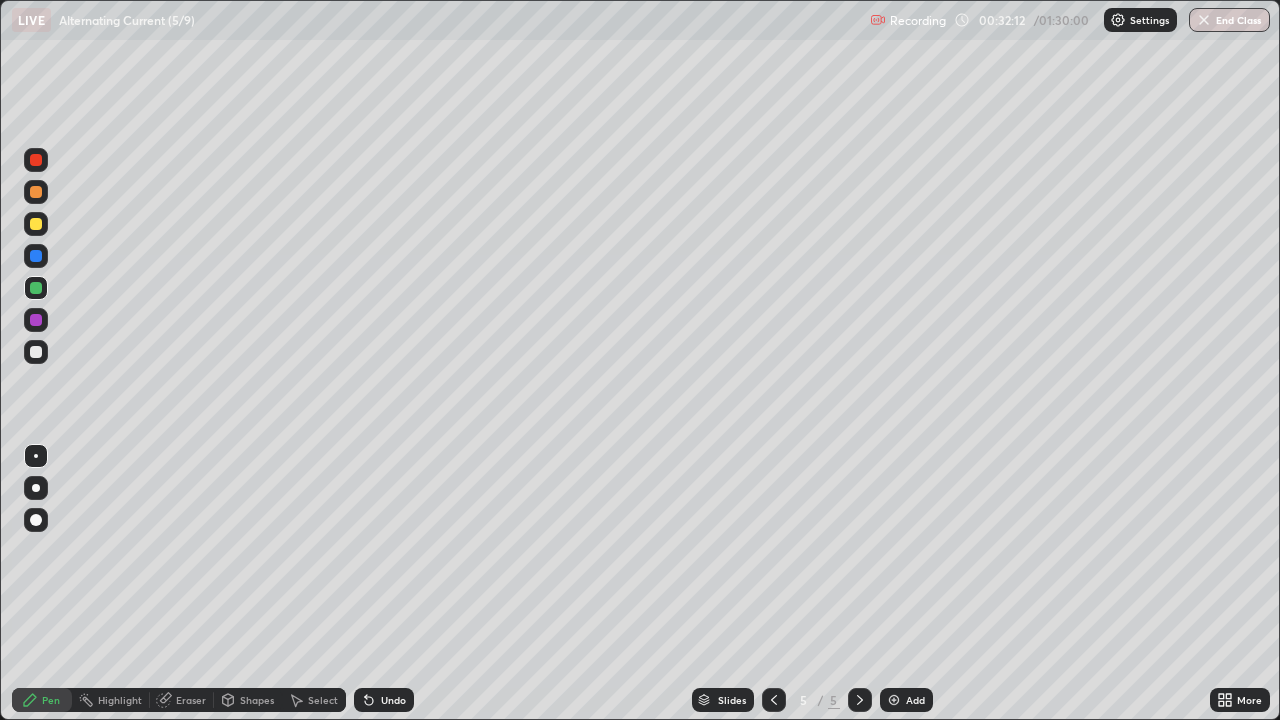 click at bounding box center (894, 700) 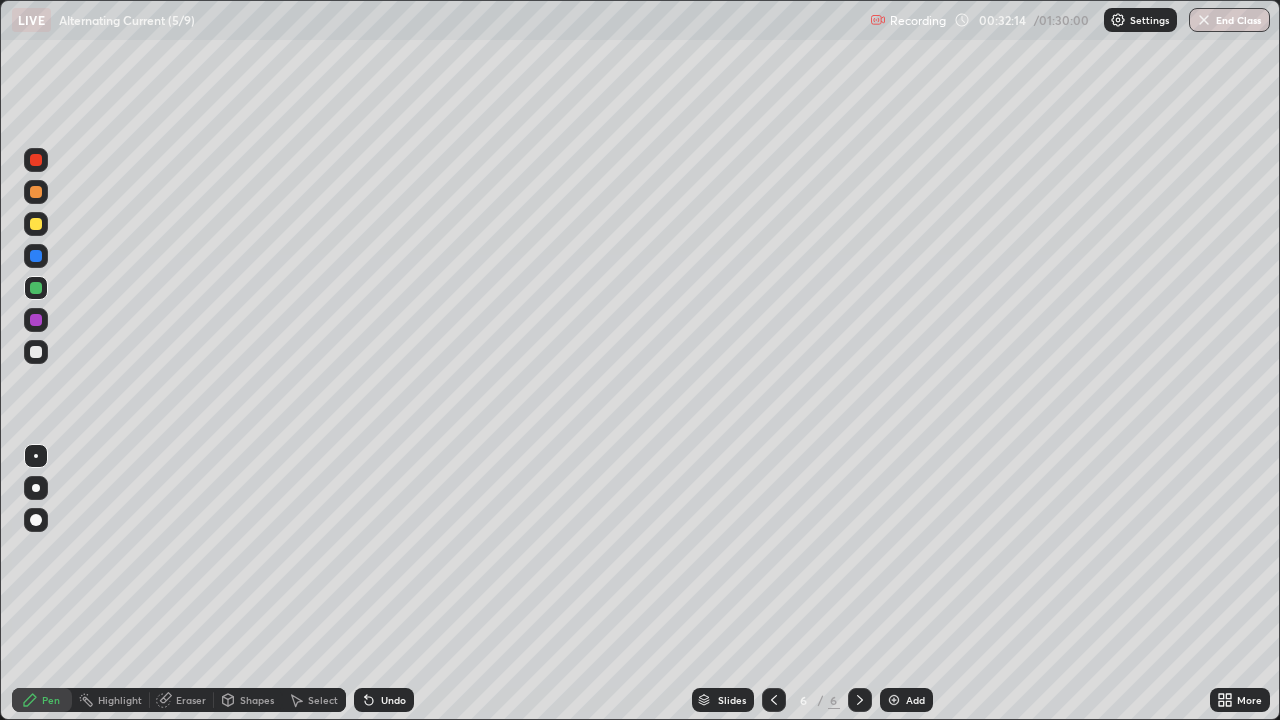 click at bounding box center (36, 224) 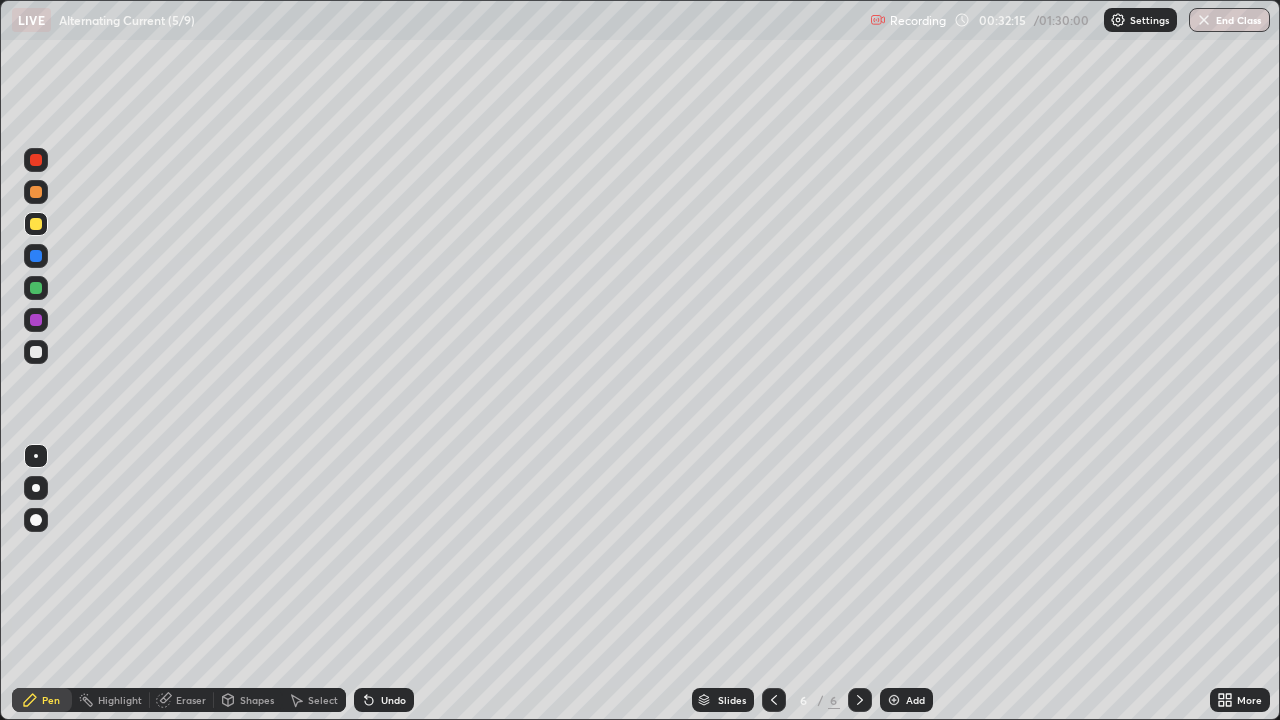 click at bounding box center (36, 224) 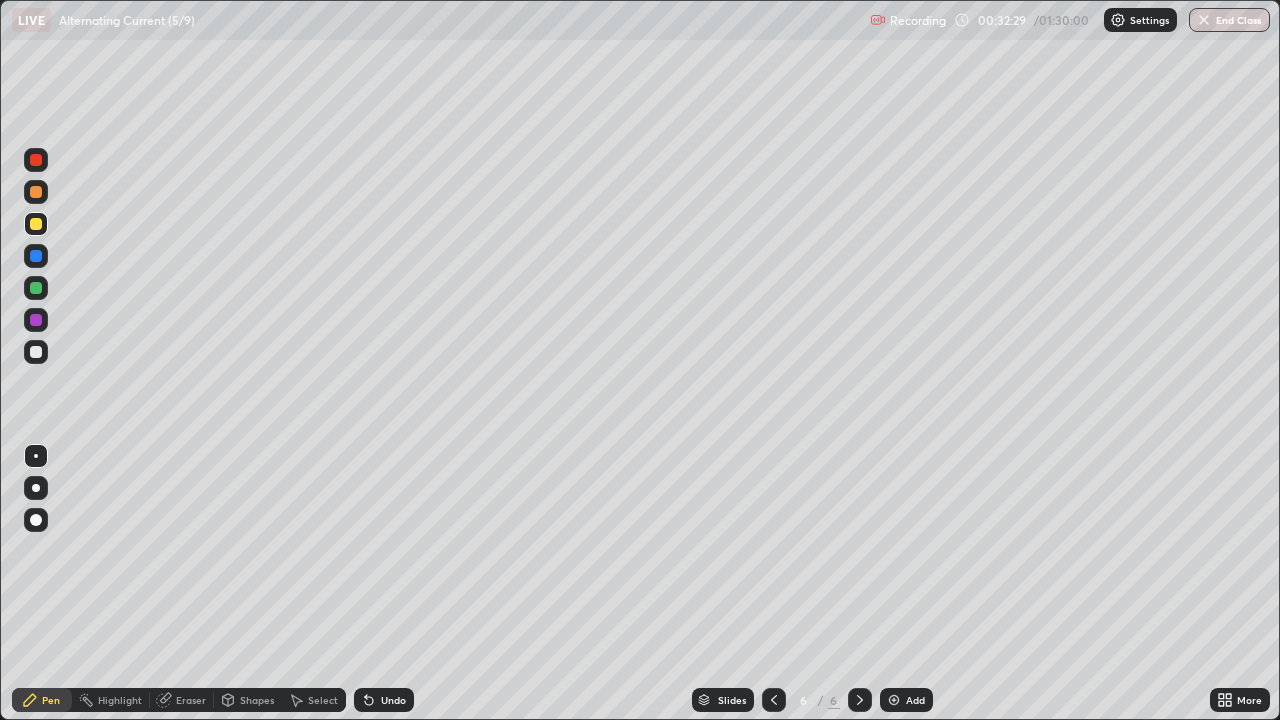 click at bounding box center (36, 352) 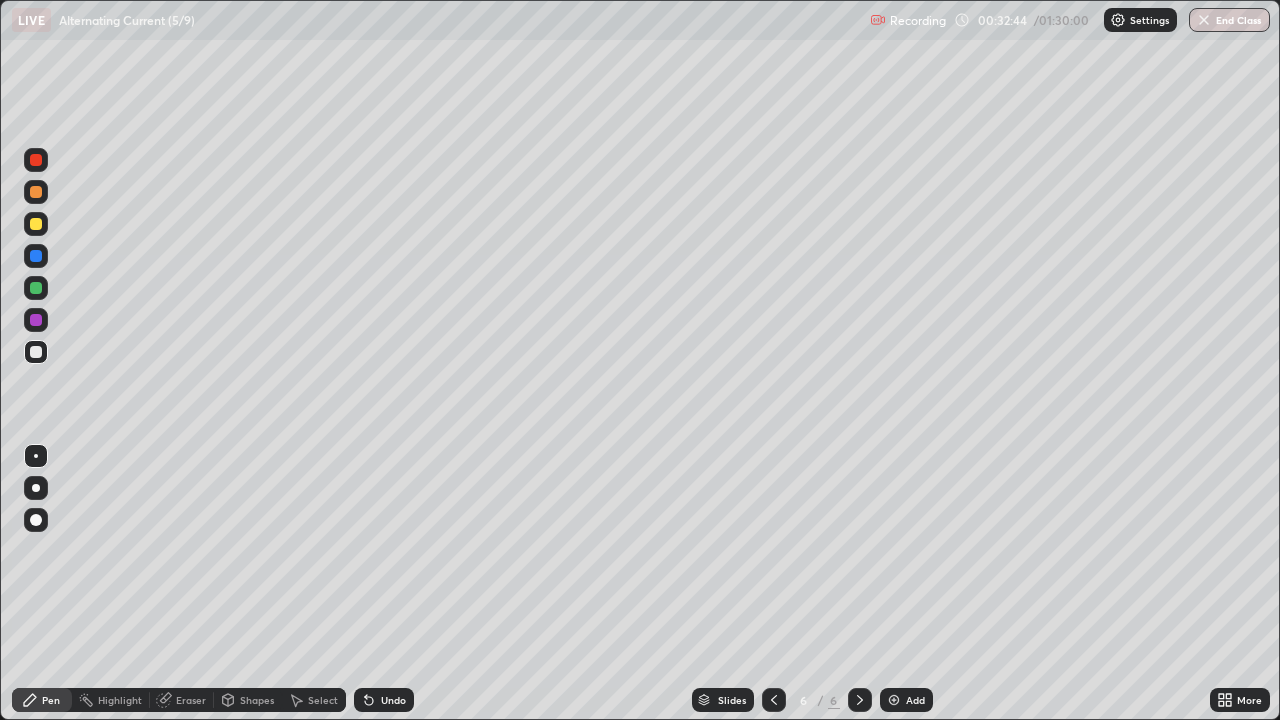 click at bounding box center (36, 288) 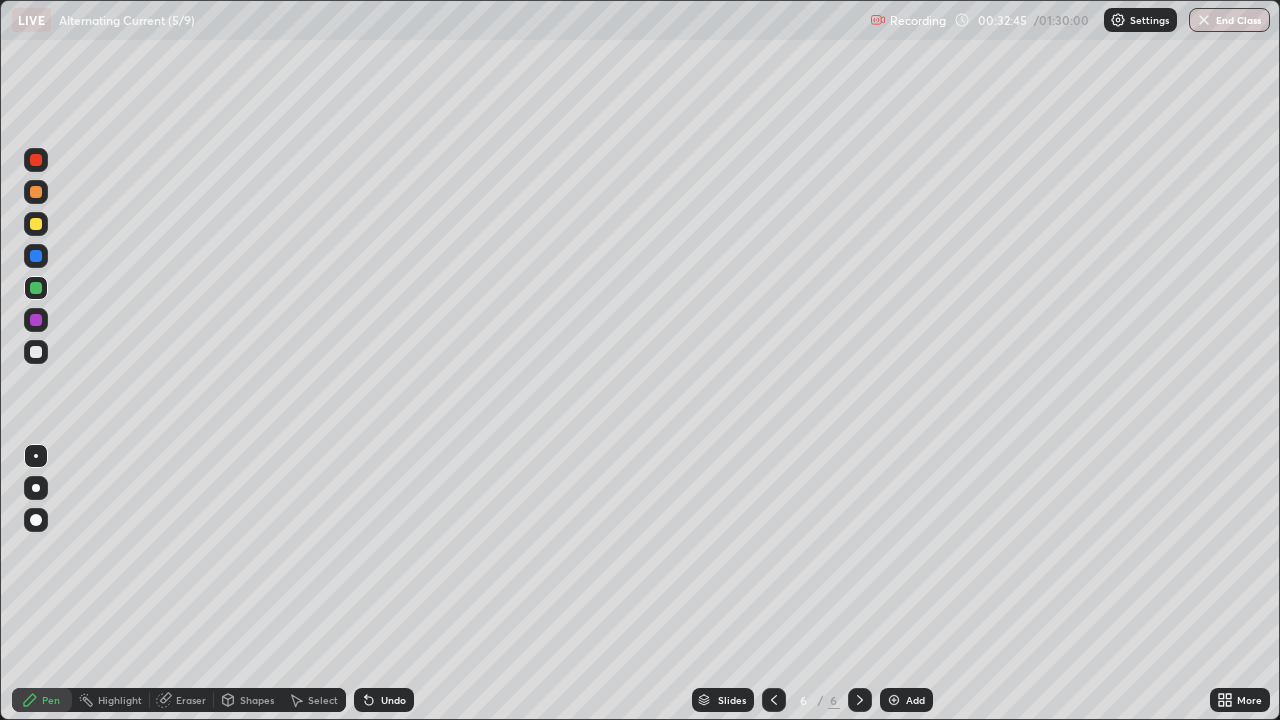 click at bounding box center (36, 288) 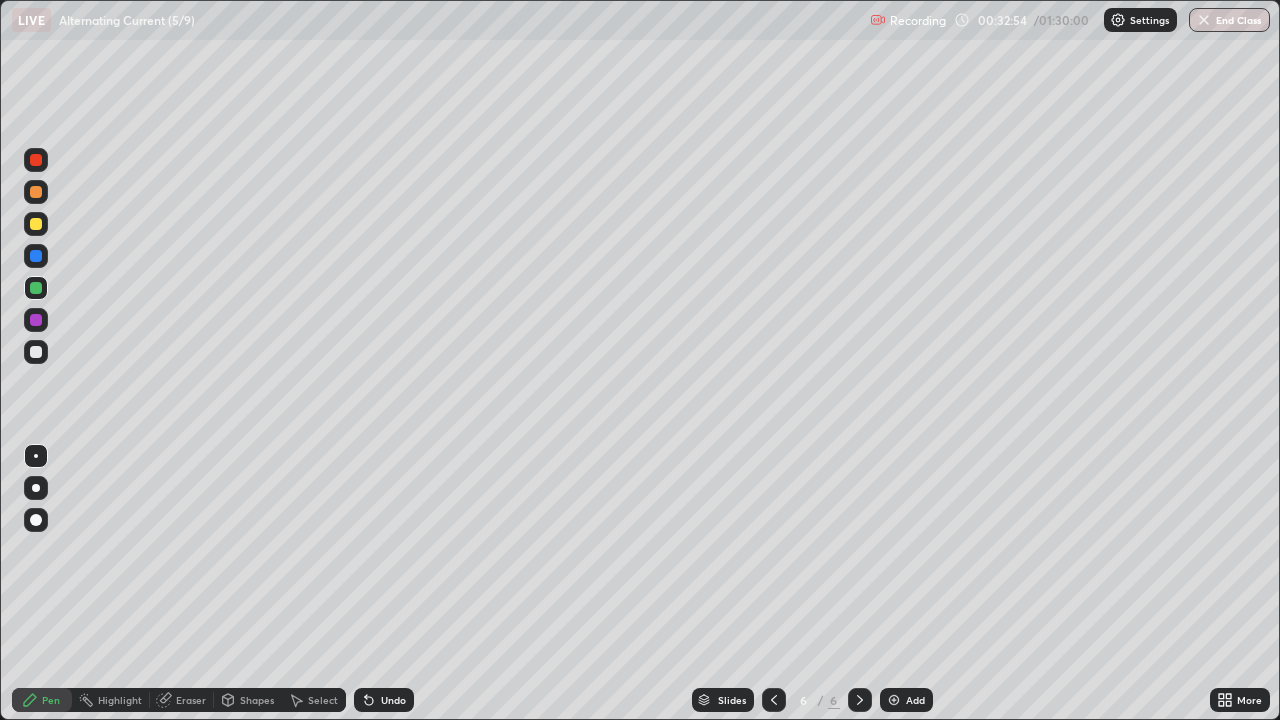 click at bounding box center [36, 224] 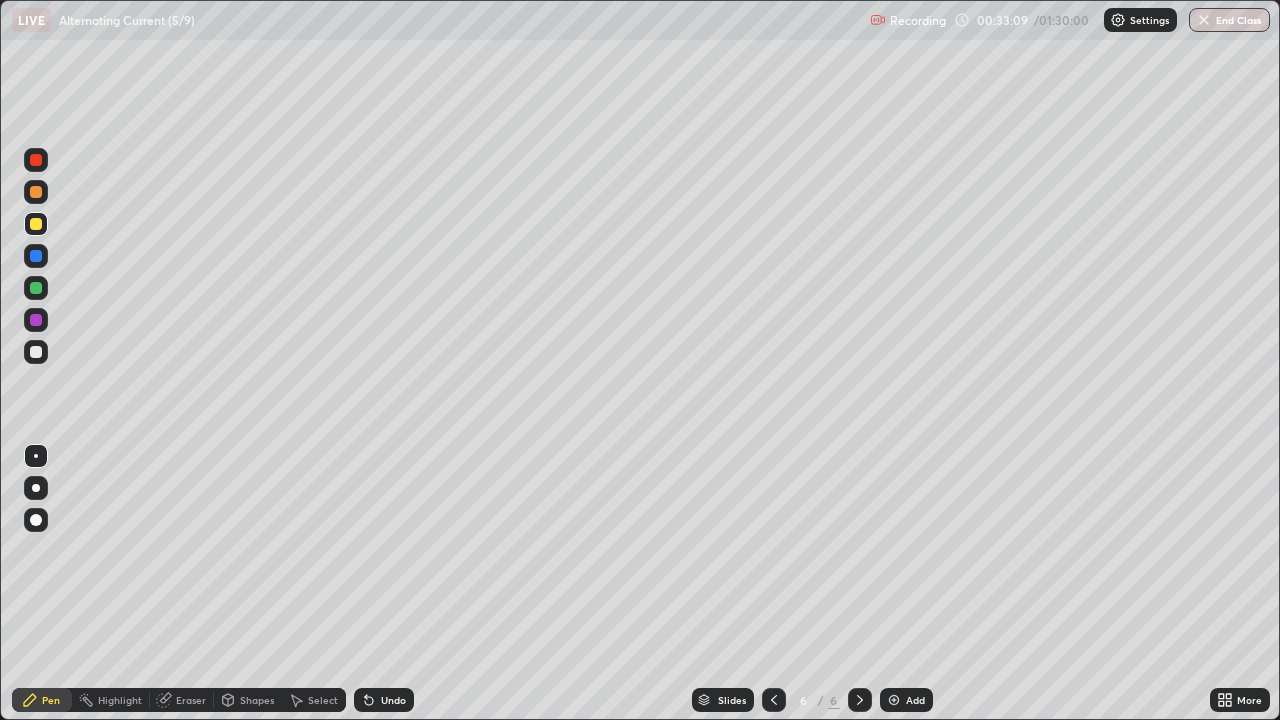 click at bounding box center [36, 288] 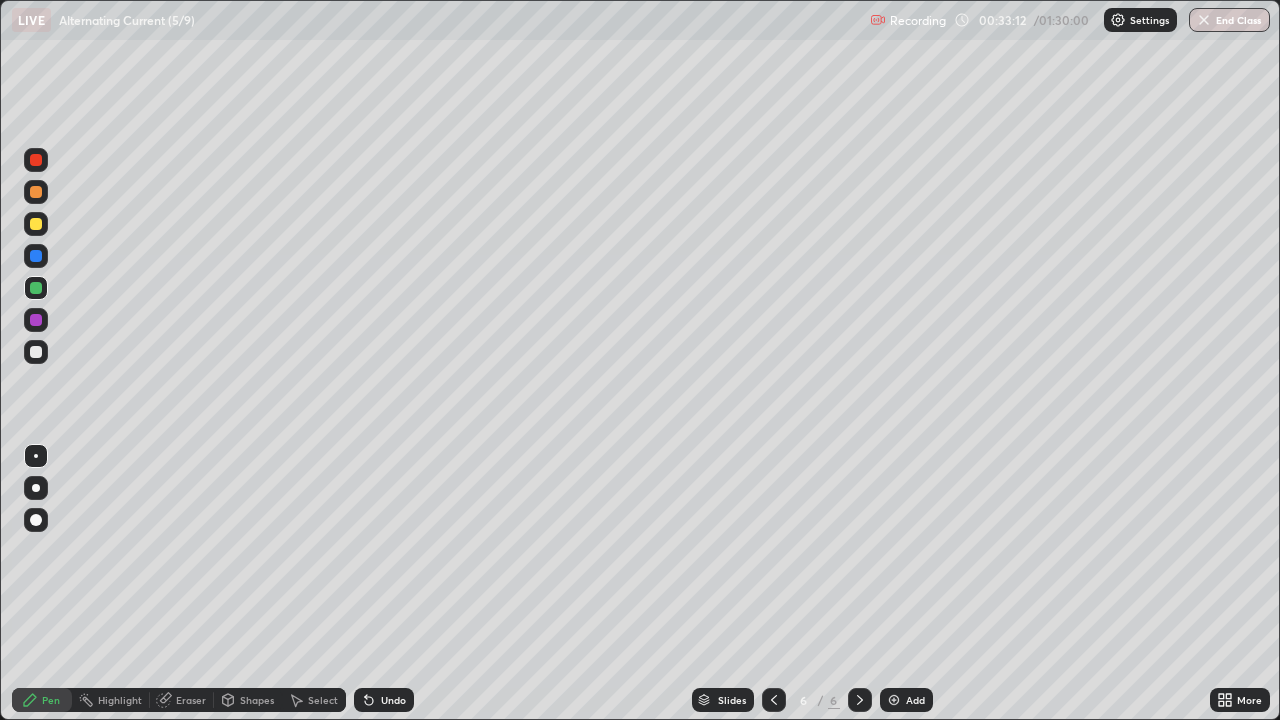 click 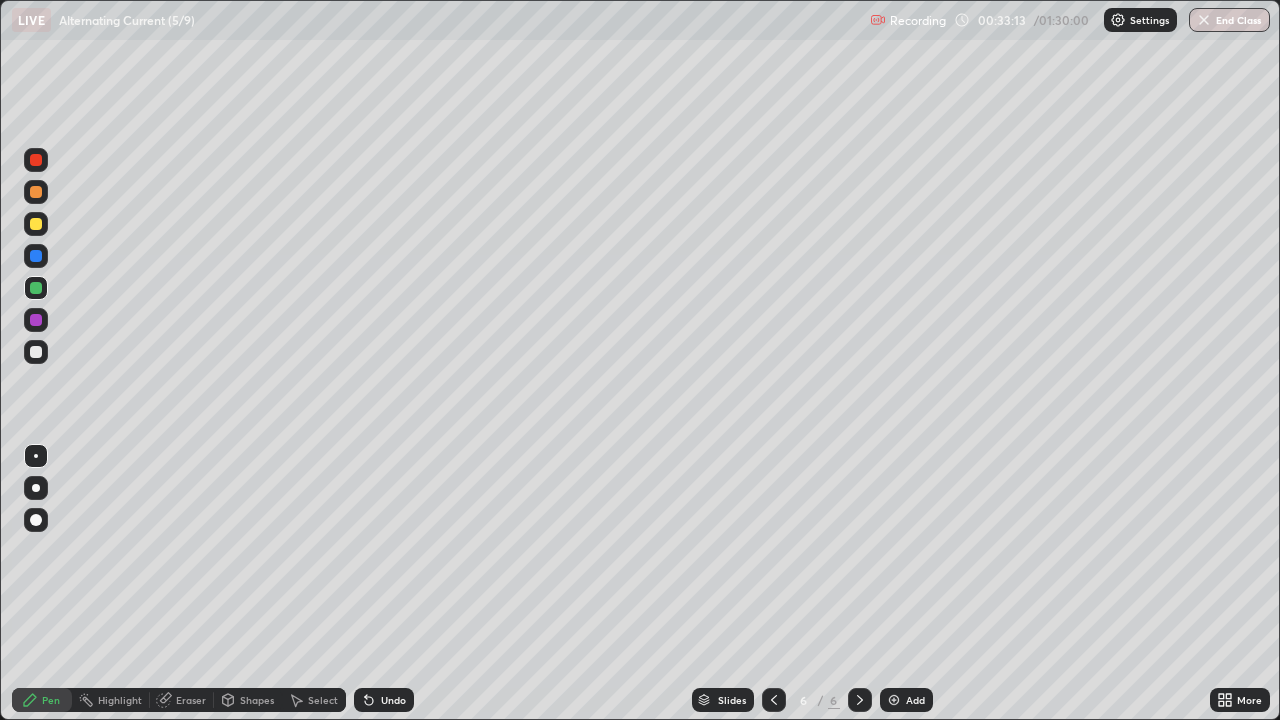 click on "Undo" at bounding box center (384, 700) 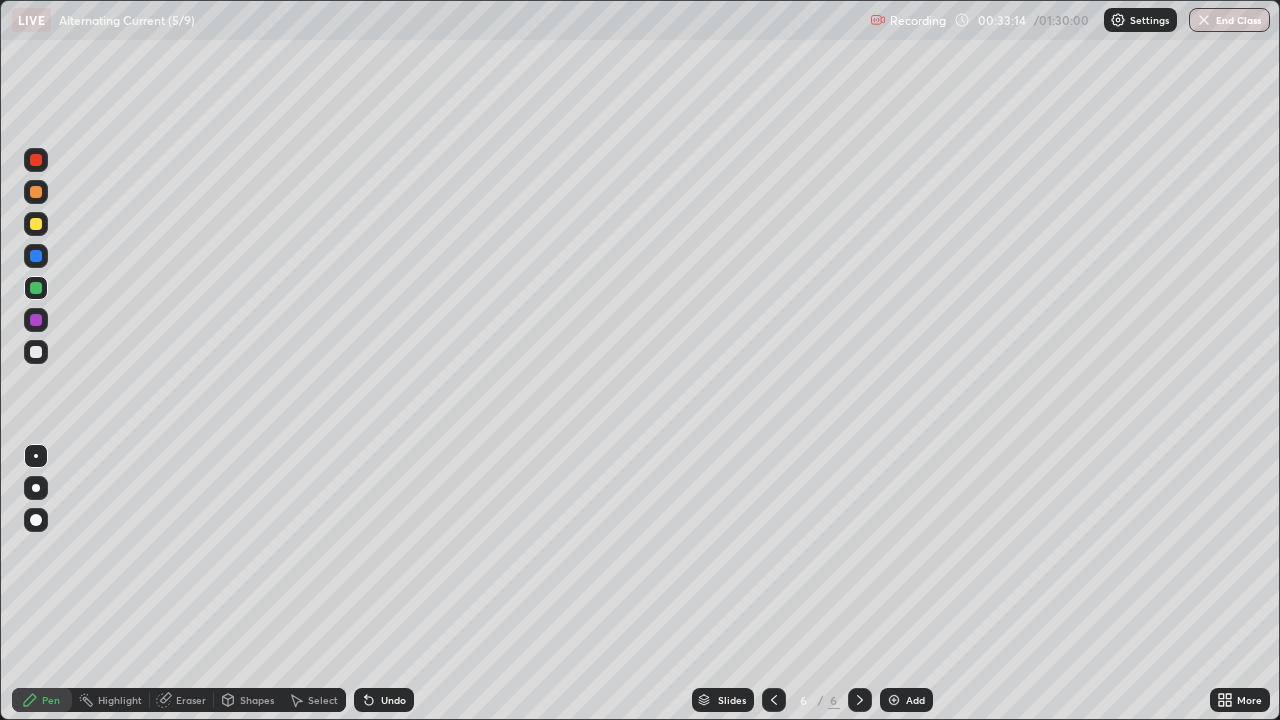 click at bounding box center [36, 352] 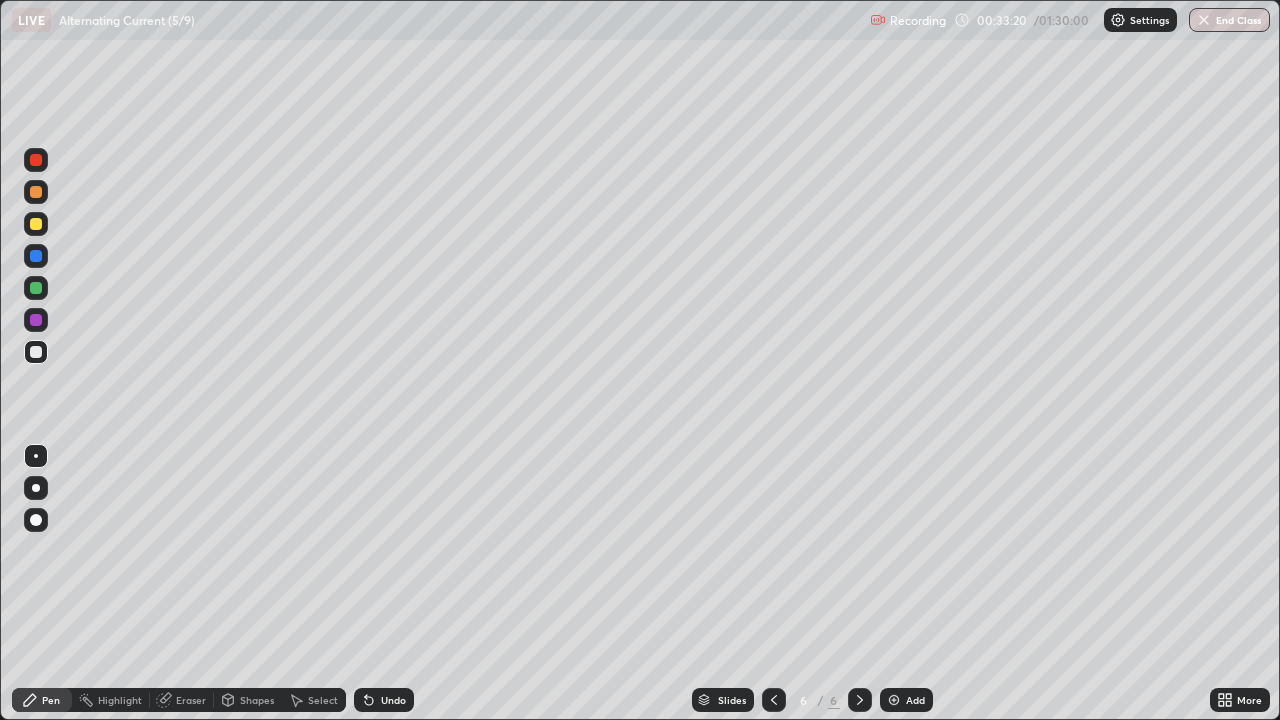 click at bounding box center [36, 224] 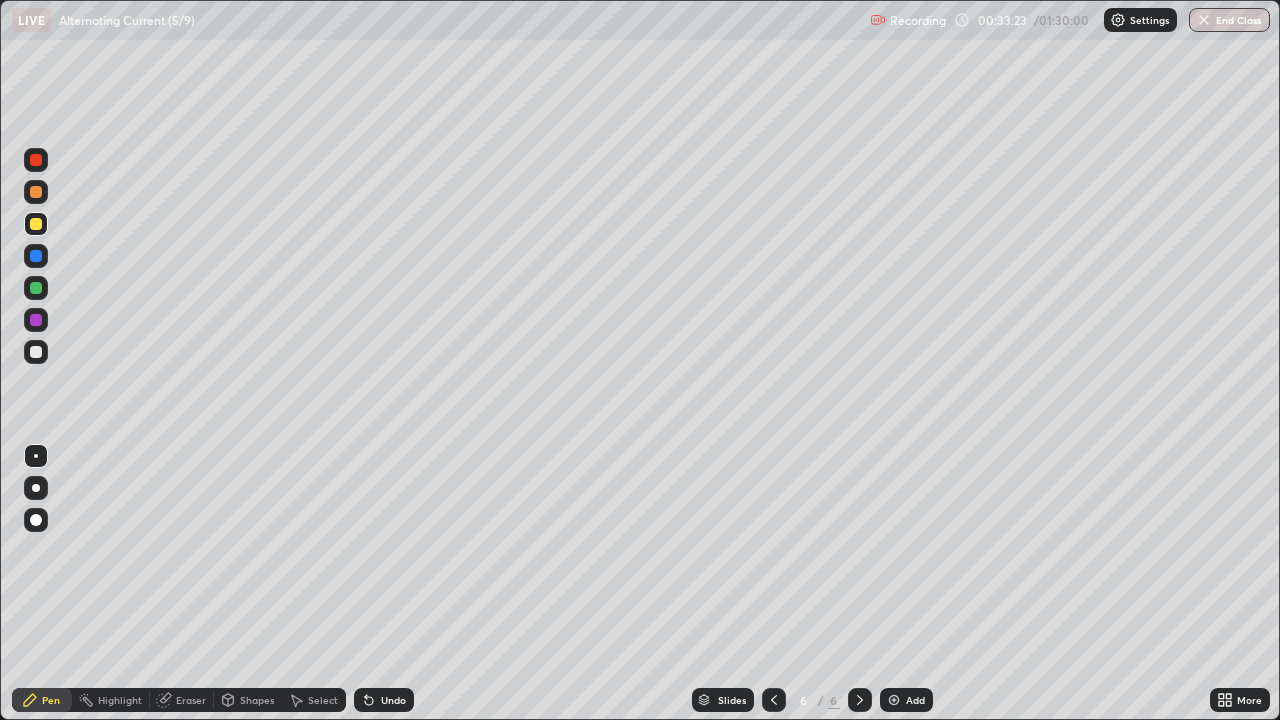 click on "Shapes" at bounding box center (257, 700) 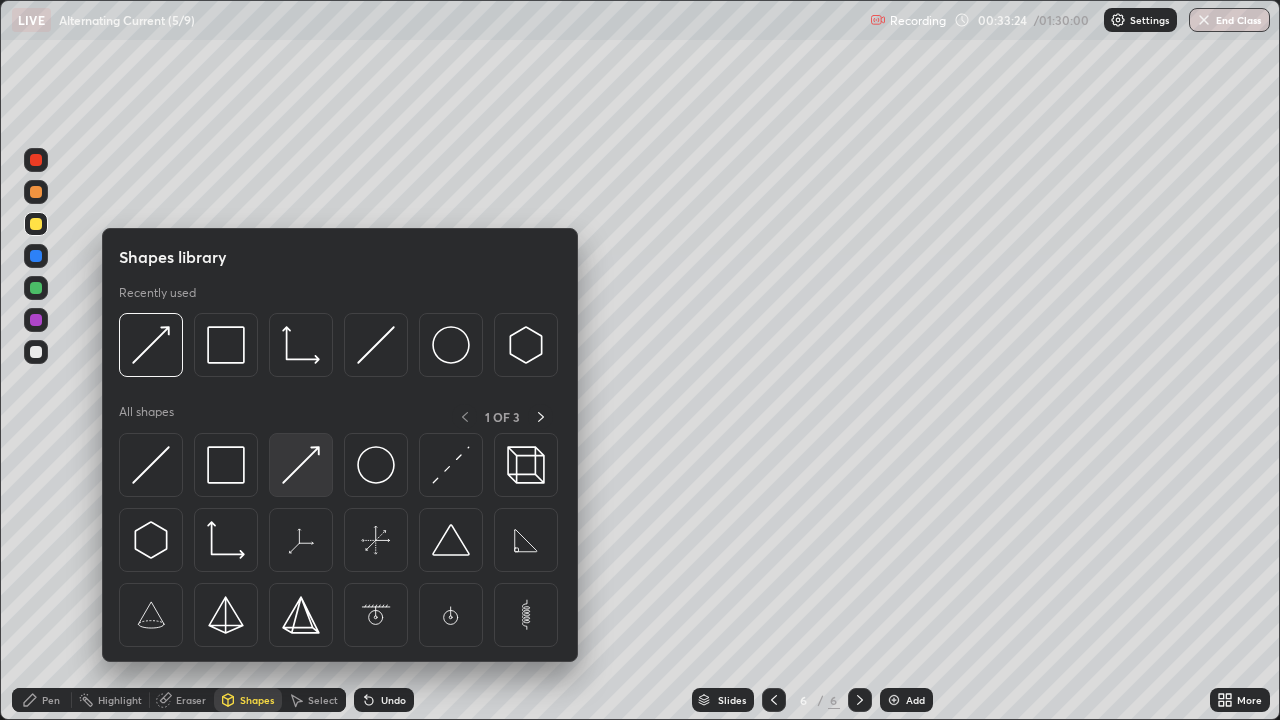 click at bounding box center [301, 465] 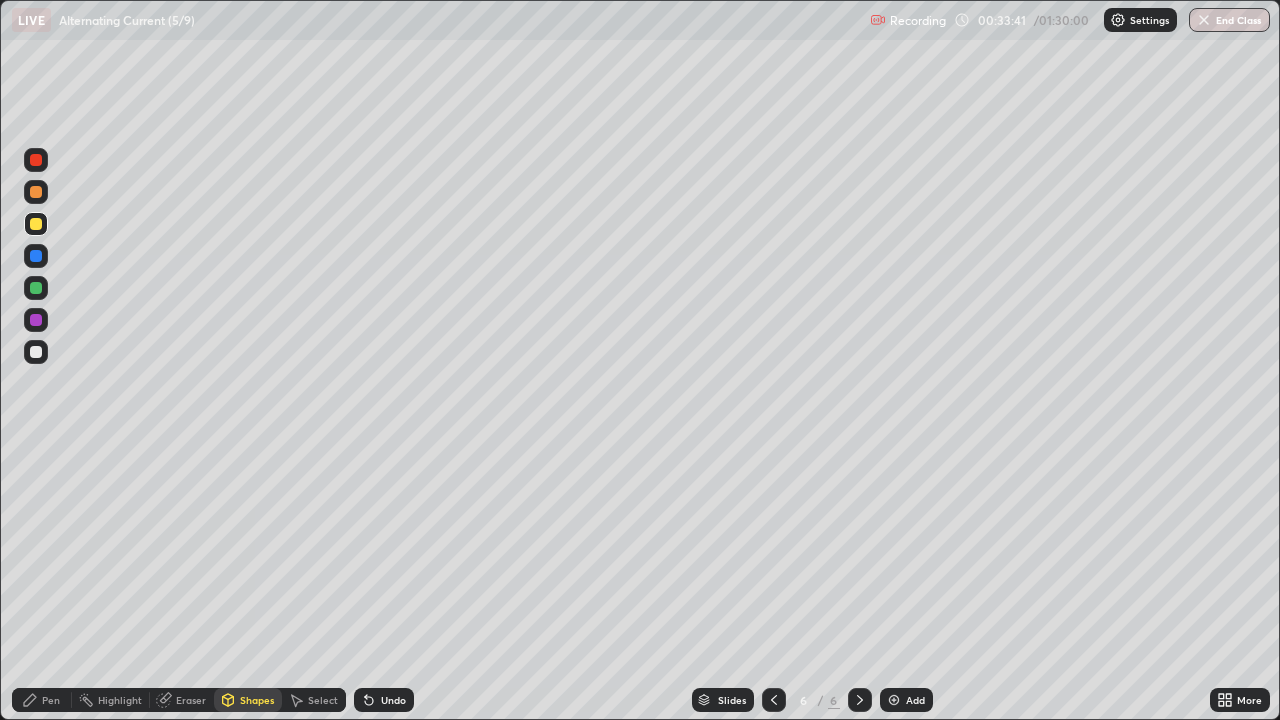click on "Select" at bounding box center (323, 700) 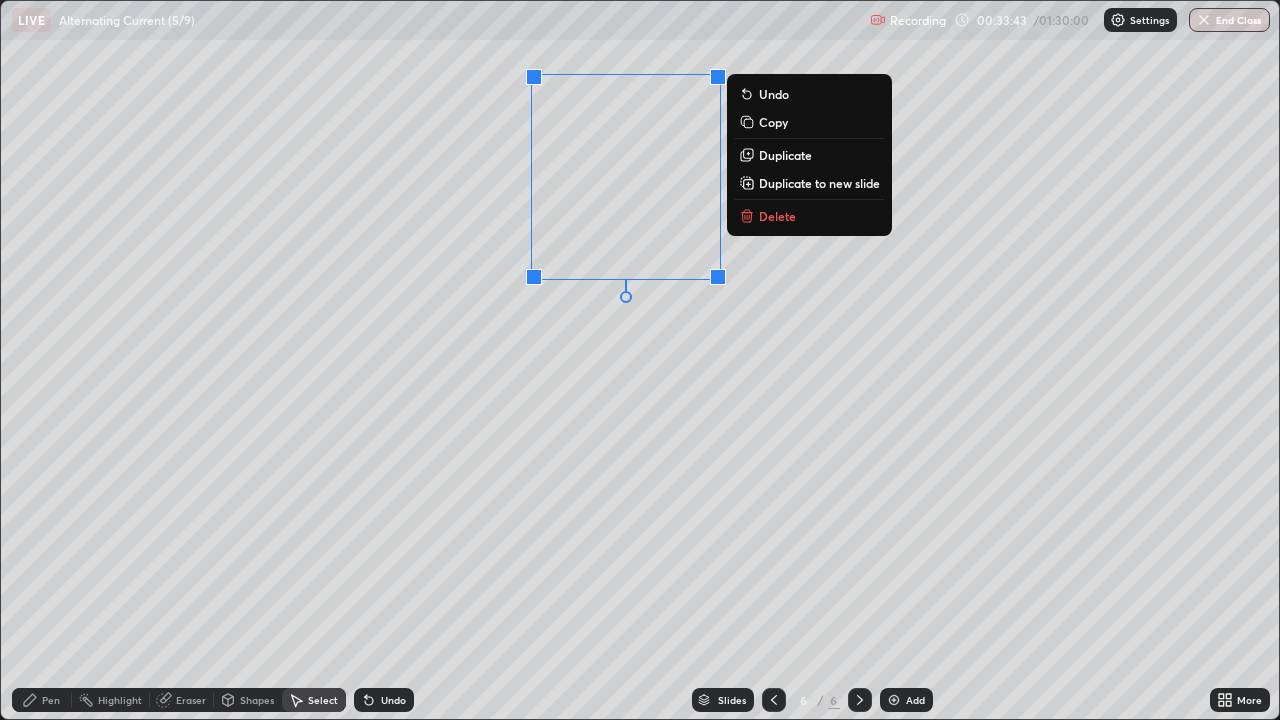 click on "Copy" at bounding box center [773, 122] 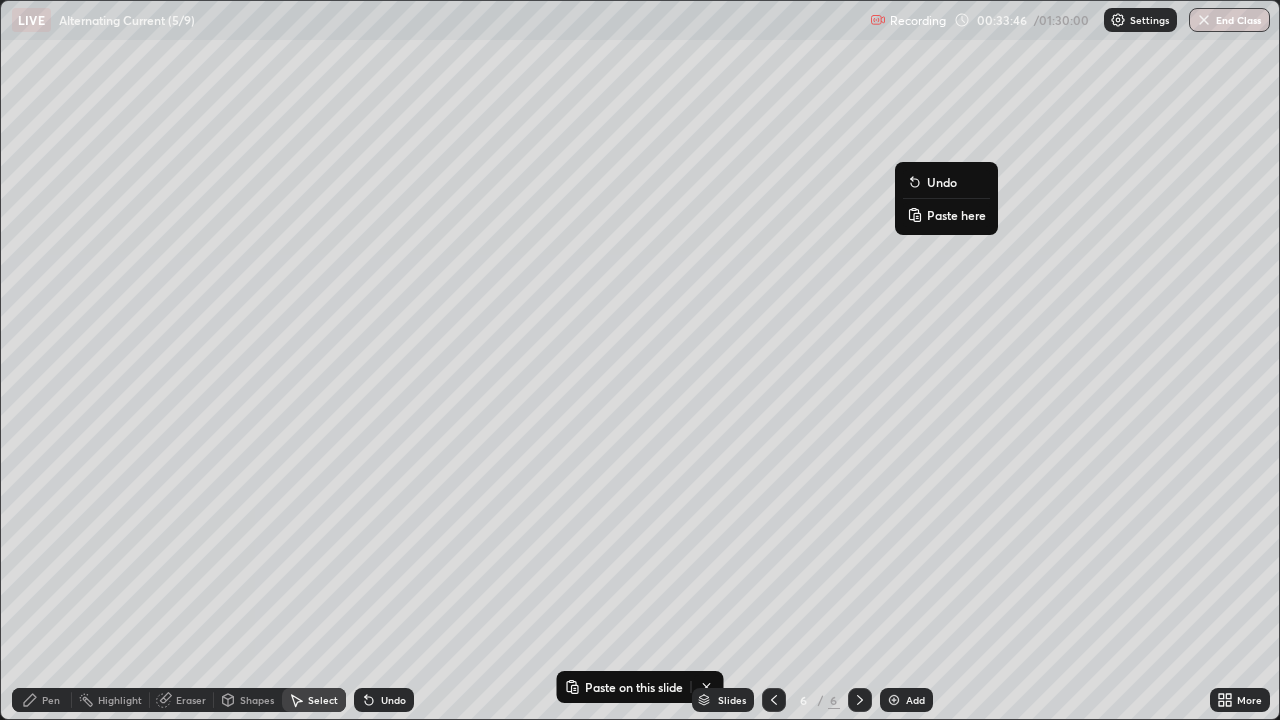 click on "Paste here" at bounding box center (956, 215) 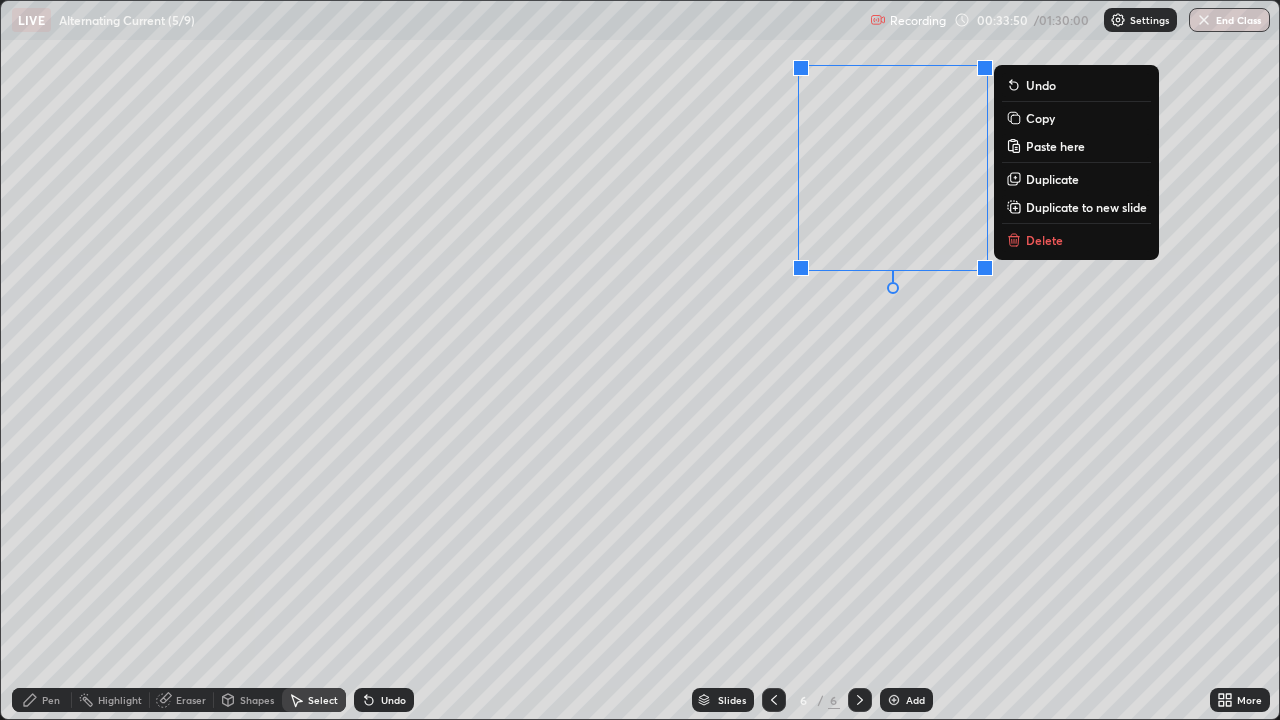 click on "0 ° Undo Copy Paste here Duplicate Duplicate to new slide Delete" at bounding box center [640, 360] 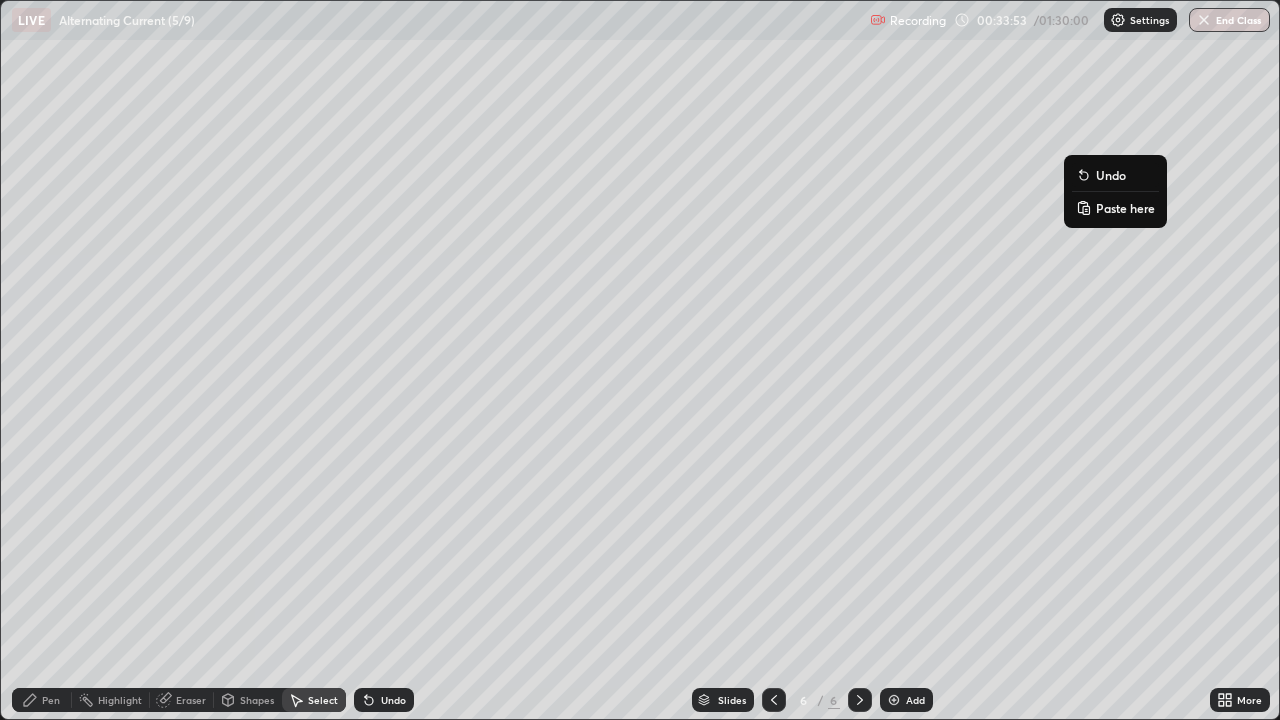 click on "Paste here" at bounding box center (1125, 208) 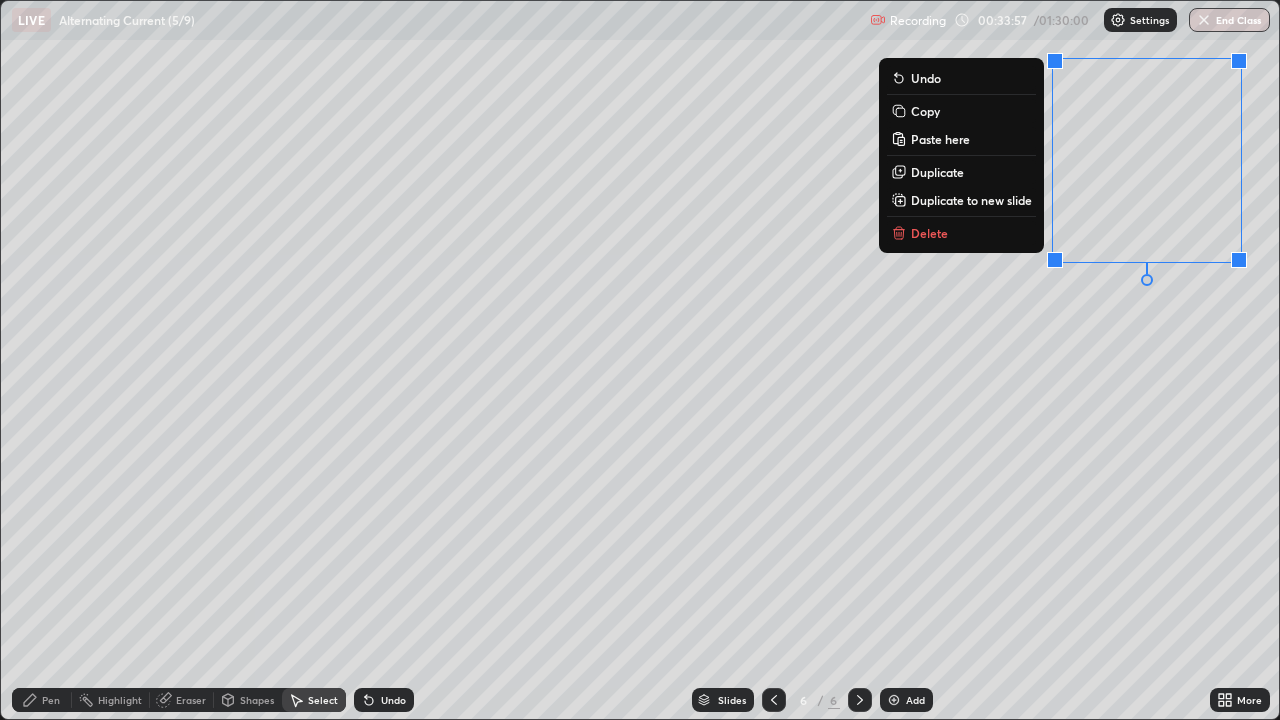 click on "0 ° Undo Copy Paste here Duplicate Duplicate to new slide Delete" at bounding box center (640, 360) 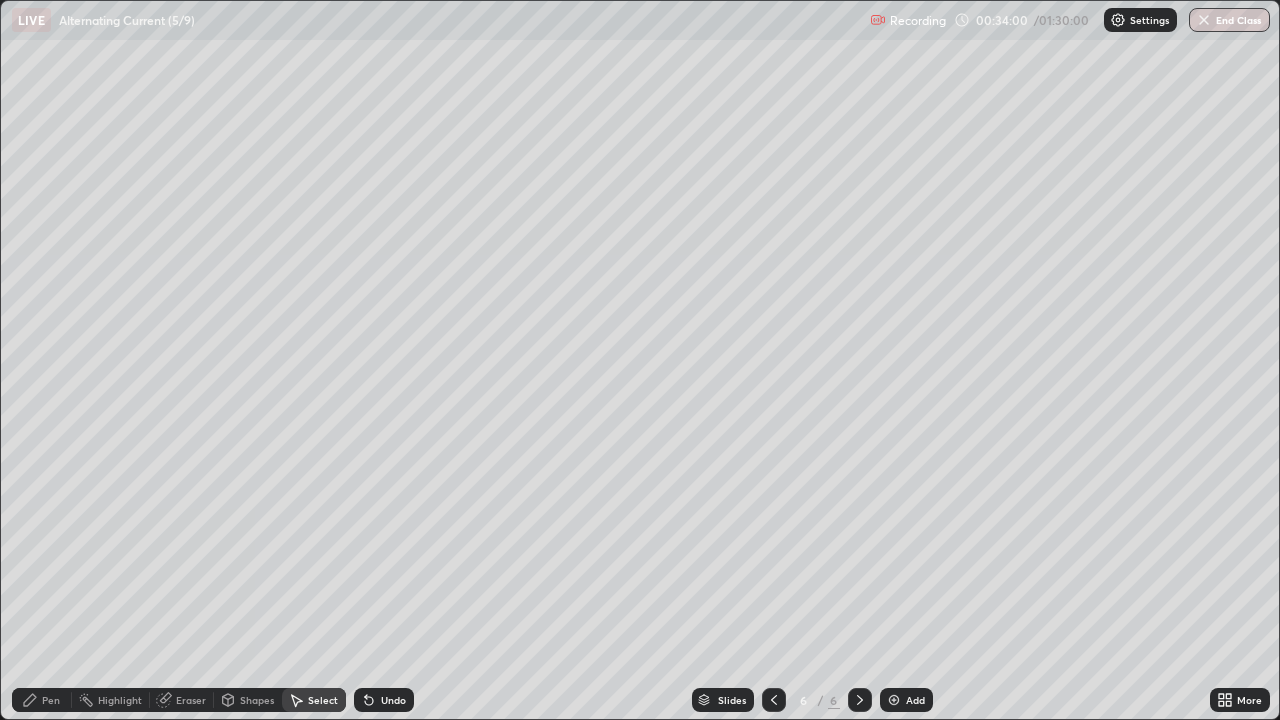 click on "Pen" at bounding box center (42, 700) 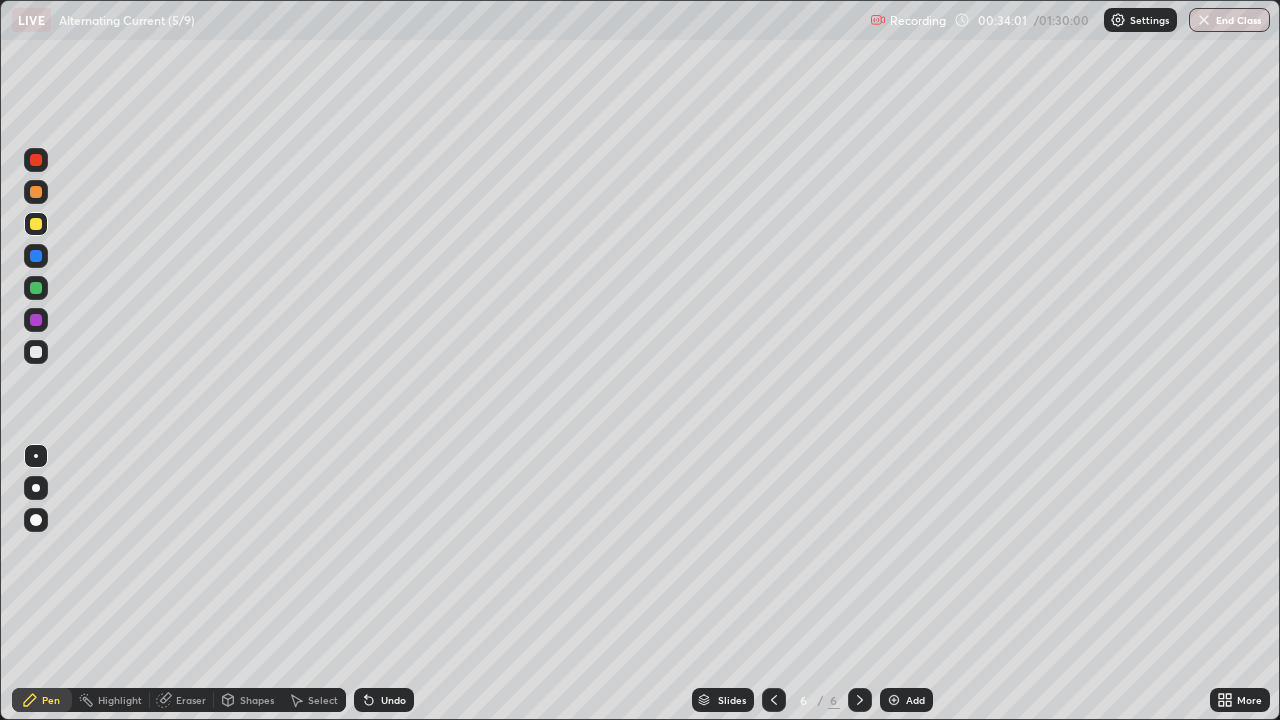 click at bounding box center (36, 288) 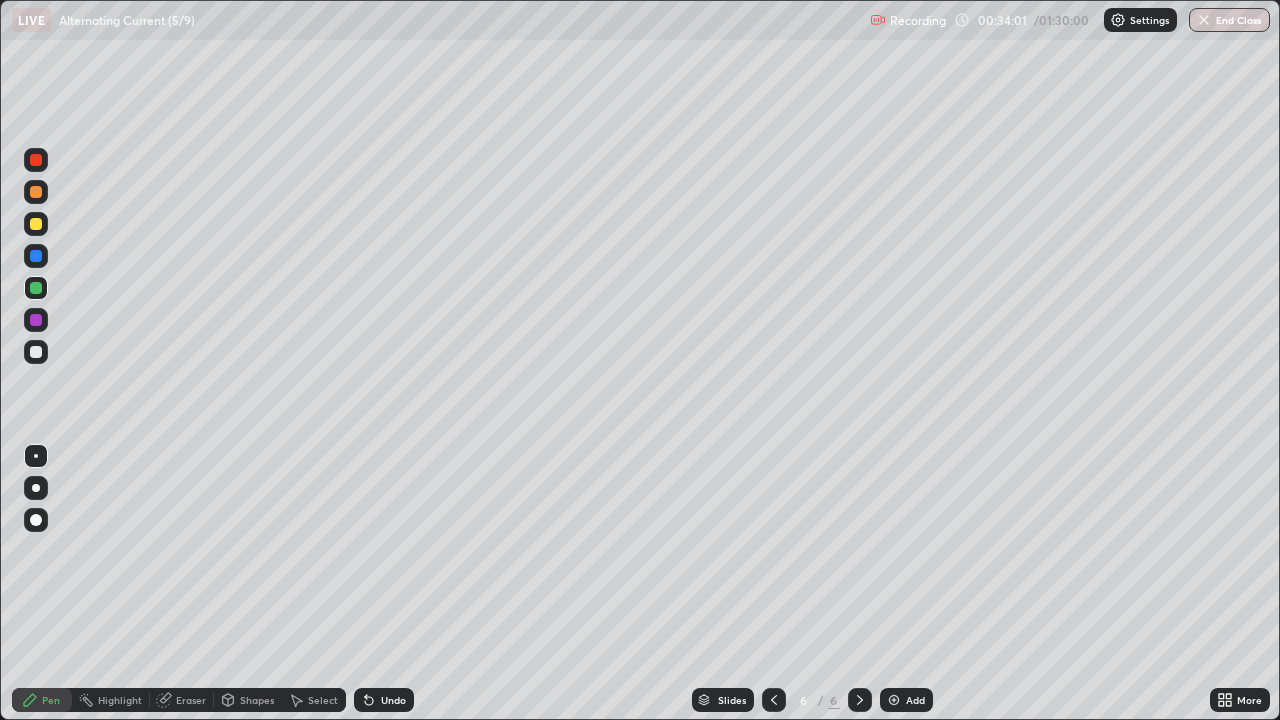 click at bounding box center (36, 288) 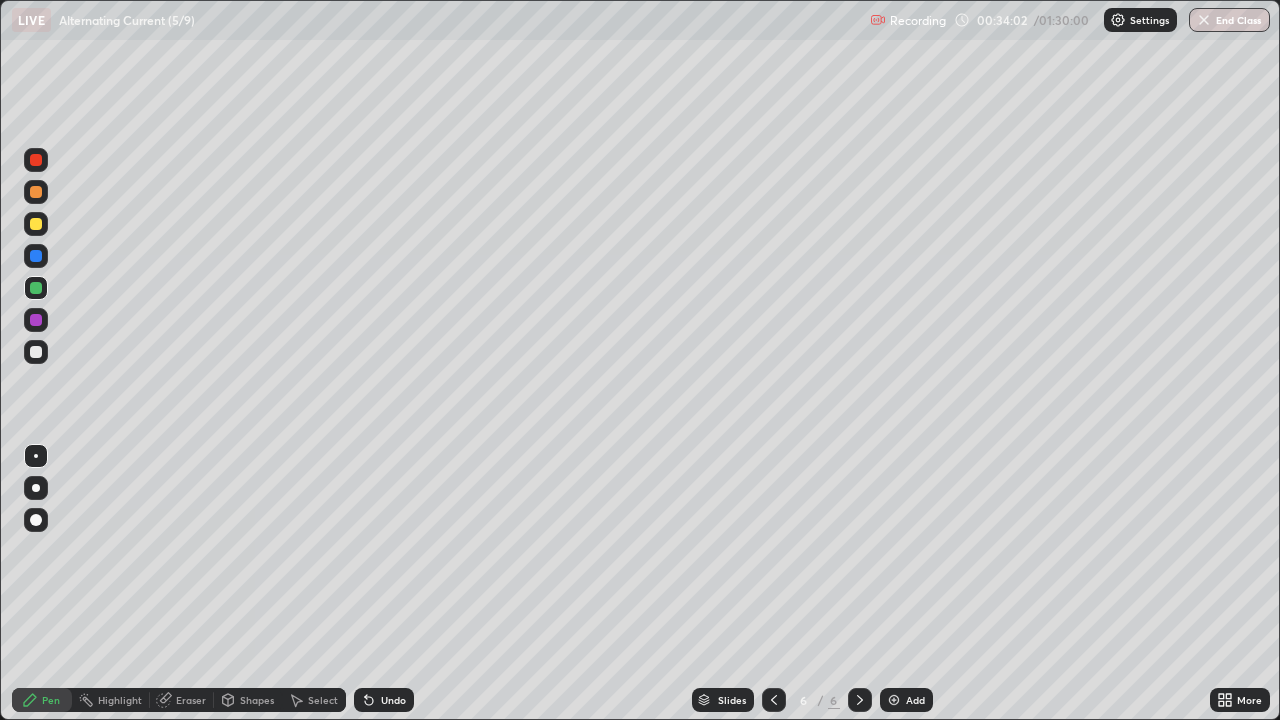 click on "Shapes" at bounding box center (257, 700) 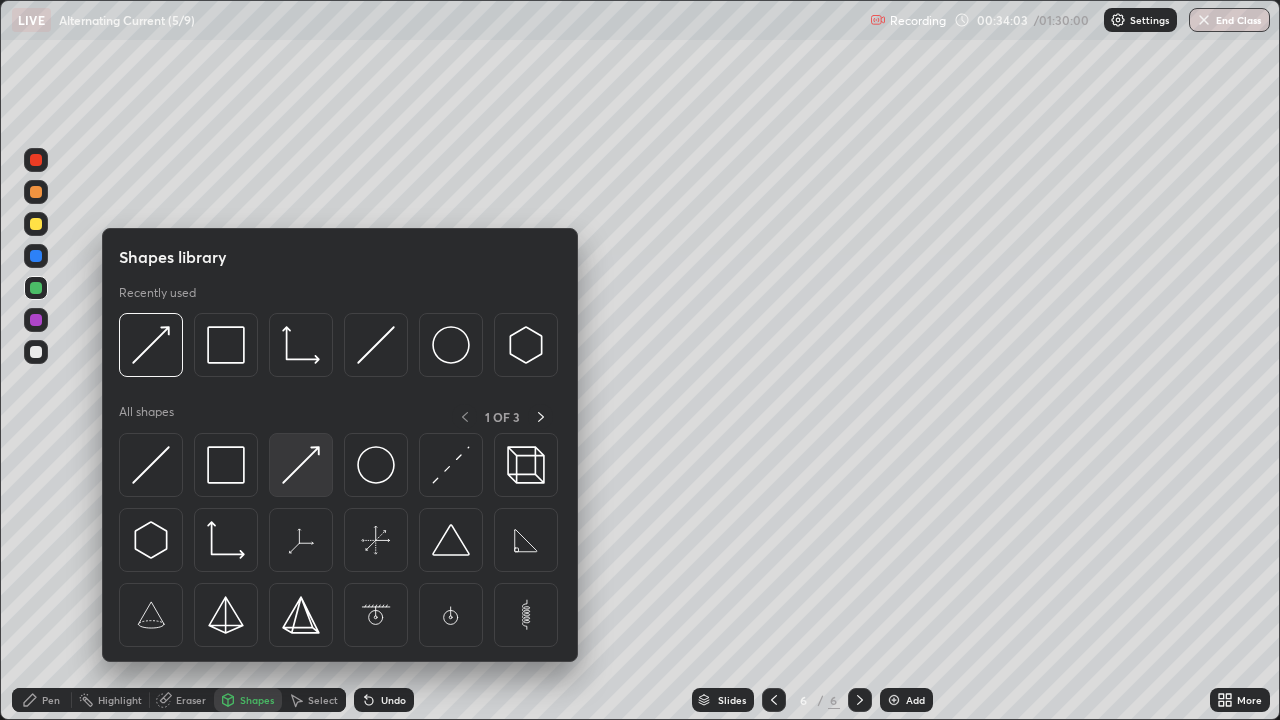click at bounding box center (301, 465) 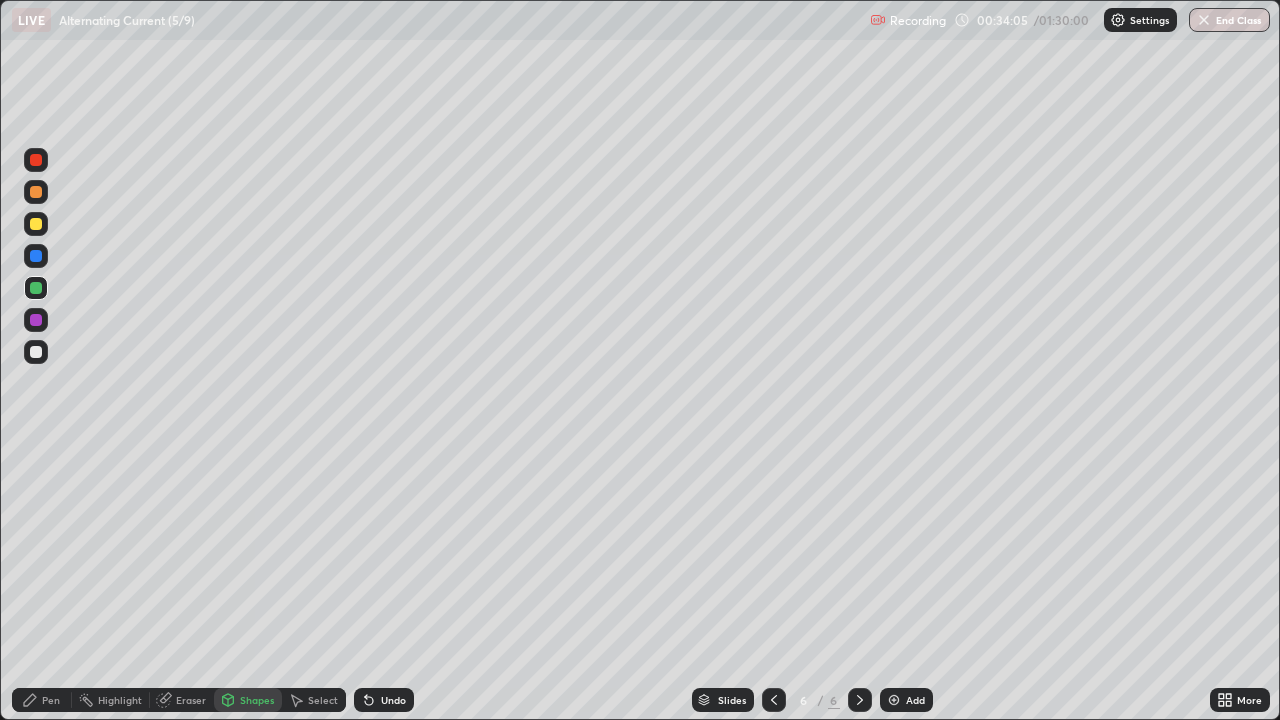 click at bounding box center (36, 320) 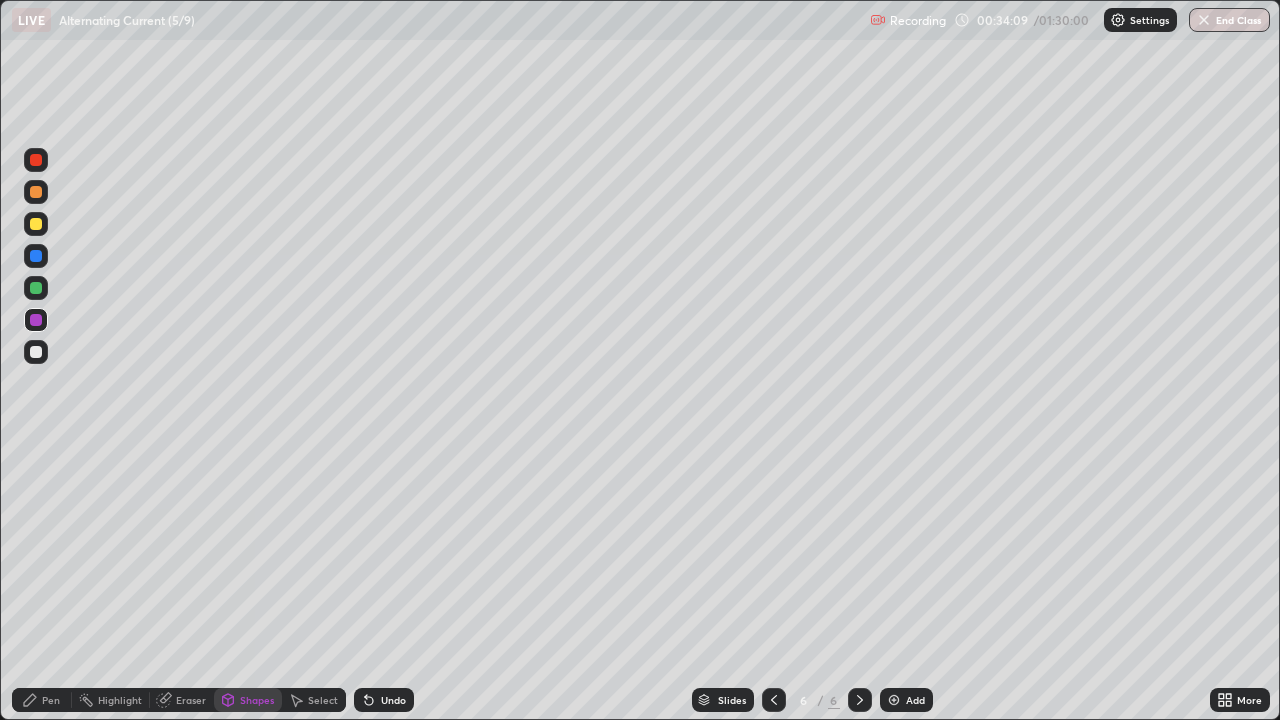 click on "Pen" at bounding box center [42, 700] 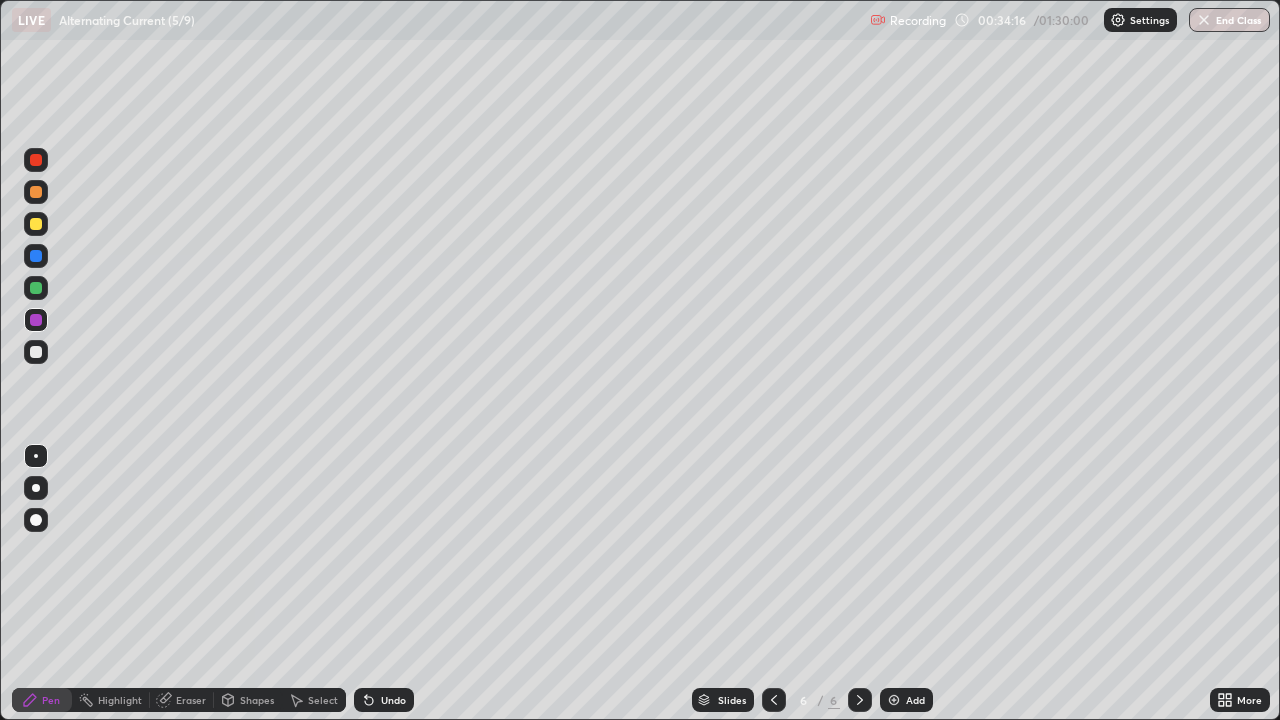 click on "Undo" at bounding box center (384, 700) 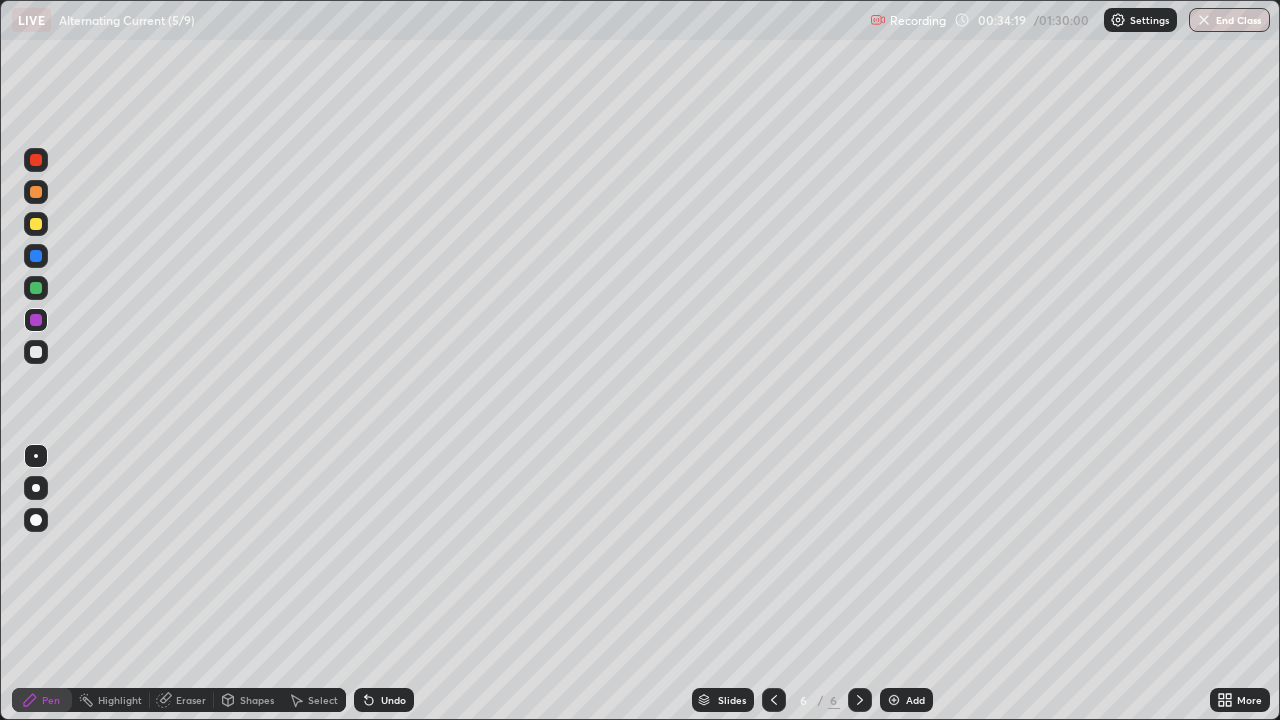 click on "Undo" at bounding box center (384, 700) 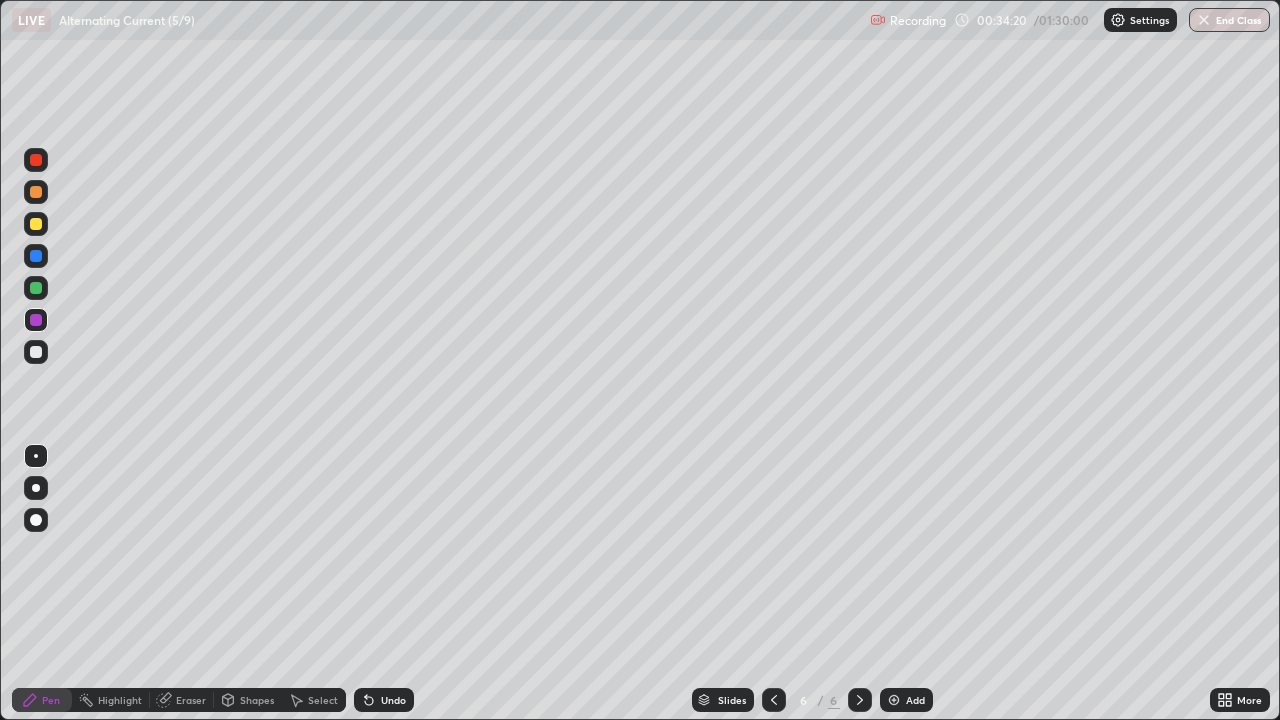 click on "Shapes" at bounding box center (257, 700) 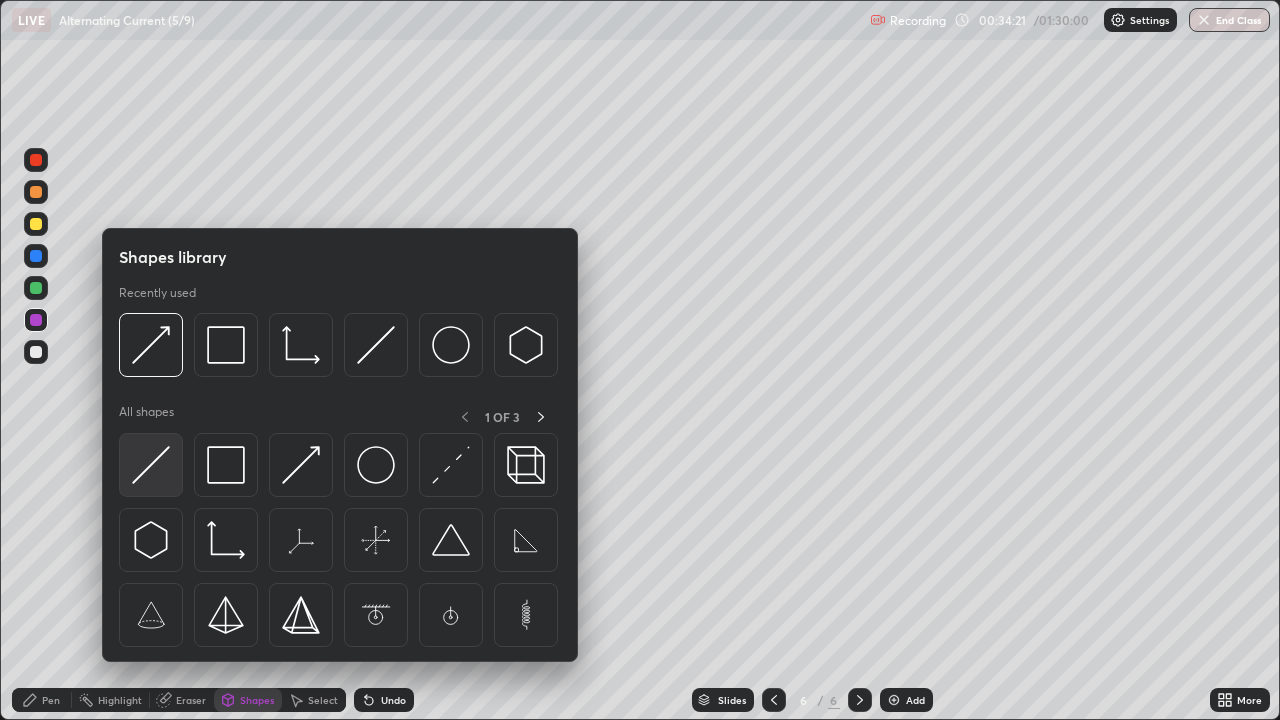 click at bounding box center (151, 465) 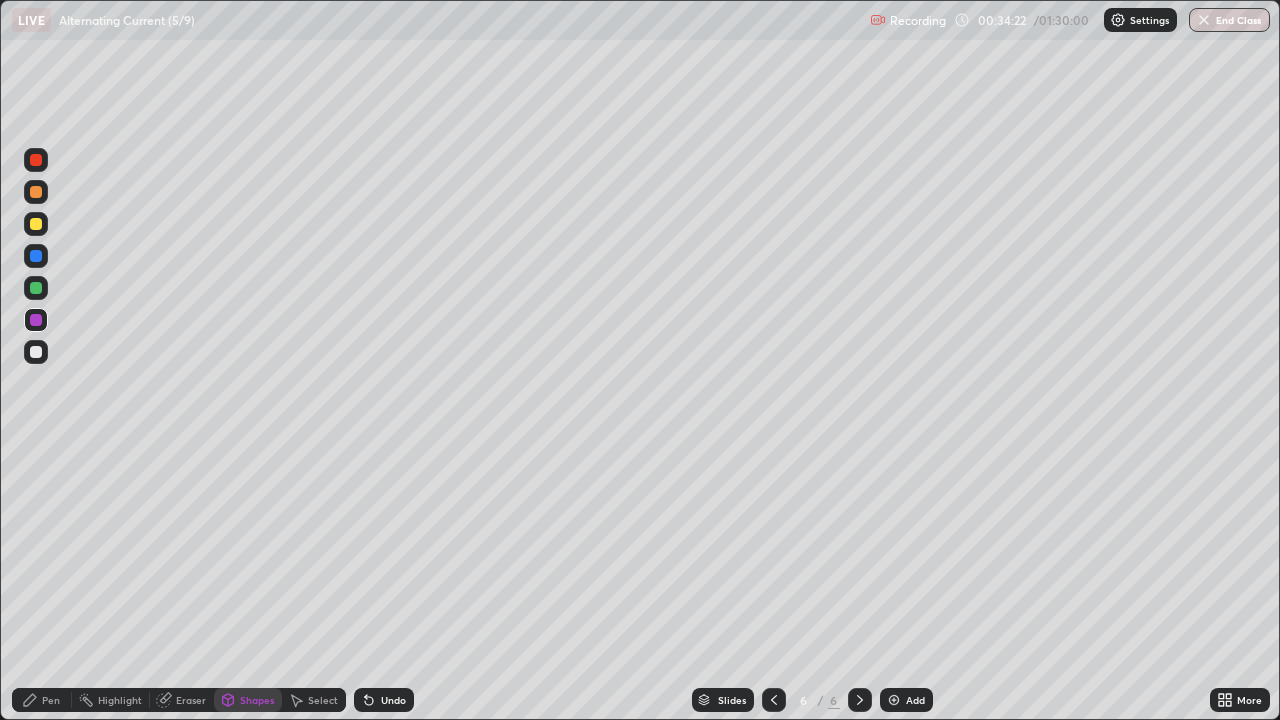 click on "Shapes" at bounding box center [257, 700] 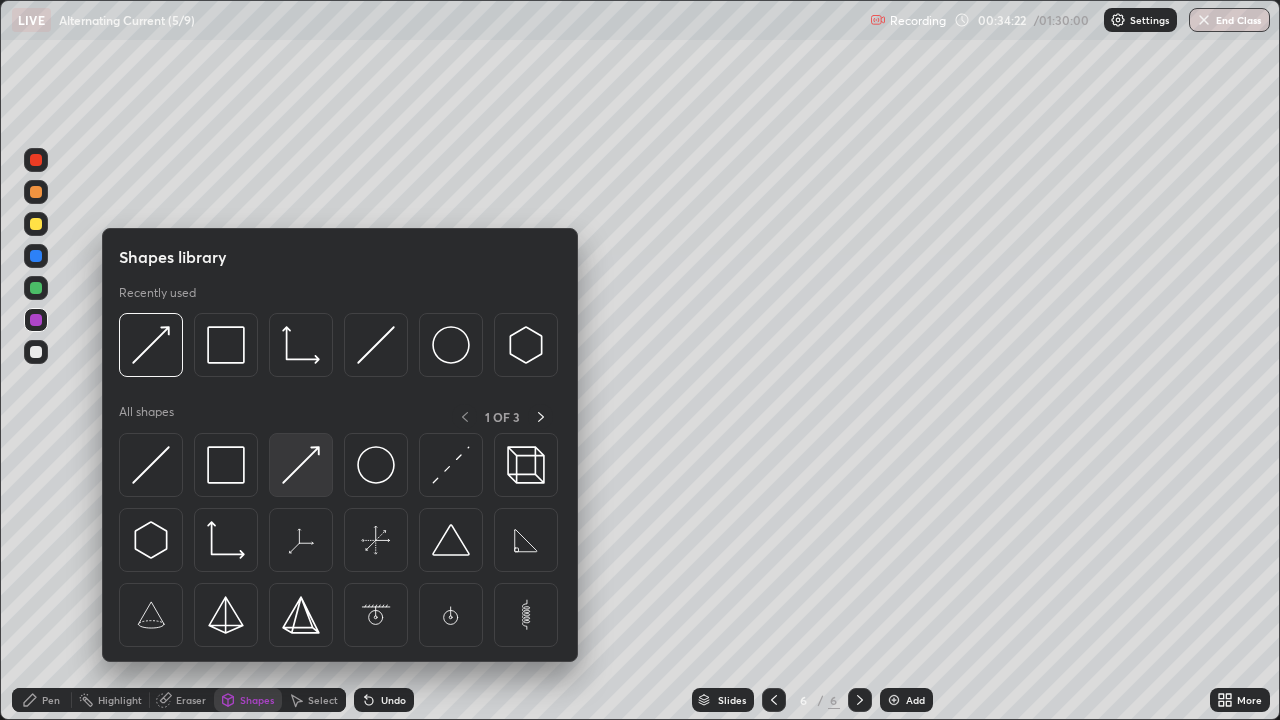 click at bounding box center [301, 465] 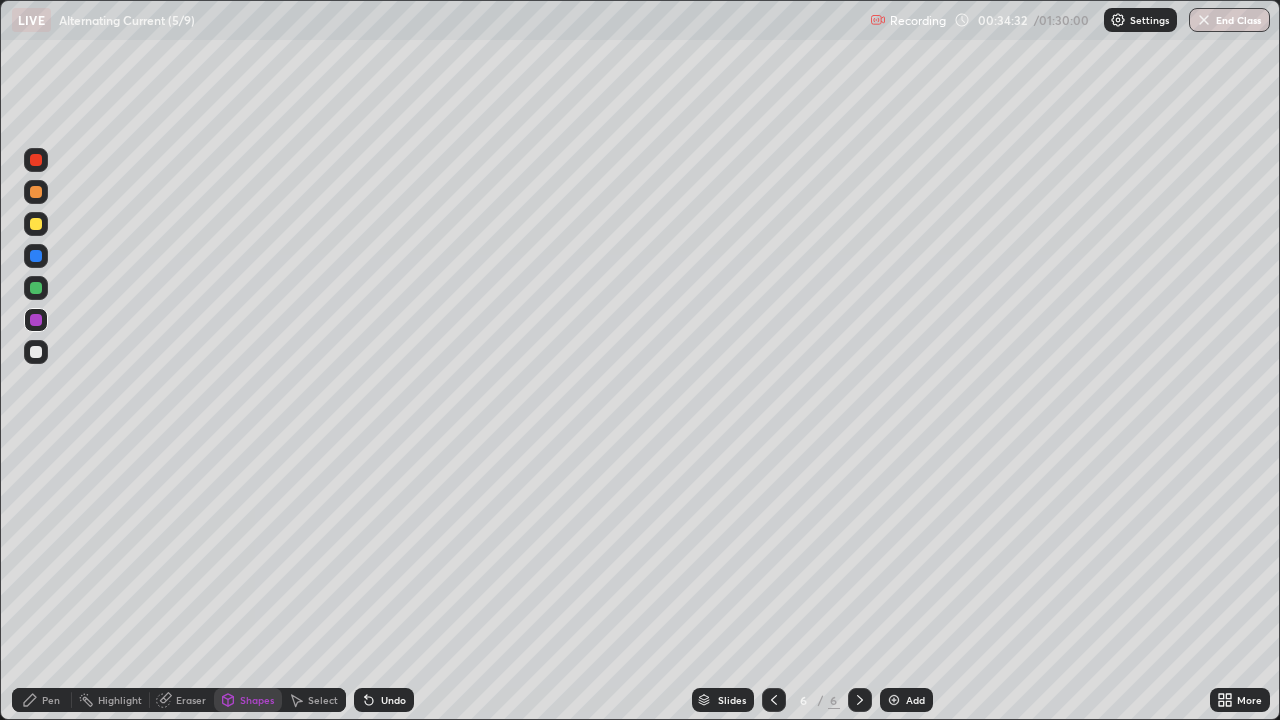 click on "Pen" at bounding box center (51, 700) 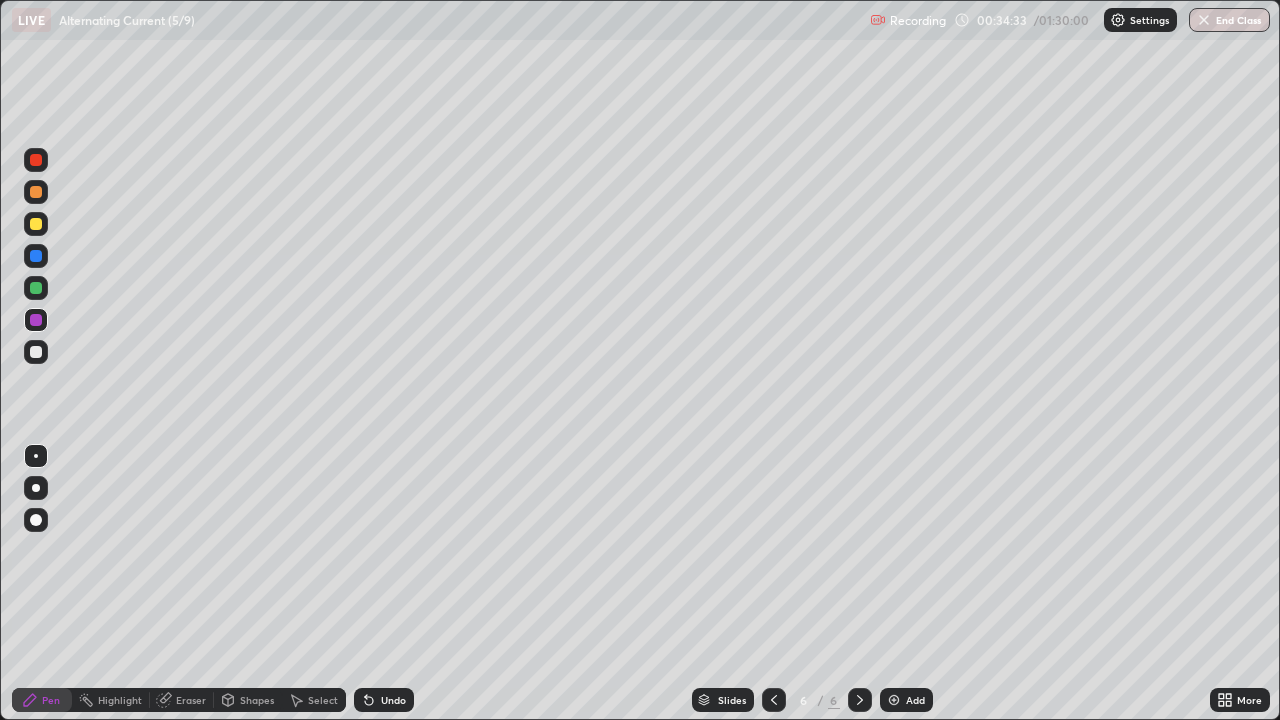 click on "Pen" at bounding box center (51, 700) 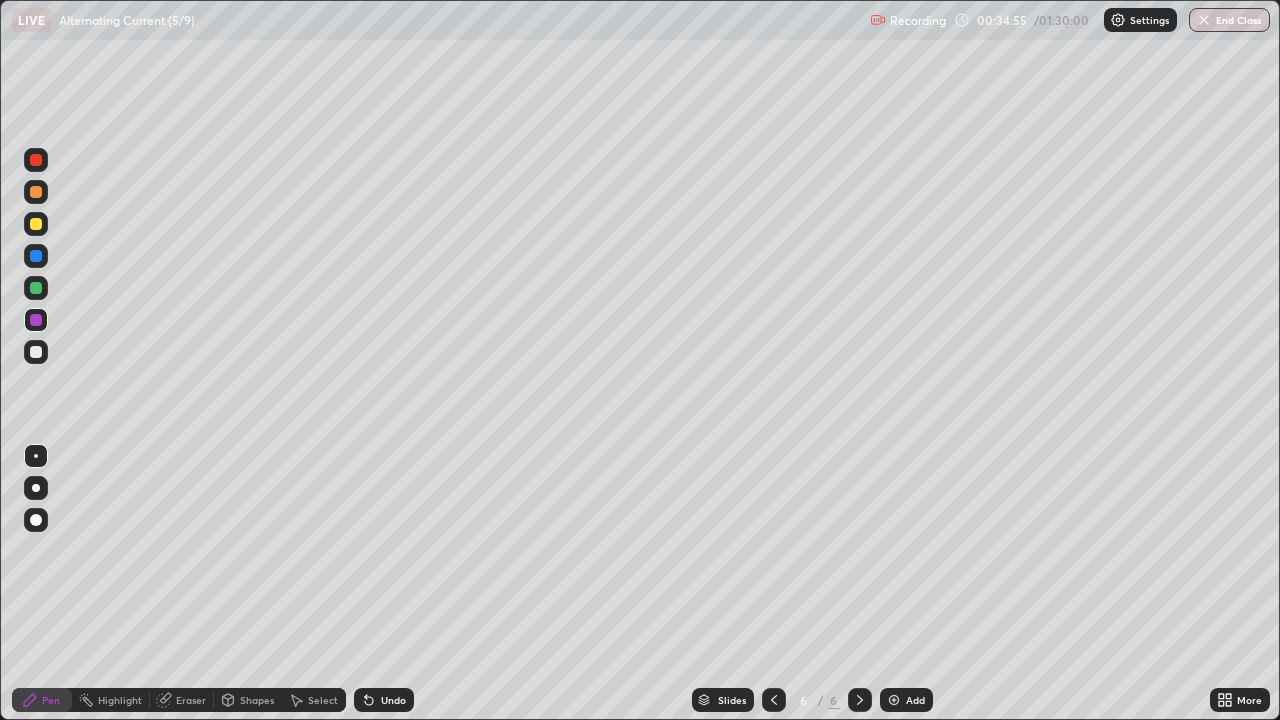 click at bounding box center (36, 288) 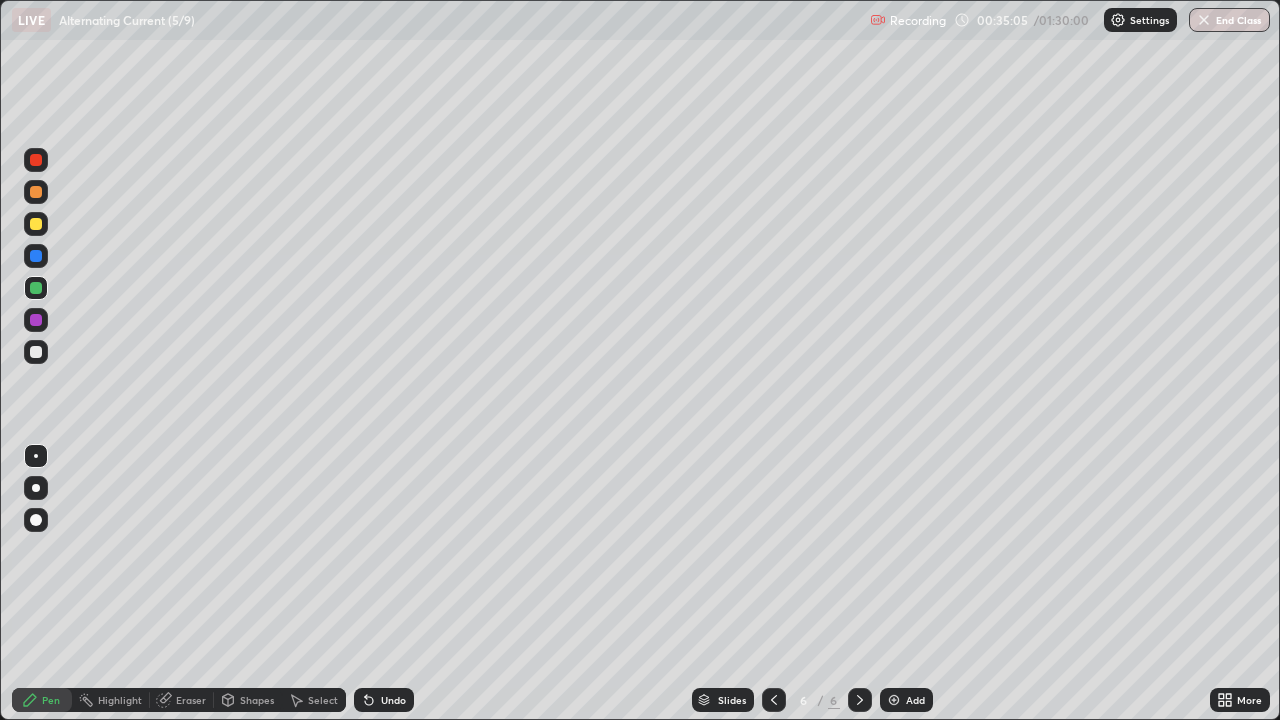 click 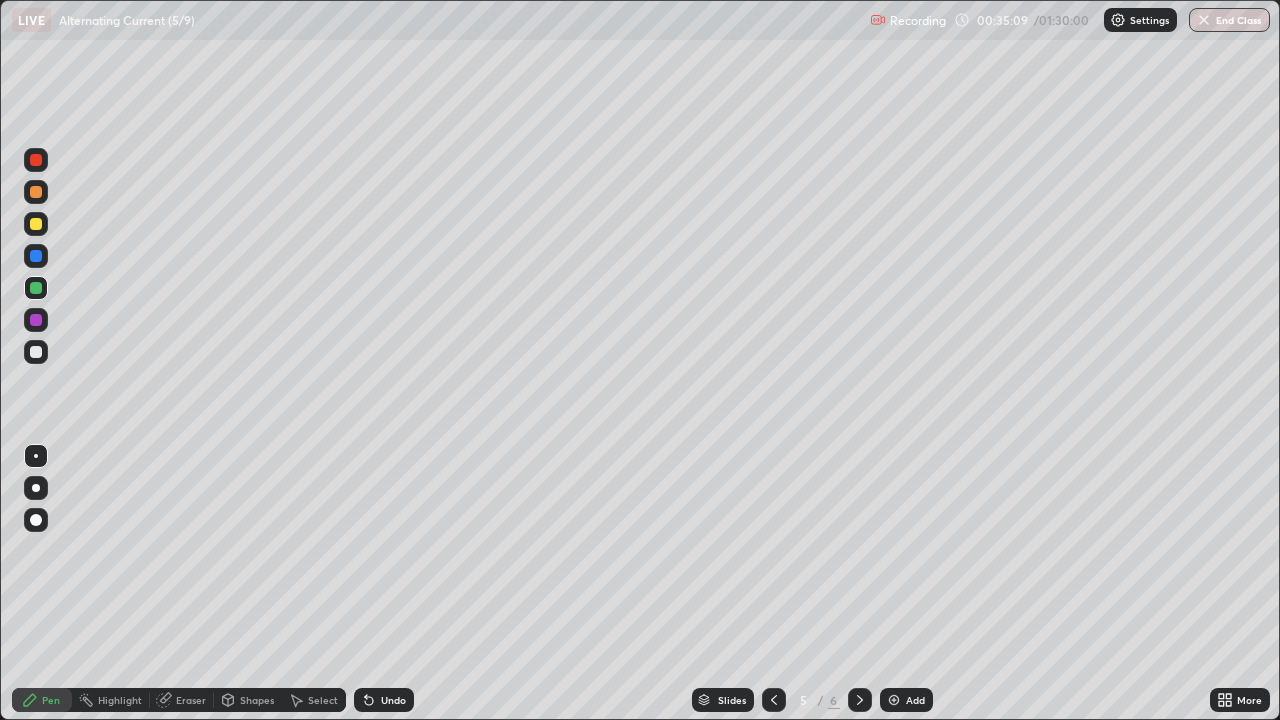 click 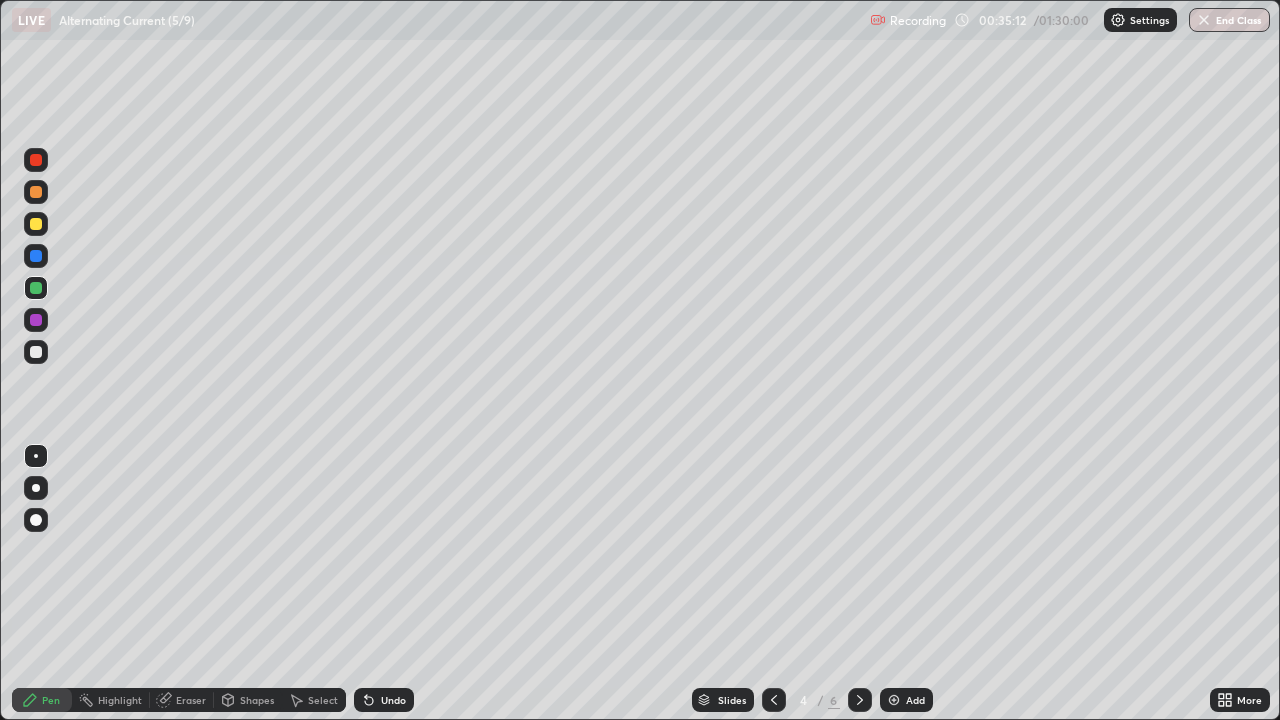click 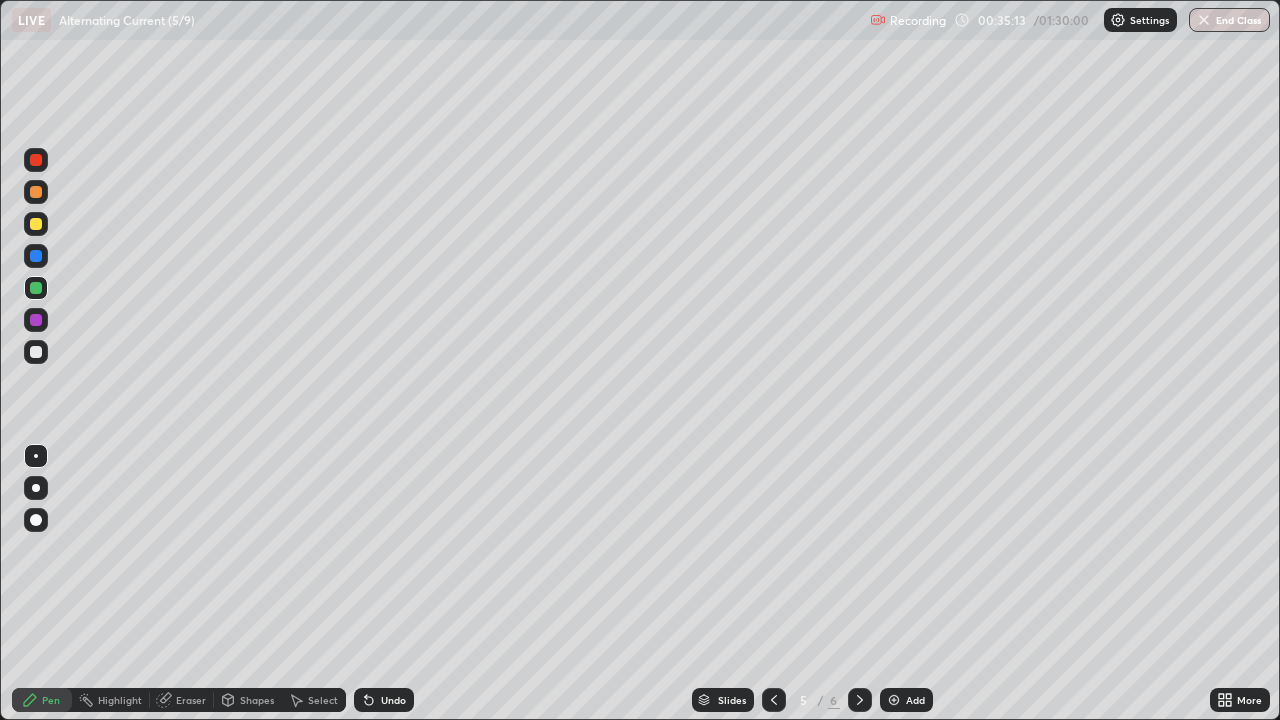 click 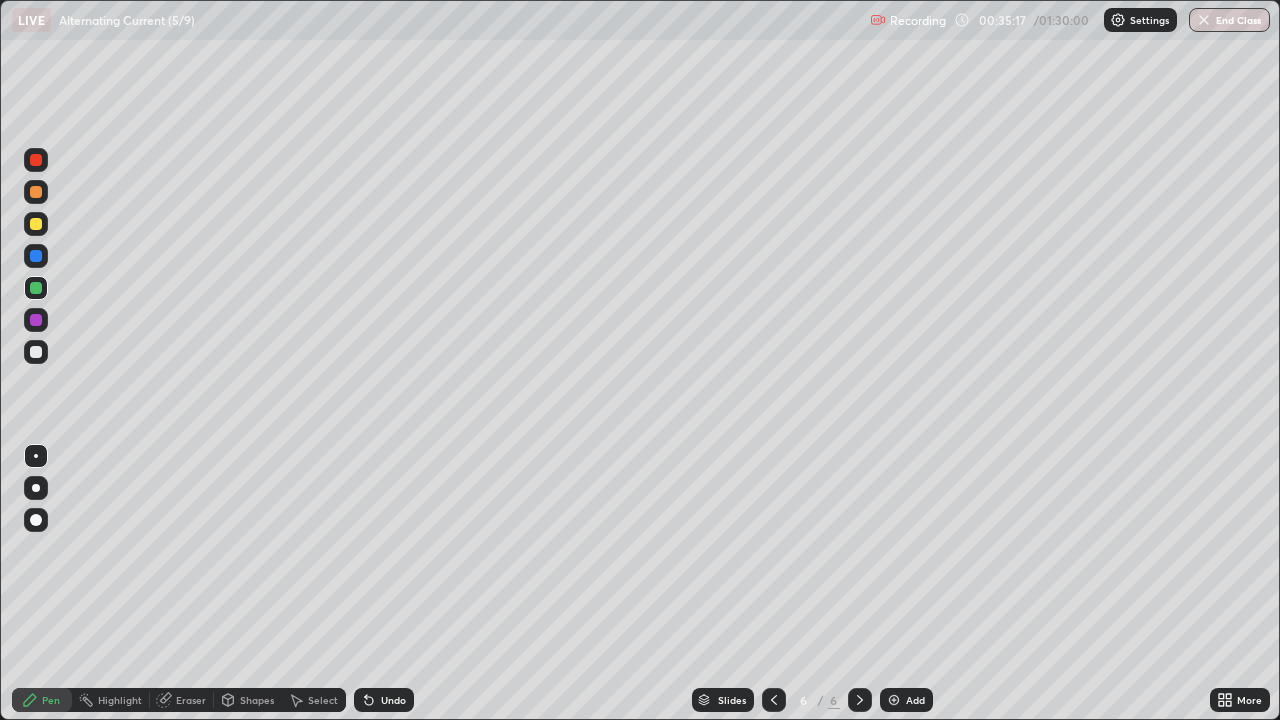 click 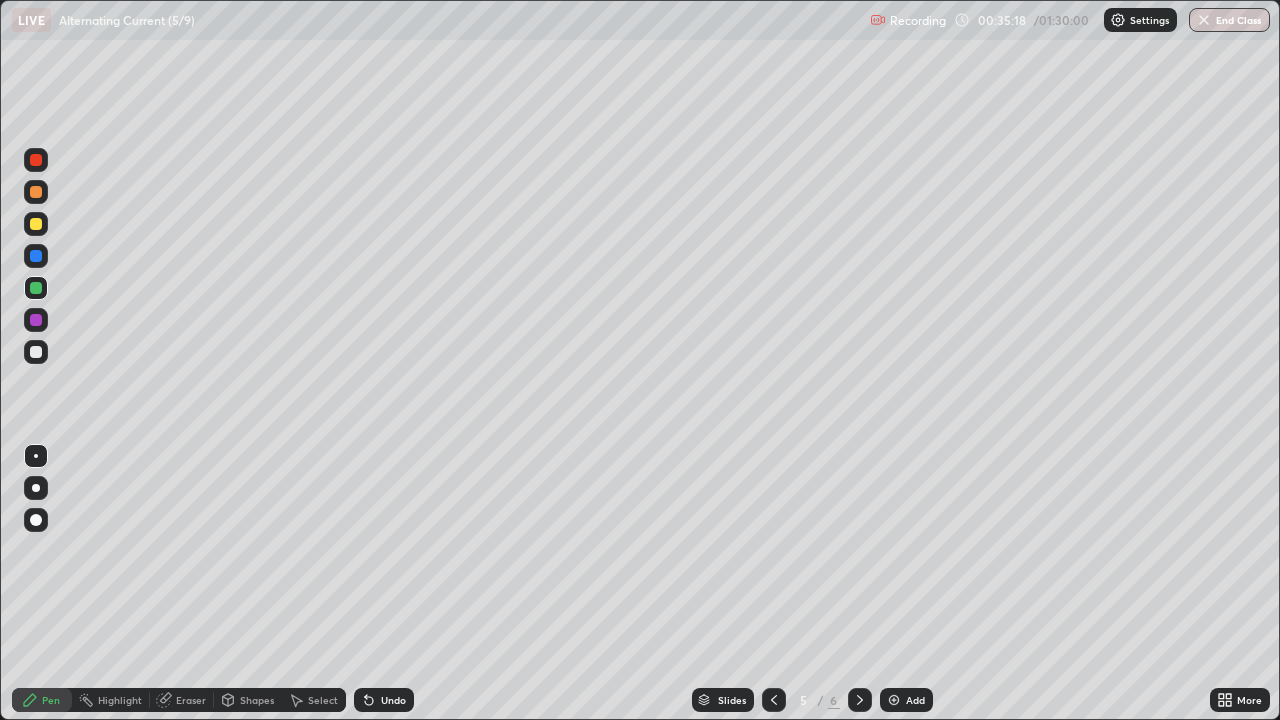 click 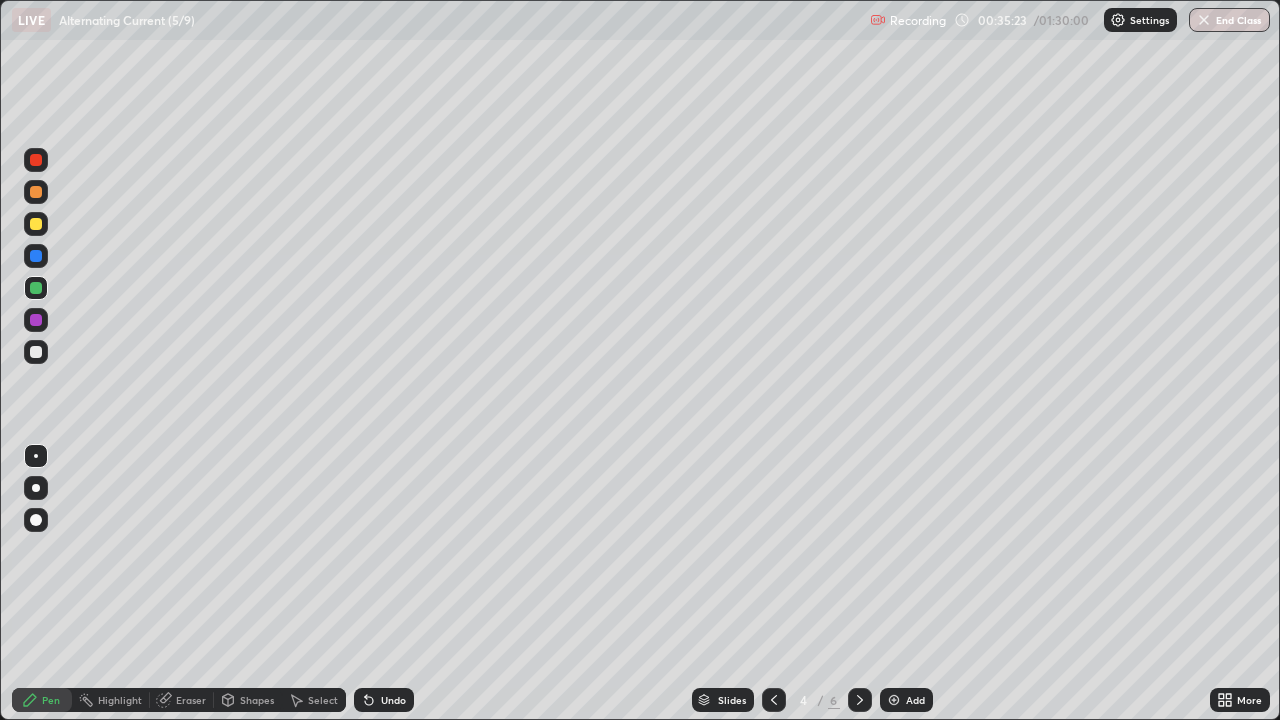 click 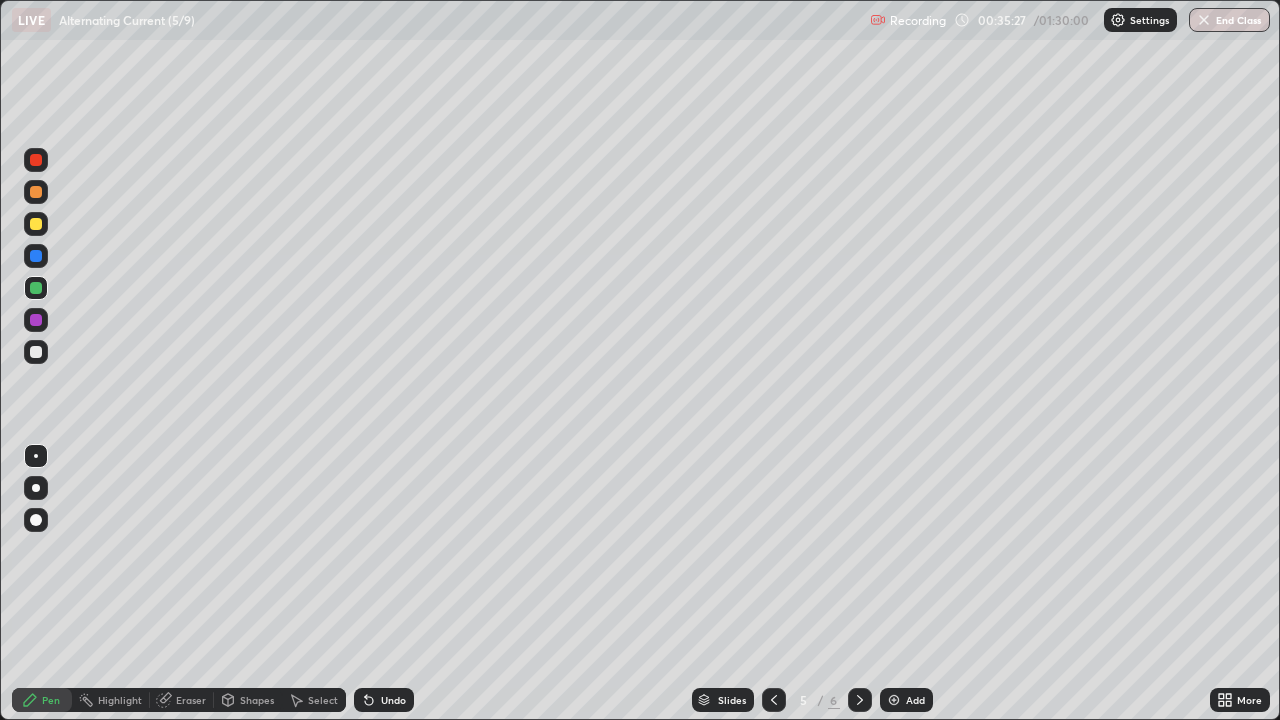 click 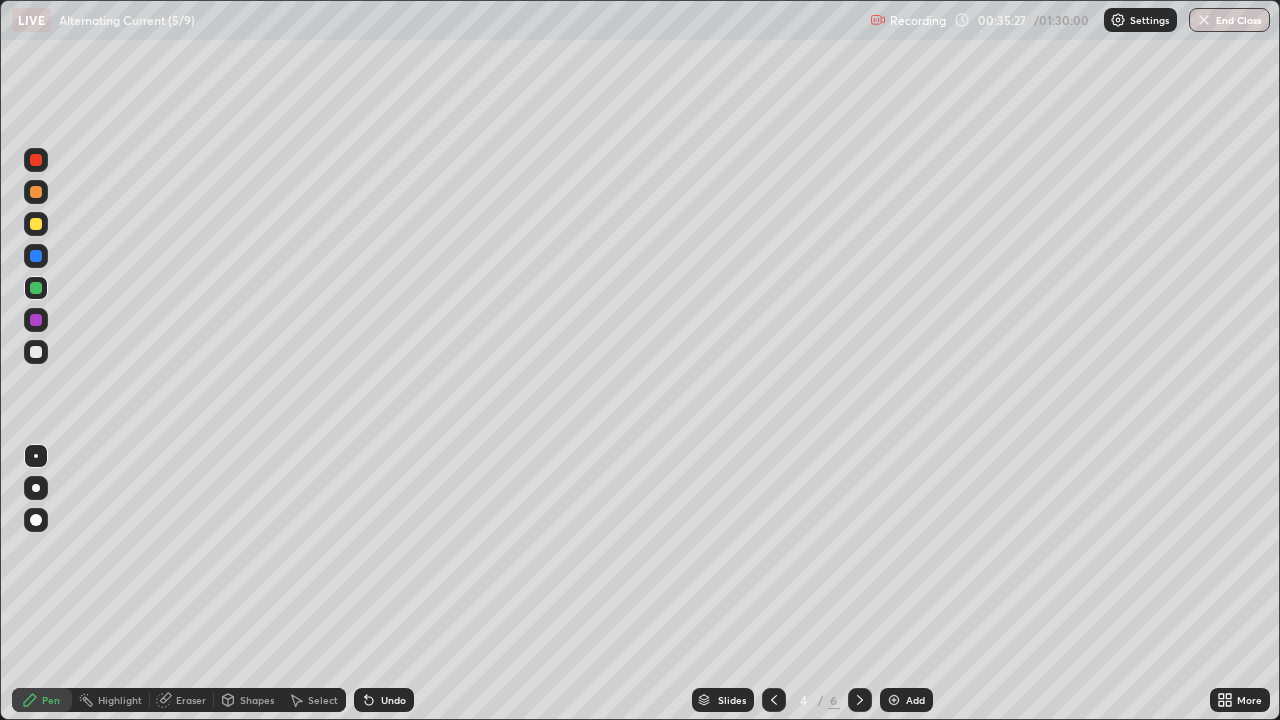 click 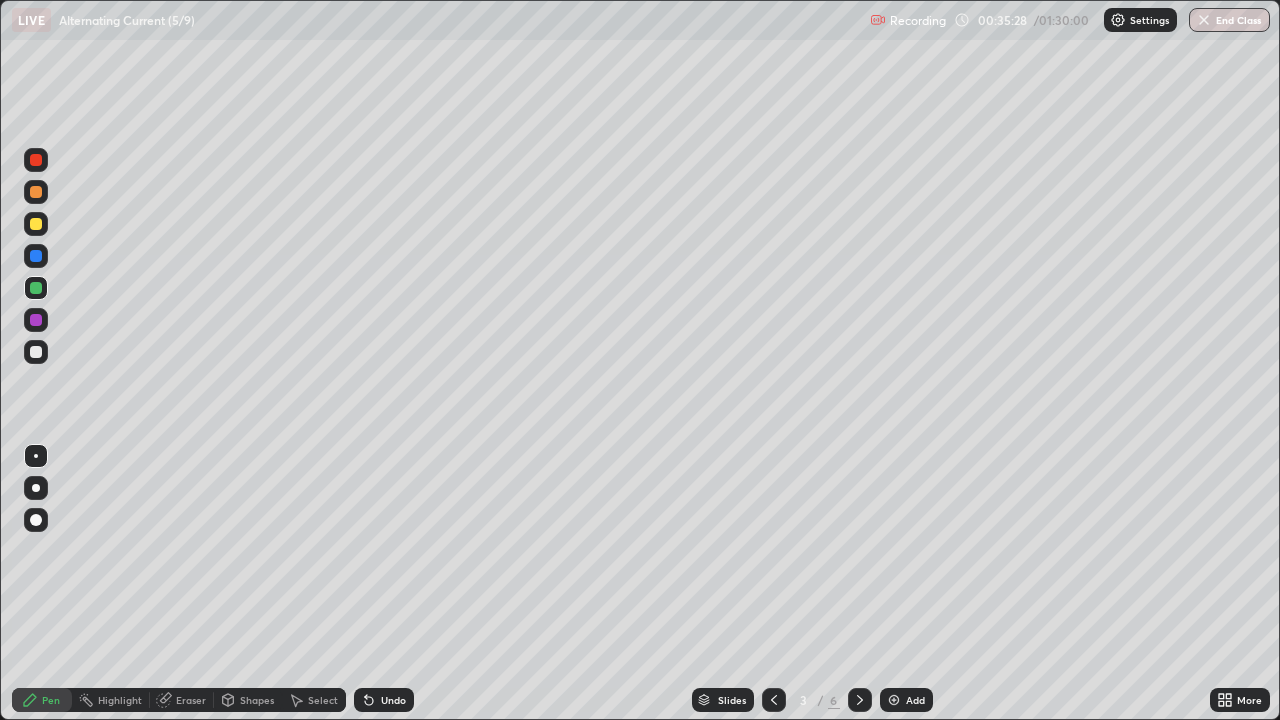 click 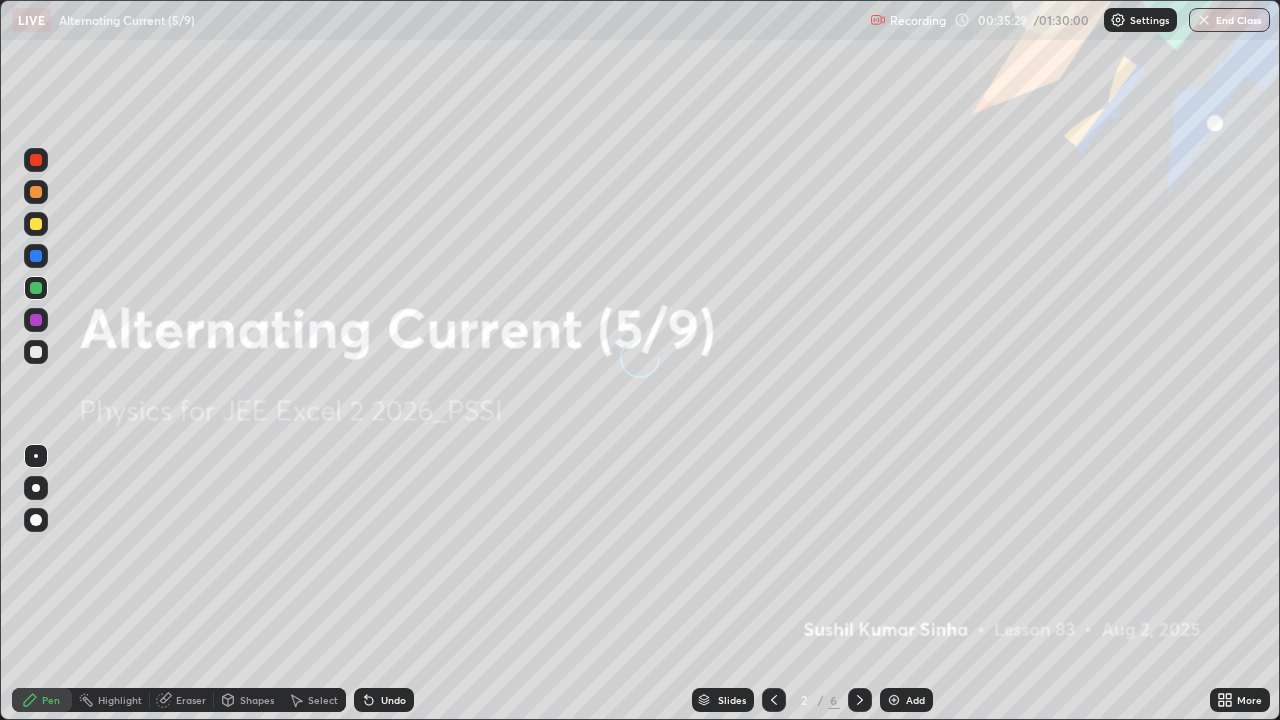 click 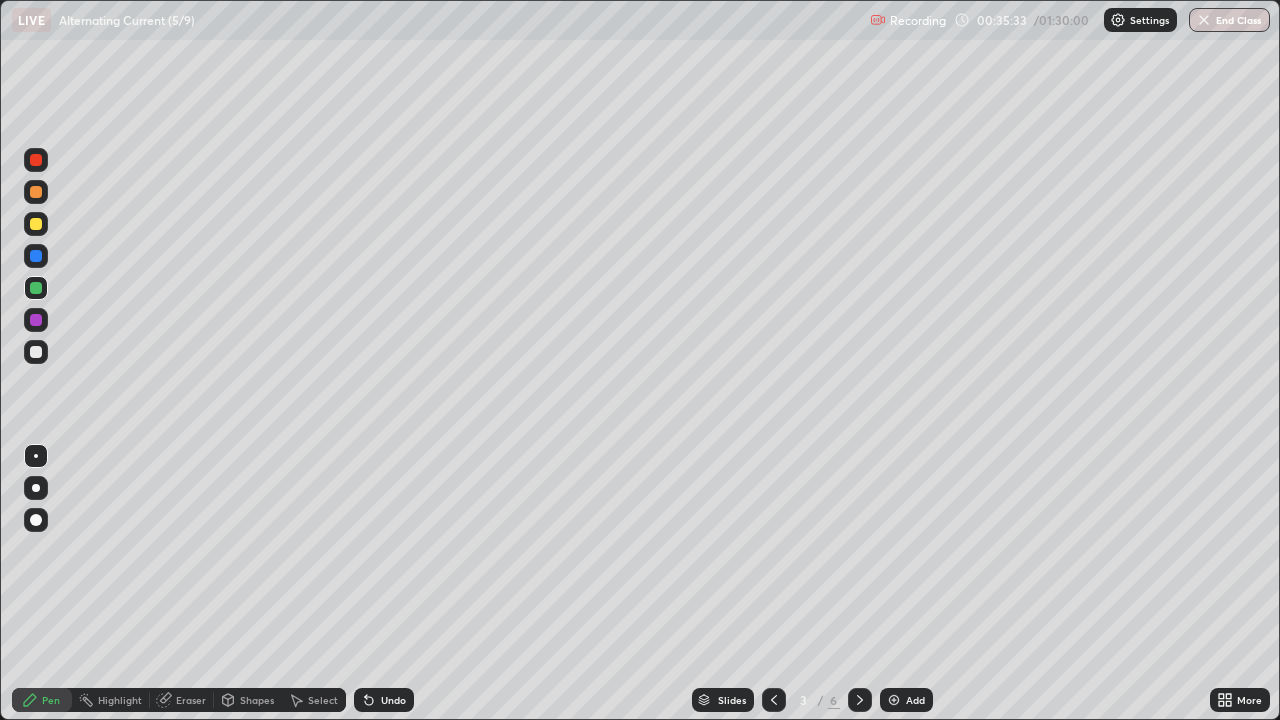 click 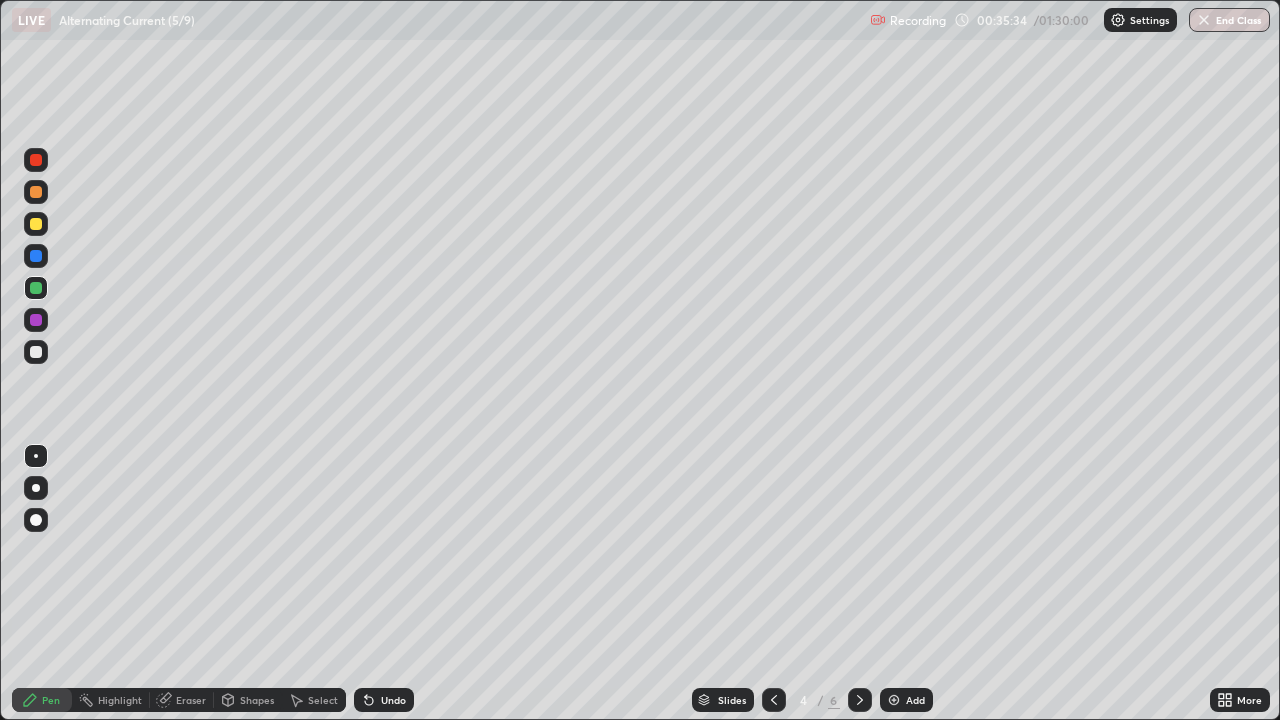 click 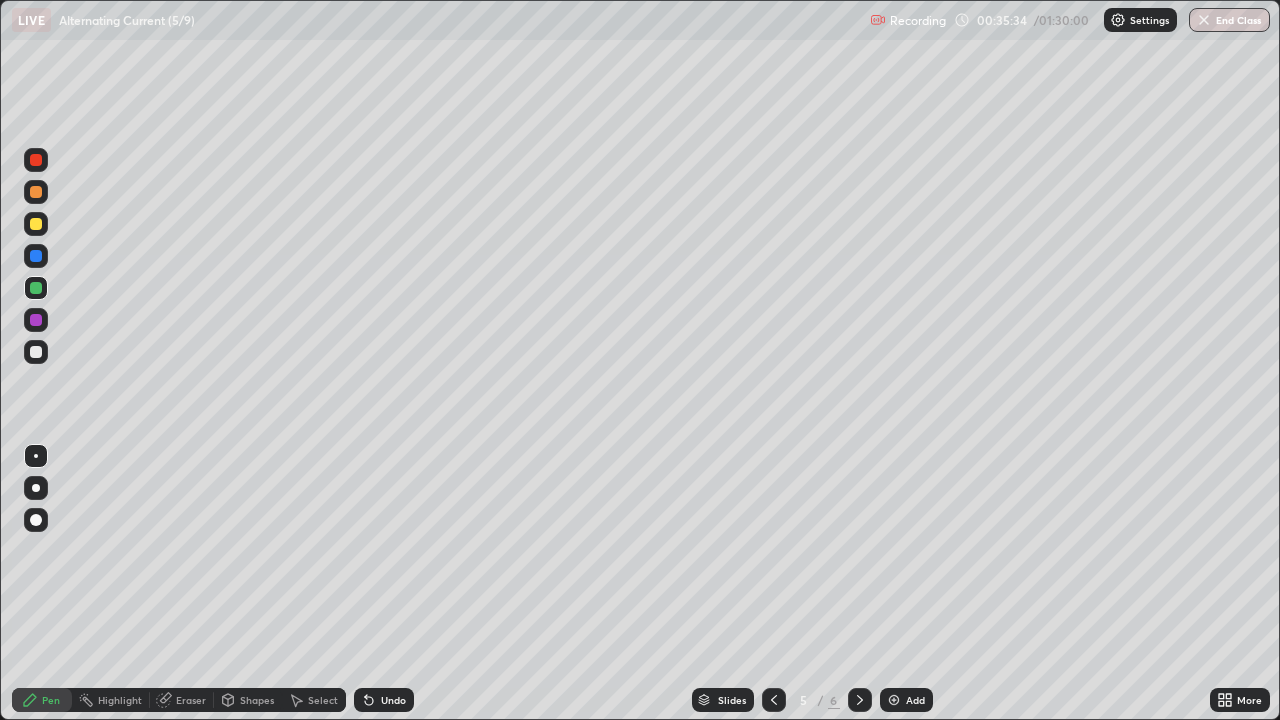 click 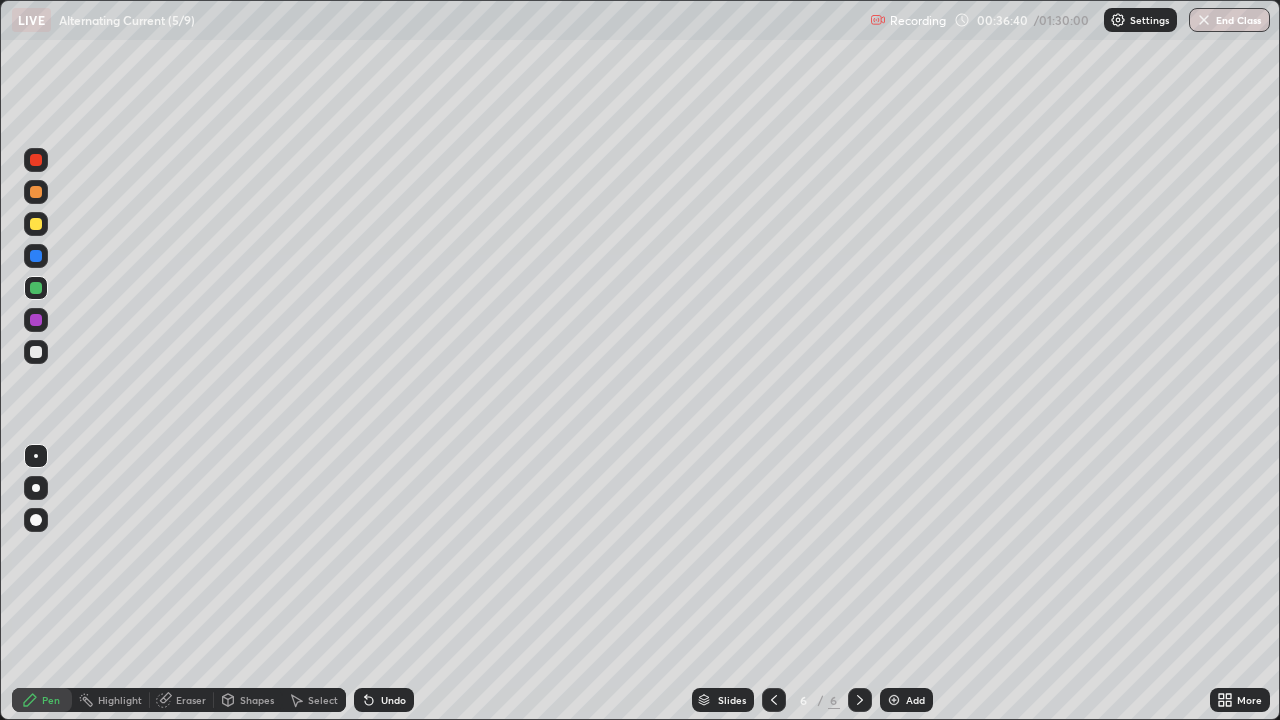 click on "Select" at bounding box center (323, 700) 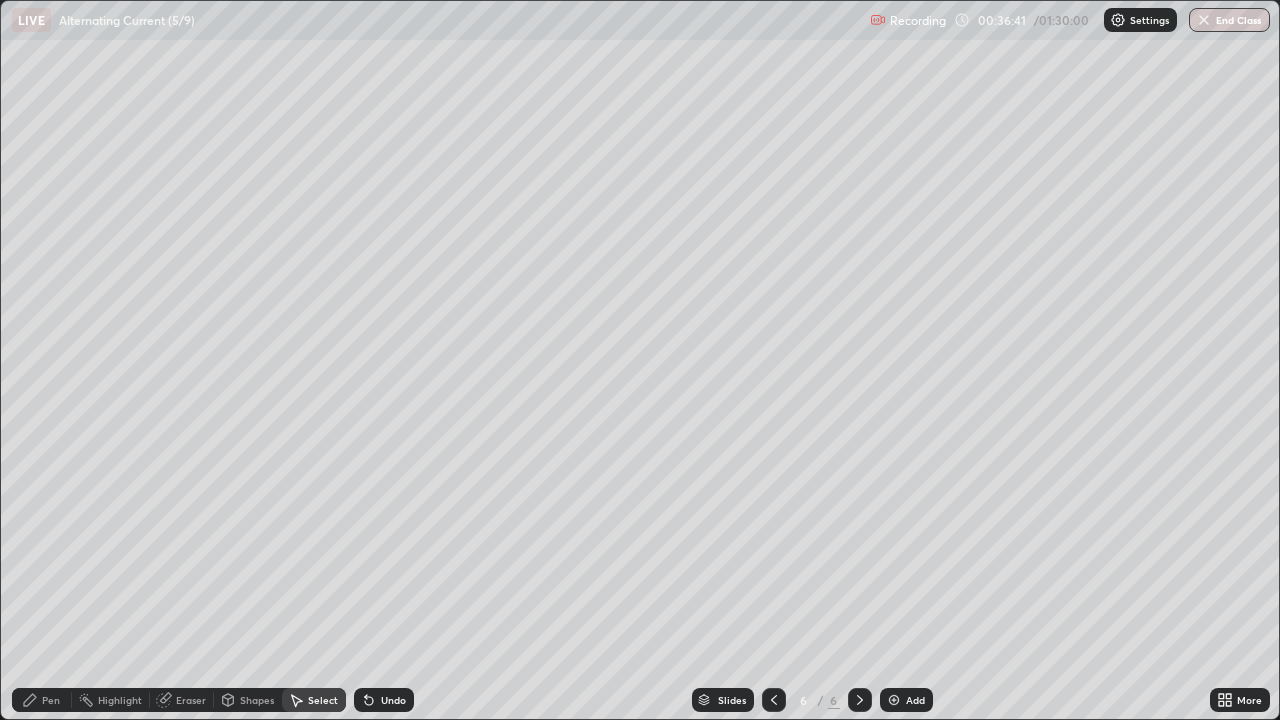 click on "Eraser" at bounding box center (191, 700) 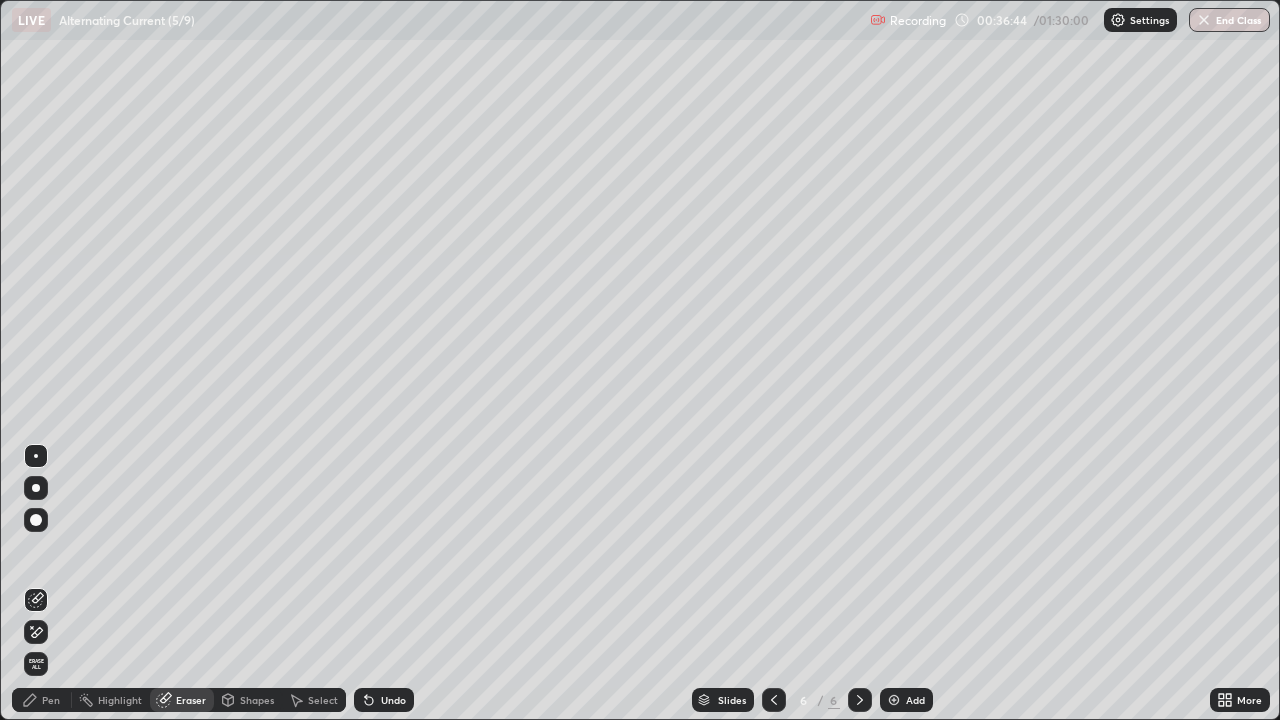 click on "Pen" at bounding box center (51, 700) 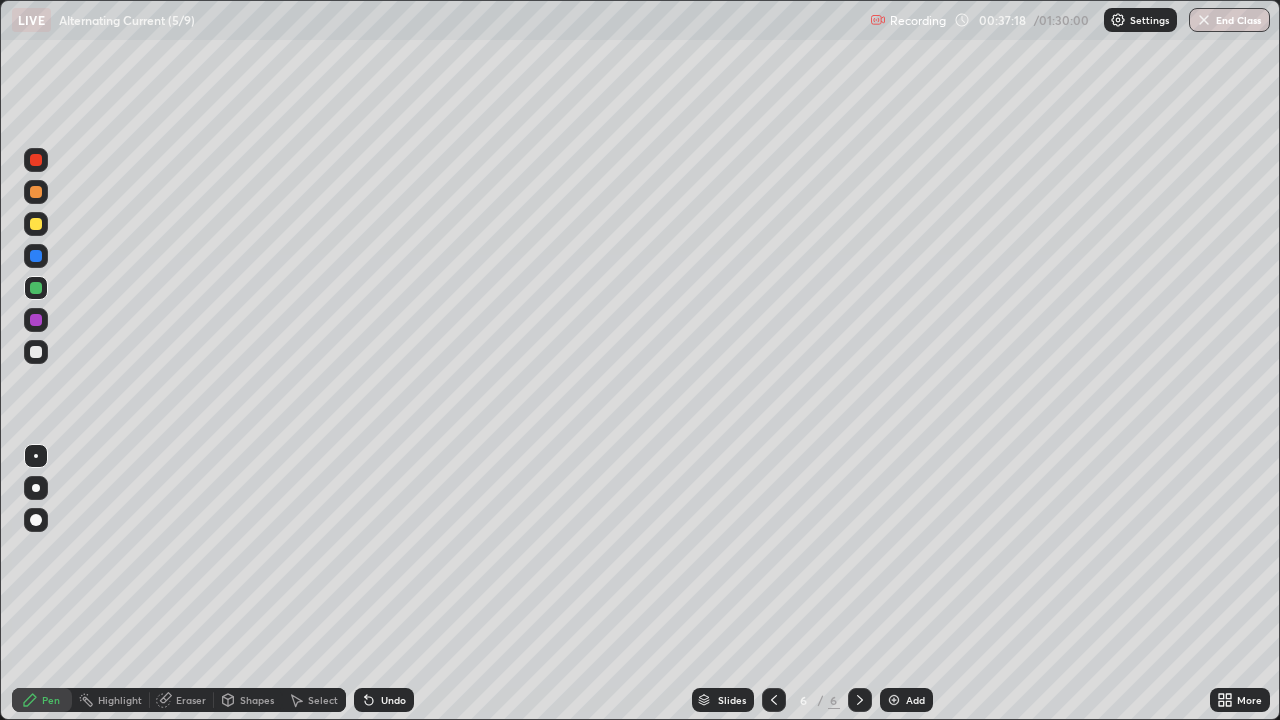 click on "Select" at bounding box center (323, 700) 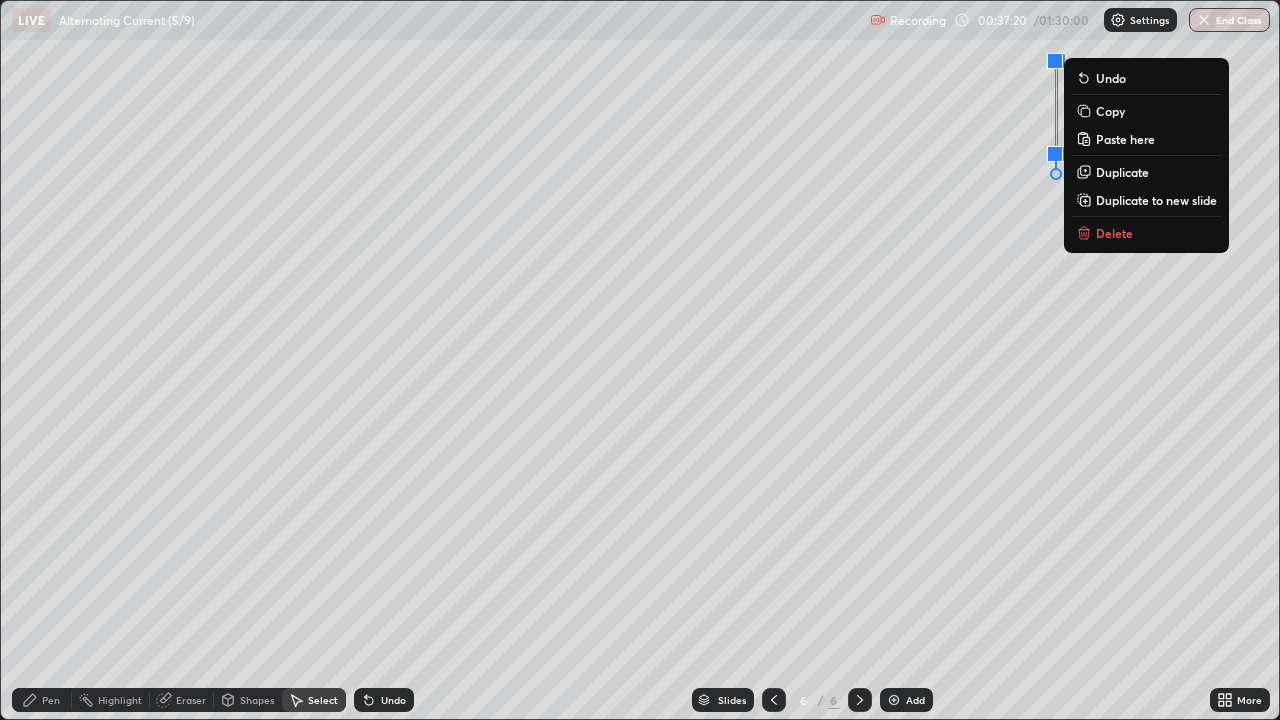 click on "Delete" at bounding box center (1114, 233) 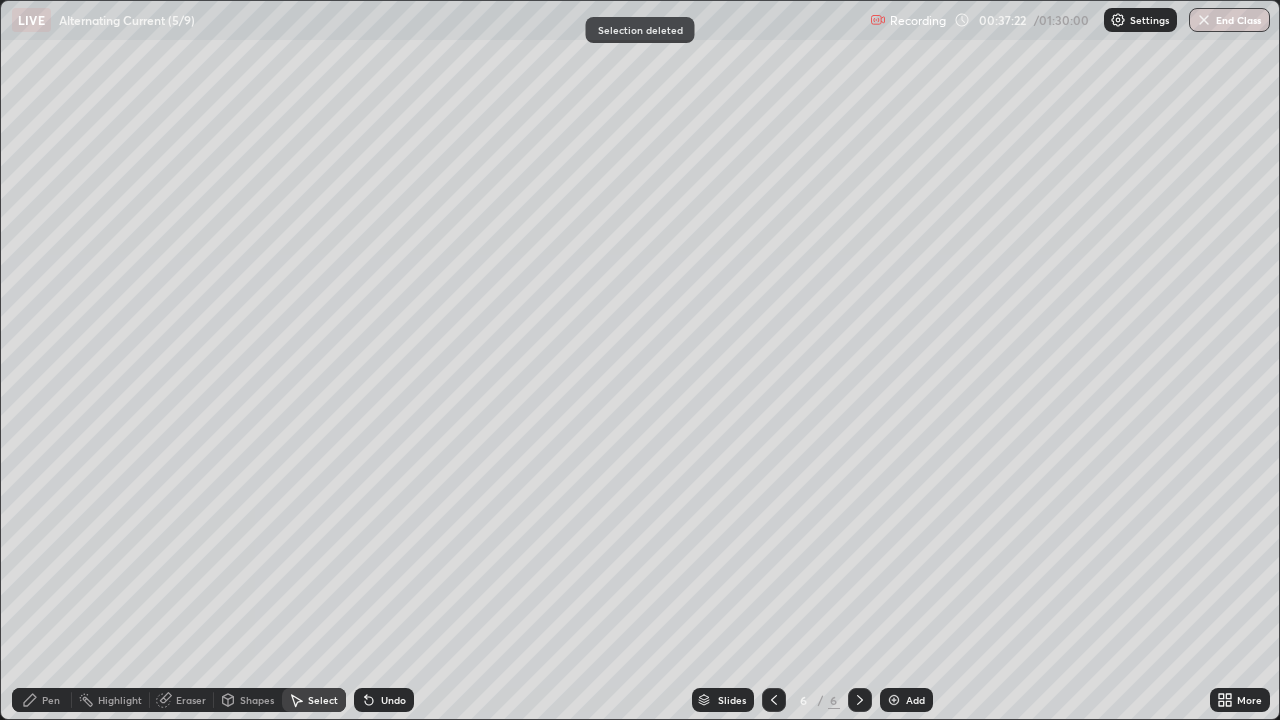 click on "Pen" at bounding box center (51, 700) 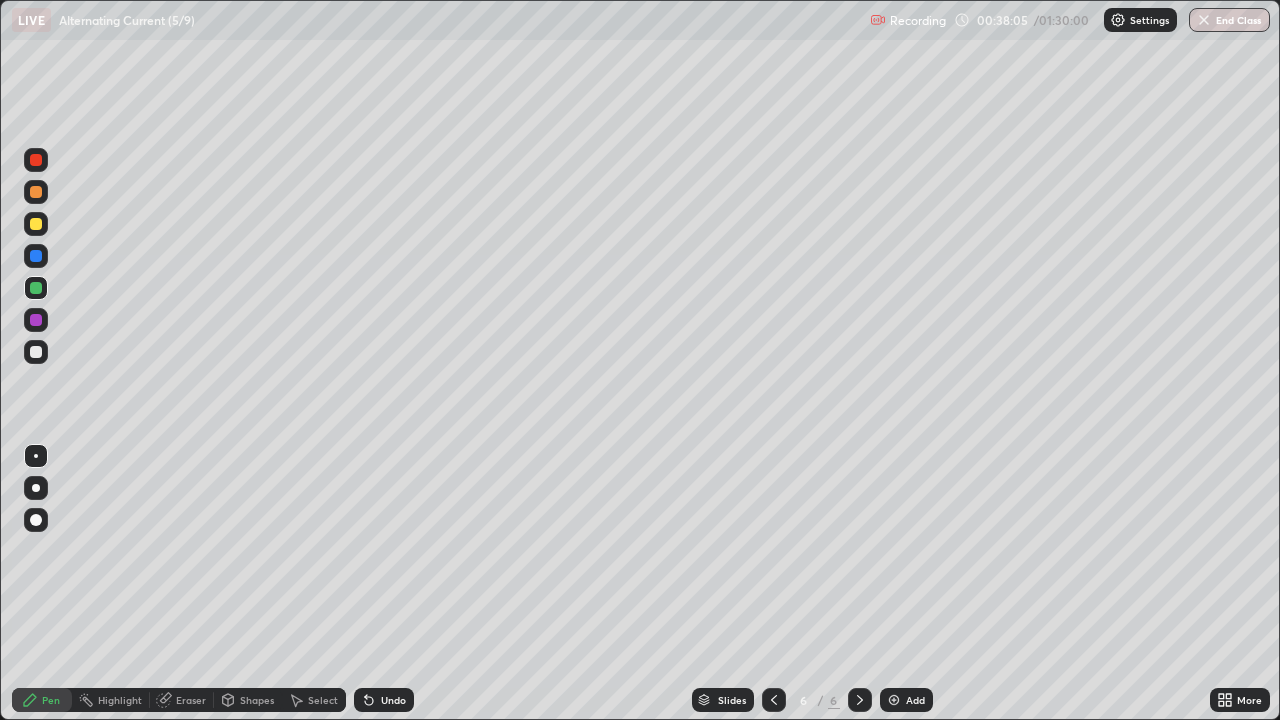 click on "Undo" at bounding box center (384, 700) 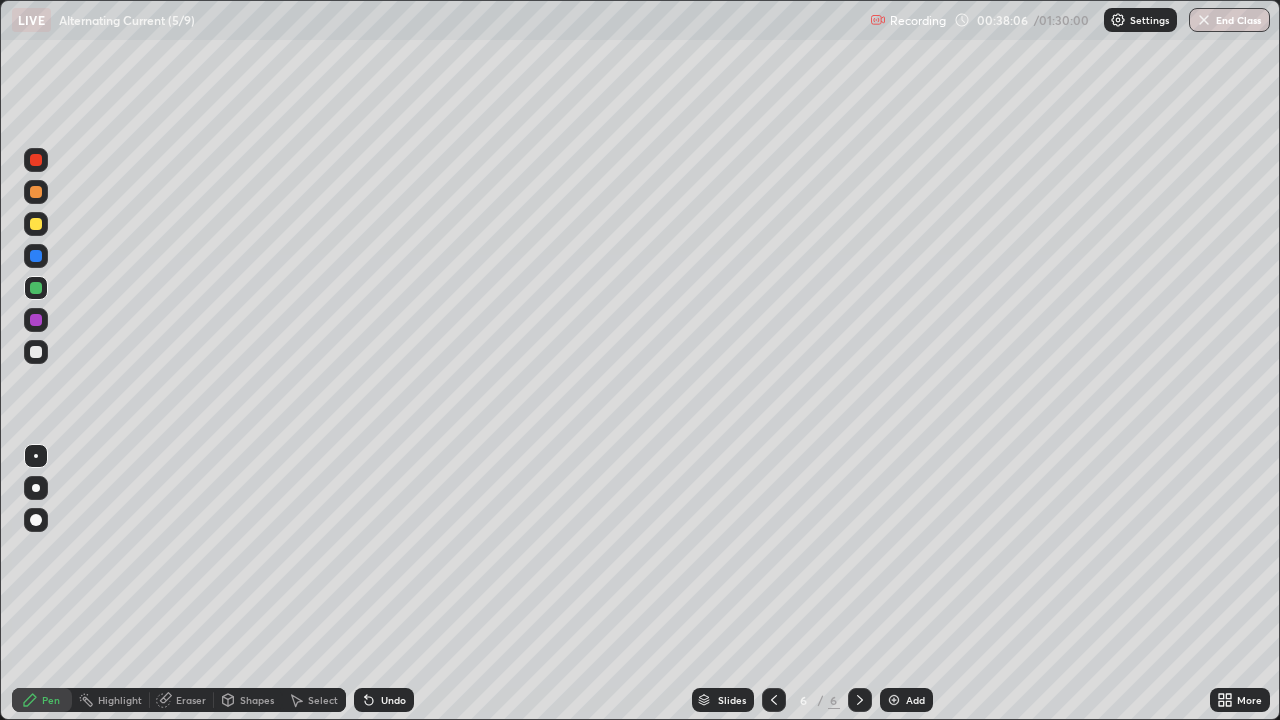 click on "Undo" at bounding box center (384, 700) 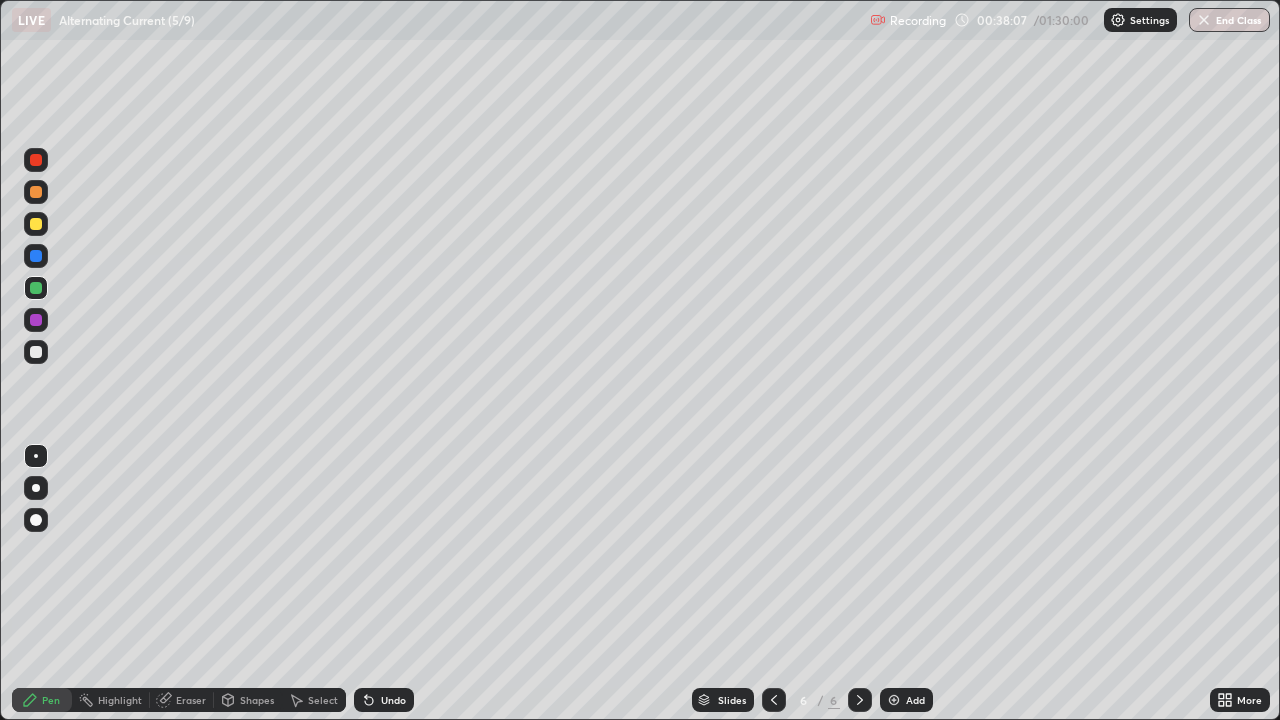 click 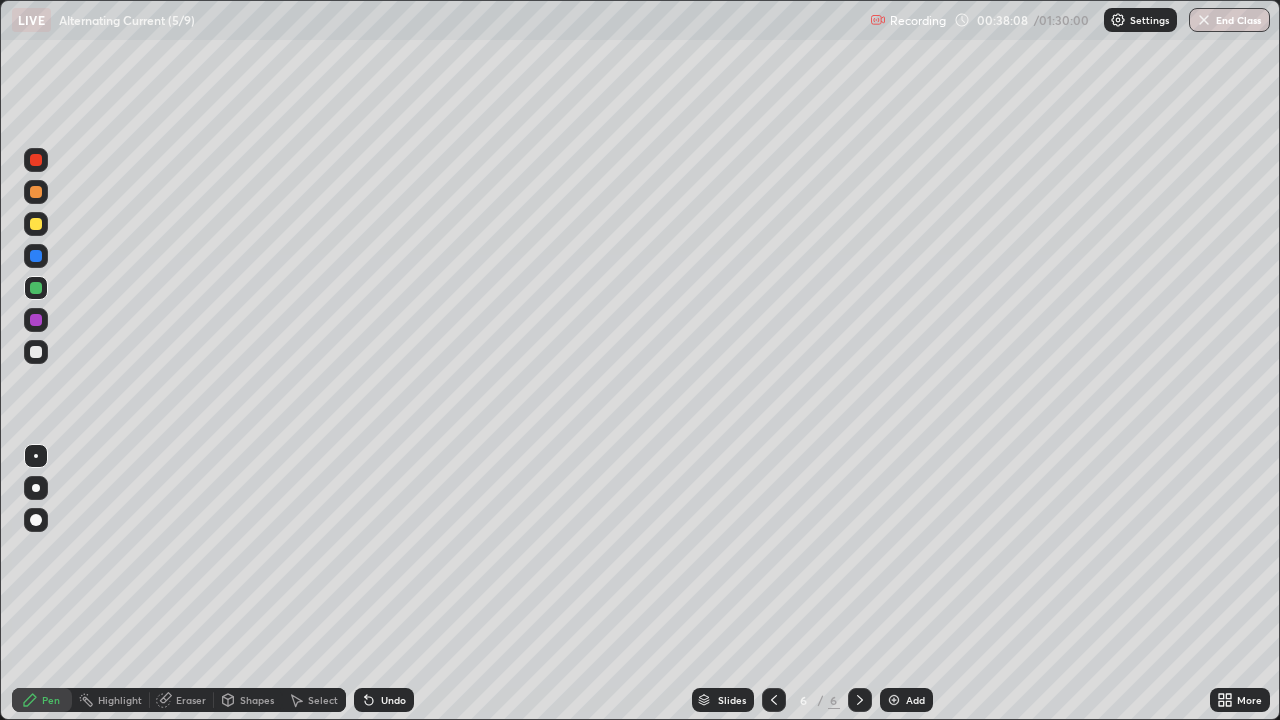 click 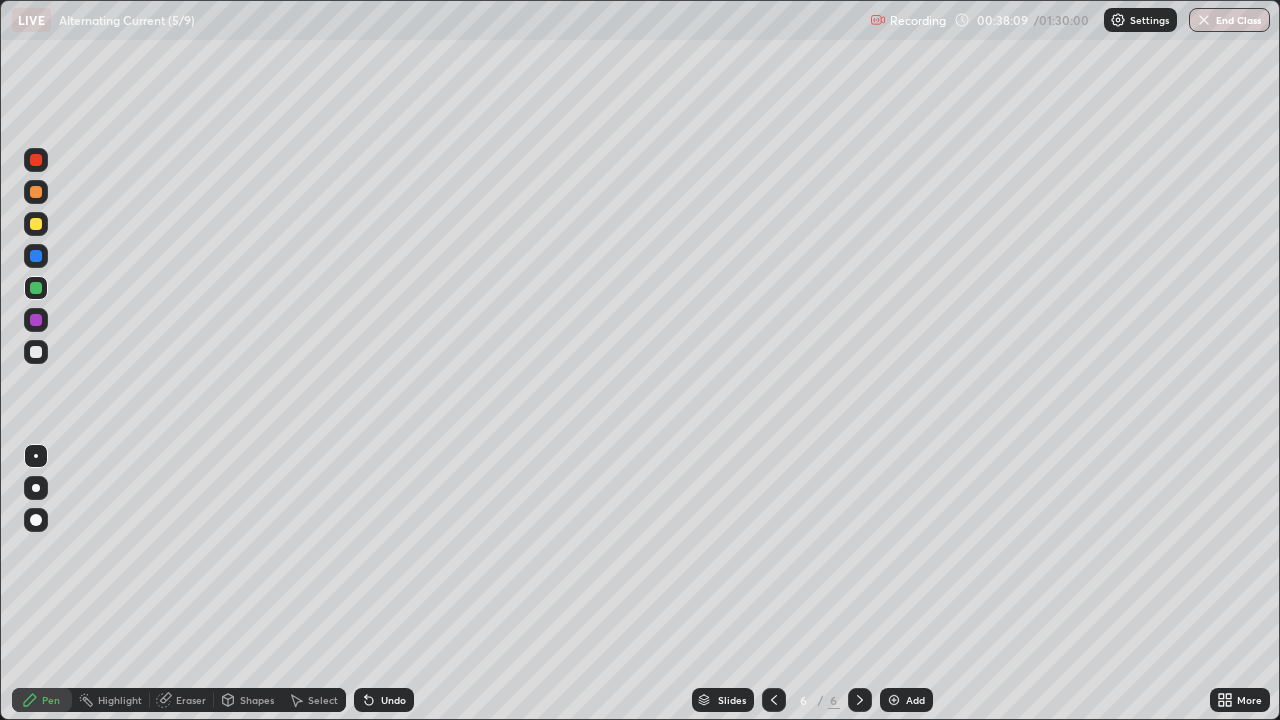 click on "Undo" at bounding box center (384, 700) 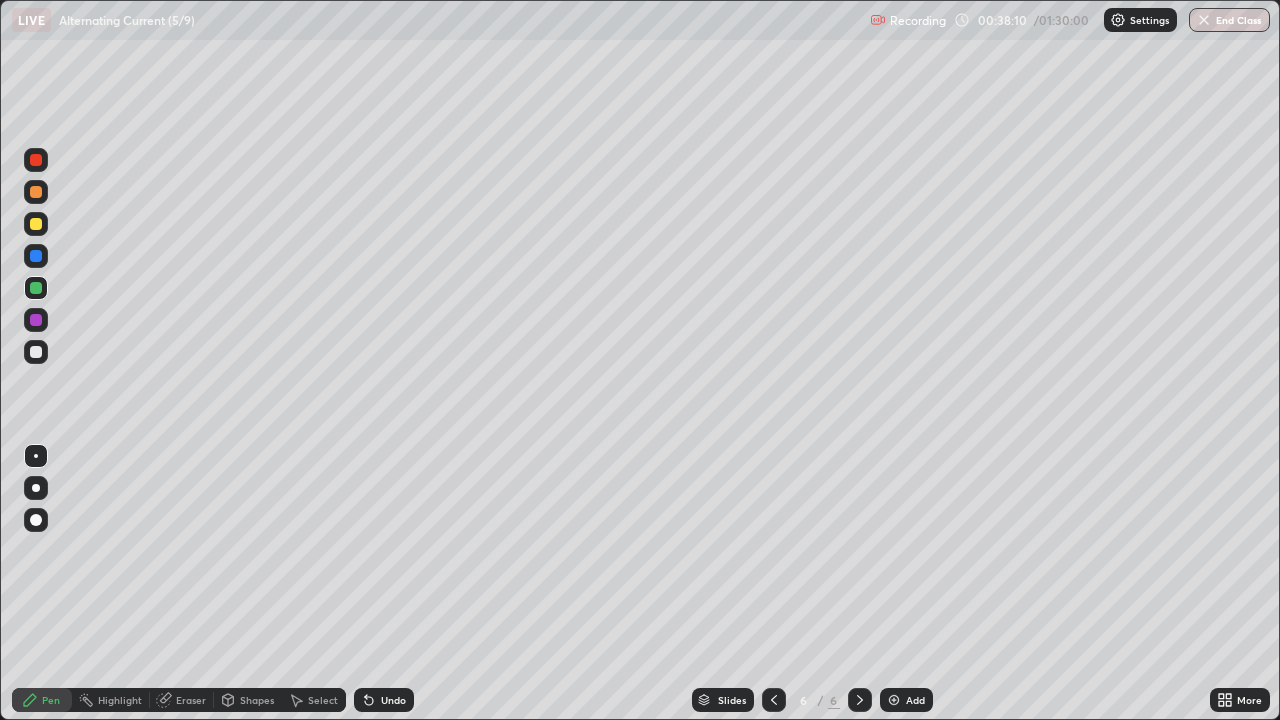 click 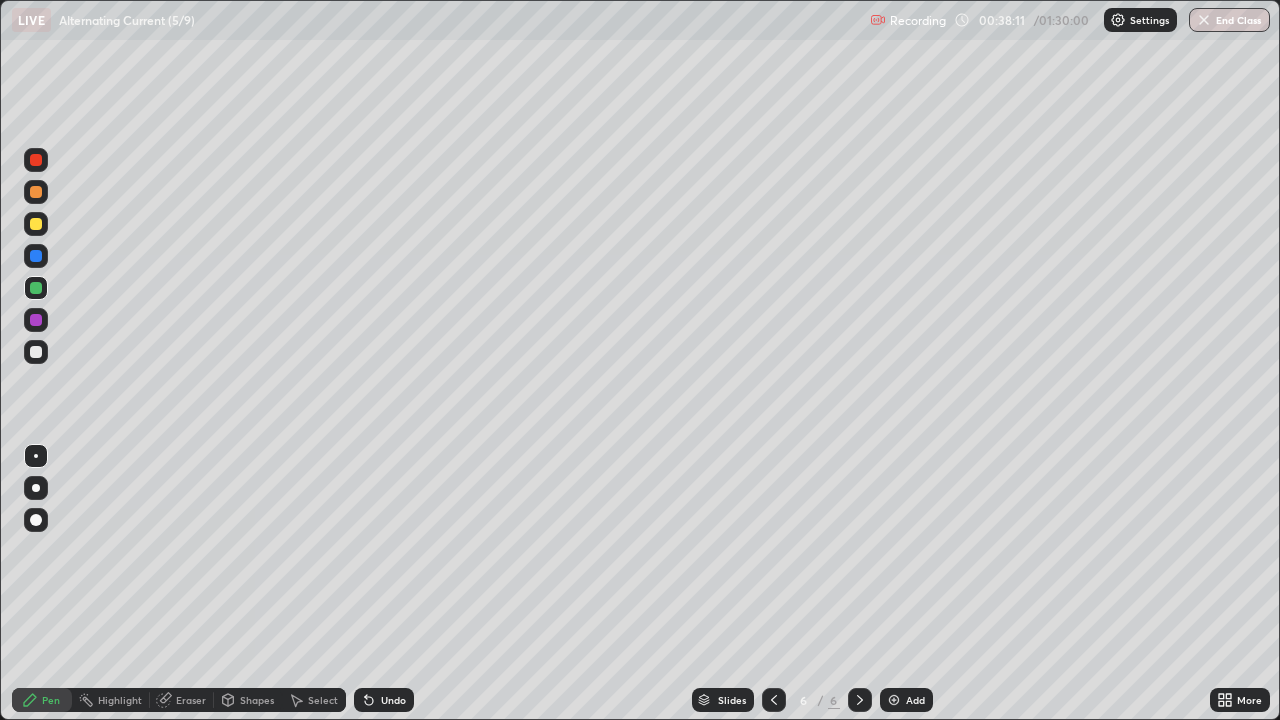 click on "Select" at bounding box center [323, 700] 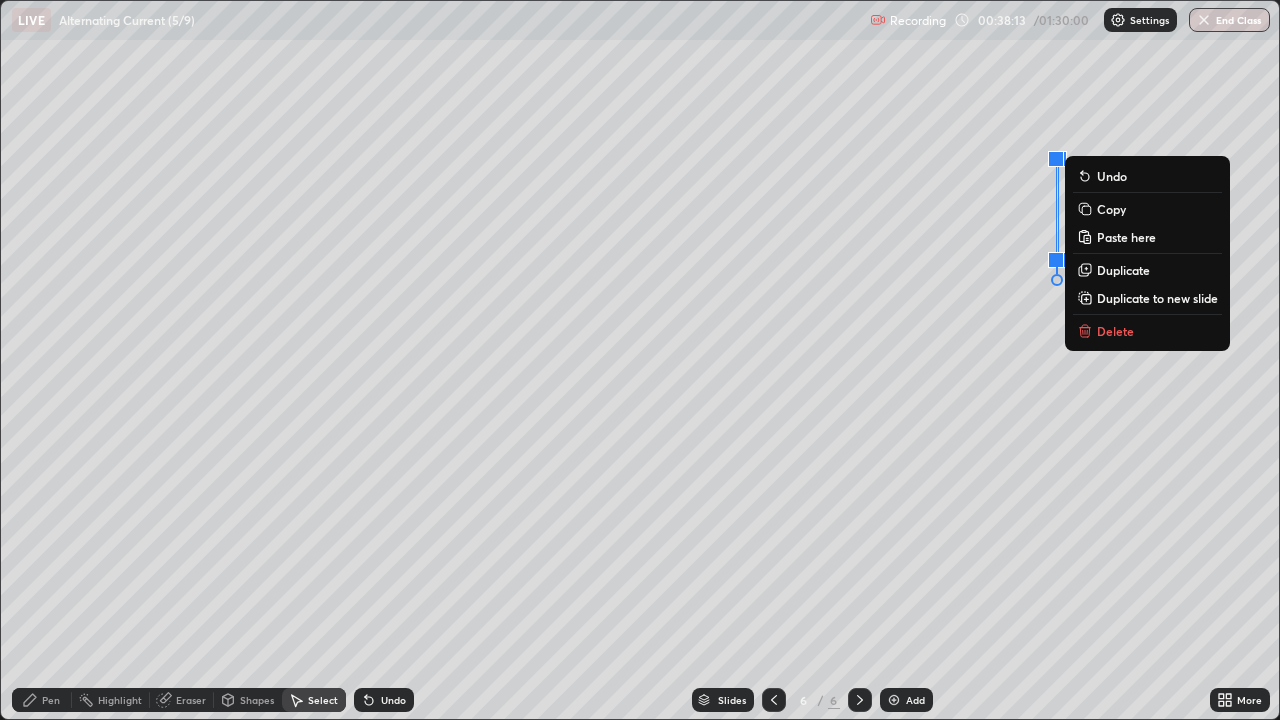 click on "Delete" at bounding box center [1115, 331] 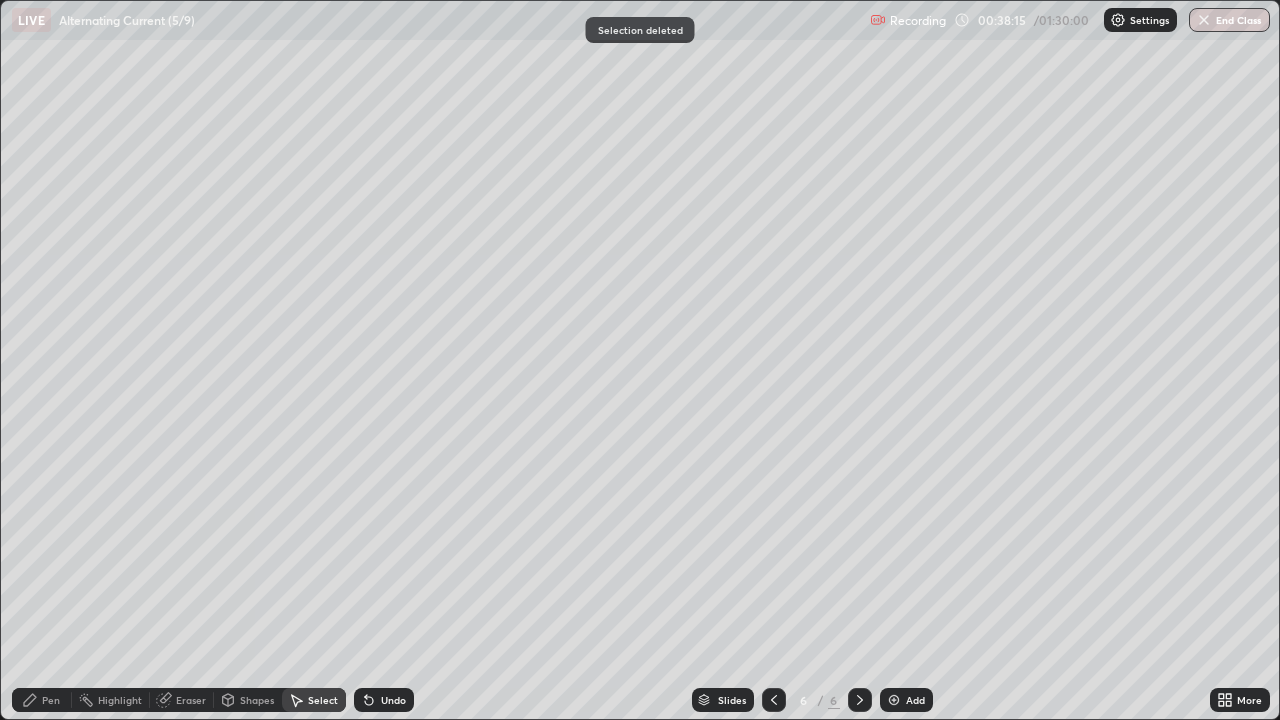 click on "Pen" at bounding box center (51, 700) 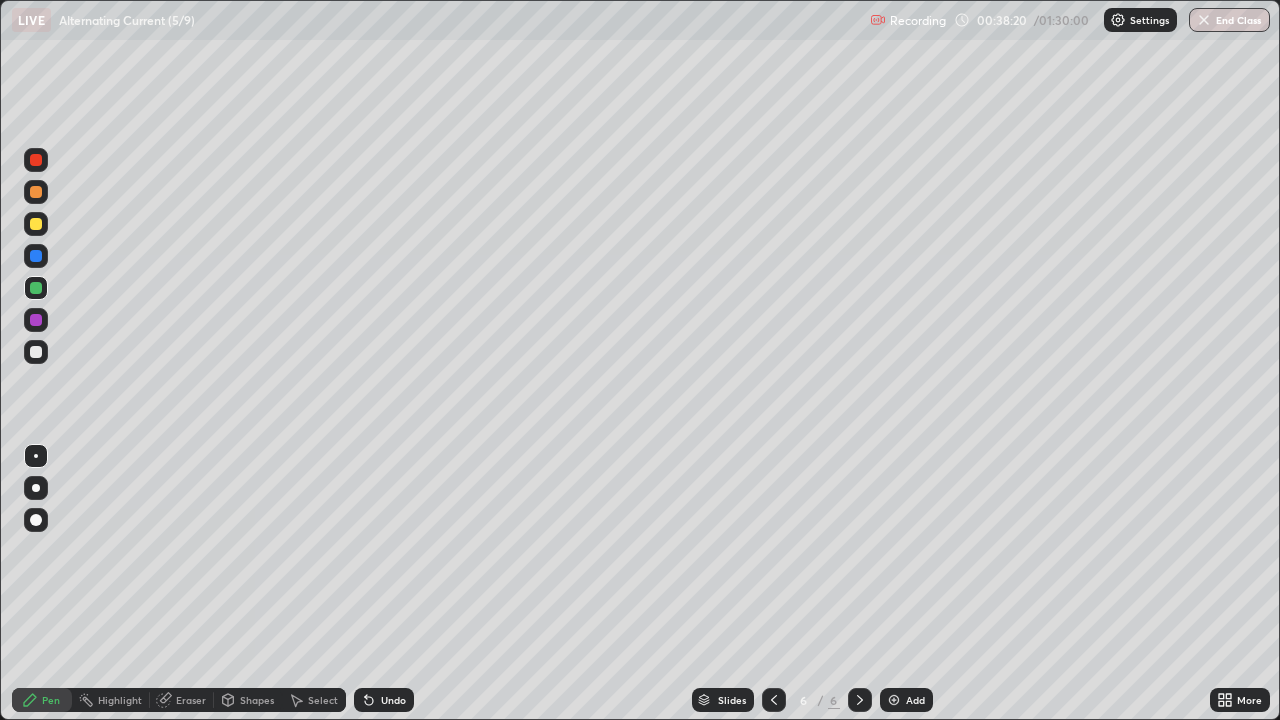click on "Select" at bounding box center [323, 700] 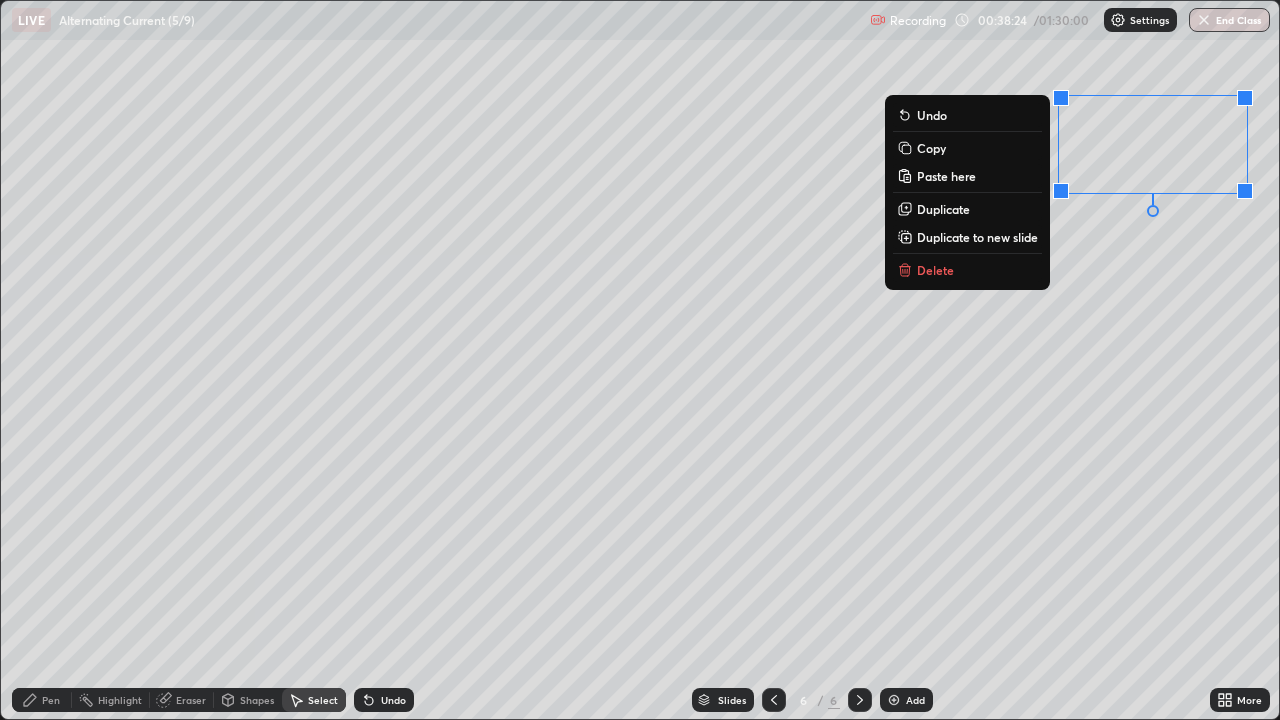 click on "0 ° Undo Copy Paste here Duplicate Duplicate to new slide Delete" at bounding box center (640, 360) 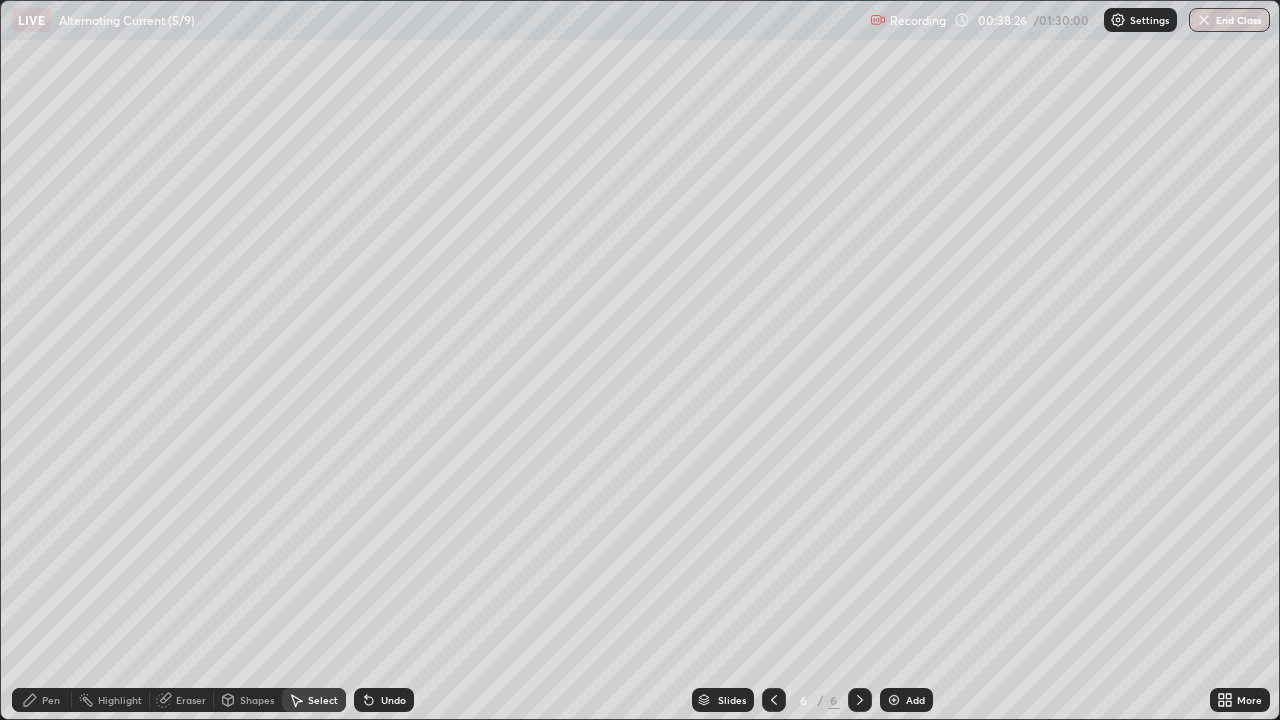 click on "Pen" at bounding box center (51, 700) 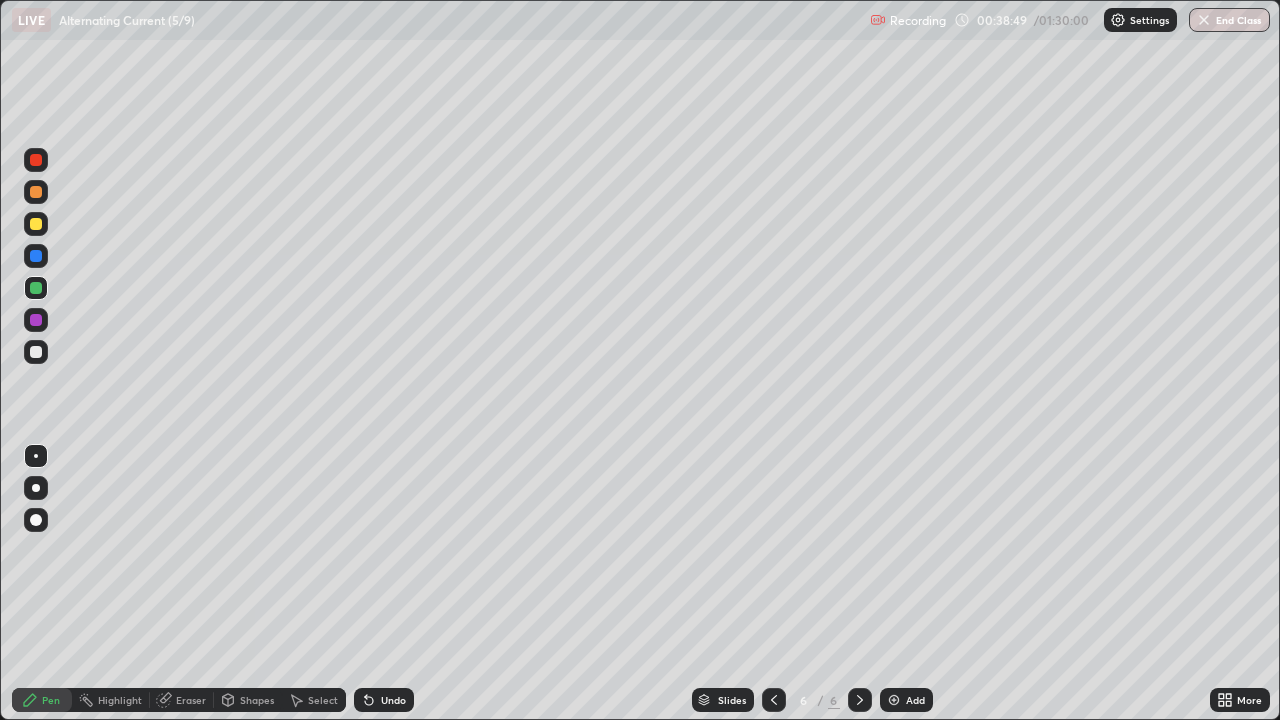 click at bounding box center [36, 160] 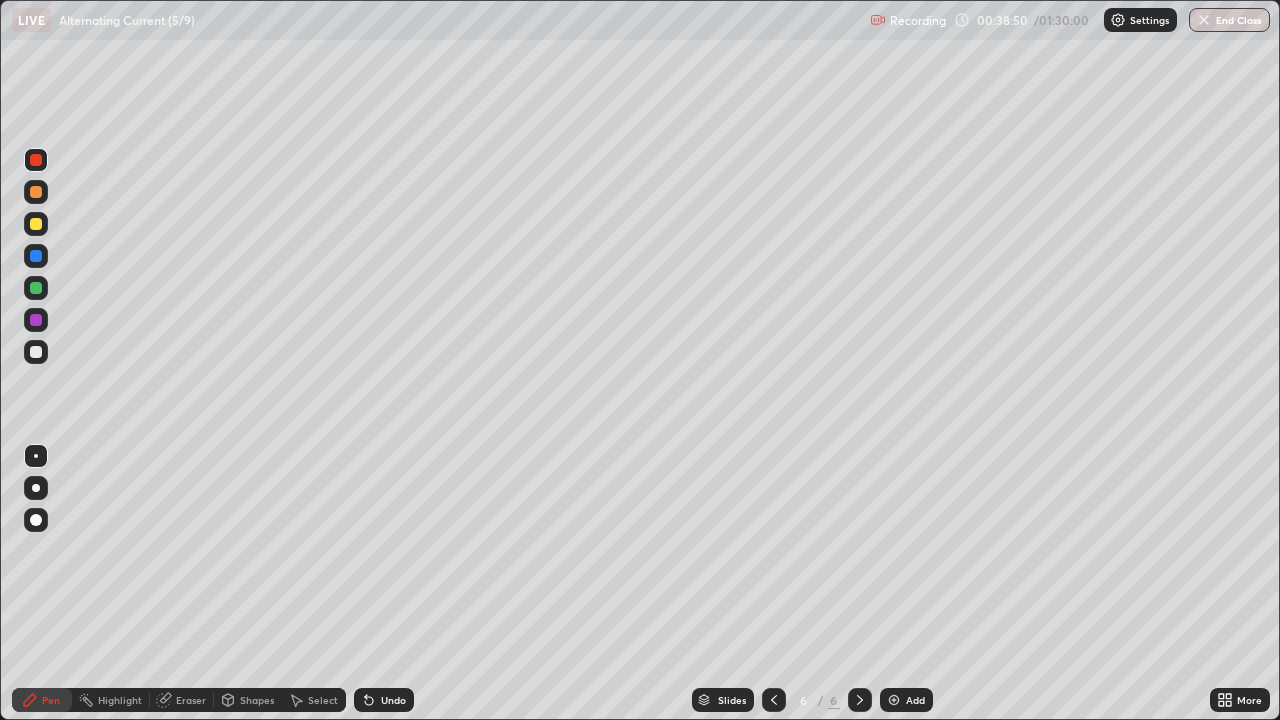 click on "Shapes" at bounding box center [257, 700] 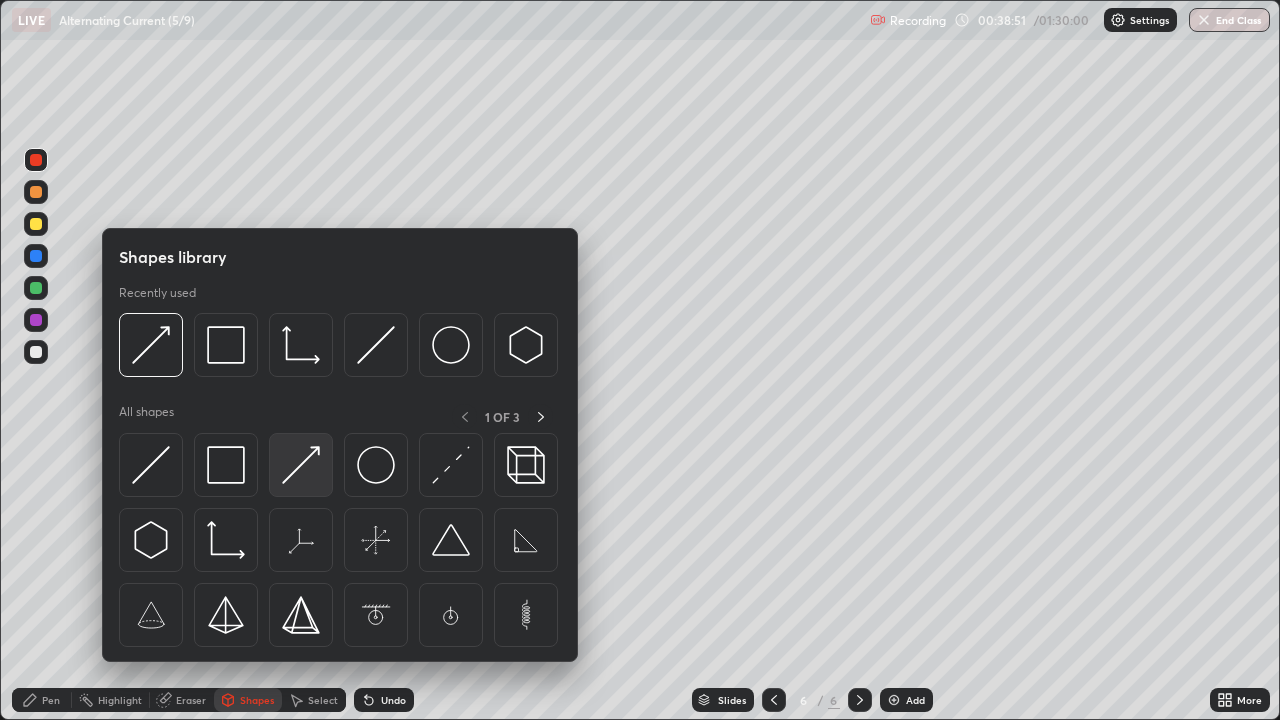 click at bounding box center (301, 465) 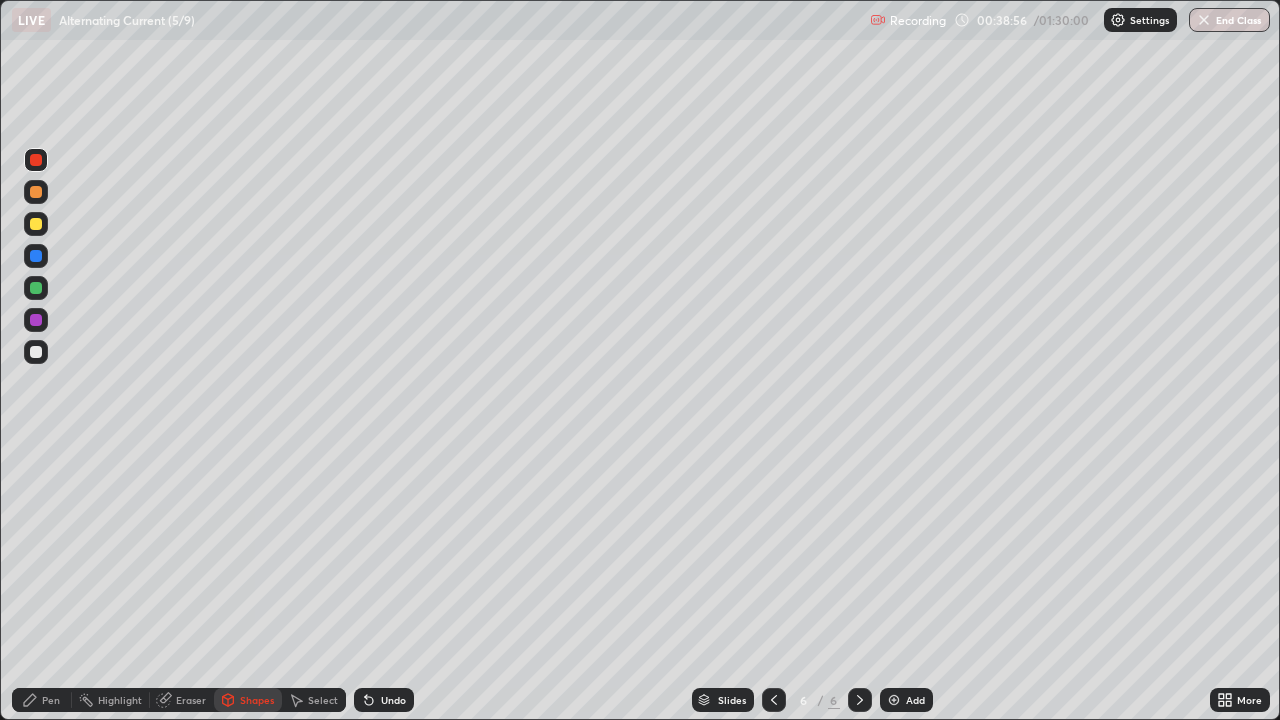 click on "Pen" at bounding box center (51, 700) 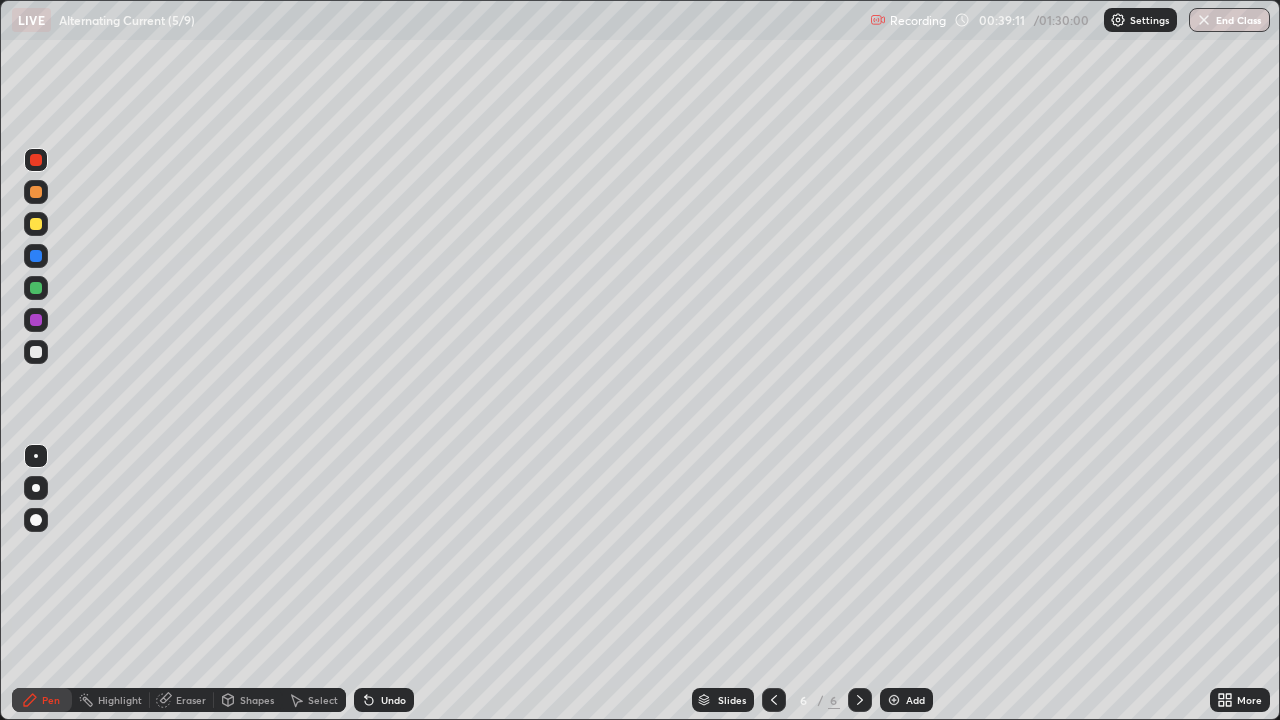 click on "Undo" at bounding box center [384, 700] 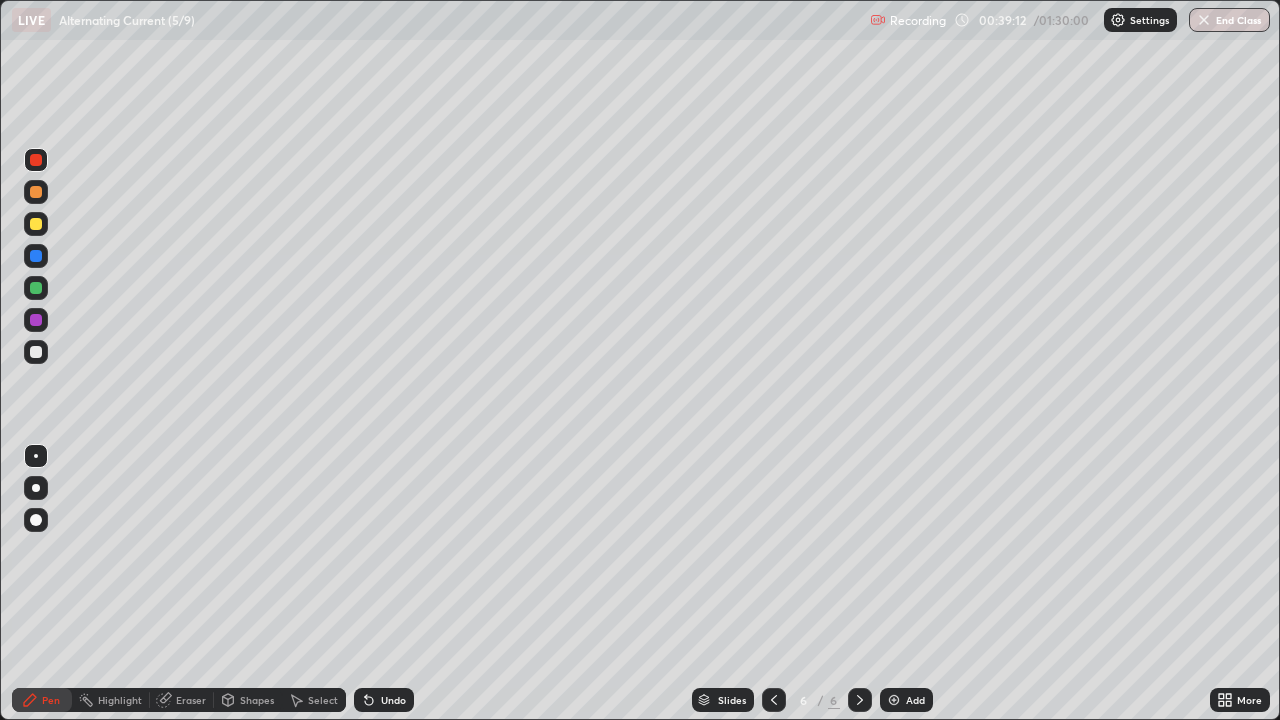 click on "Undo" at bounding box center [384, 700] 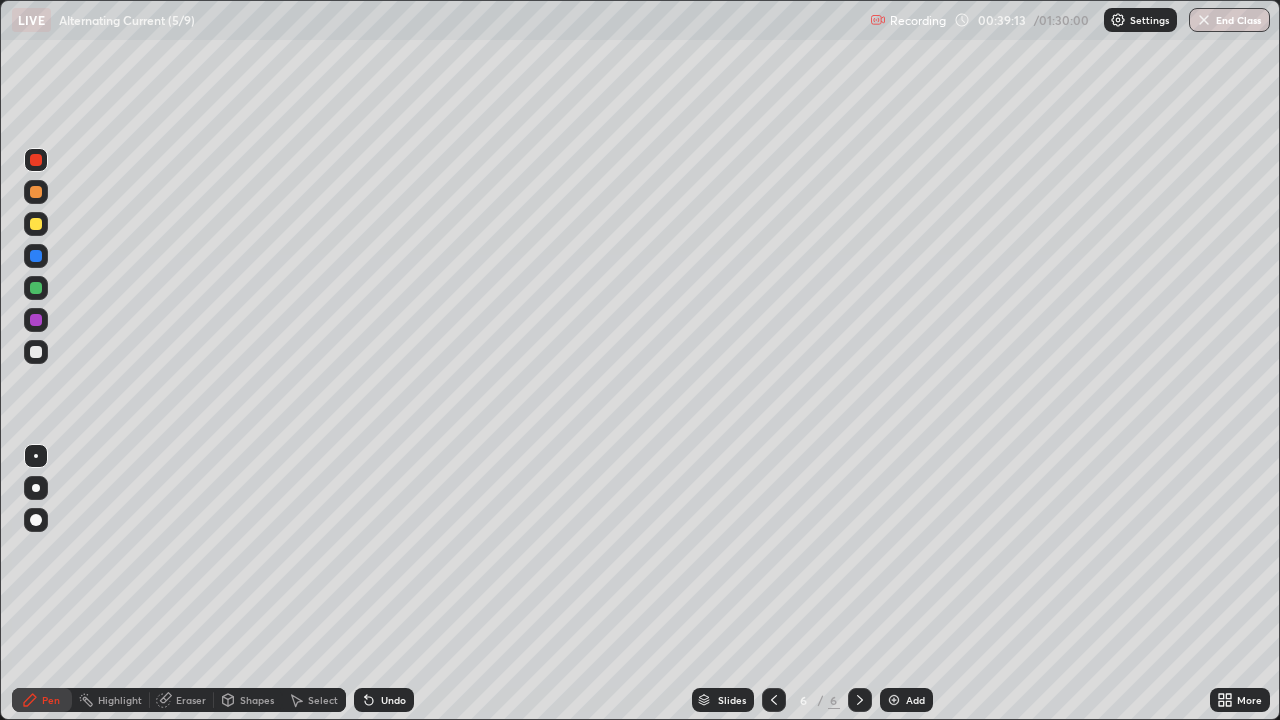 click on "Undo" at bounding box center (380, 700) 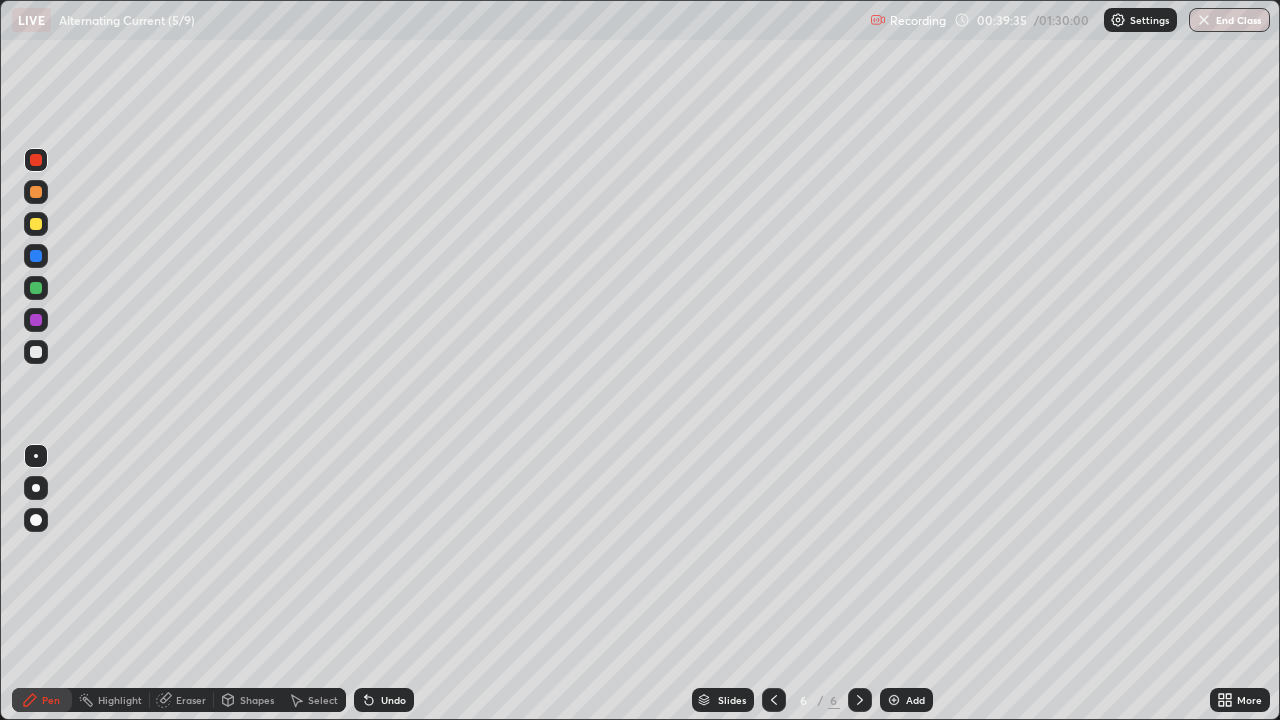 click at bounding box center [36, 224] 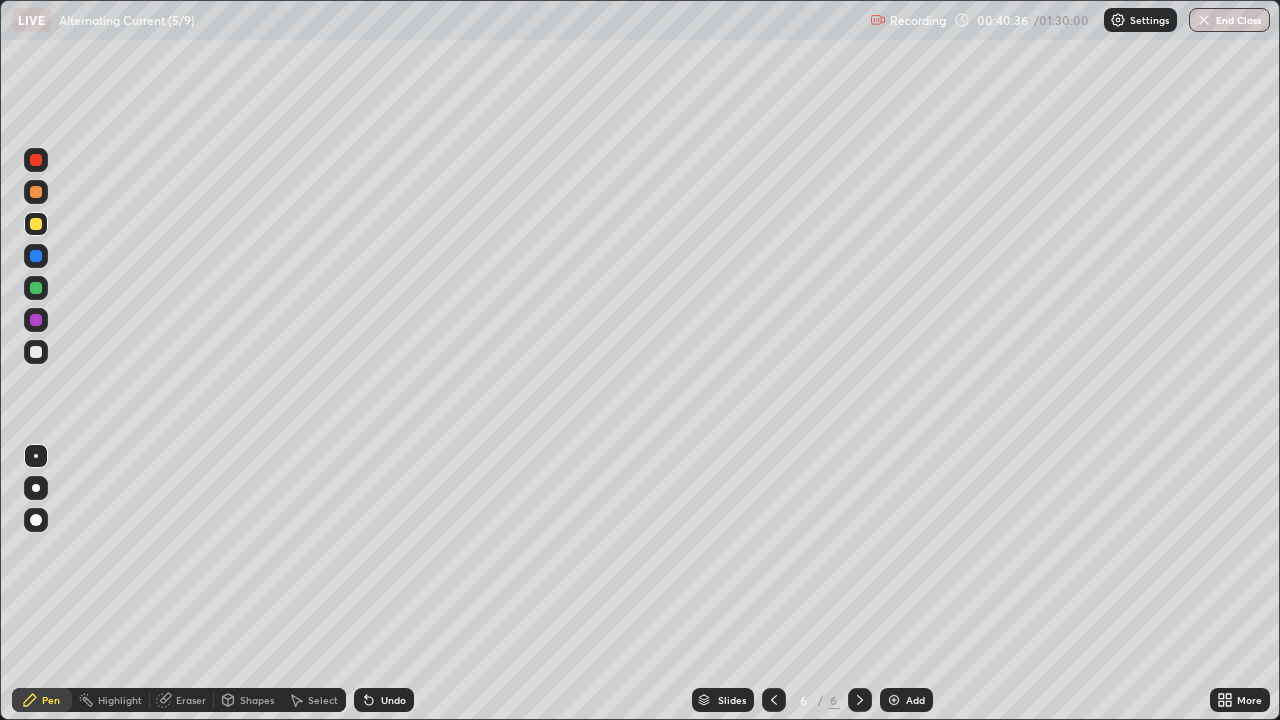 click on "Select" at bounding box center [323, 700] 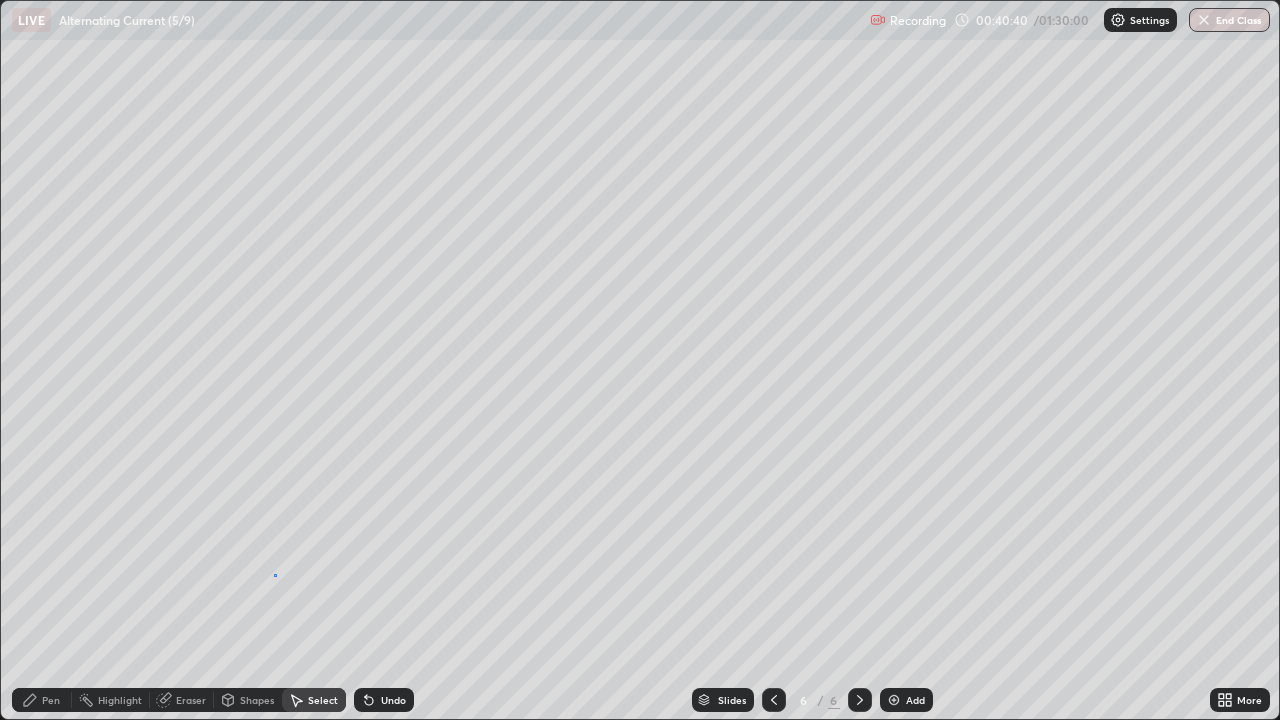 click on "0 ° Undo Copy Paste here Duplicate Duplicate to new slide Delete" at bounding box center (640, 360) 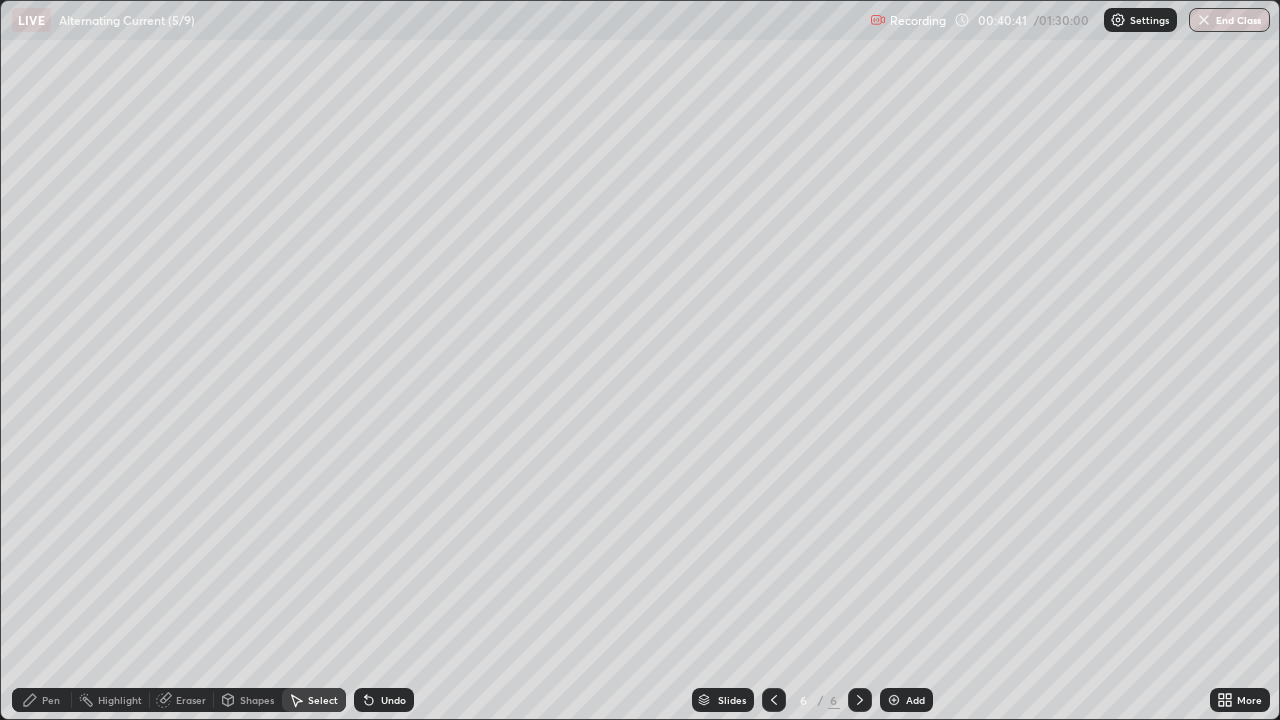 click on "Pen" at bounding box center (51, 700) 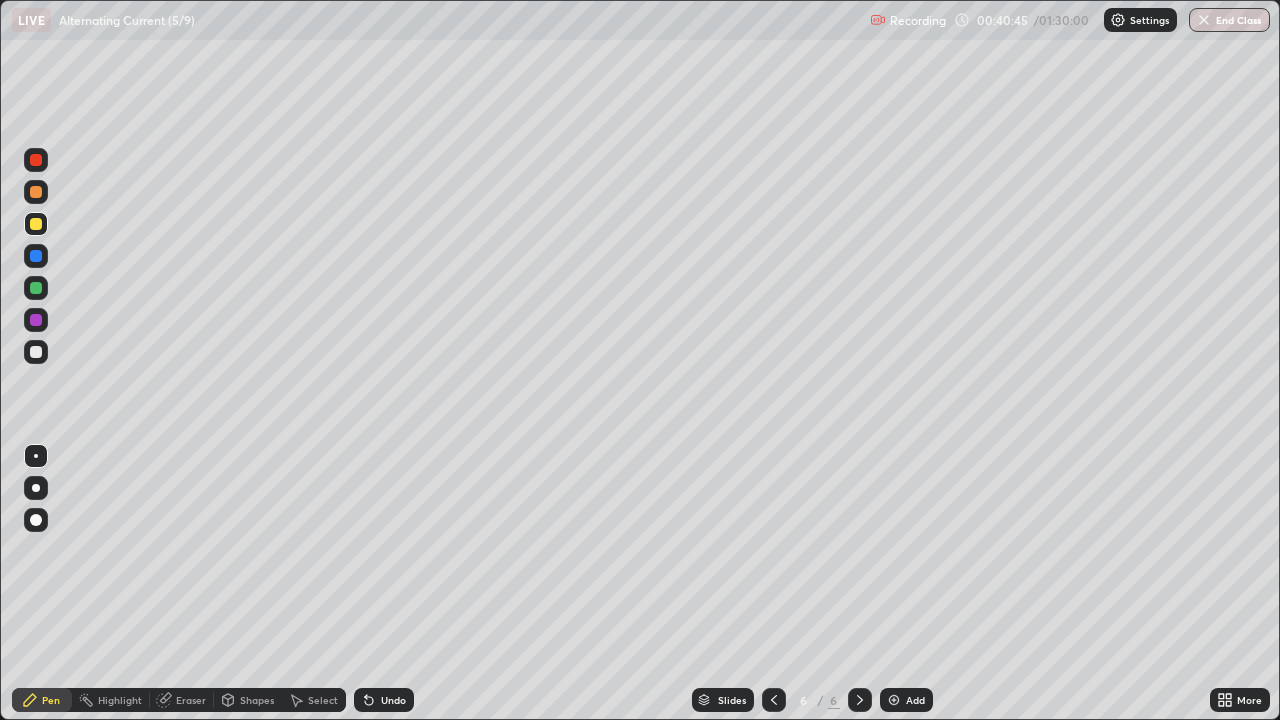 click on "Select" at bounding box center [323, 700] 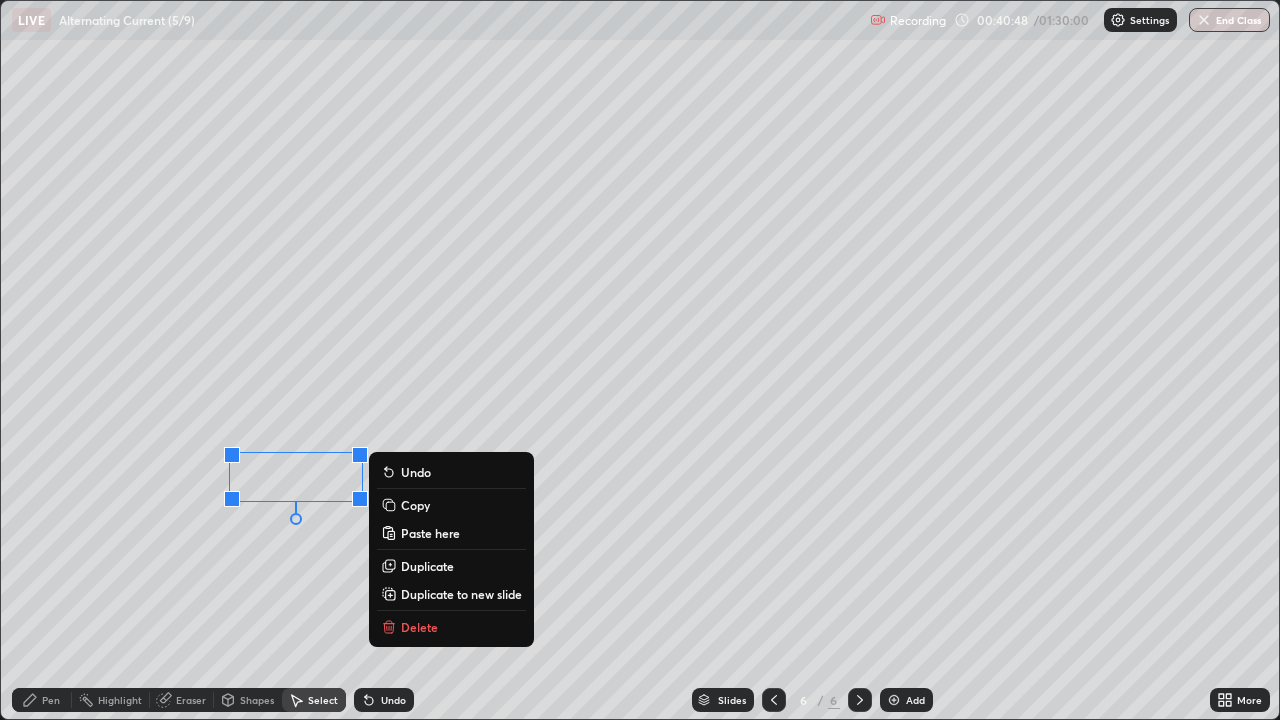 click on "0 ° Undo Copy Paste here Duplicate Duplicate to new slide Delete" at bounding box center [640, 360] 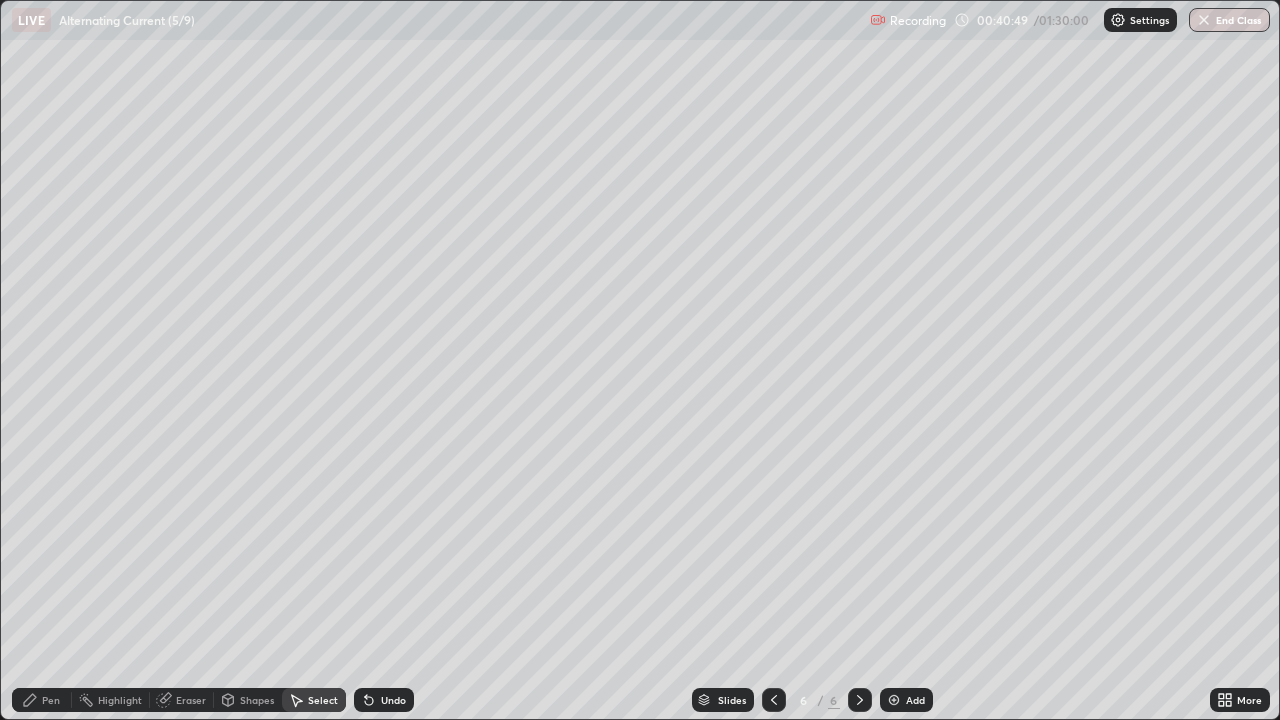 click on "Pen" at bounding box center (51, 700) 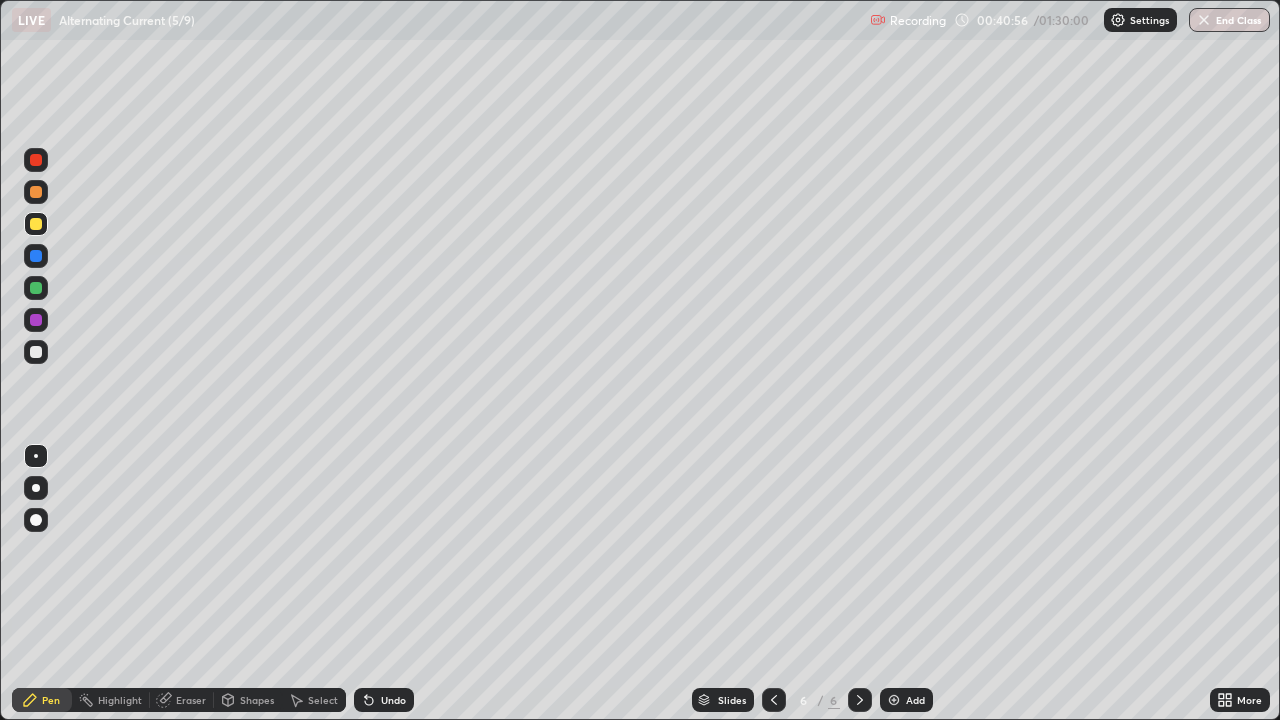 click at bounding box center (36, 352) 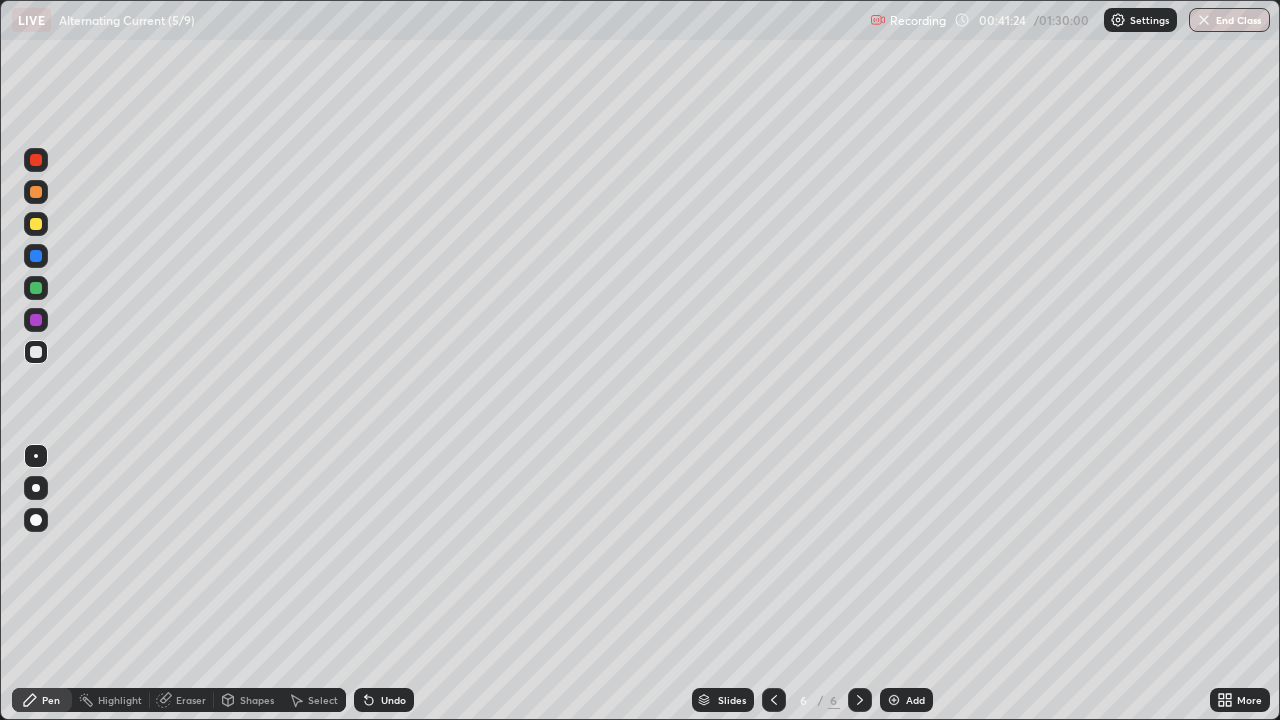 click at bounding box center (36, 224) 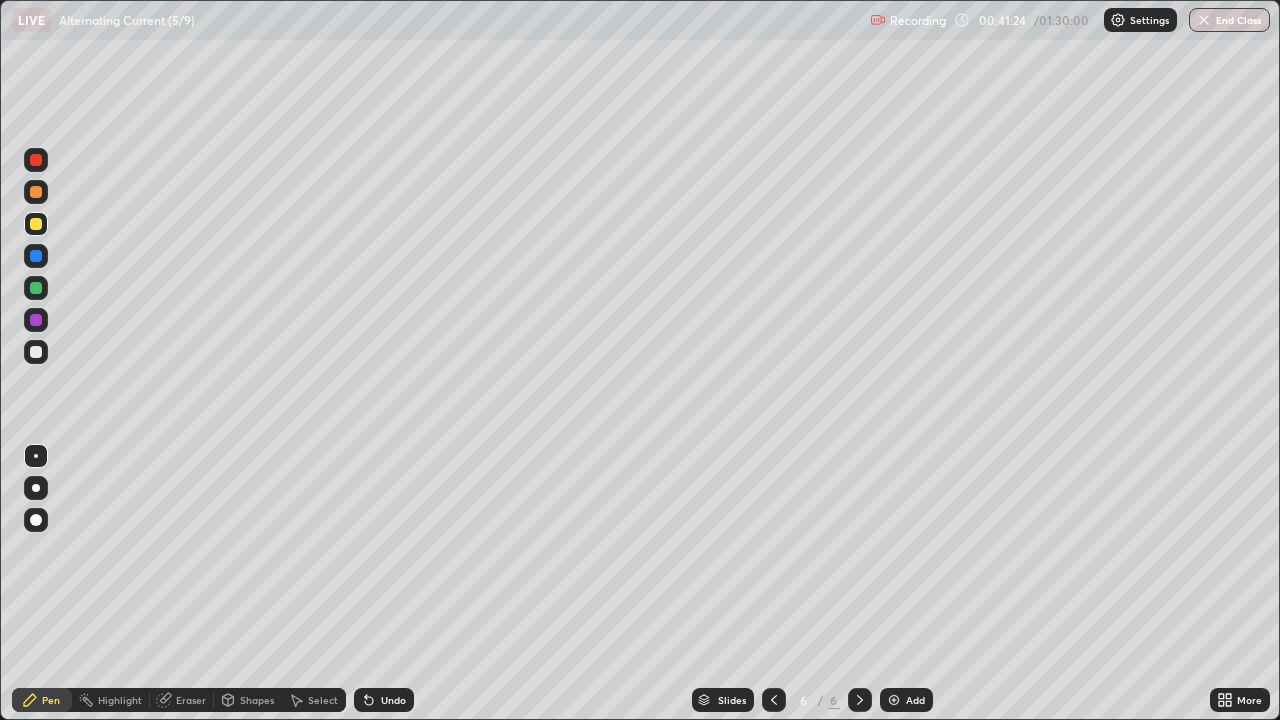 click at bounding box center (36, 224) 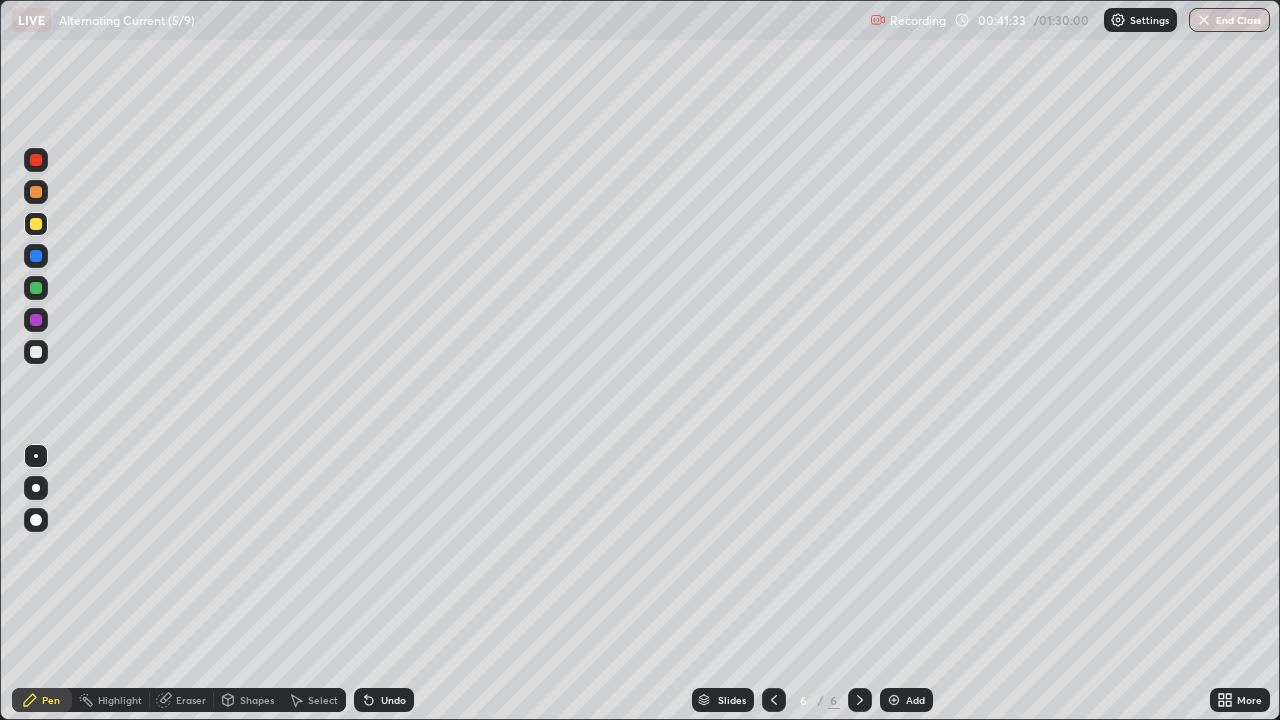 click on "Undo" at bounding box center (393, 700) 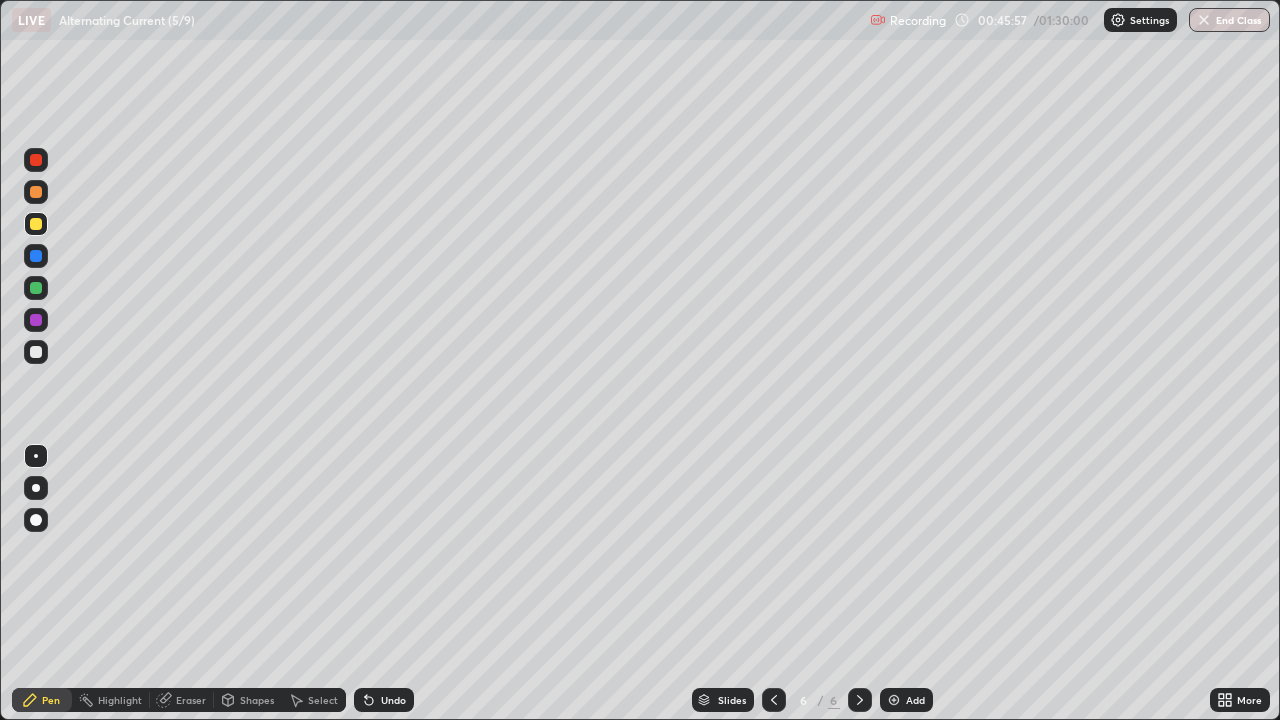 click on "Select" at bounding box center [323, 700] 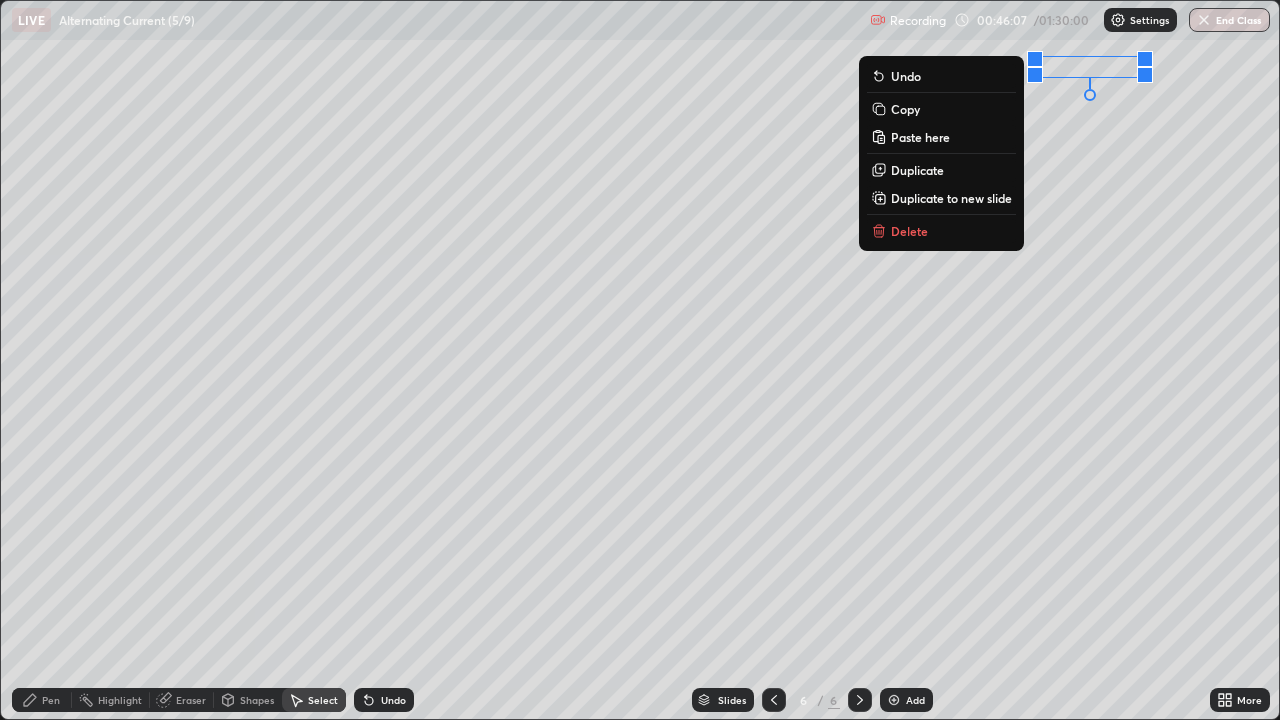 click on "Delete" at bounding box center [941, 231] 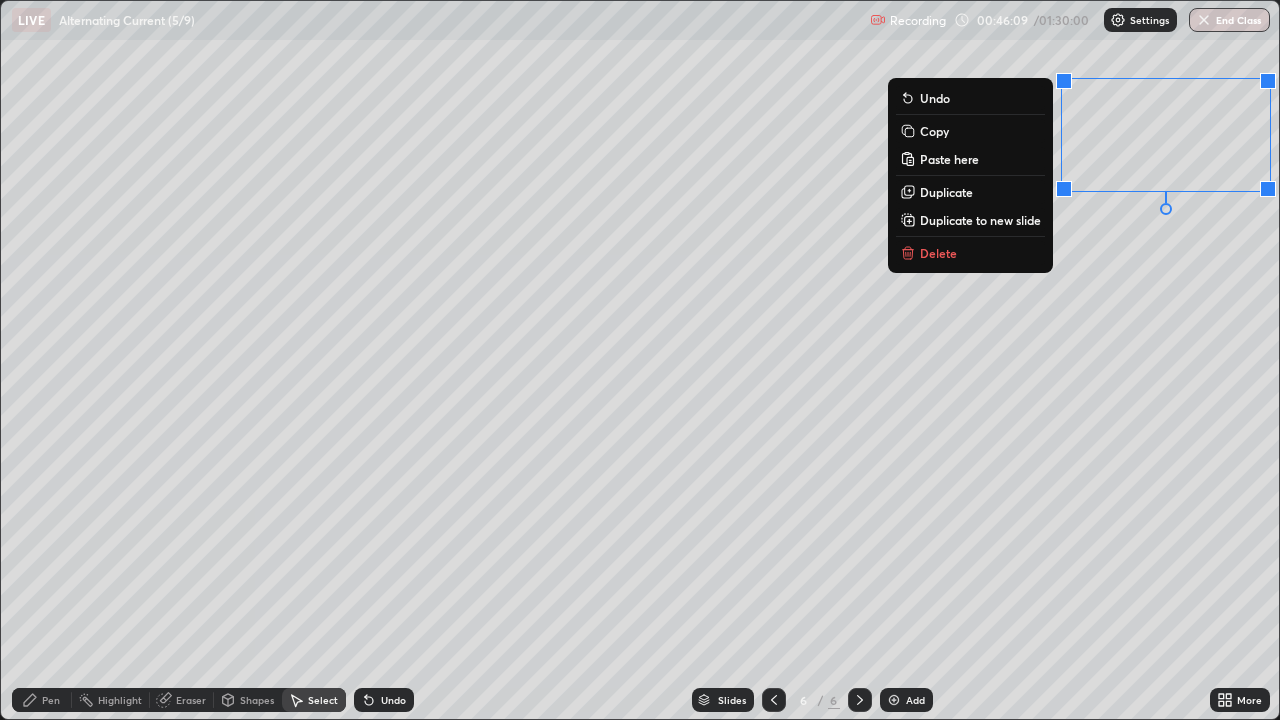 click on "Delete" at bounding box center (970, 253) 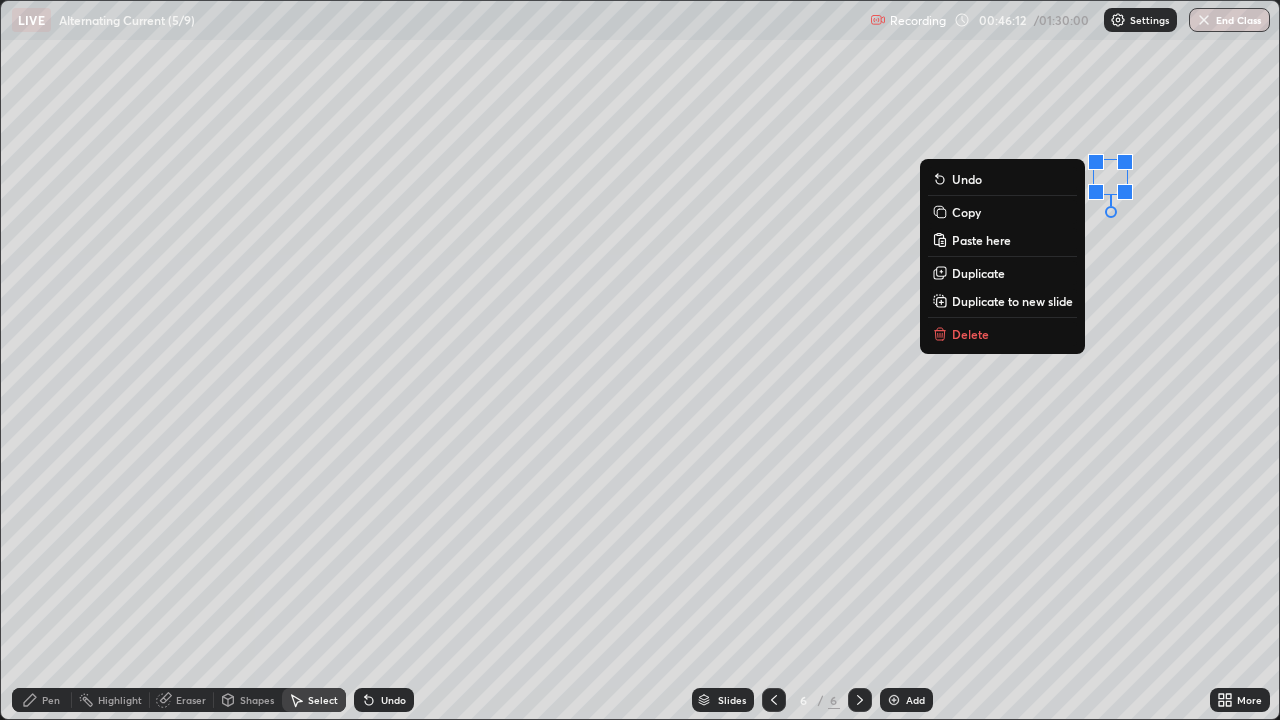 click on "Delete" at bounding box center (970, 334) 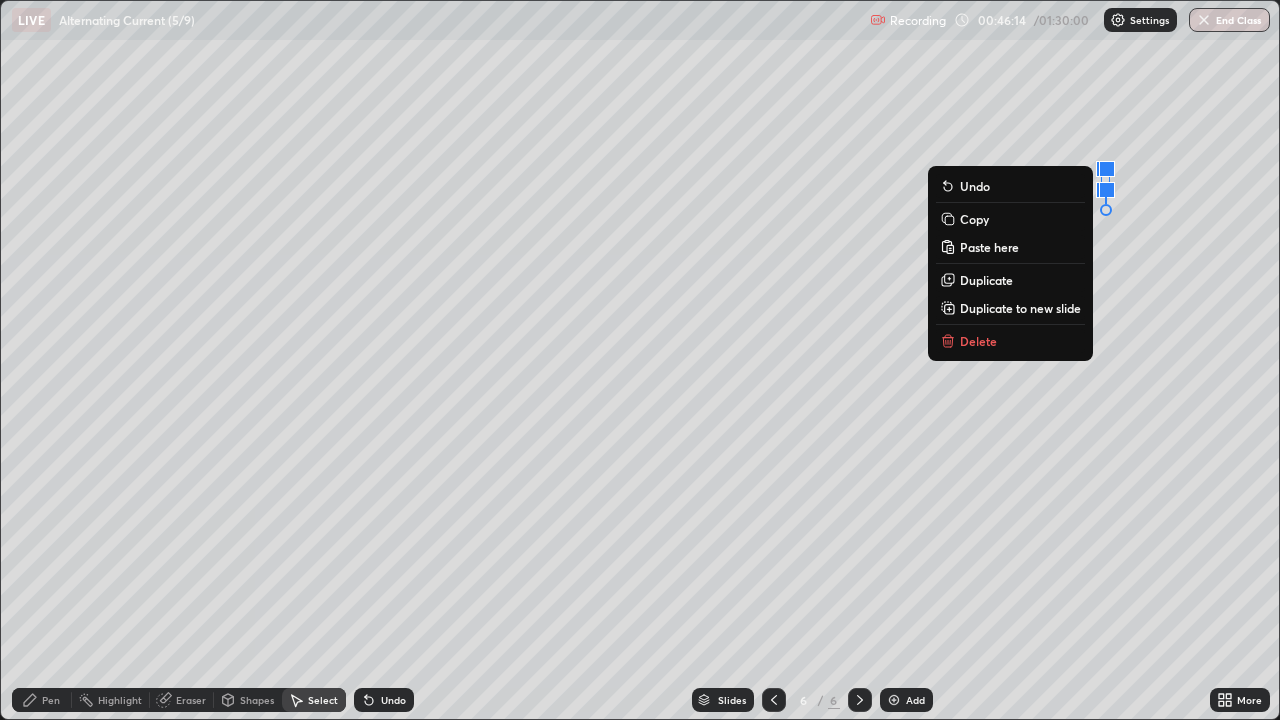 click on "Delete" at bounding box center (978, 341) 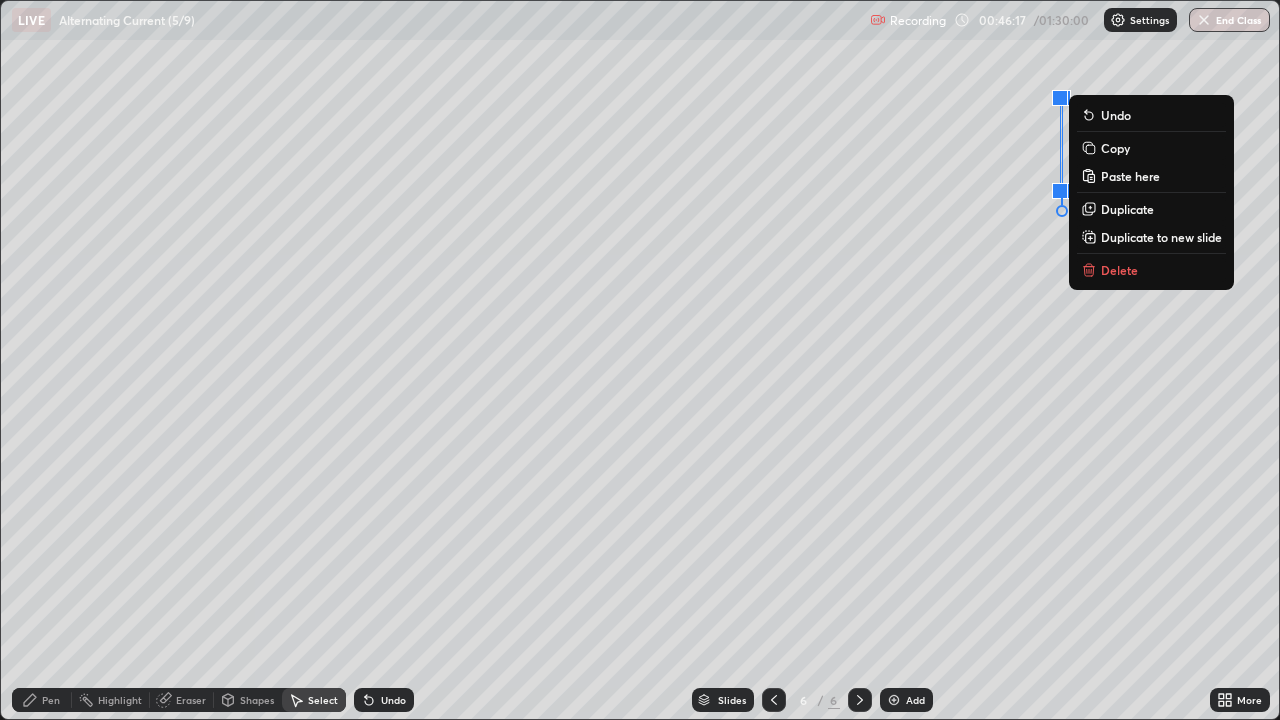 click on "Delete" at bounding box center [1119, 270] 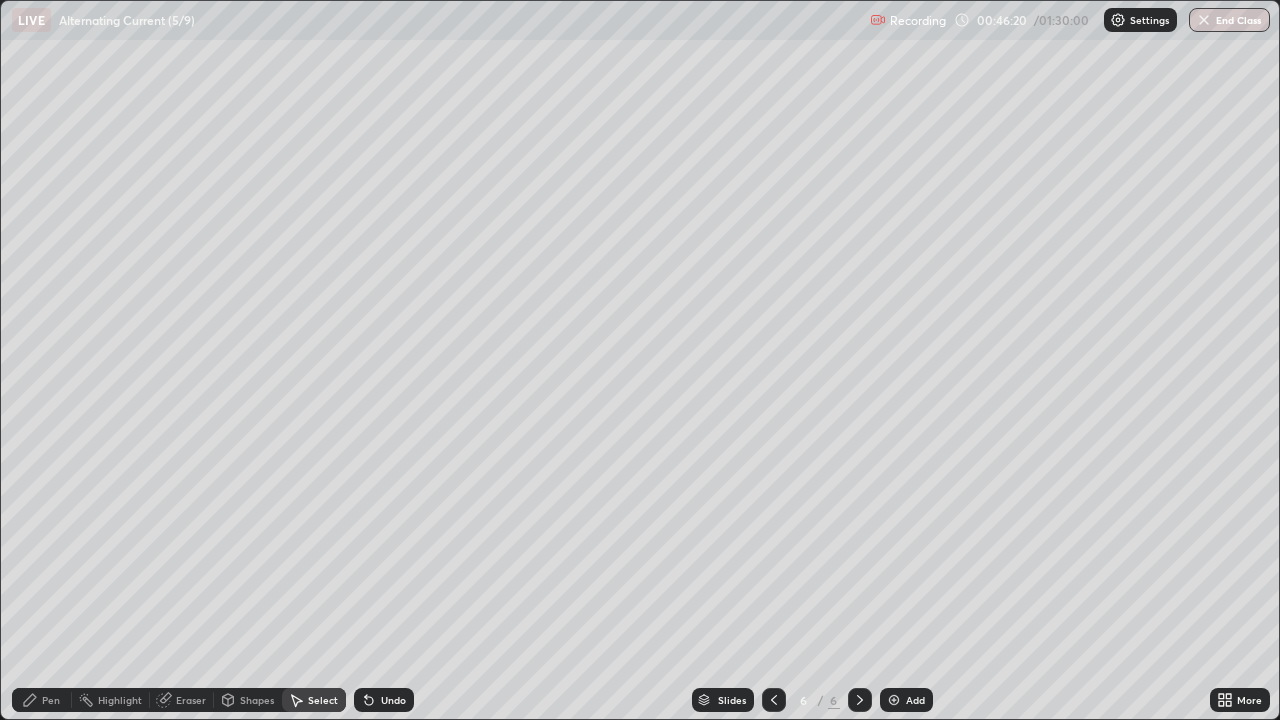 click on "Pen" at bounding box center [51, 700] 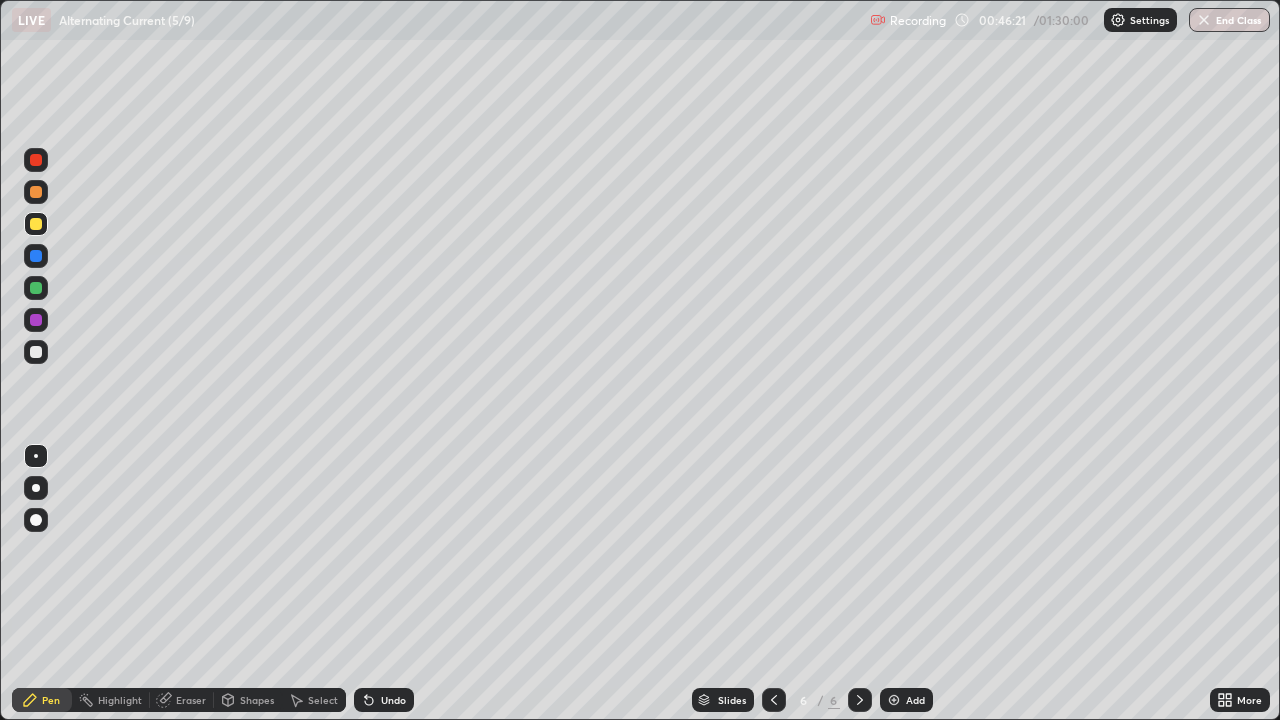 click at bounding box center (36, 224) 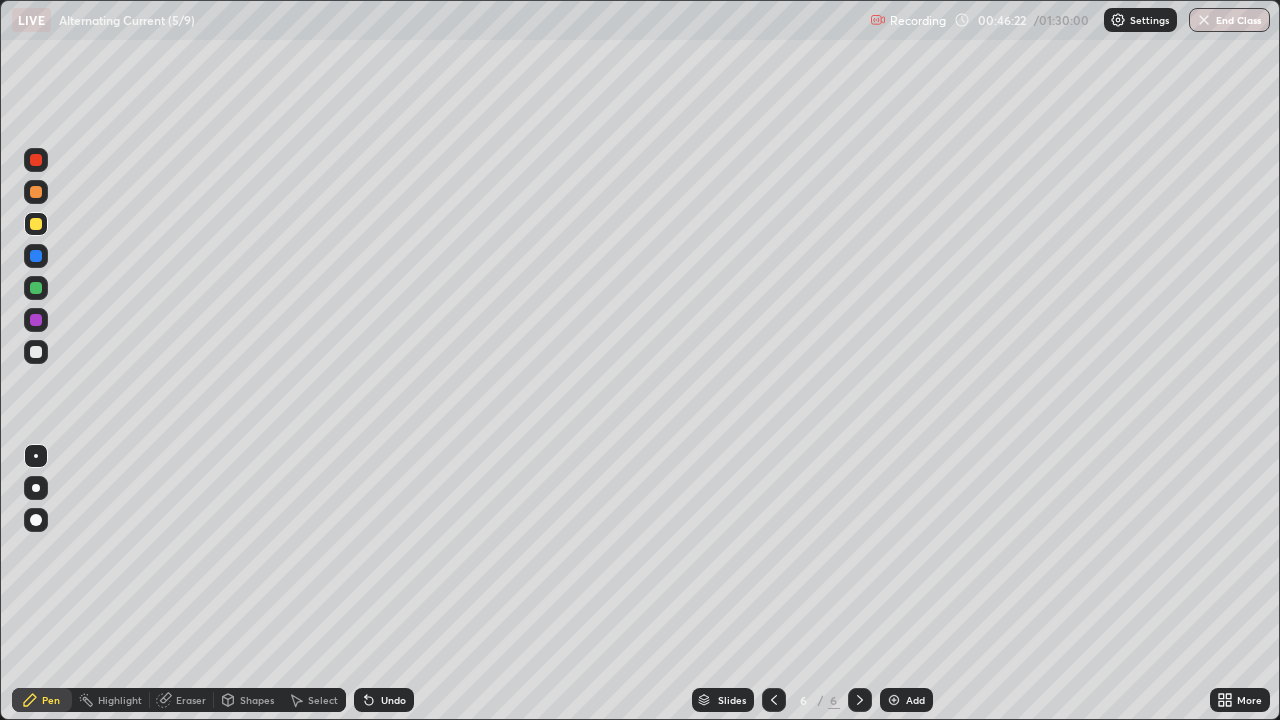 click on "Shapes" at bounding box center [257, 700] 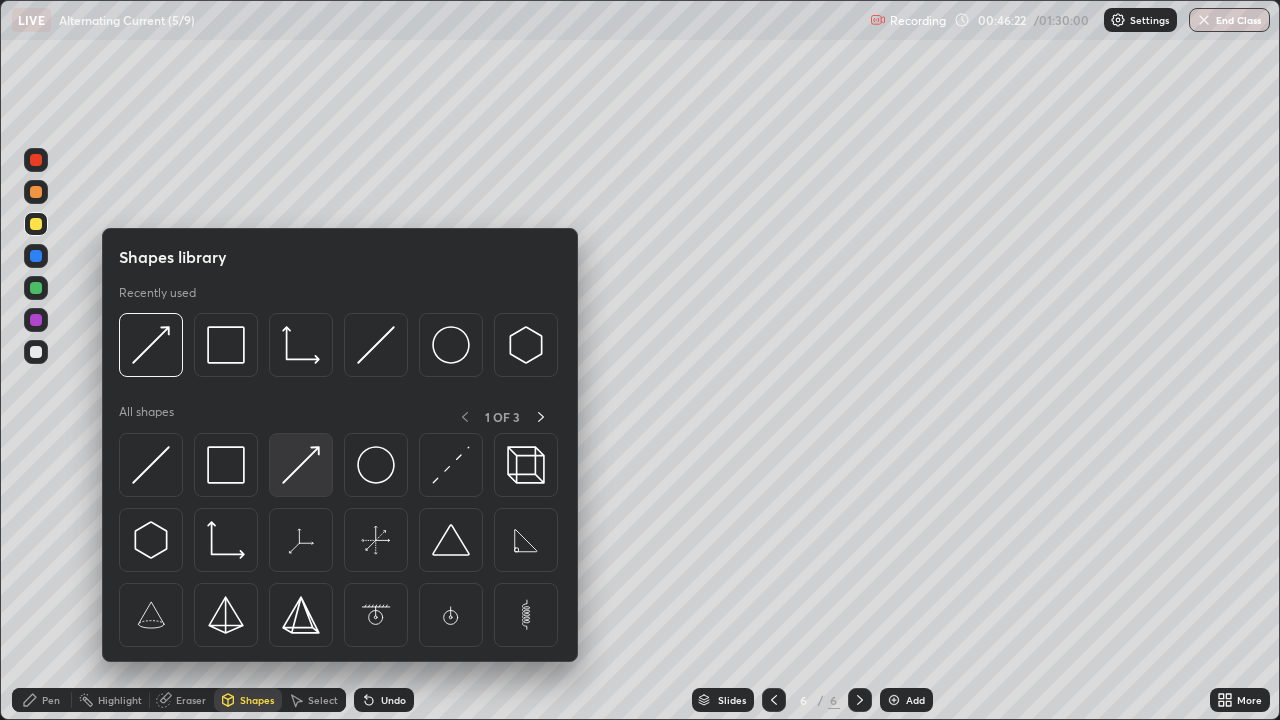 click at bounding box center [301, 465] 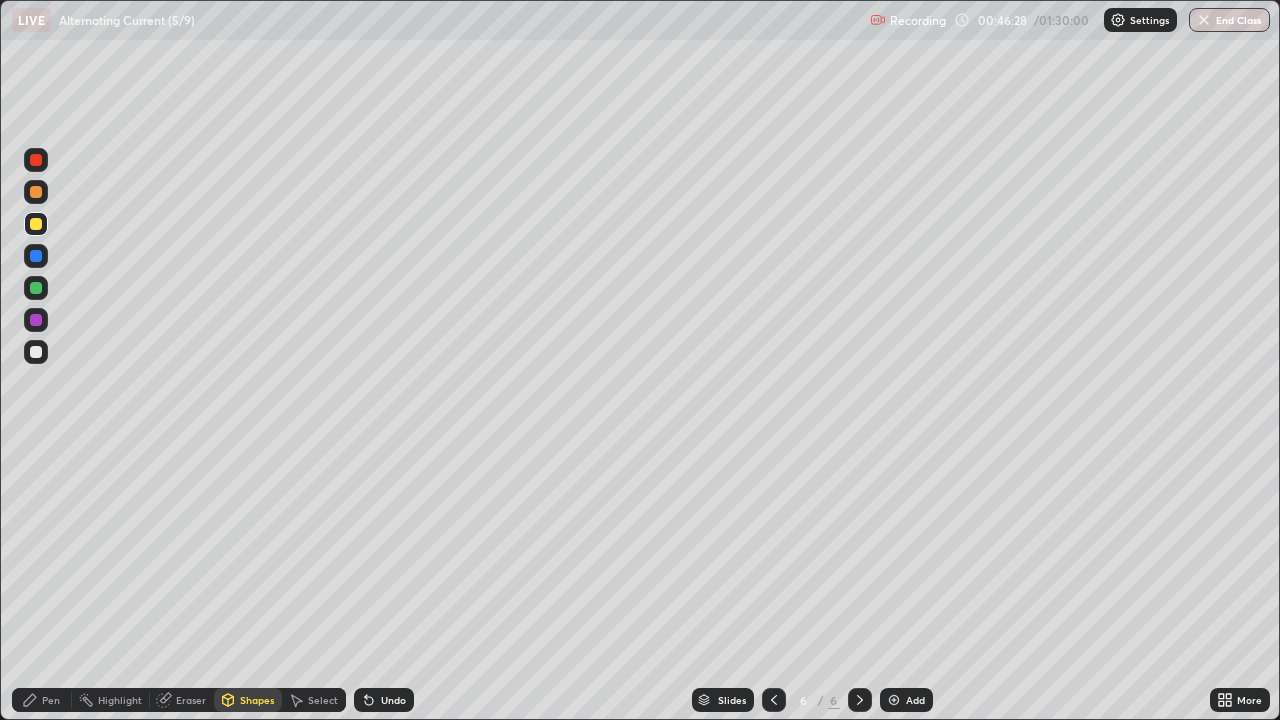 click on "Pen" at bounding box center [51, 700] 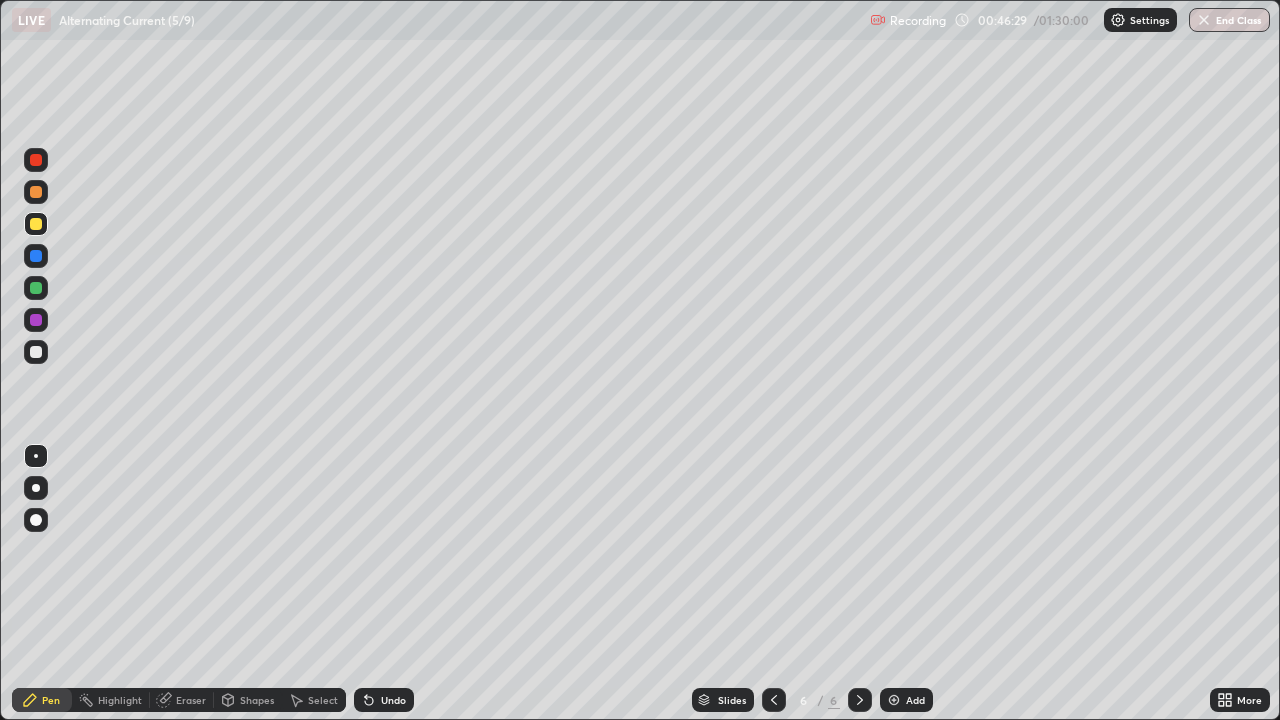 click at bounding box center (36, 288) 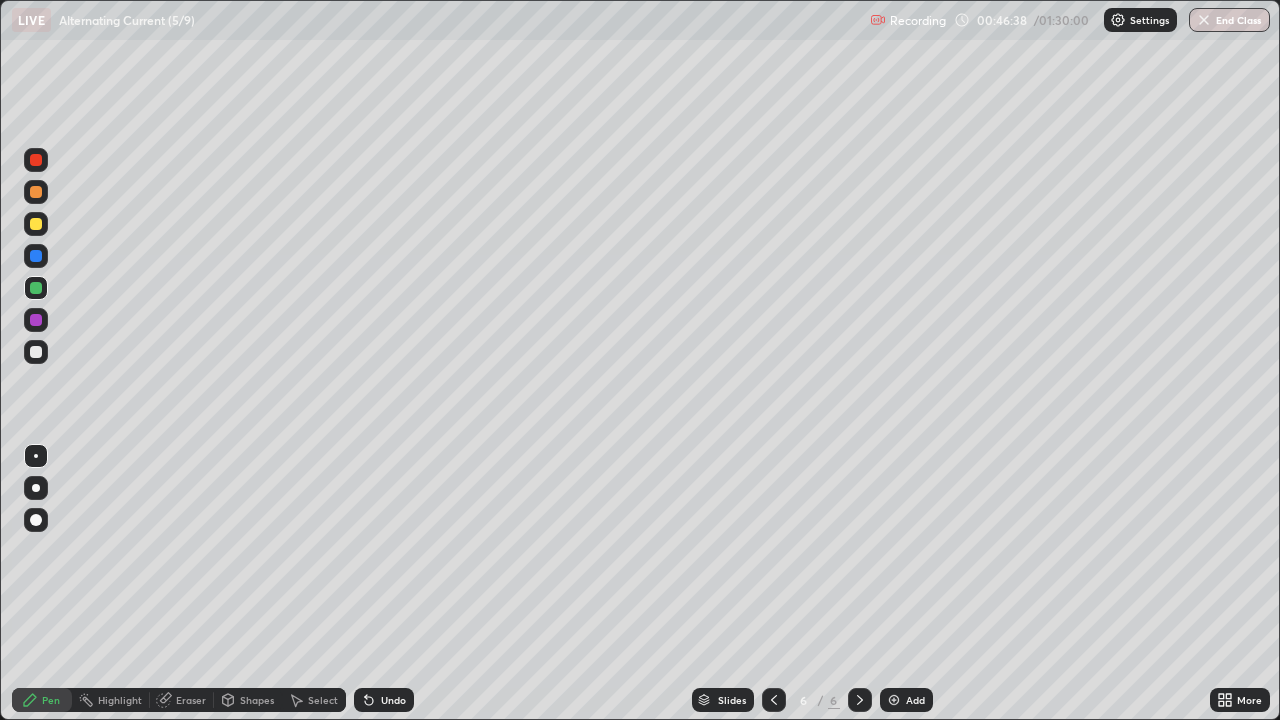 click at bounding box center (36, 160) 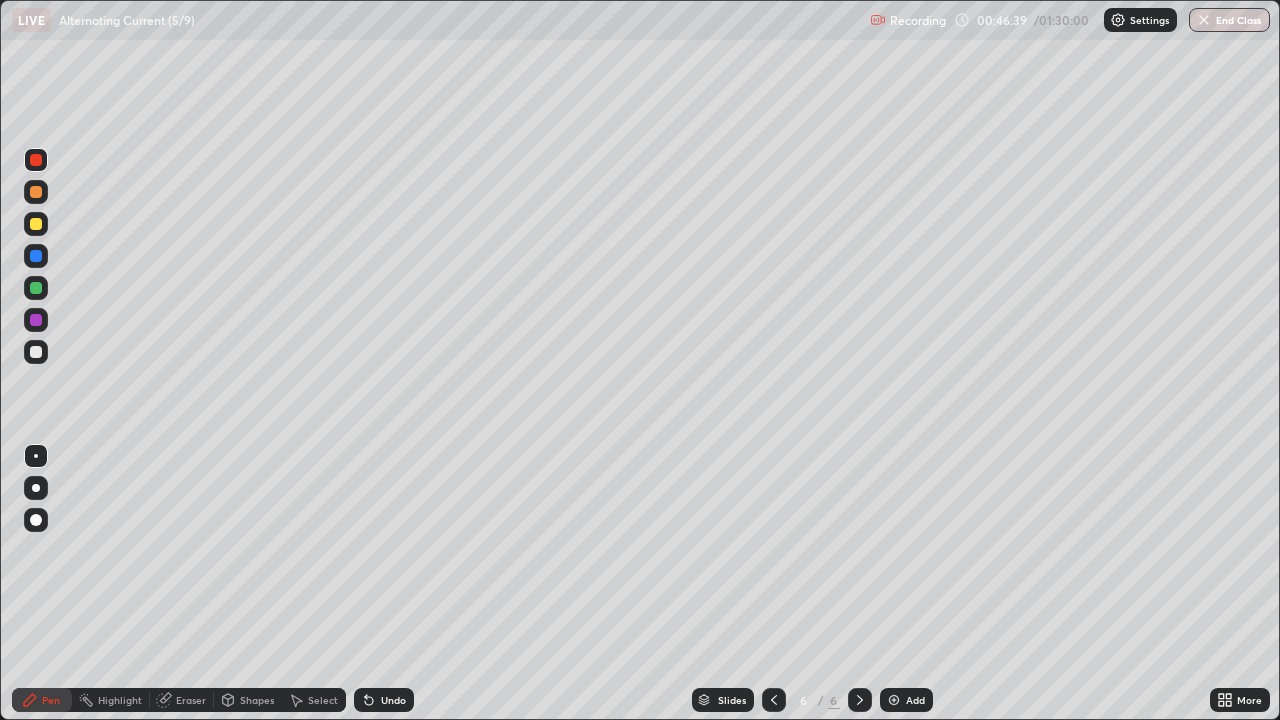 click on "Shapes" at bounding box center [248, 700] 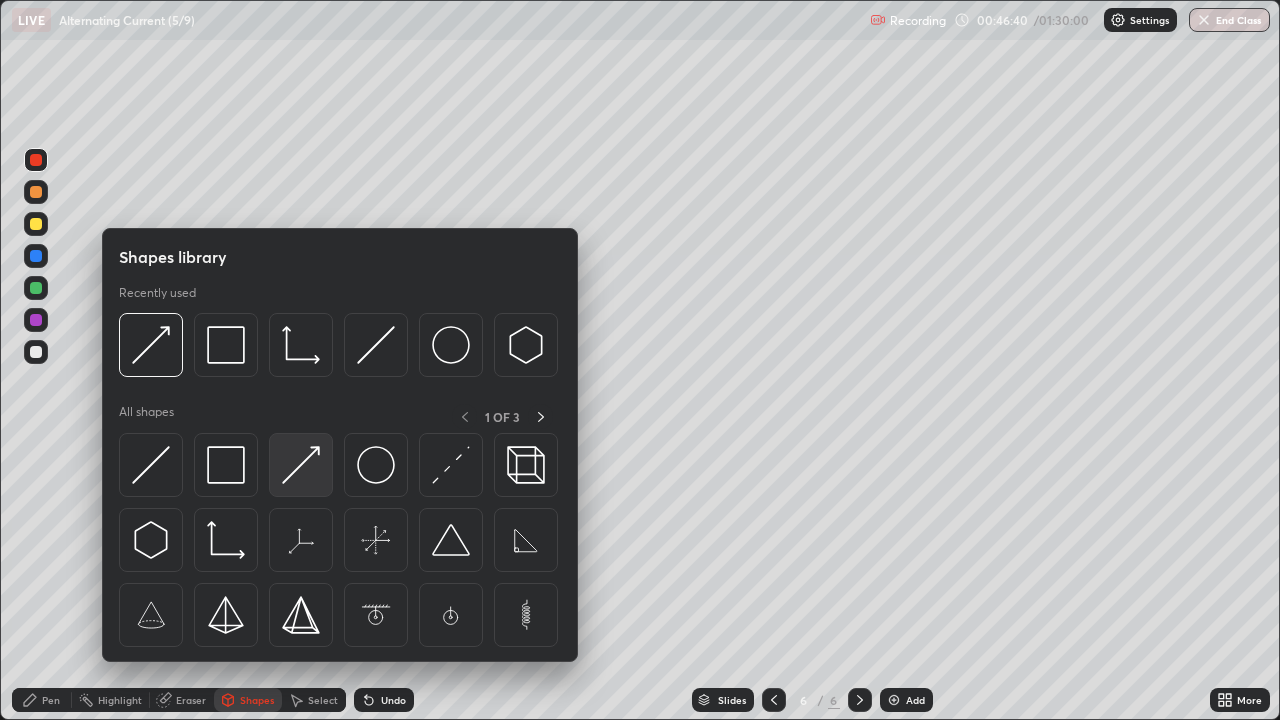 click at bounding box center (301, 465) 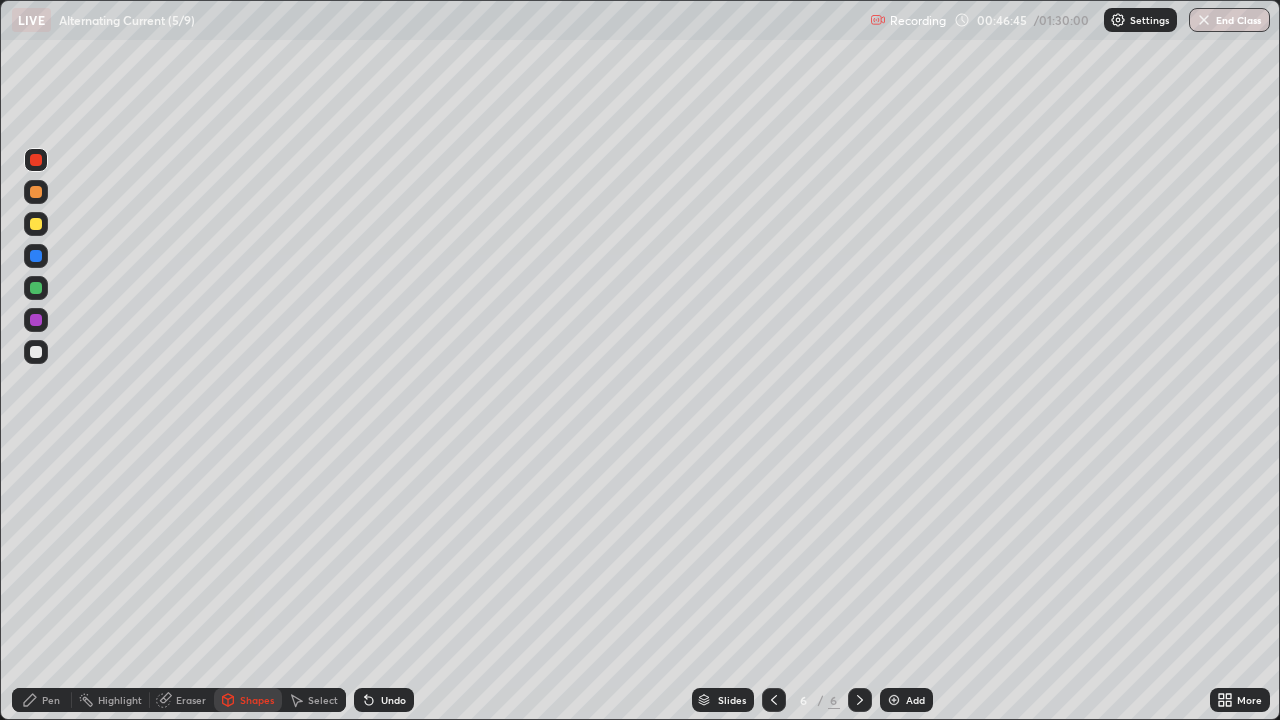 click on "Pen" at bounding box center (51, 700) 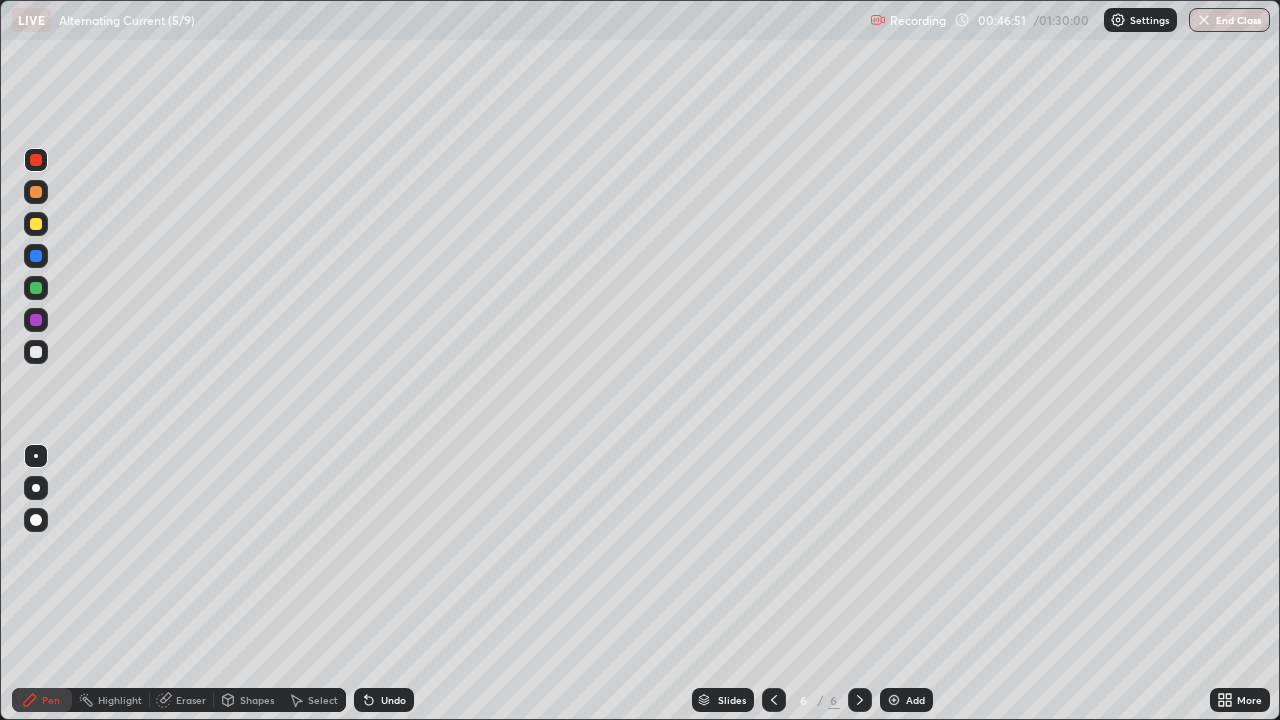 click on "Eraser" at bounding box center [191, 700] 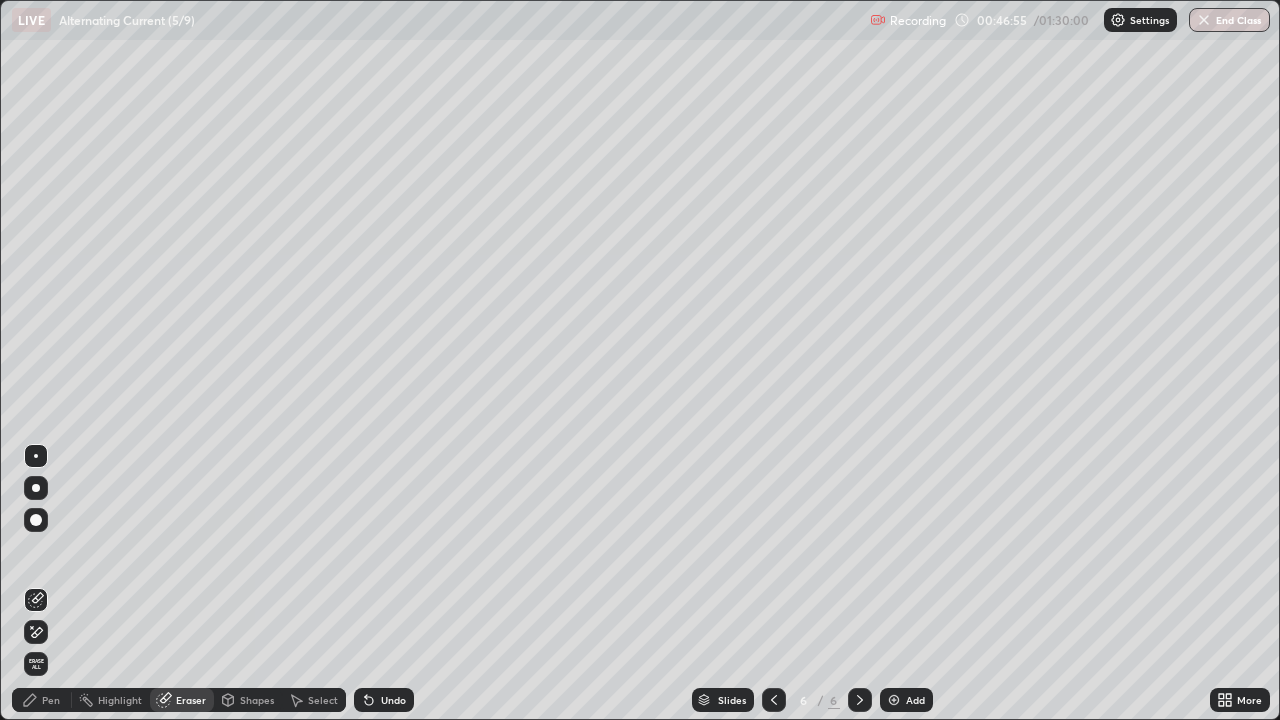 click on "Pen" at bounding box center [51, 700] 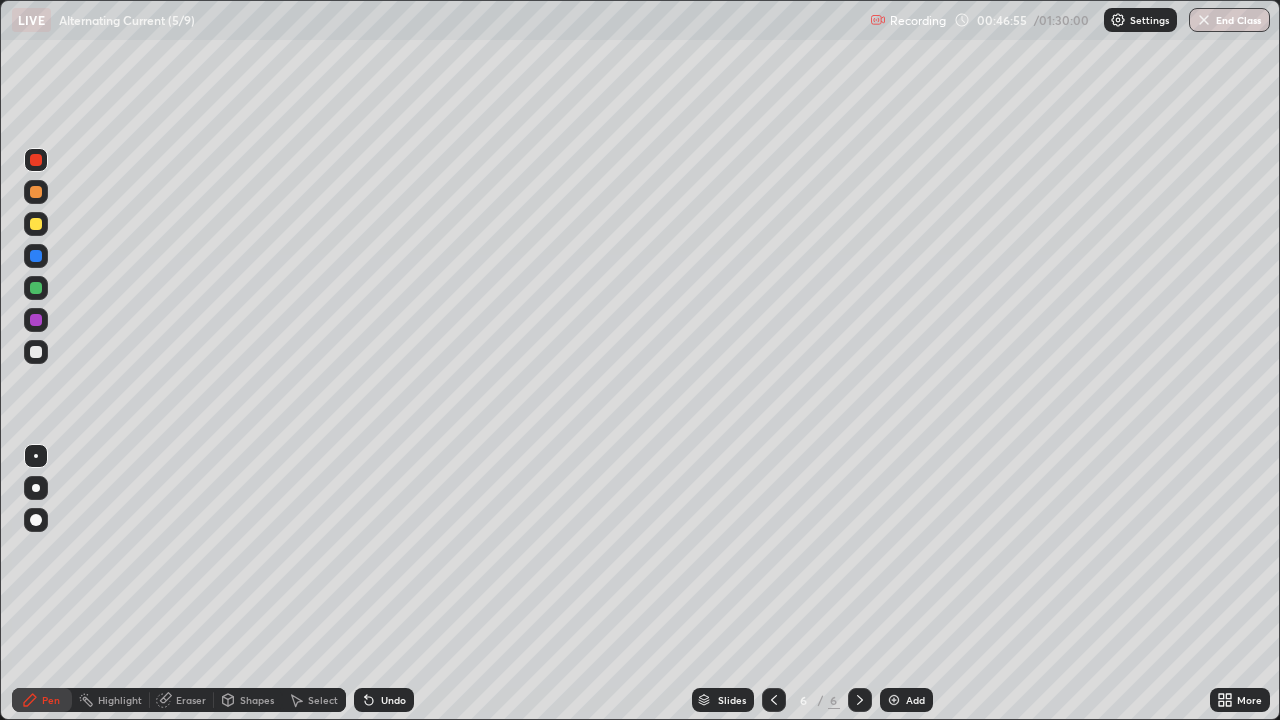 click at bounding box center [36, 224] 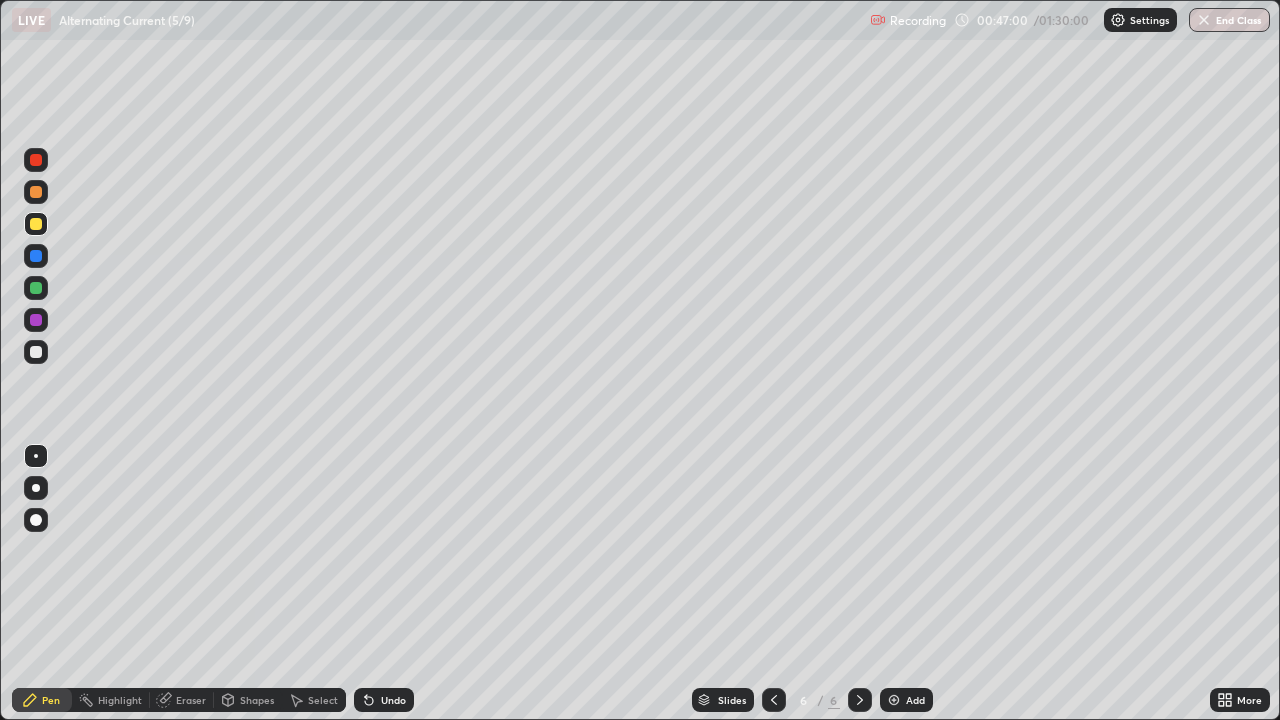 click at bounding box center [36, 160] 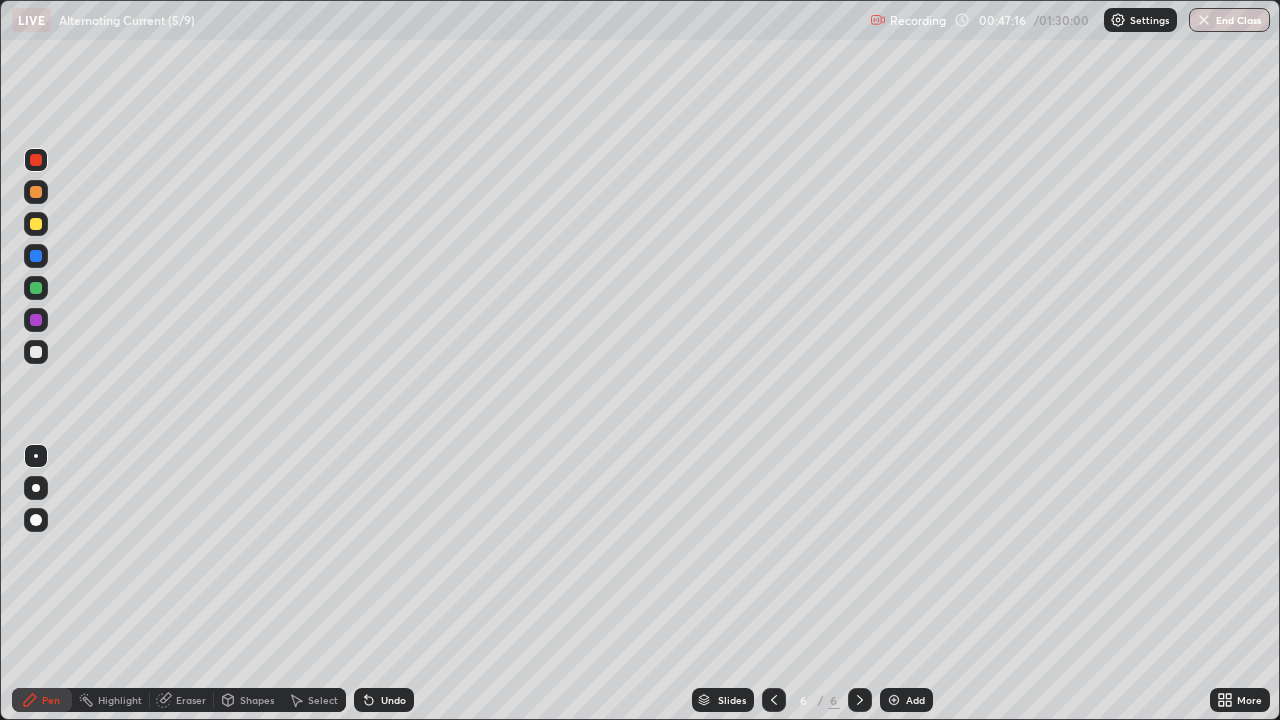 click on "Undo" at bounding box center [393, 700] 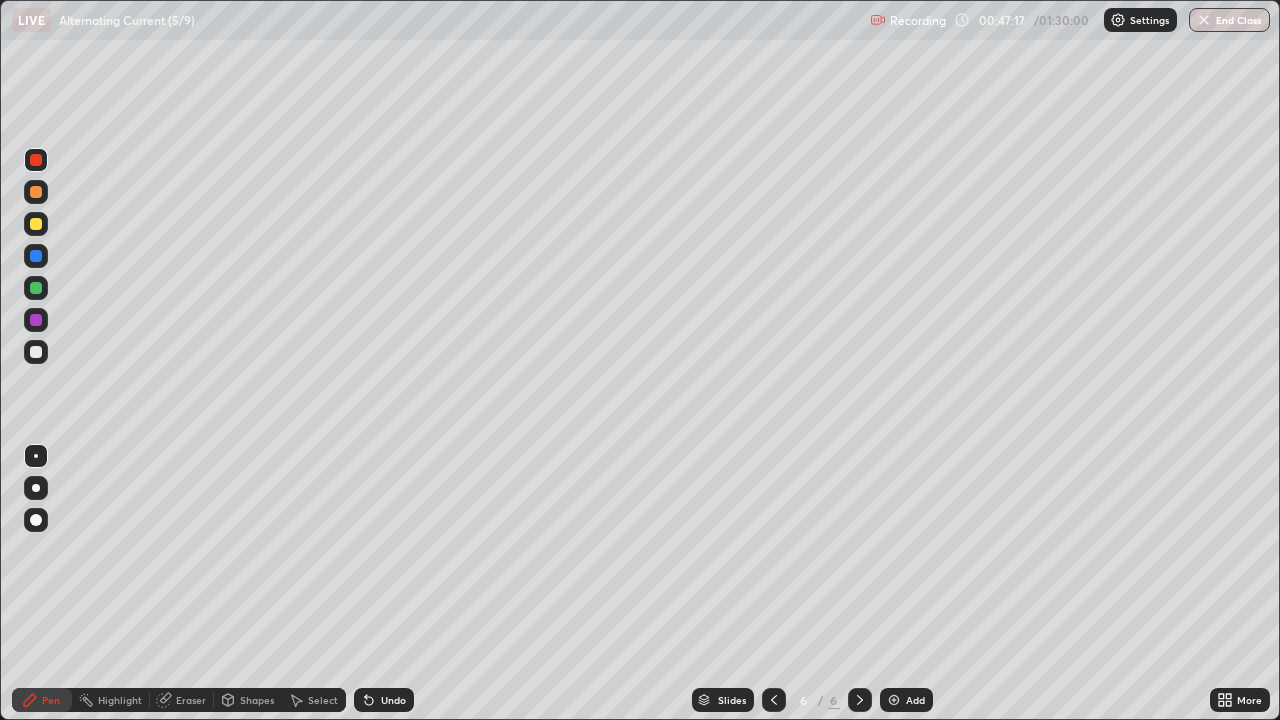 click at bounding box center (36, 352) 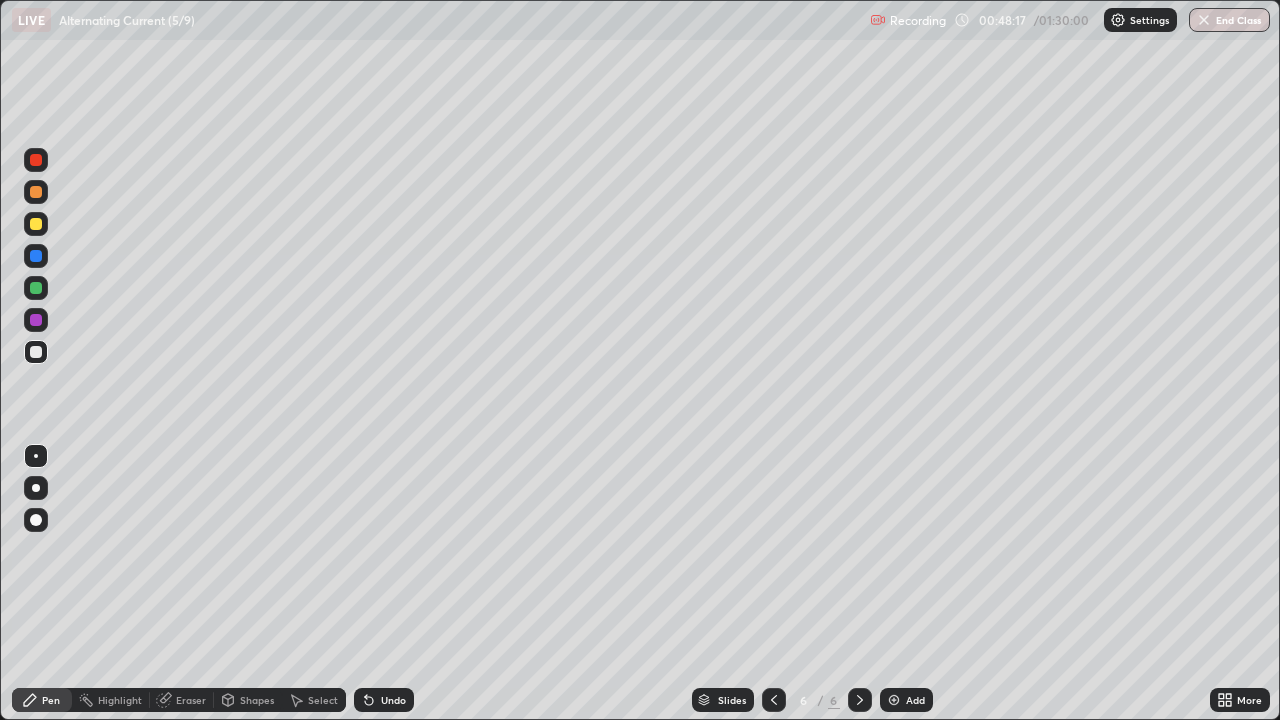 click at bounding box center [36, 224] 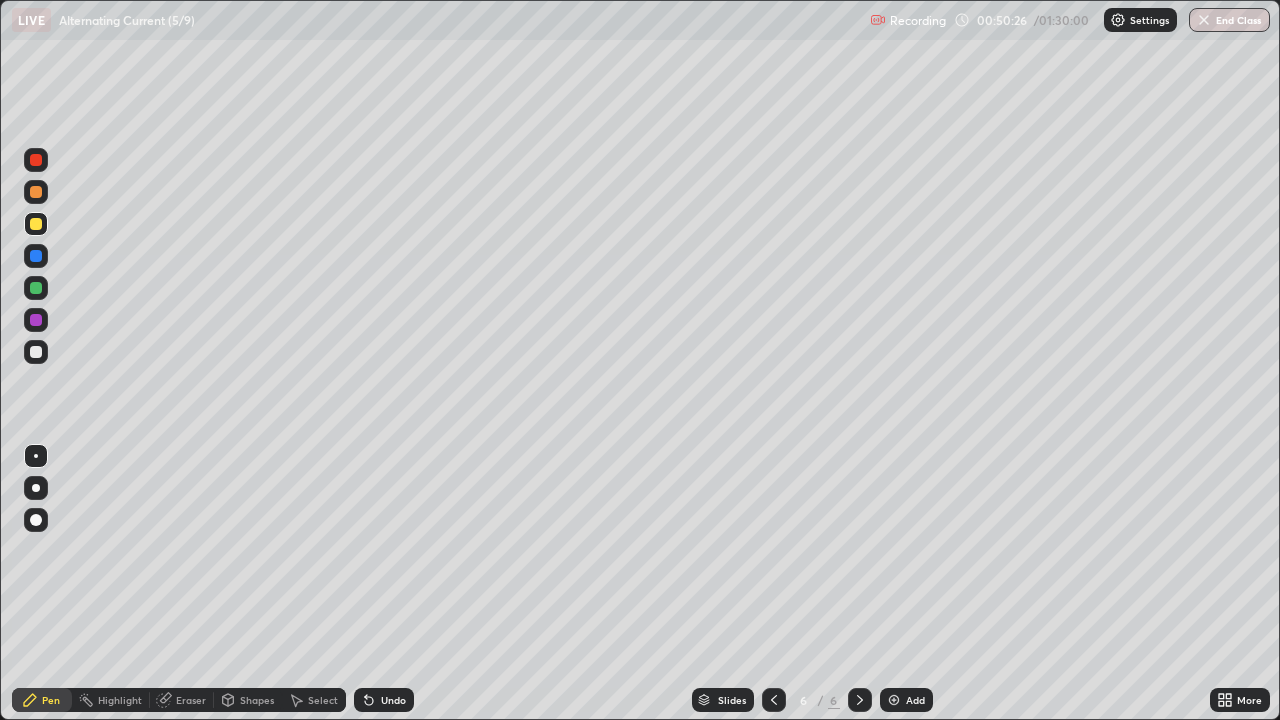click at bounding box center [36, 256] 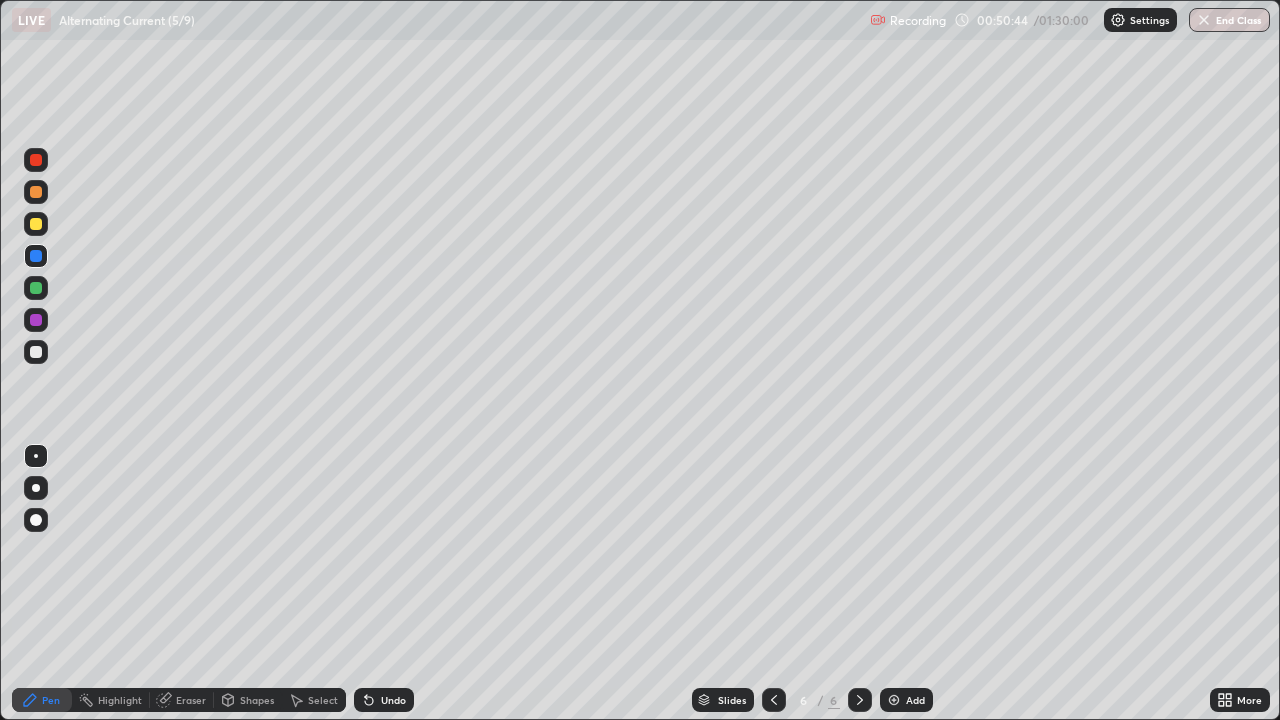 click on "Select" at bounding box center (314, 700) 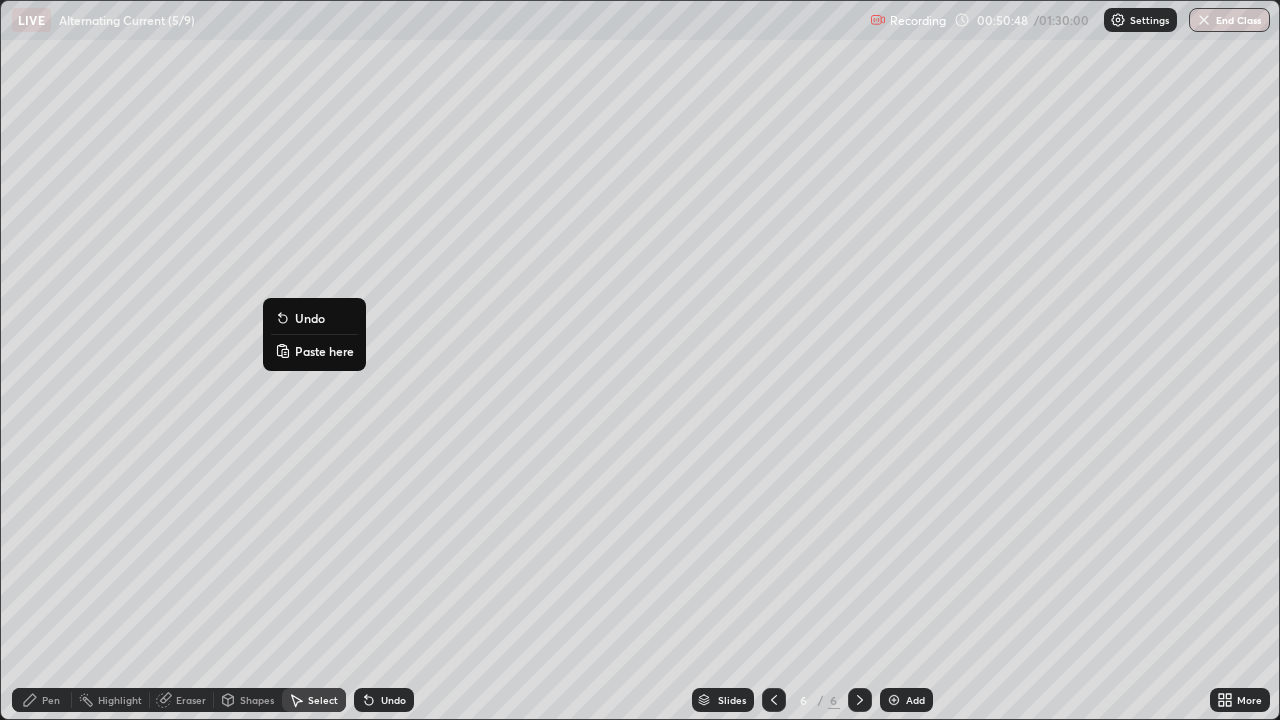 click on "0 ° Undo Copy Paste here Duplicate Duplicate to new slide Delete" at bounding box center (640, 360) 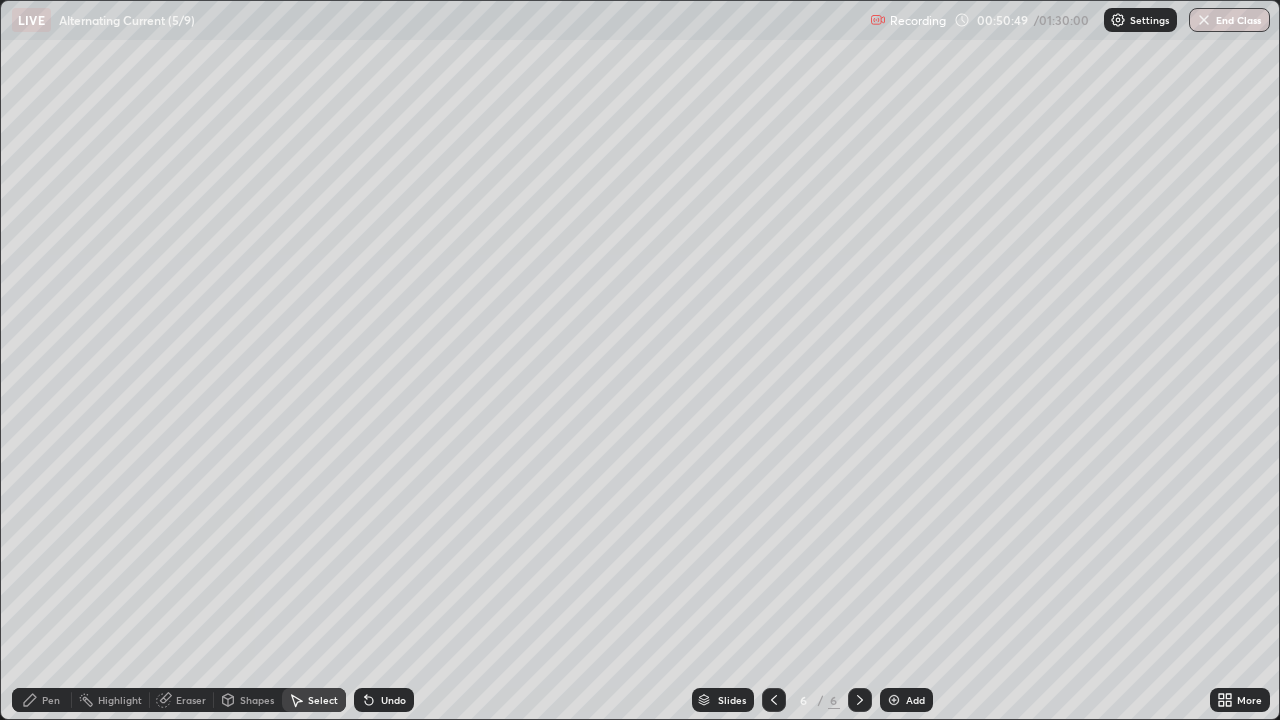 click on "Pen" at bounding box center (51, 700) 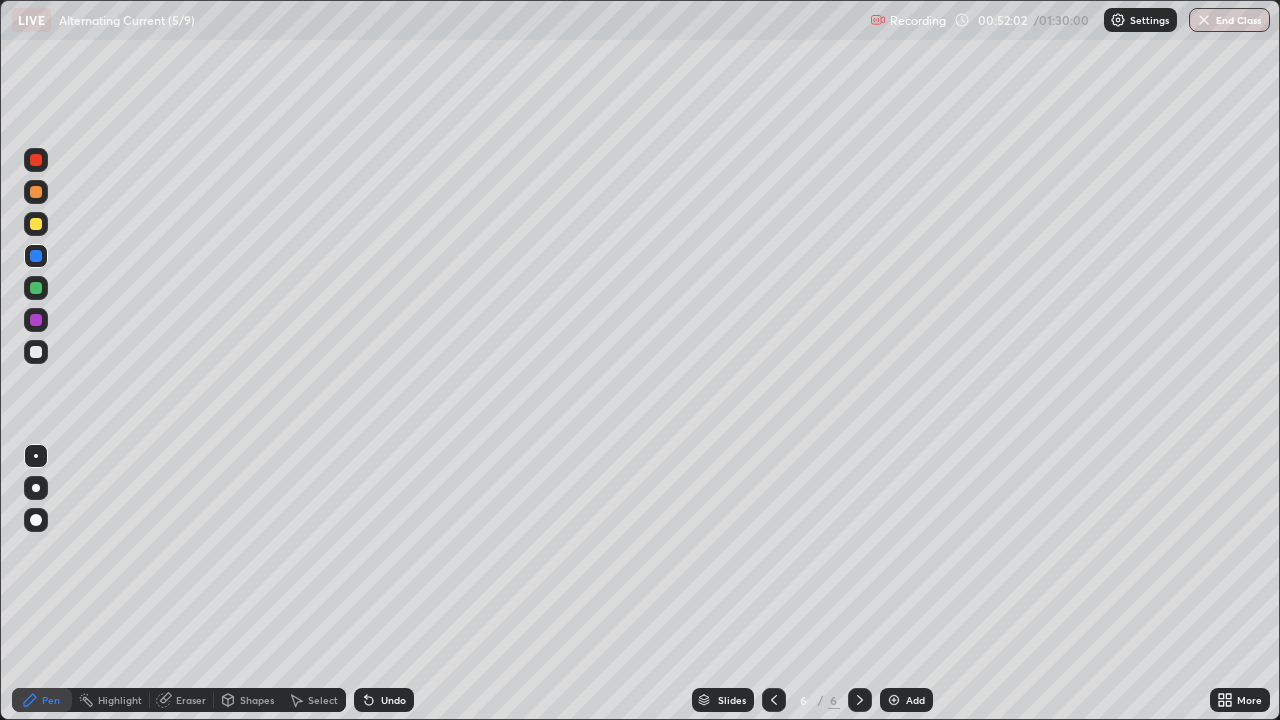 click on "Select" at bounding box center (323, 700) 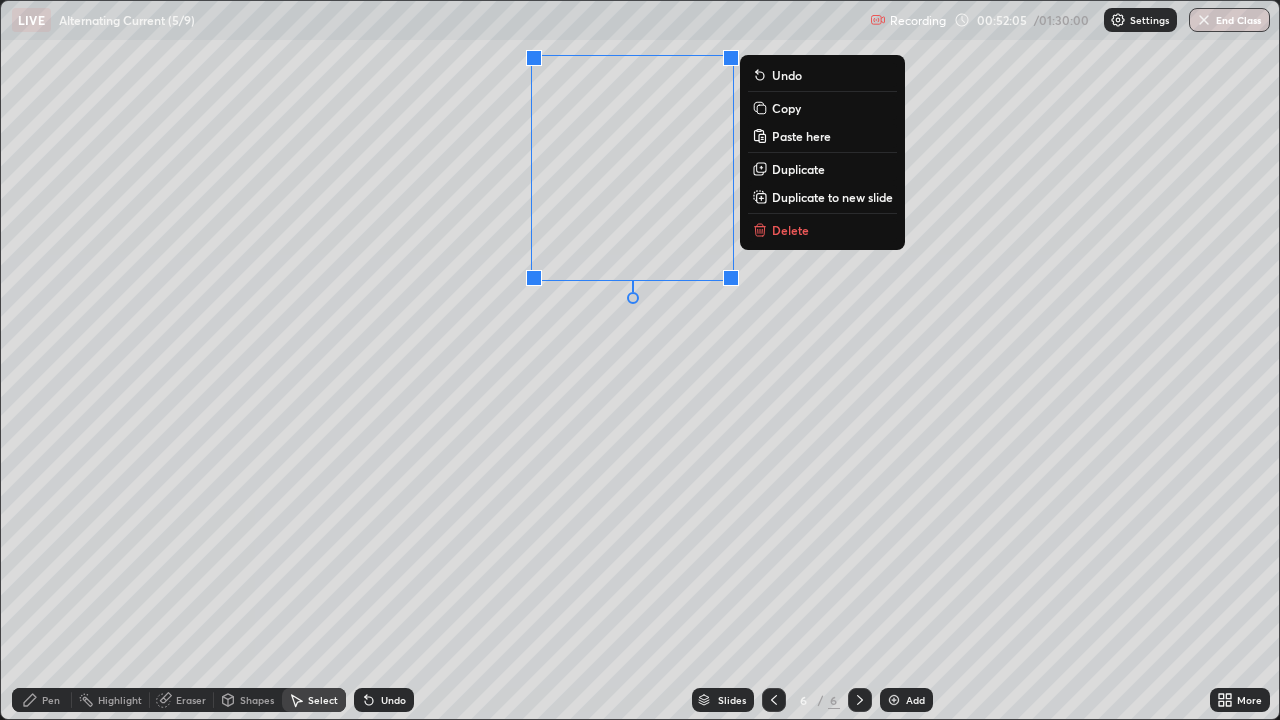 click on "Copy" at bounding box center (786, 108) 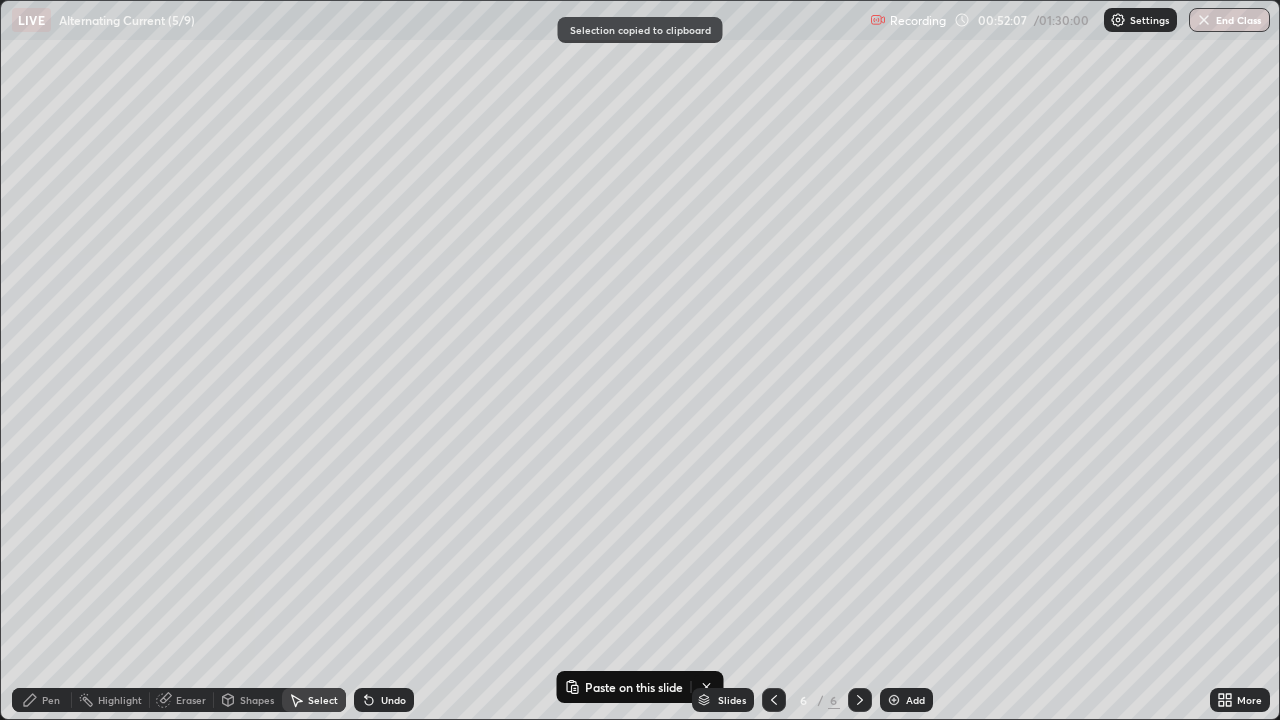 click at bounding box center (894, 700) 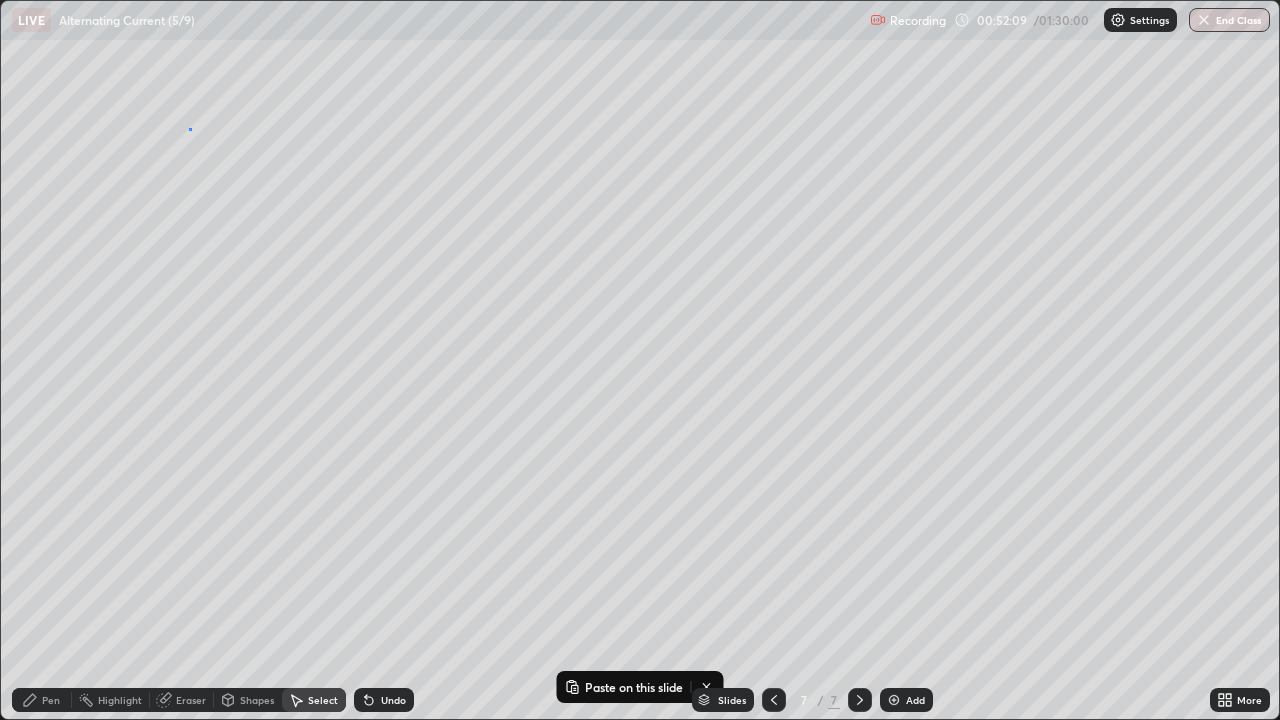 click on "0 ° Undo Copy Paste here Duplicate Duplicate to new slide Delete" at bounding box center [640, 360] 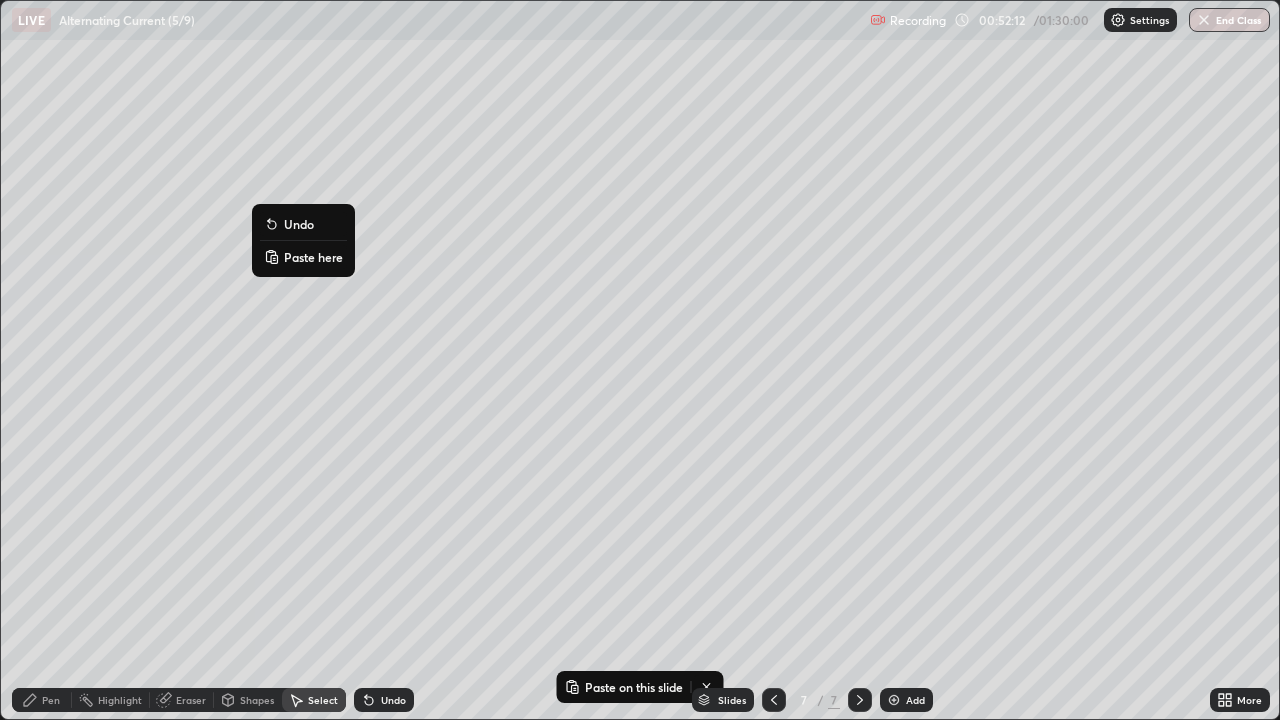 click on "Paste here" at bounding box center (313, 257) 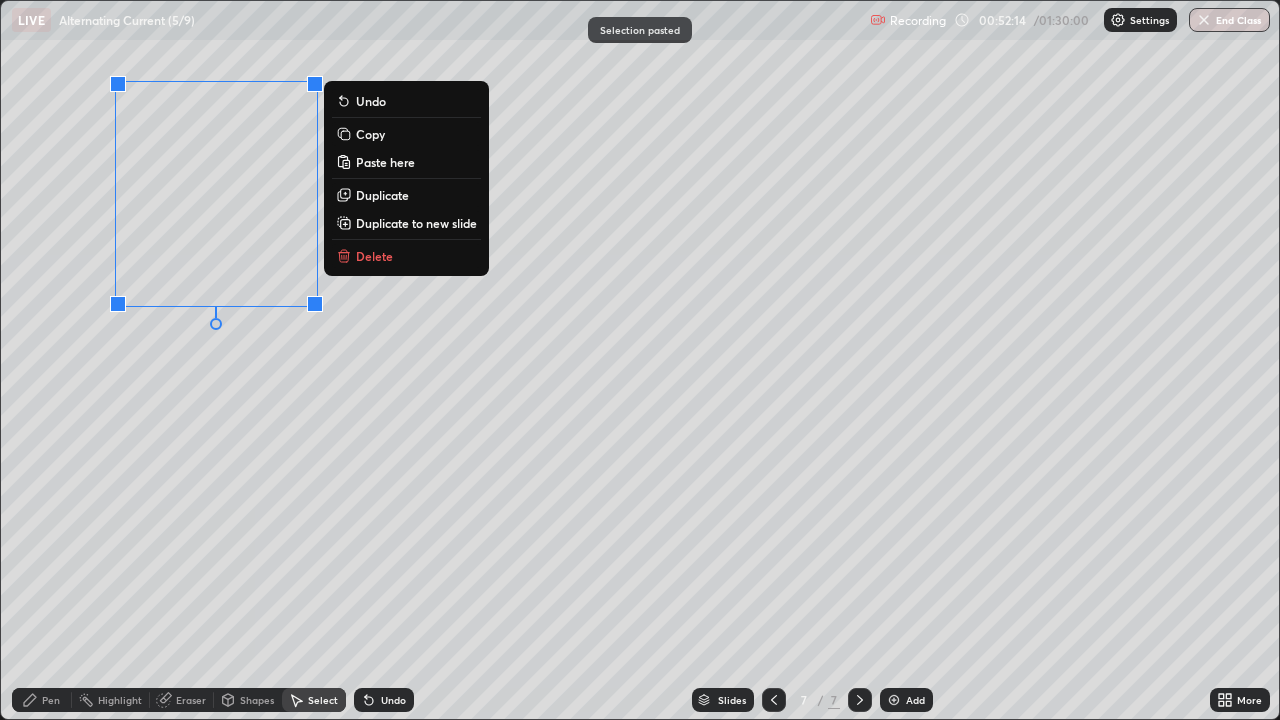 click on "0 ° Undo Copy Paste here Duplicate Duplicate to new slide Delete" at bounding box center (640, 360) 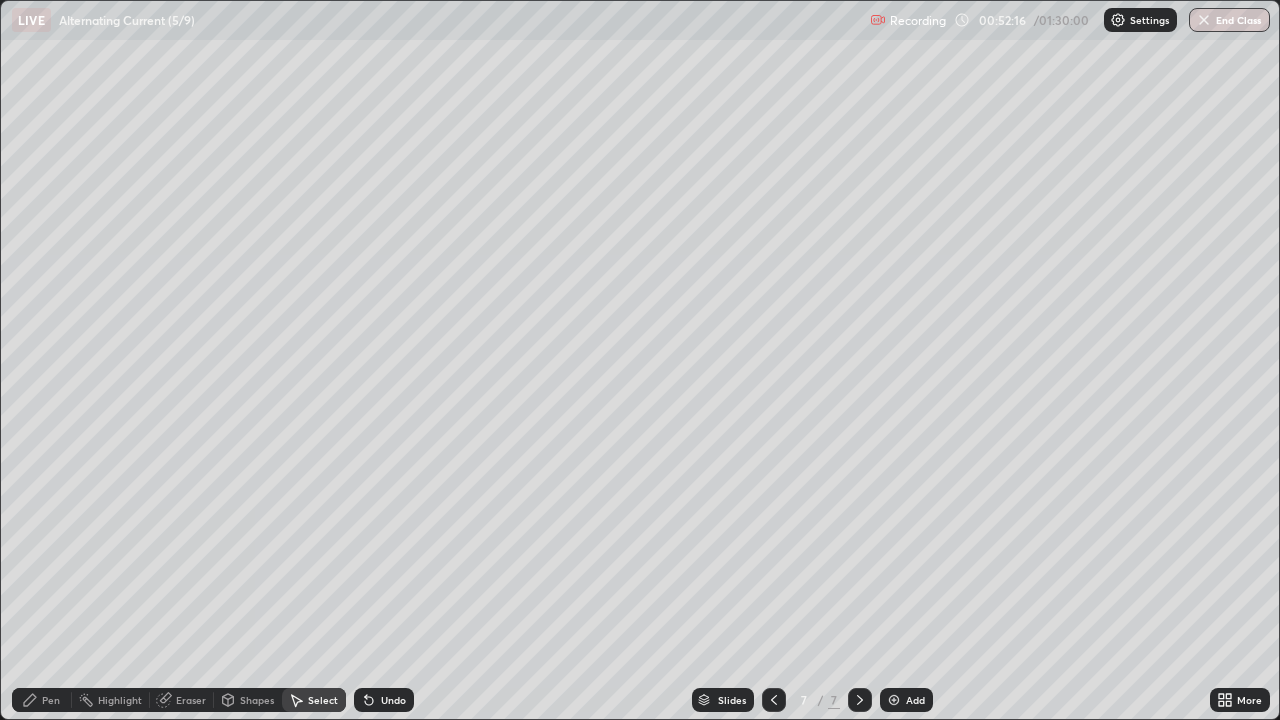 click on "Shapes" at bounding box center [257, 700] 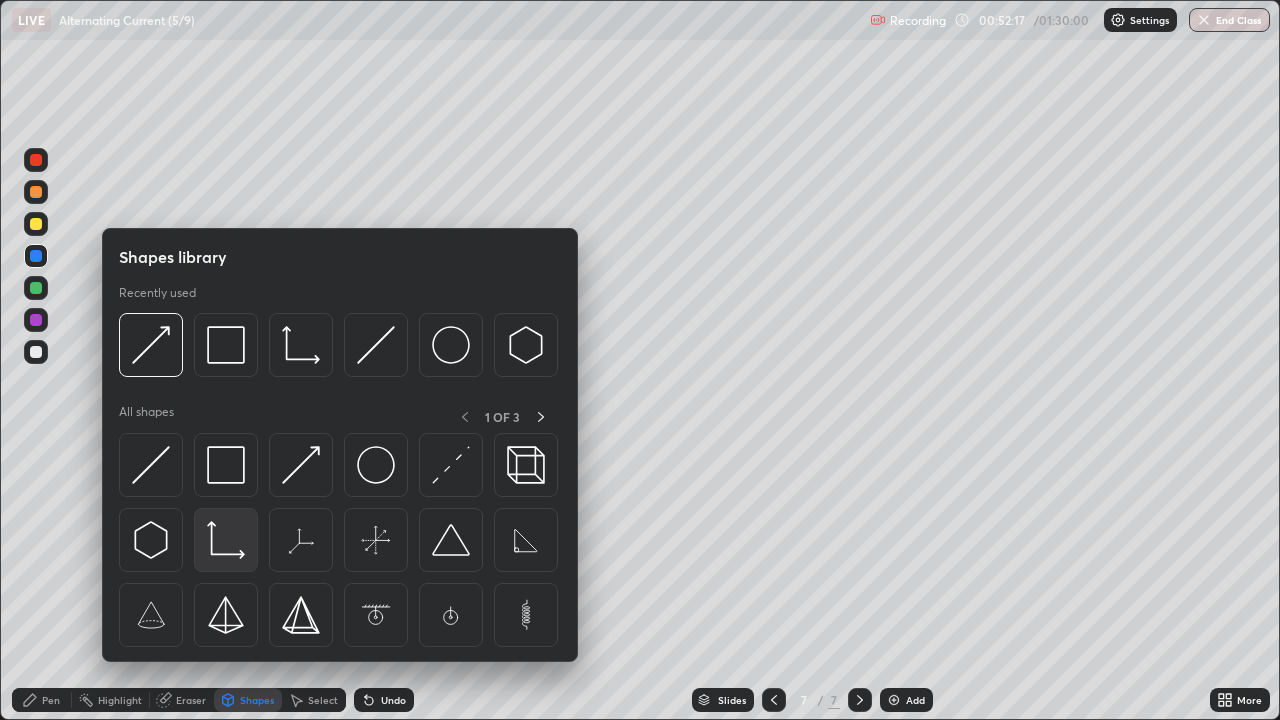 click at bounding box center [226, 540] 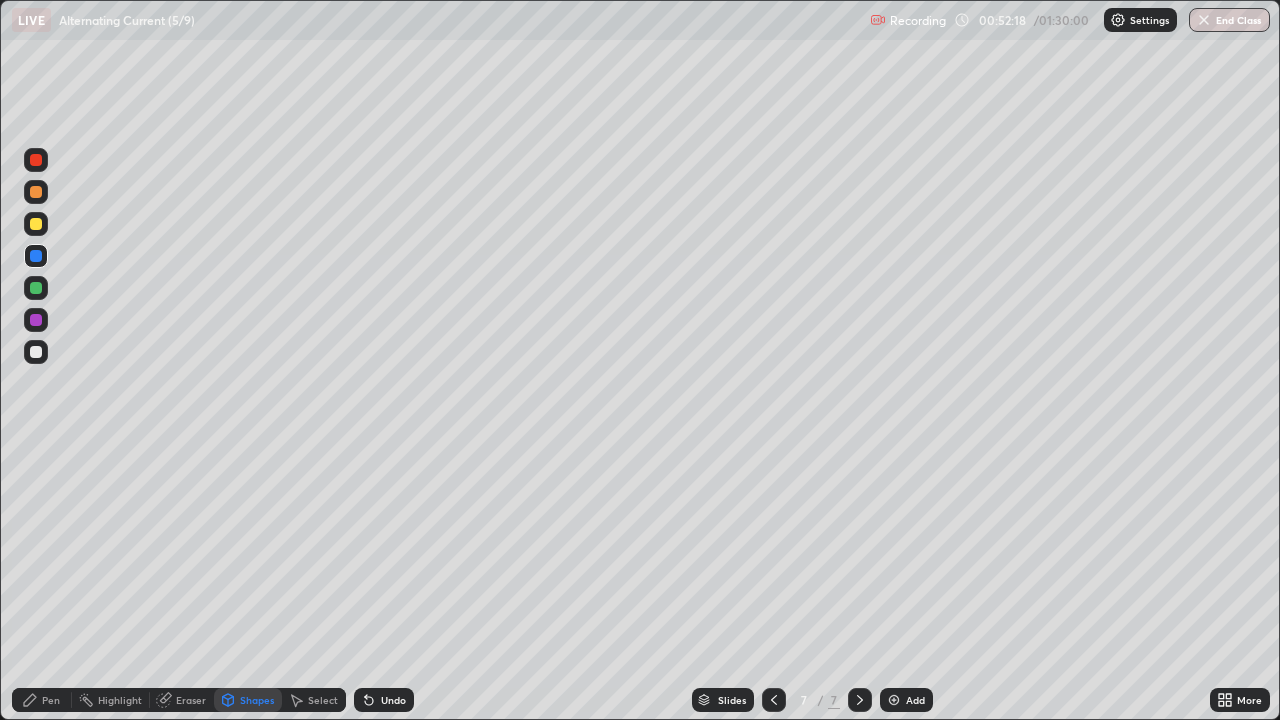 click at bounding box center [36, 224] 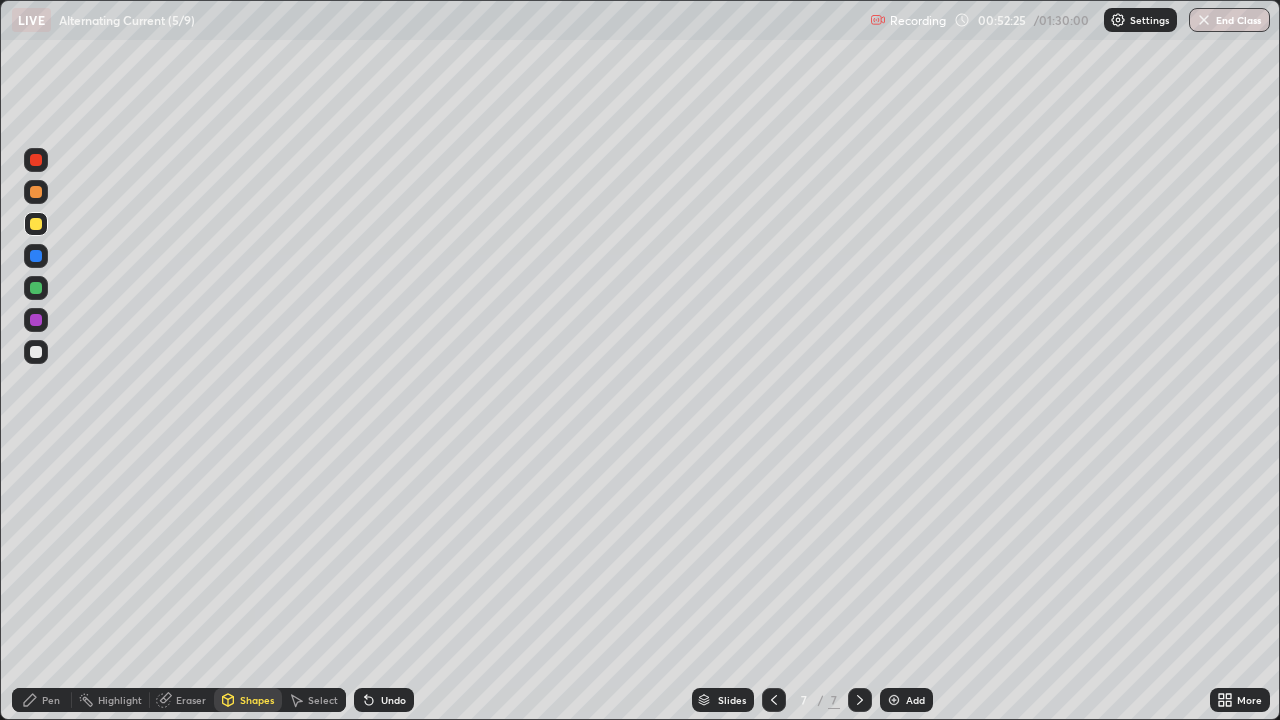 click on "Select" at bounding box center (323, 700) 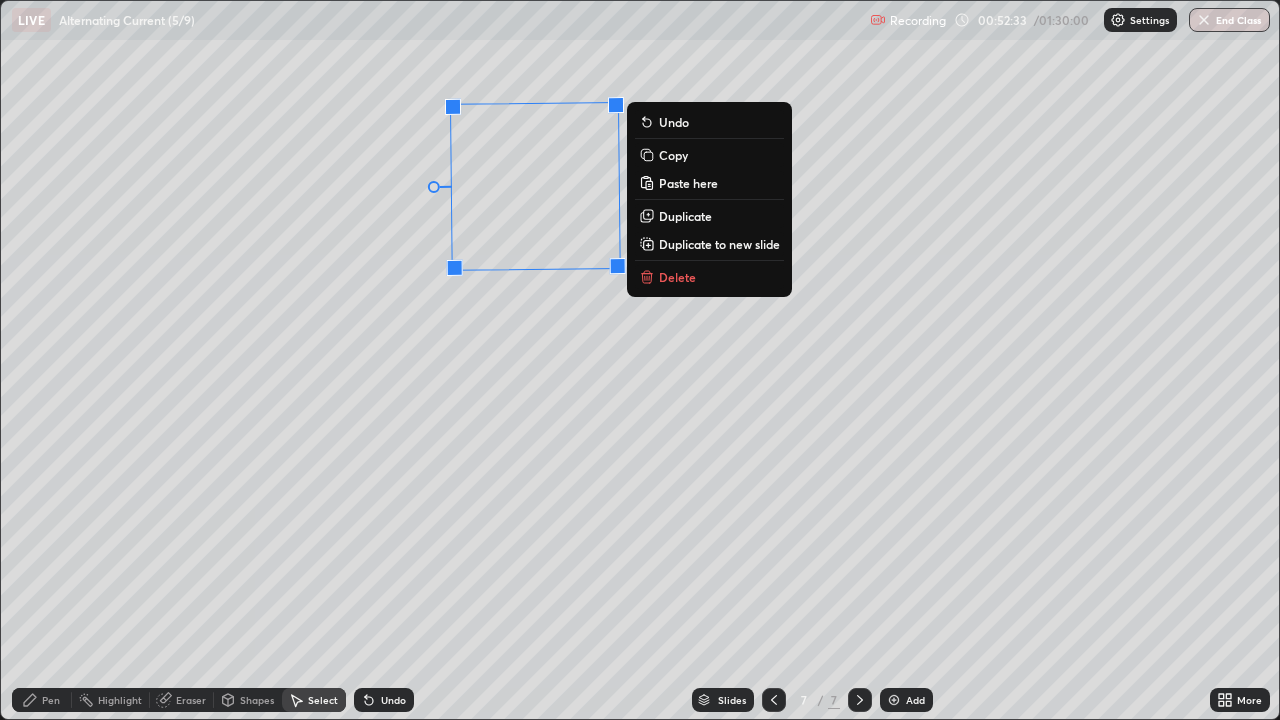 click on "89 ° Undo Copy Paste here Duplicate Duplicate to new slide Delete" at bounding box center [640, 360] 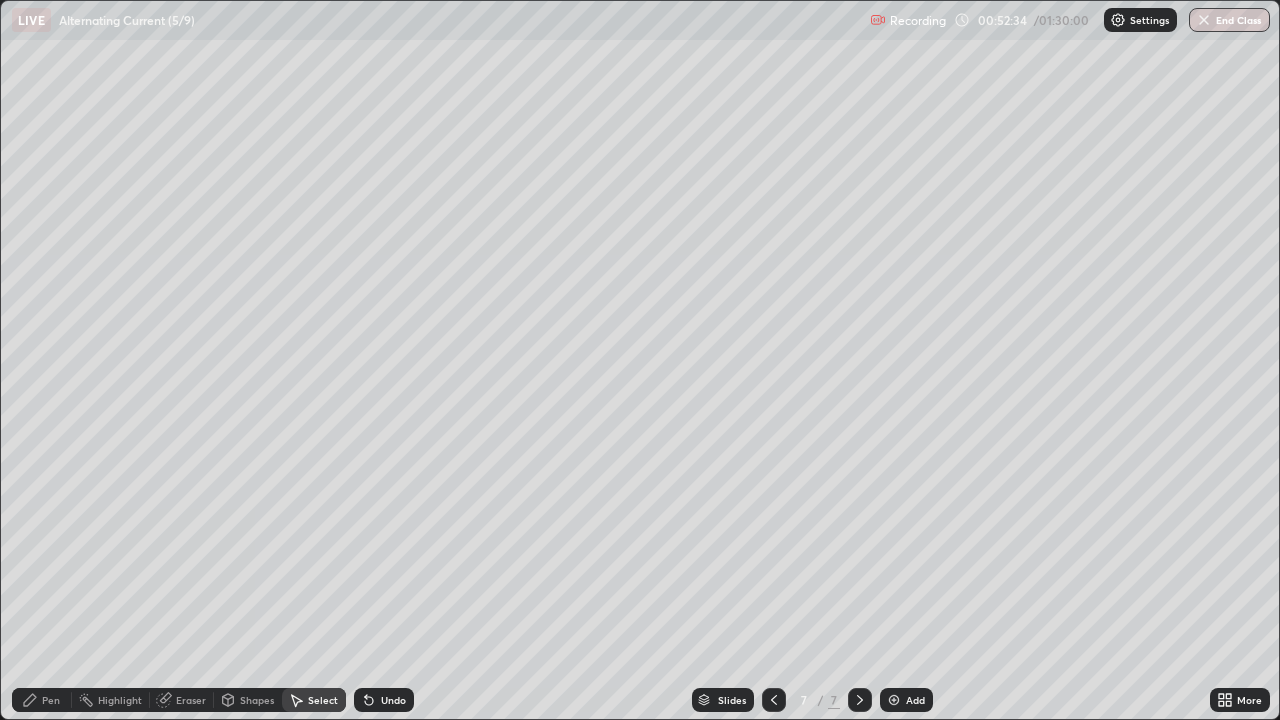 click on "Pen" at bounding box center (42, 700) 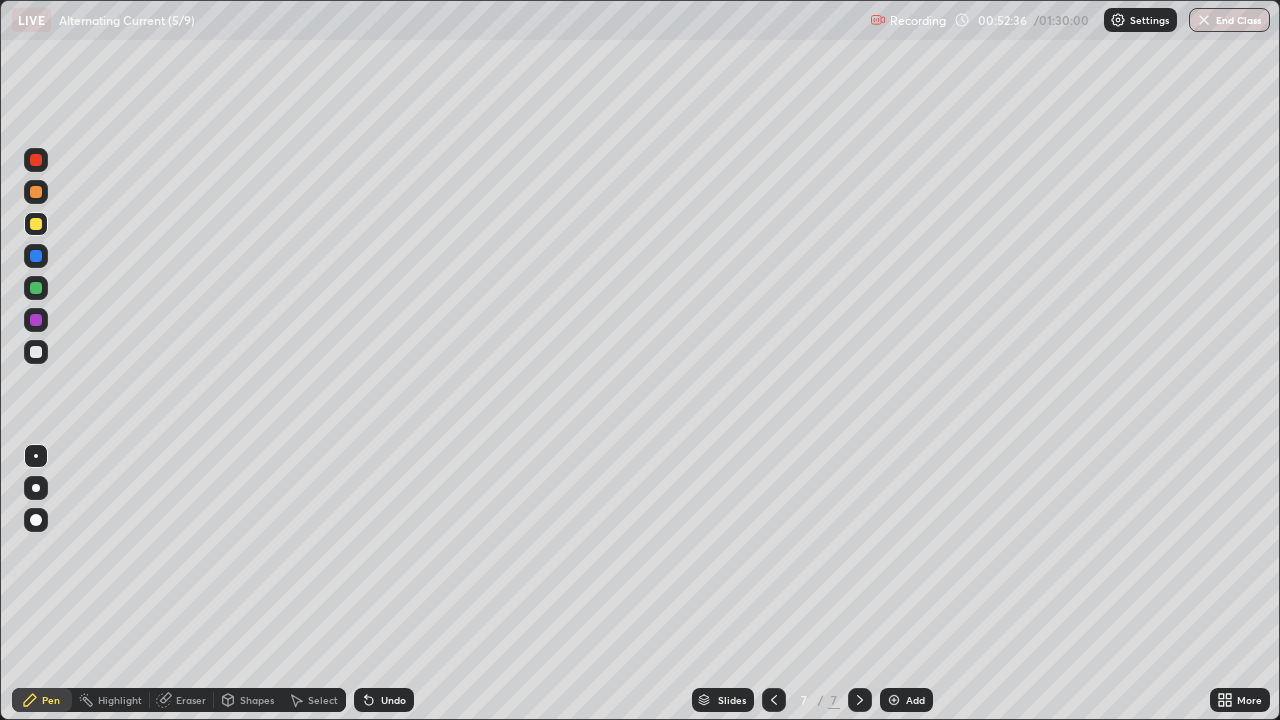 click at bounding box center (36, 288) 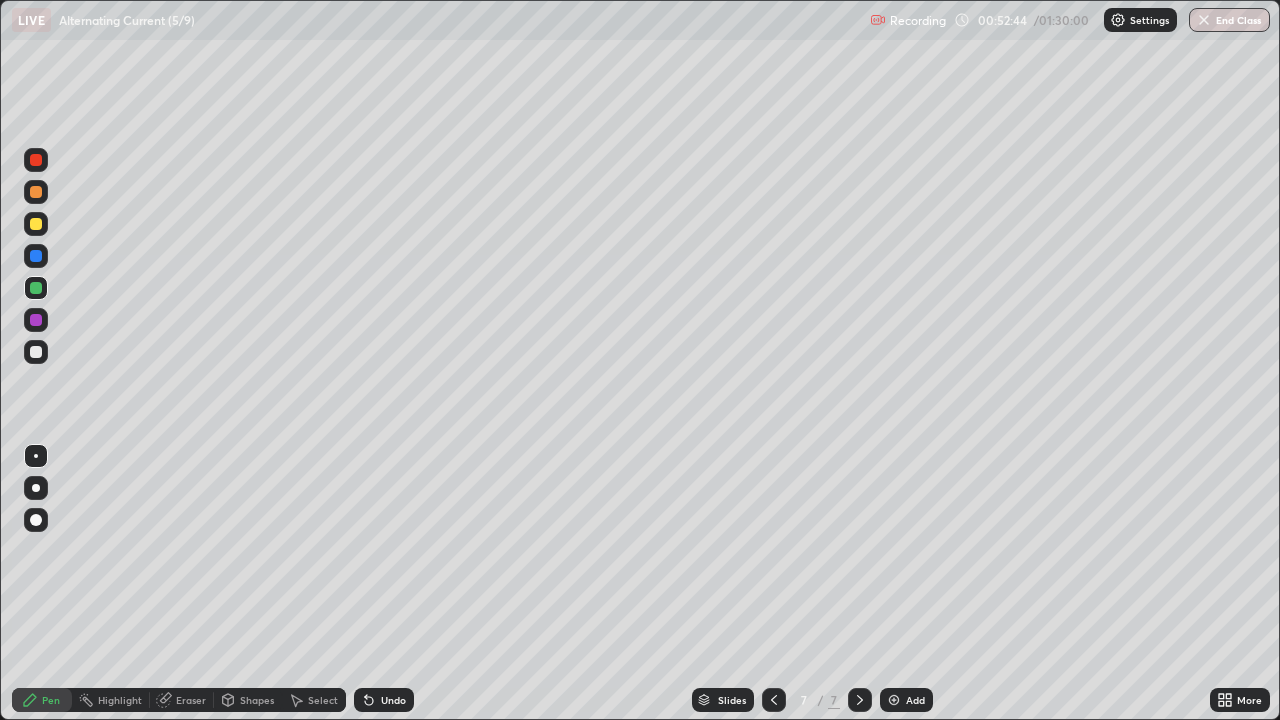 click on "Shapes" at bounding box center [257, 700] 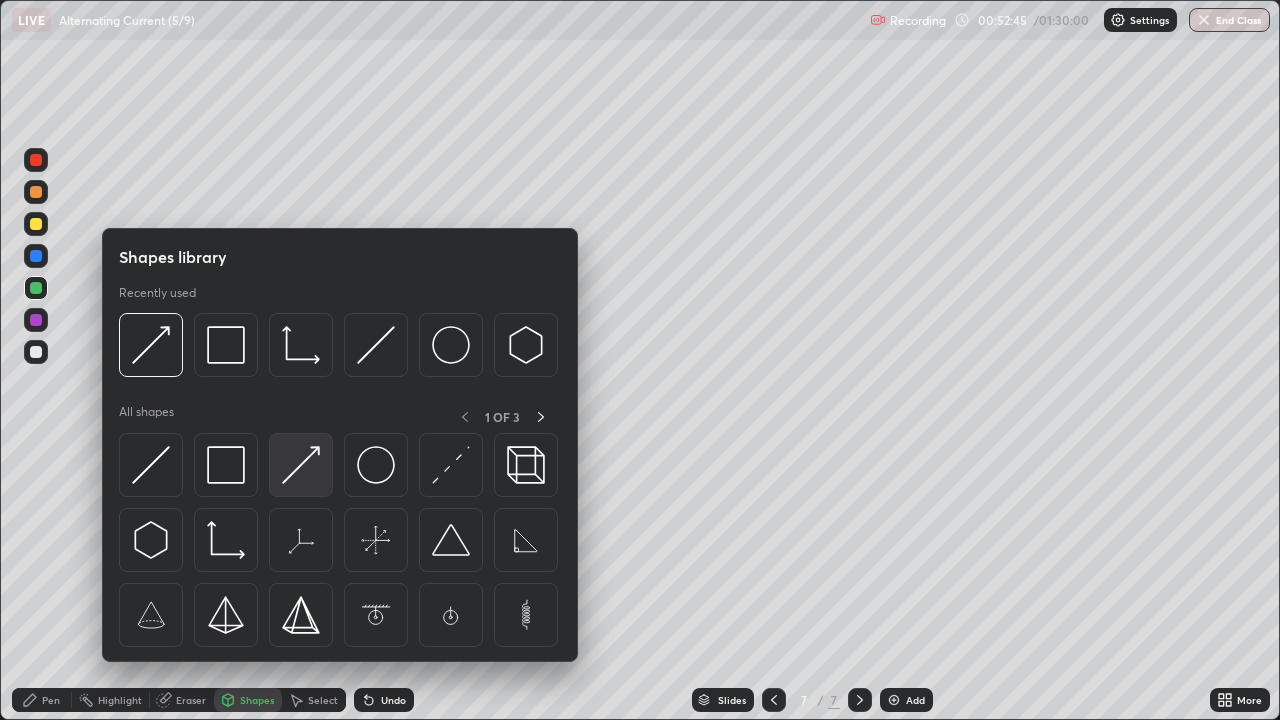 click at bounding box center (301, 465) 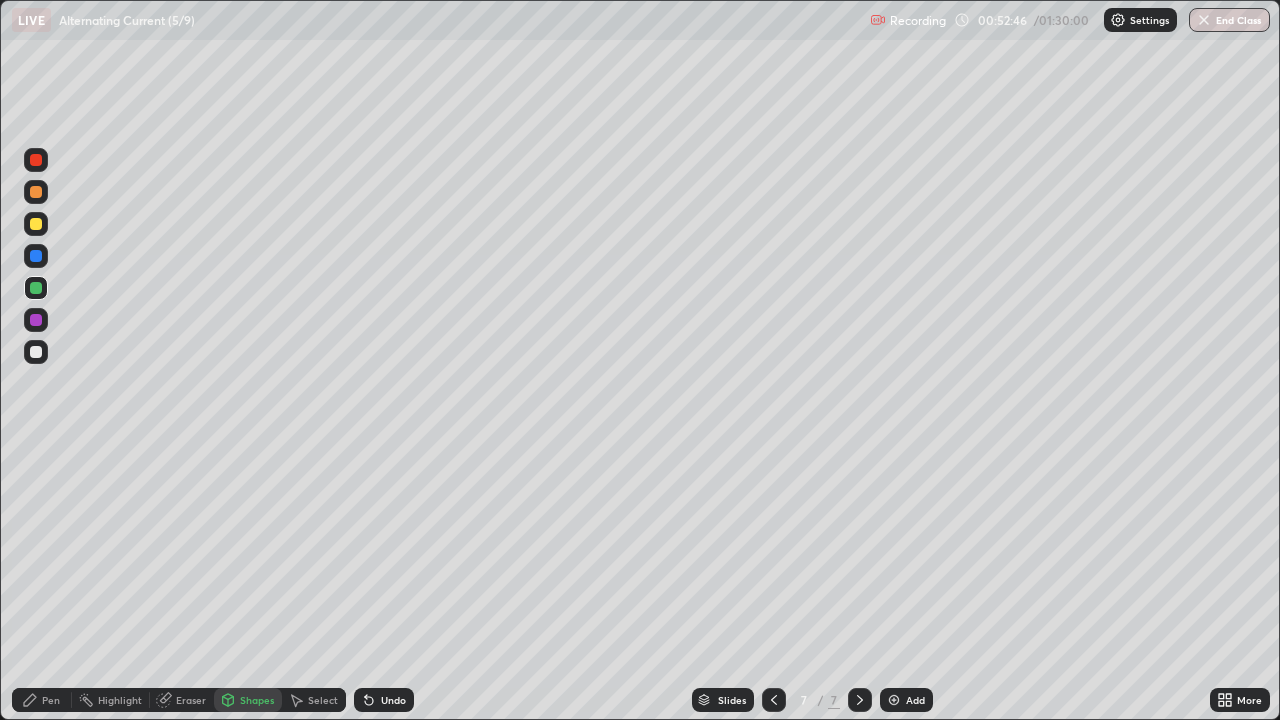 click at bounding box center [36, 160] 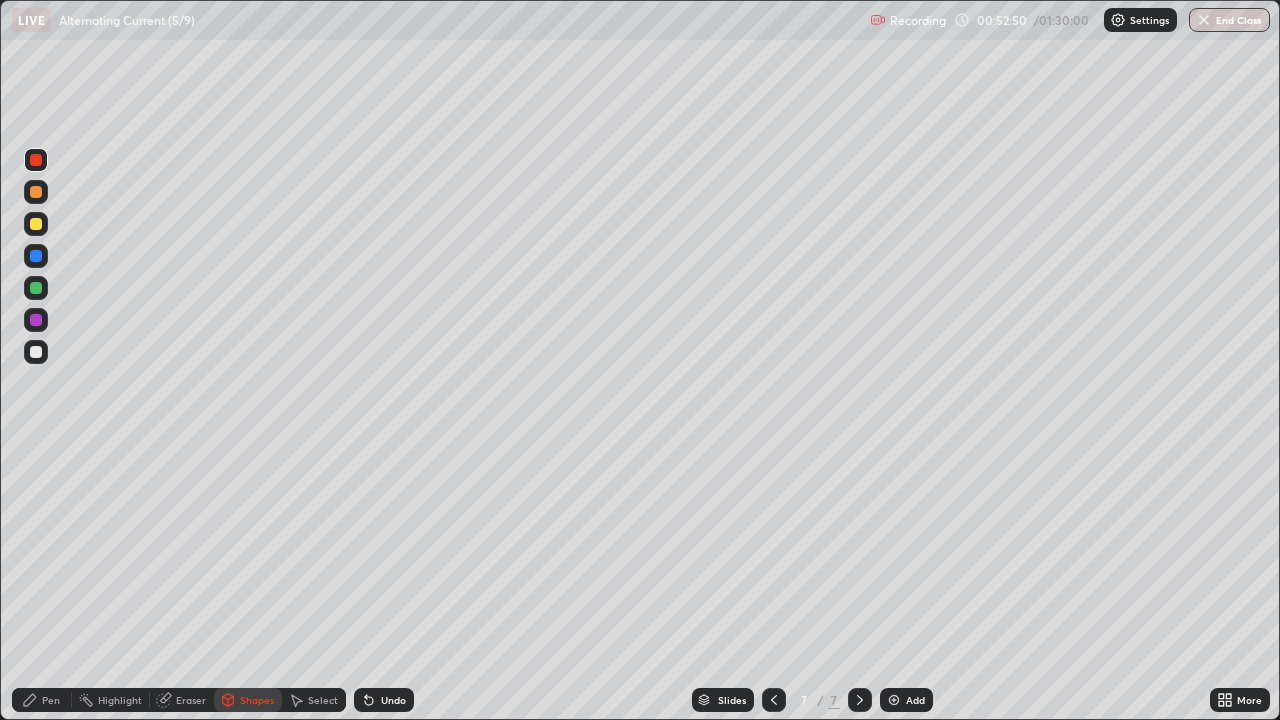 click on "Pen" at bounding box center [42, 700] 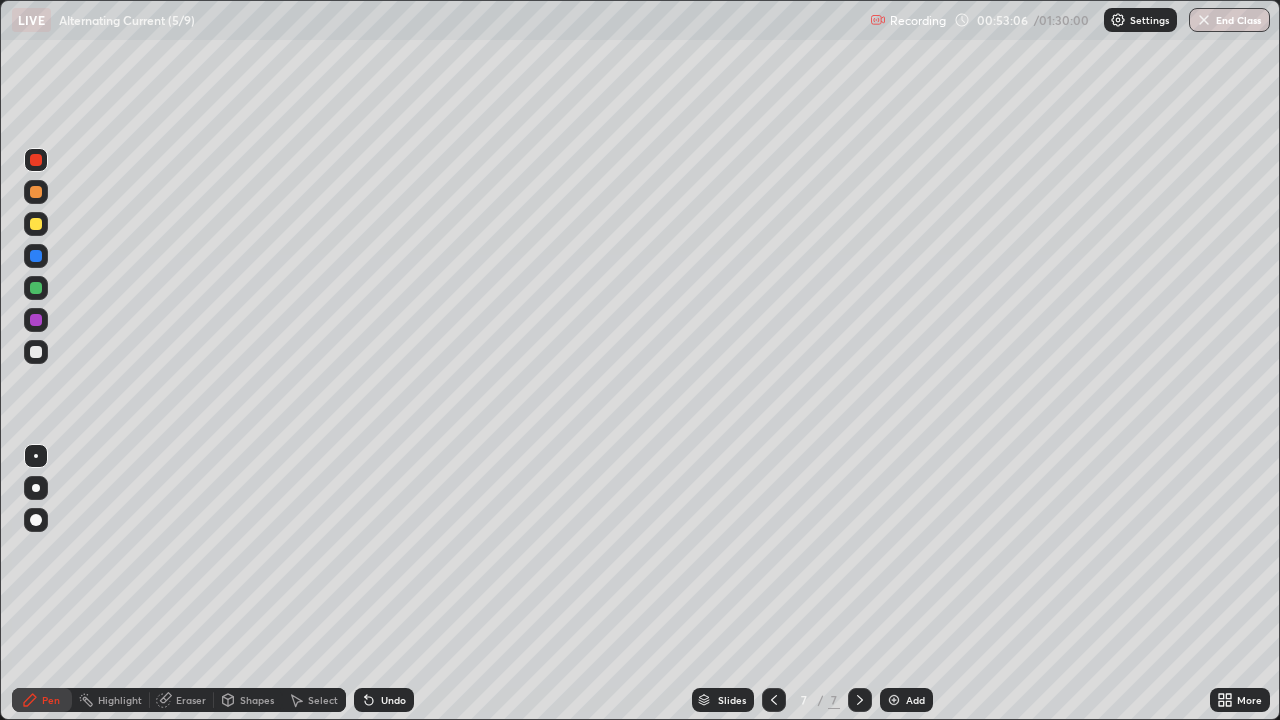 click on "Undo" at bounding box center [393, 700] 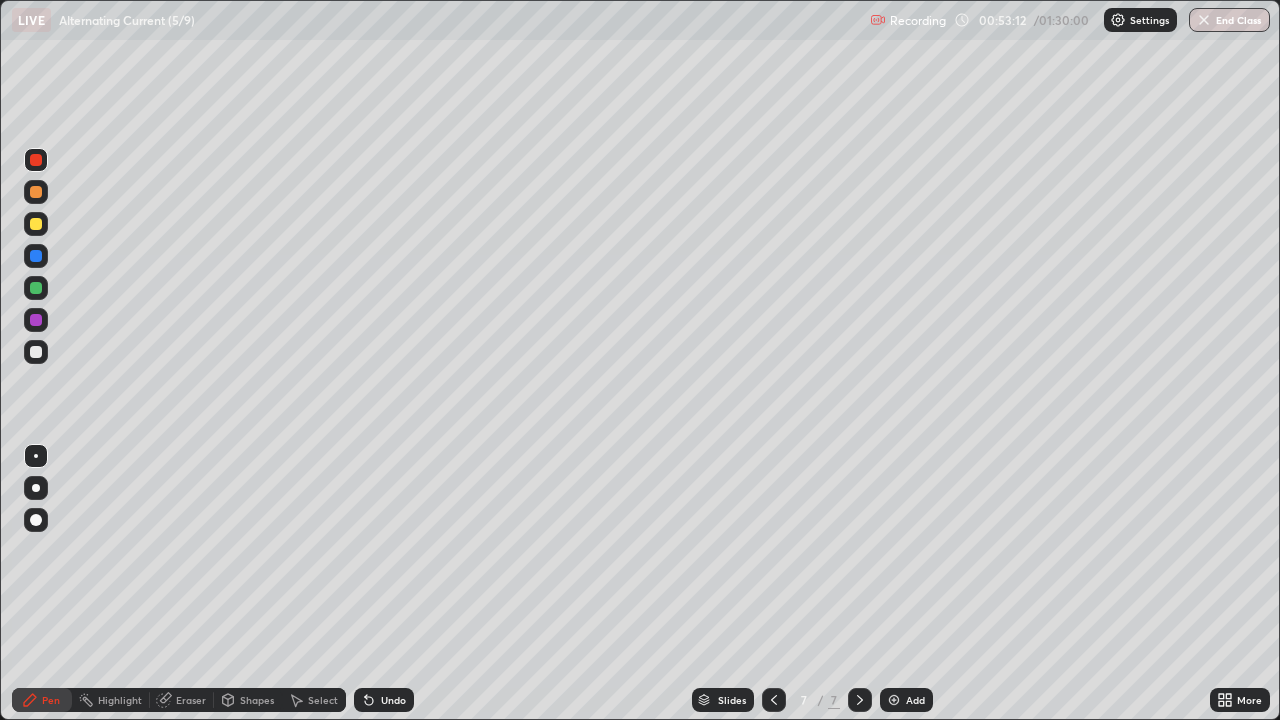 click on "Shapes" at bounding box center (257, 700) 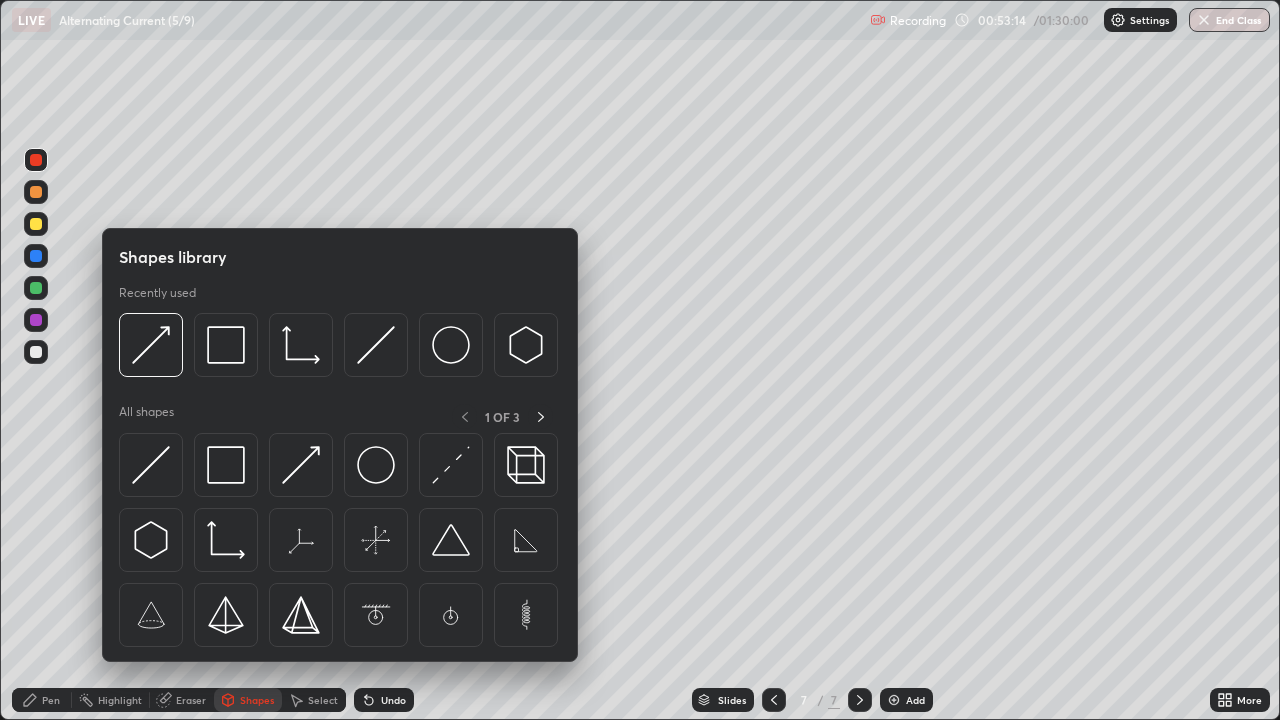 click at bounding box center (36, 288) 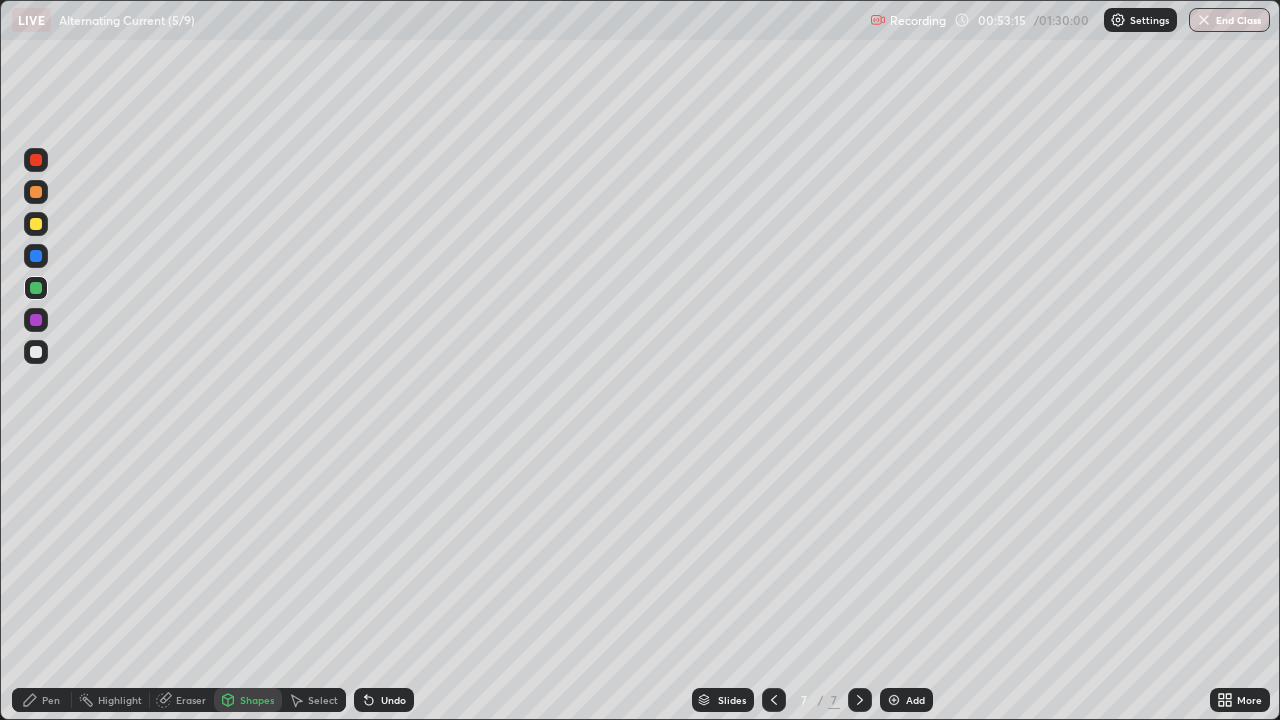 click at bounding box center (36, 352) 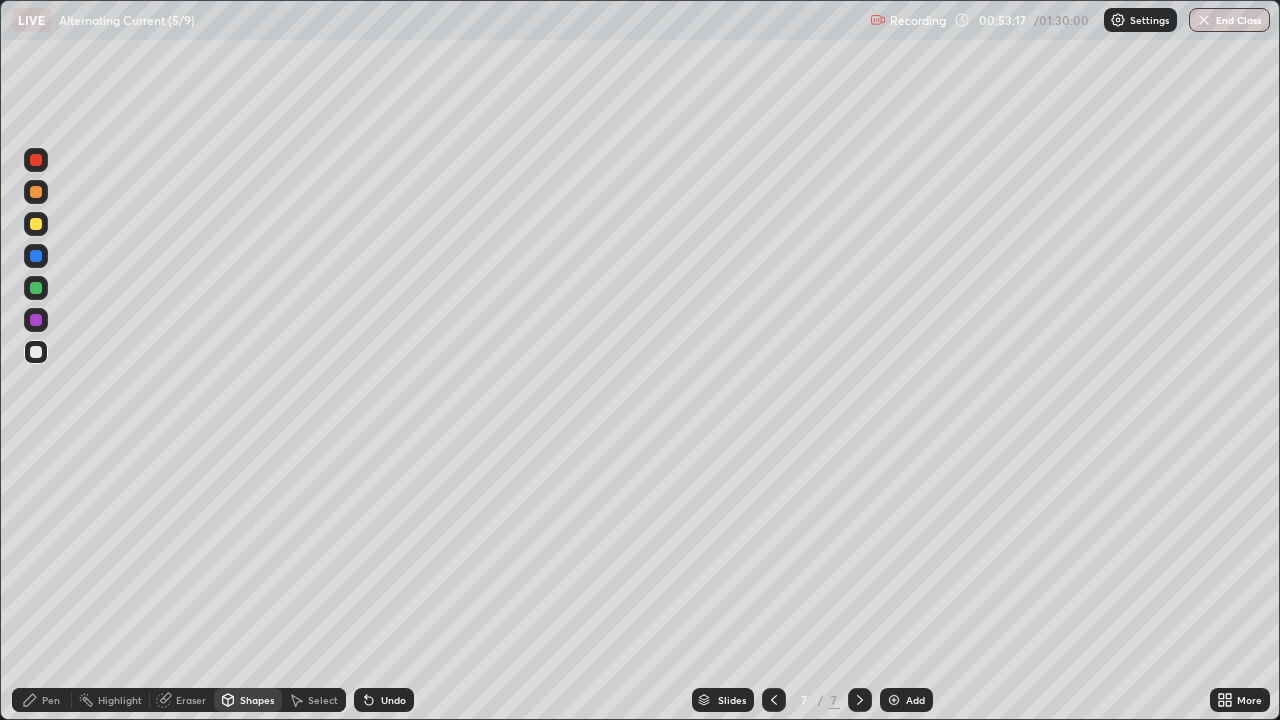 click on "Undo" at bounding box center (393, 700) 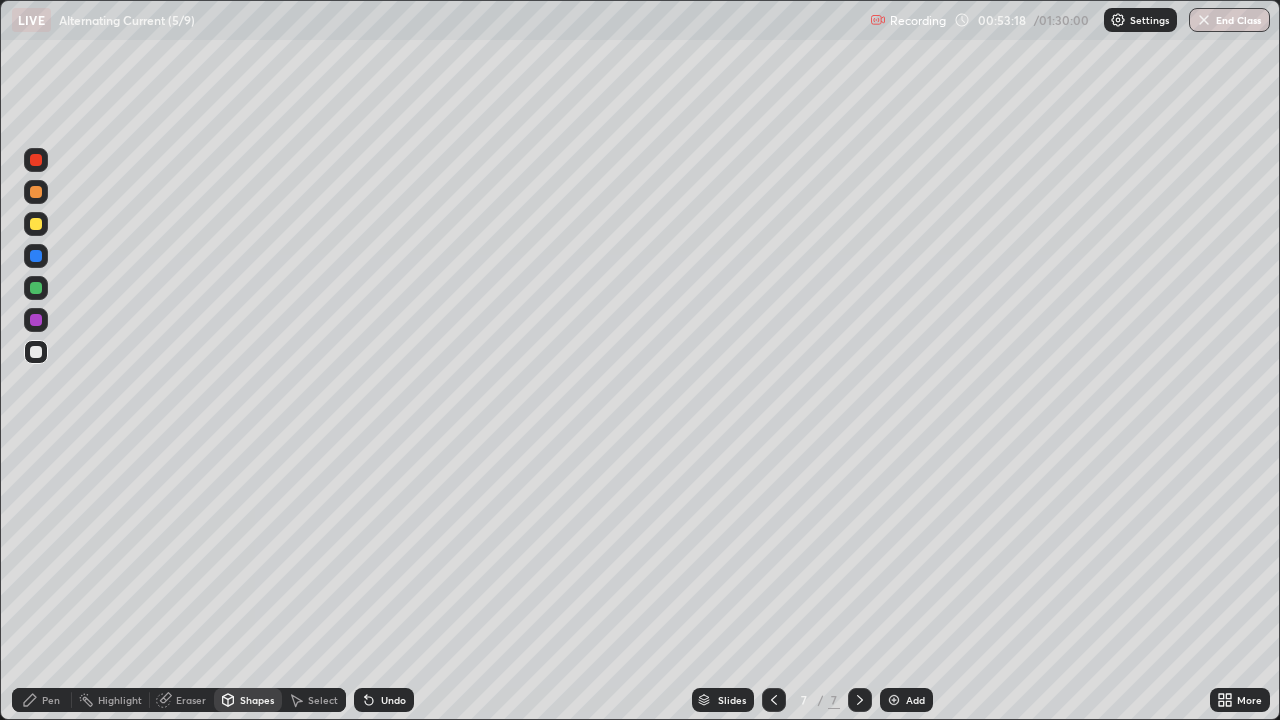click on "Pen" at bounding box center (51, 700) 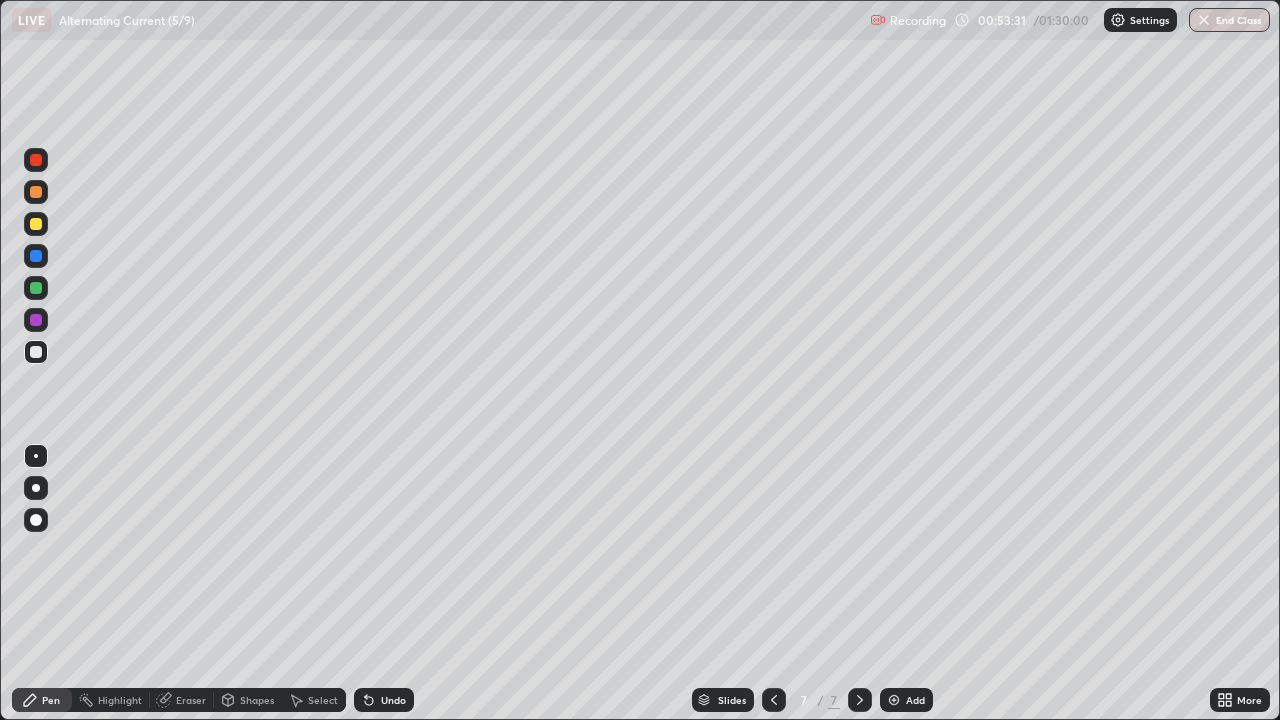 click on "Undo" at bounding box center (384, 700) 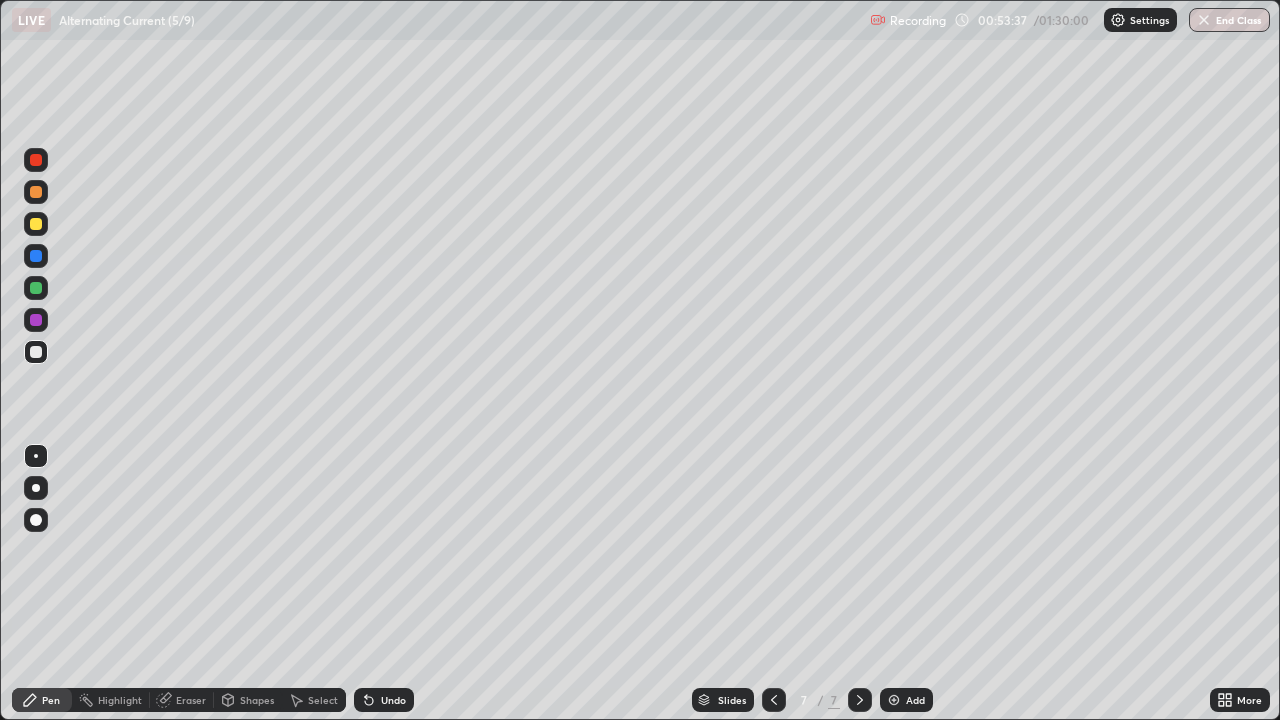 click at bounding box center [36, 288] 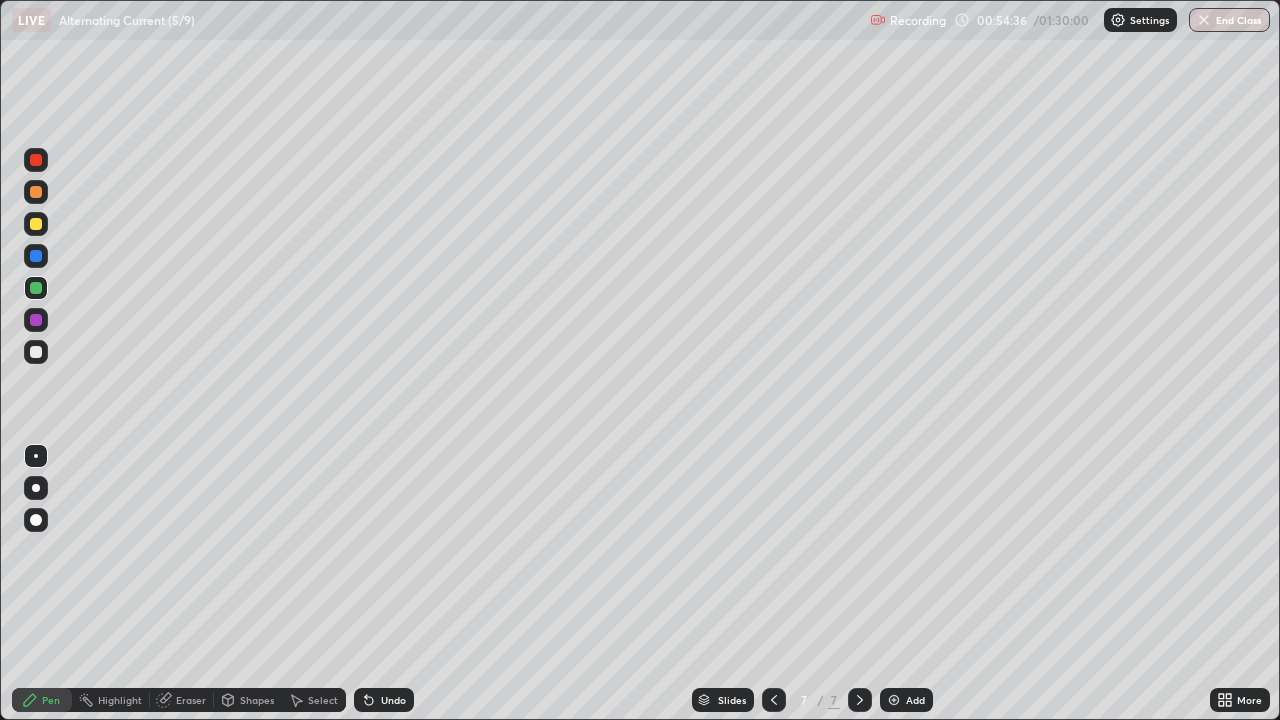 click on "Undo" at bounding box center (384, 700) 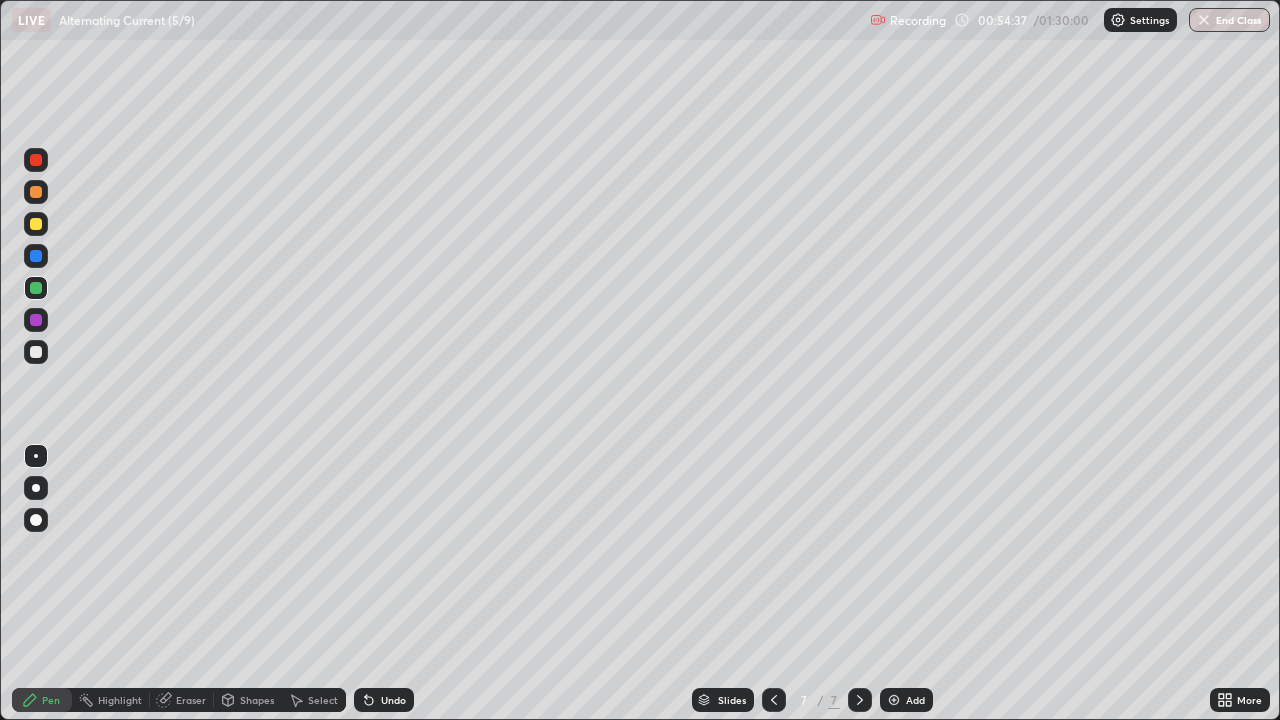 click on "Undo" at bounding box center [384, 700] 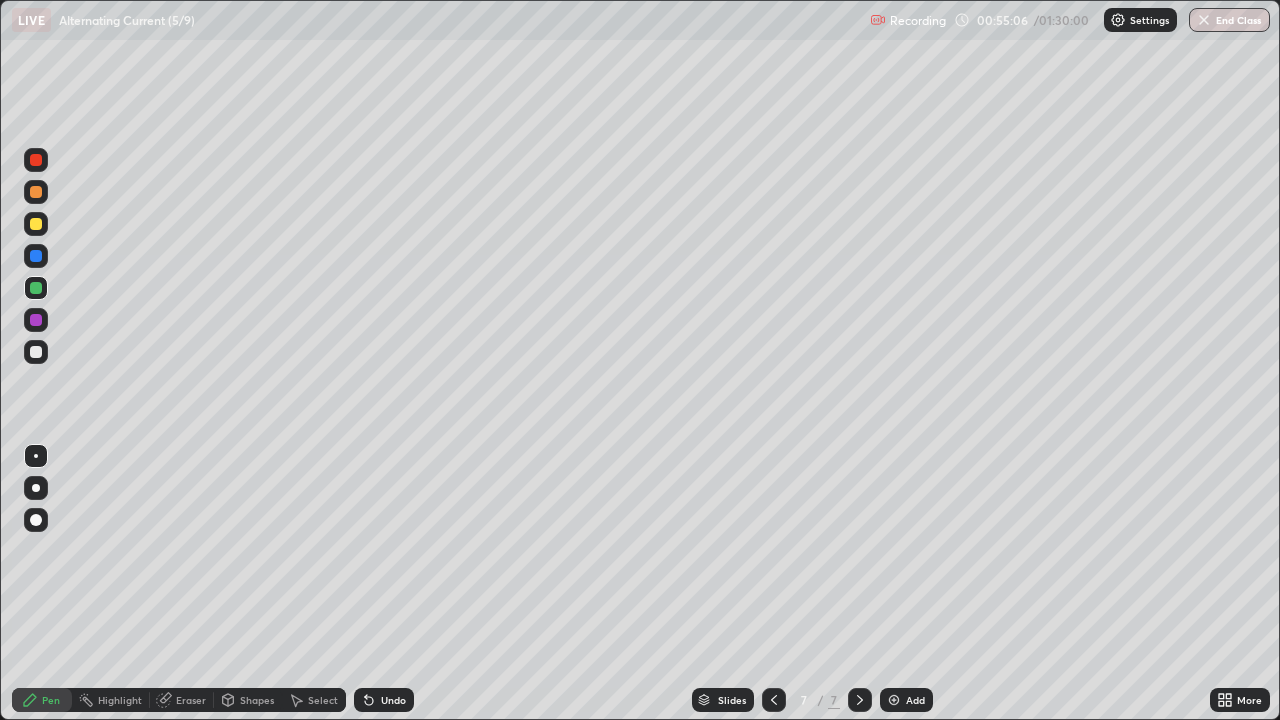 click on "Undo" at bounding box center (384, 700) 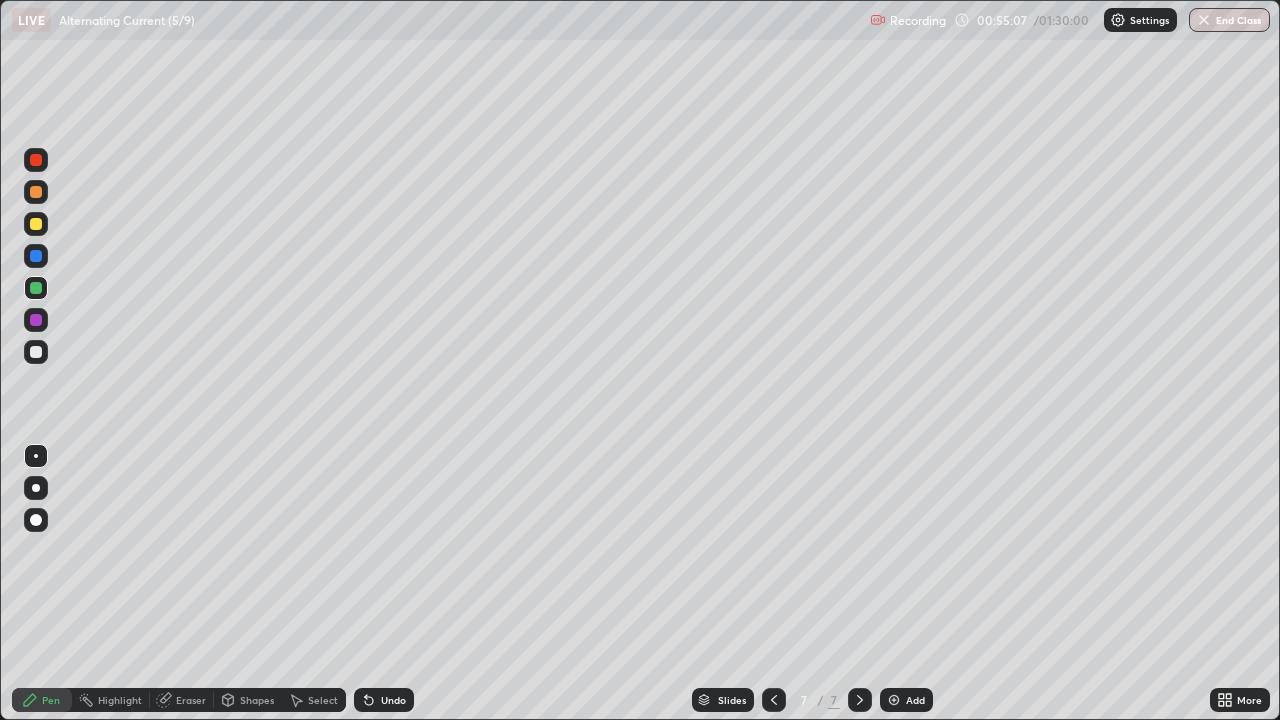 click on "Undo" at bounding box center [393, 700] 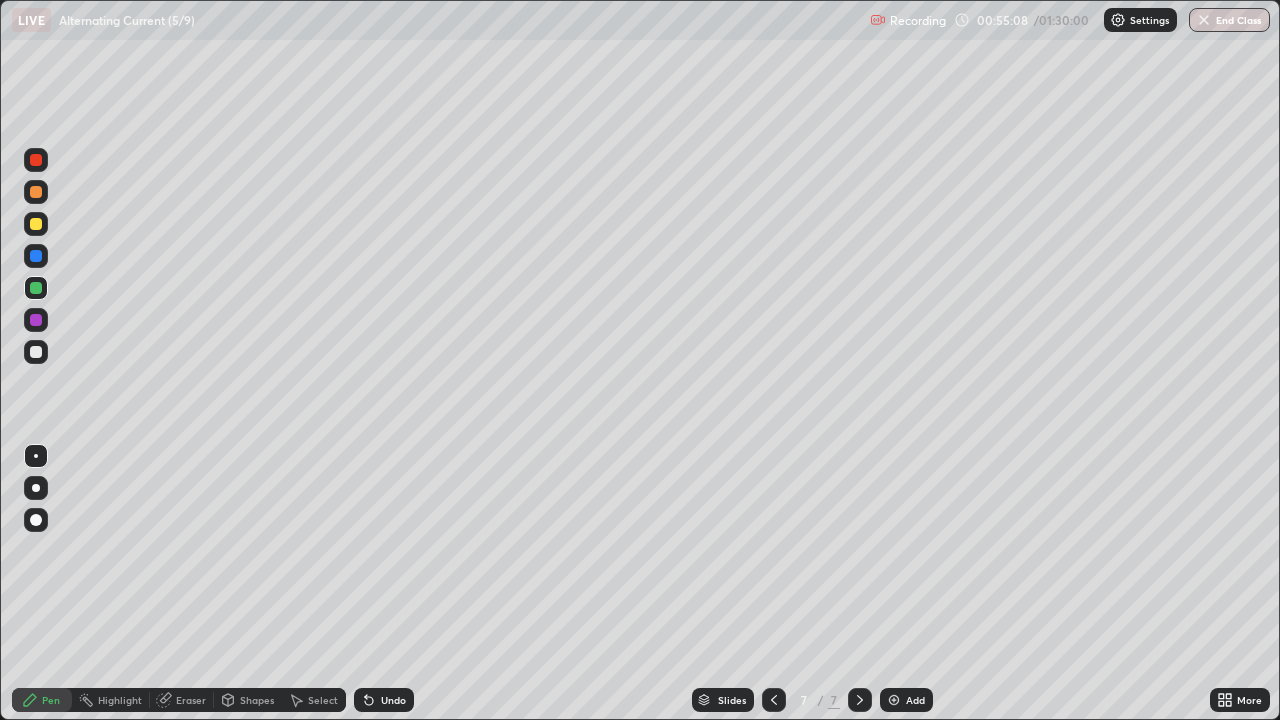 click on "Undo" at bounding box center (393, 700) 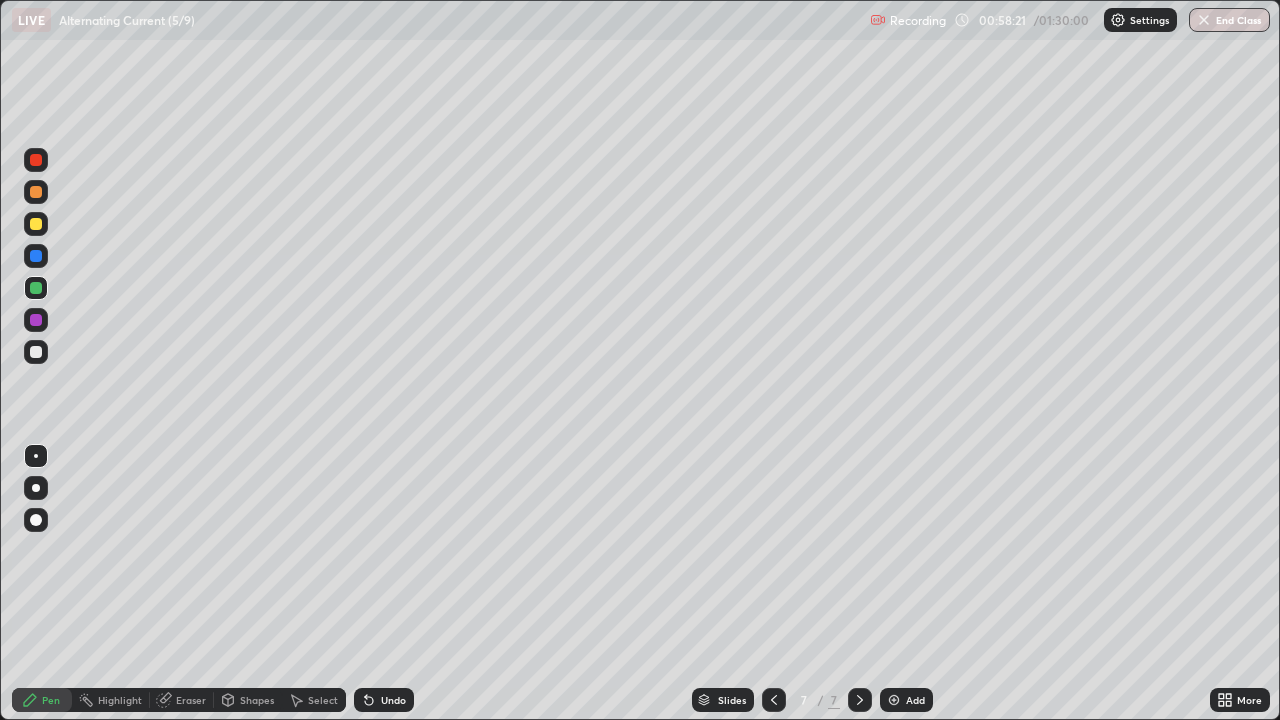 click at bounding box center [36, 288] 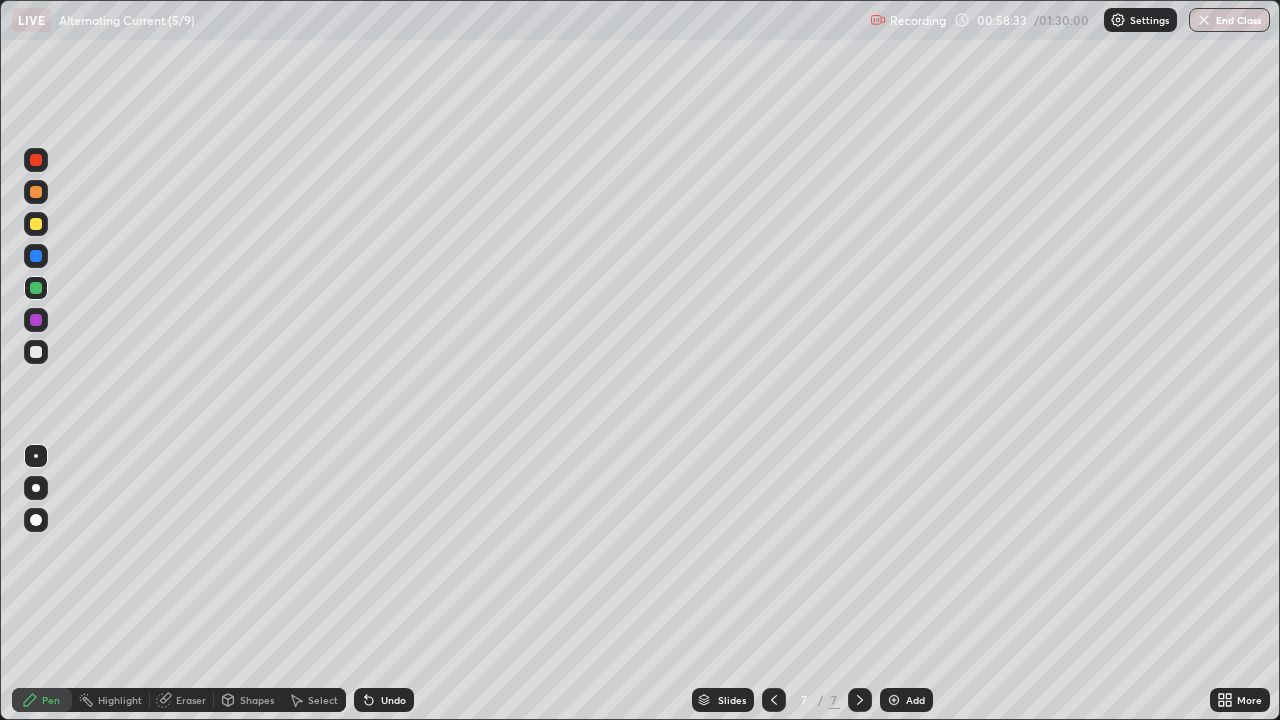 click at bounding box center [36, 256] 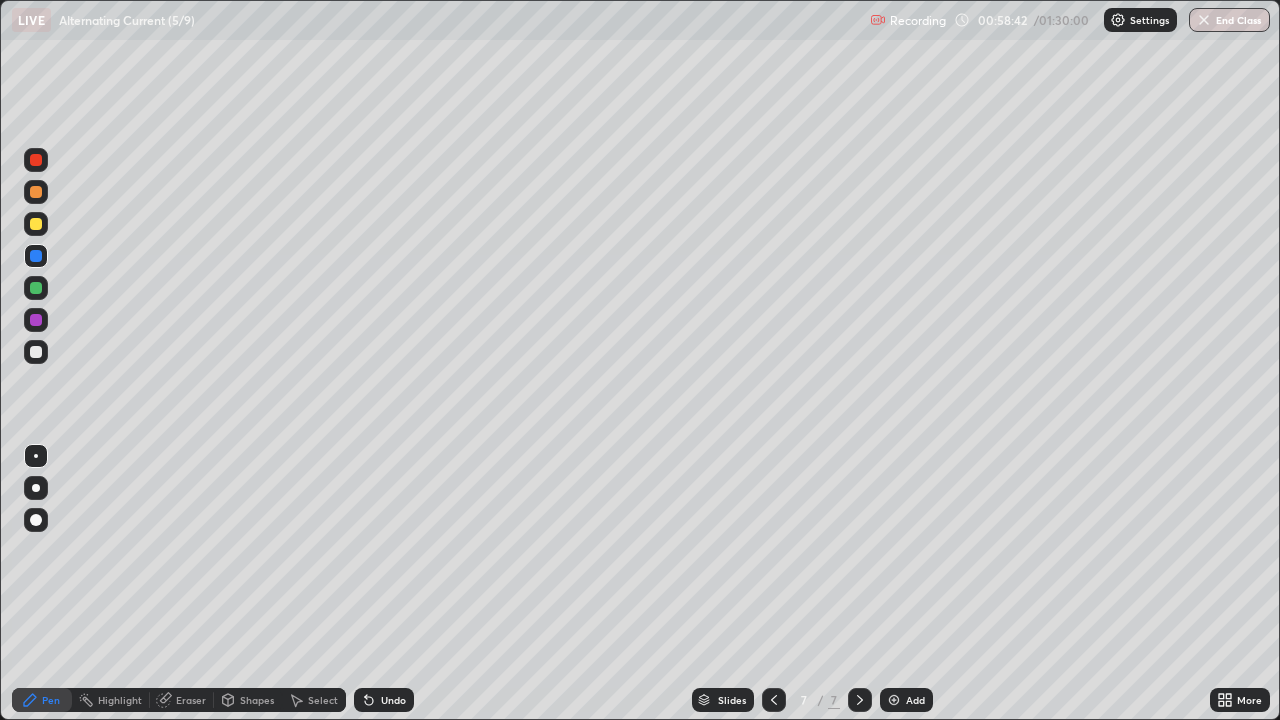 click on "Select" at bounding box center [323, 700] 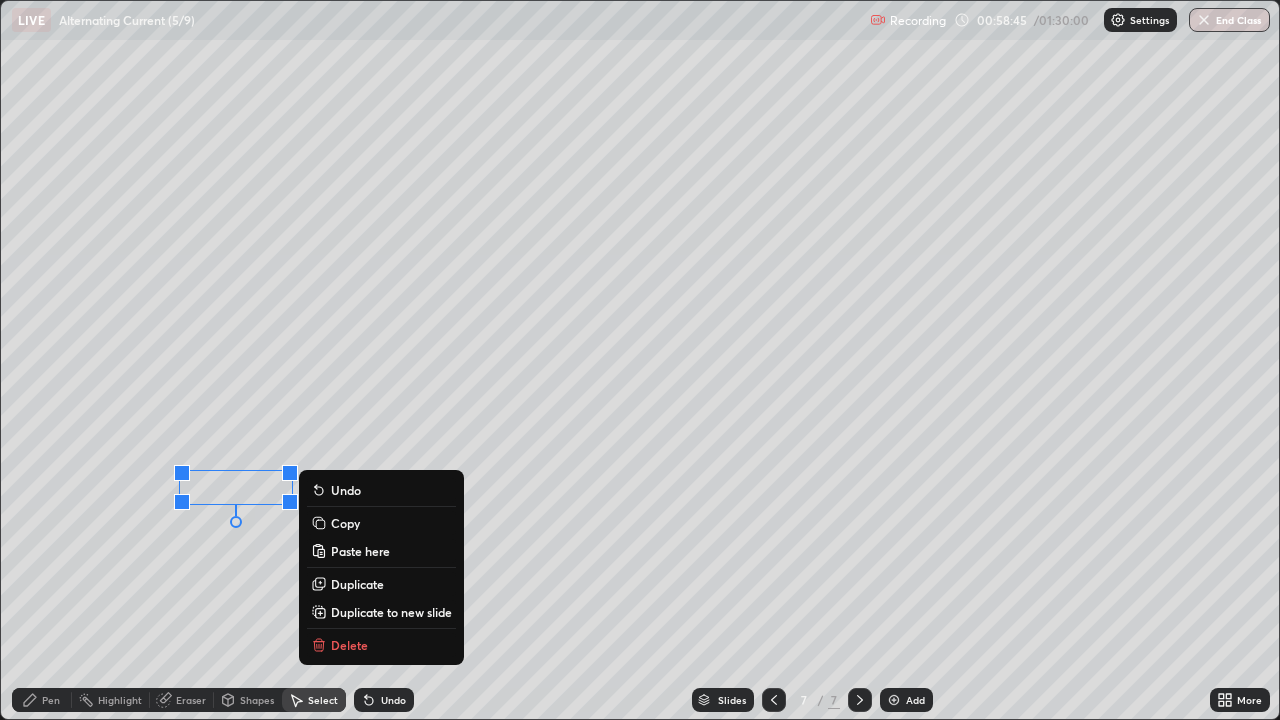 click on "0 ° Undo Copy Paste here Duplicate Duplicate to new slide Delete" at bounding box center (640, 360) 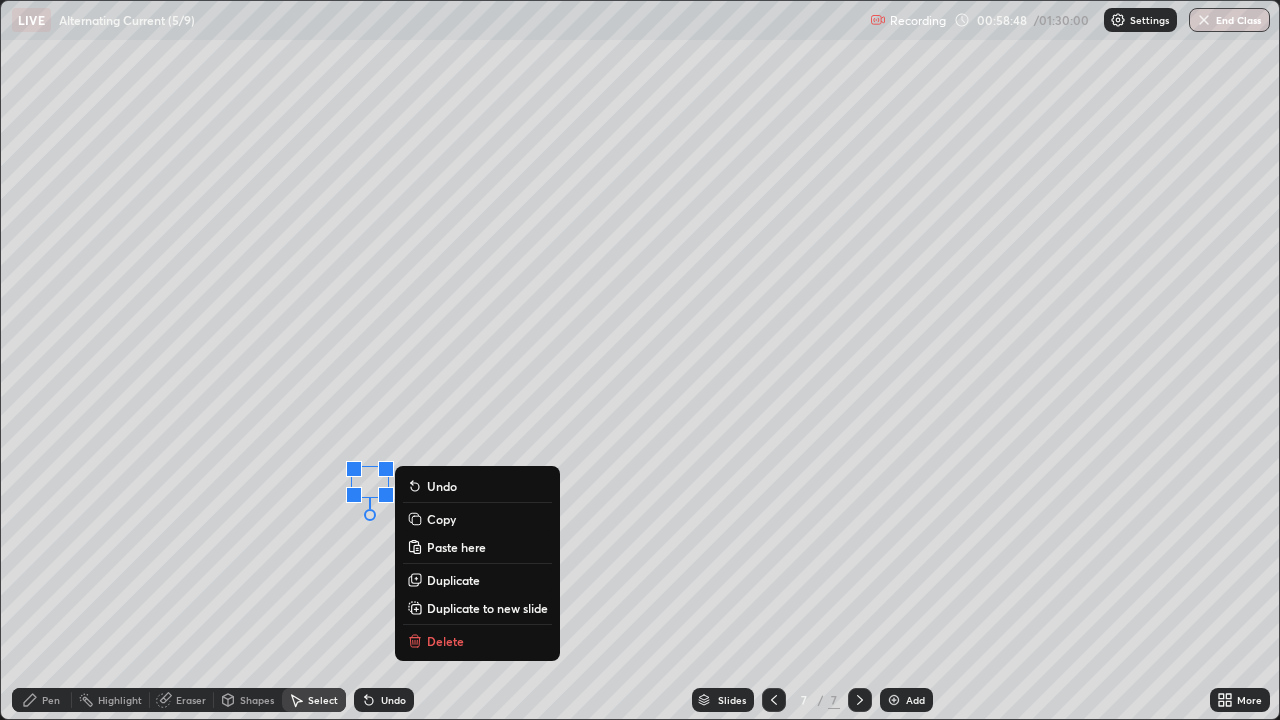 click on "0 ° Undo Copy Paste here Duplicate Duplicate to new slide Delete" at bounding box center (640, 360) 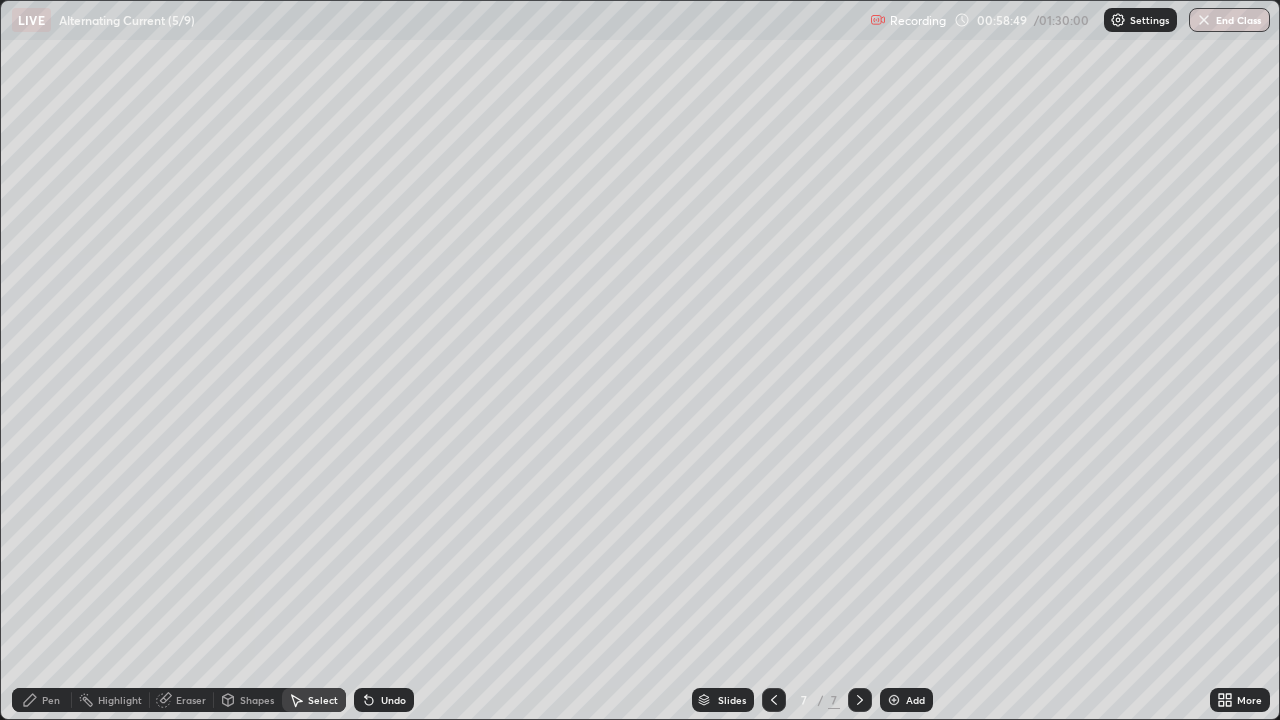 click on "Pen" at bounding box center [51, 700] 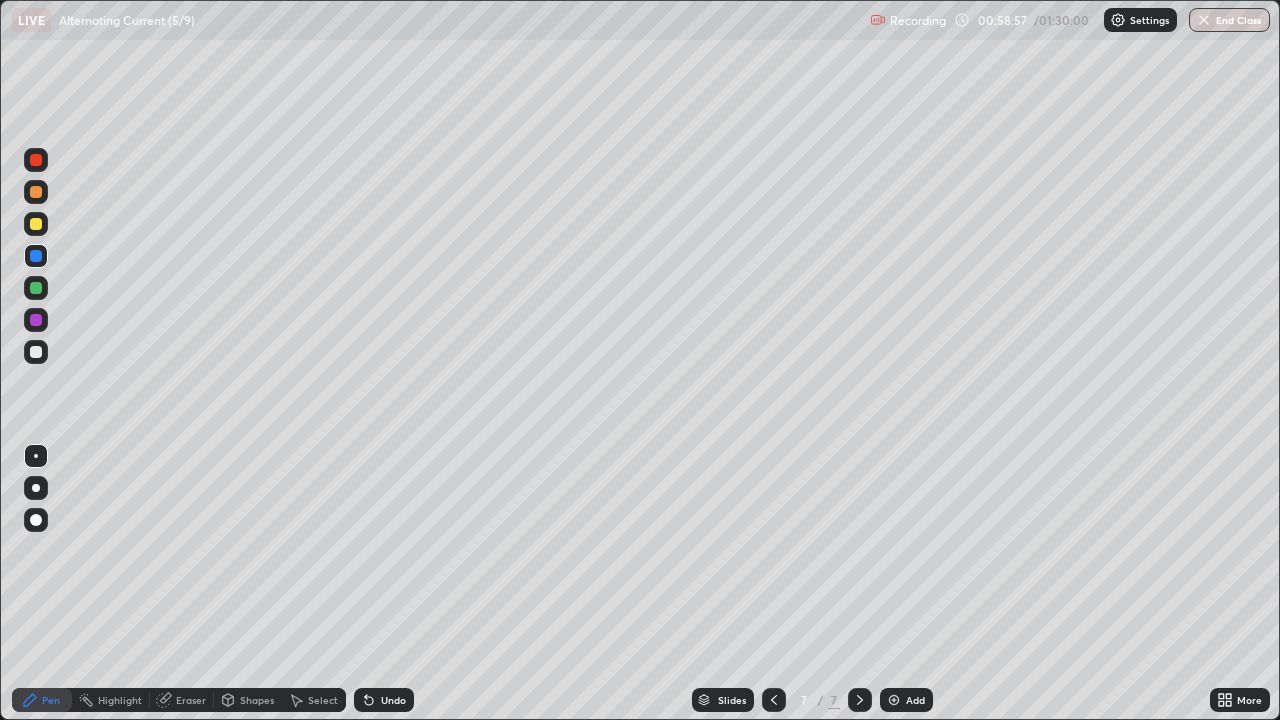 click on "Select" at bounding box center [323, 700] 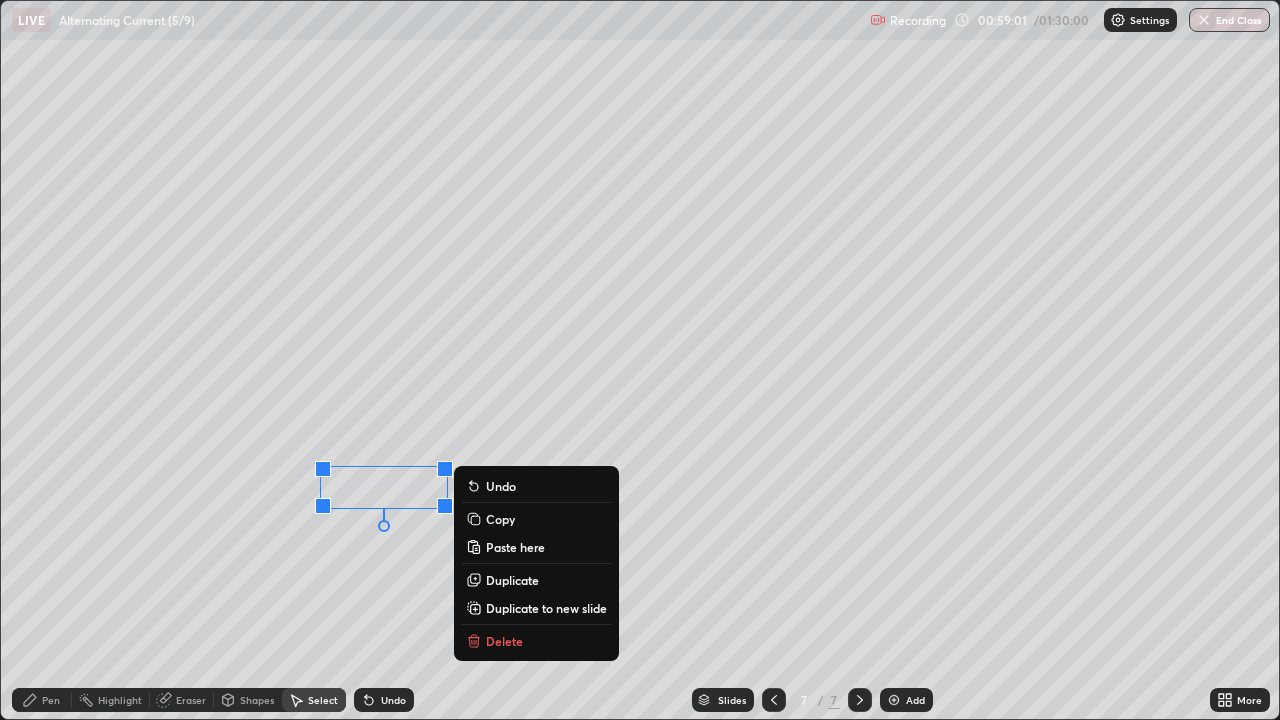click on "0 ° Undo Copy Paste here Duplicate Duplicate to new slide Delete" at bounding box center [640, 360] 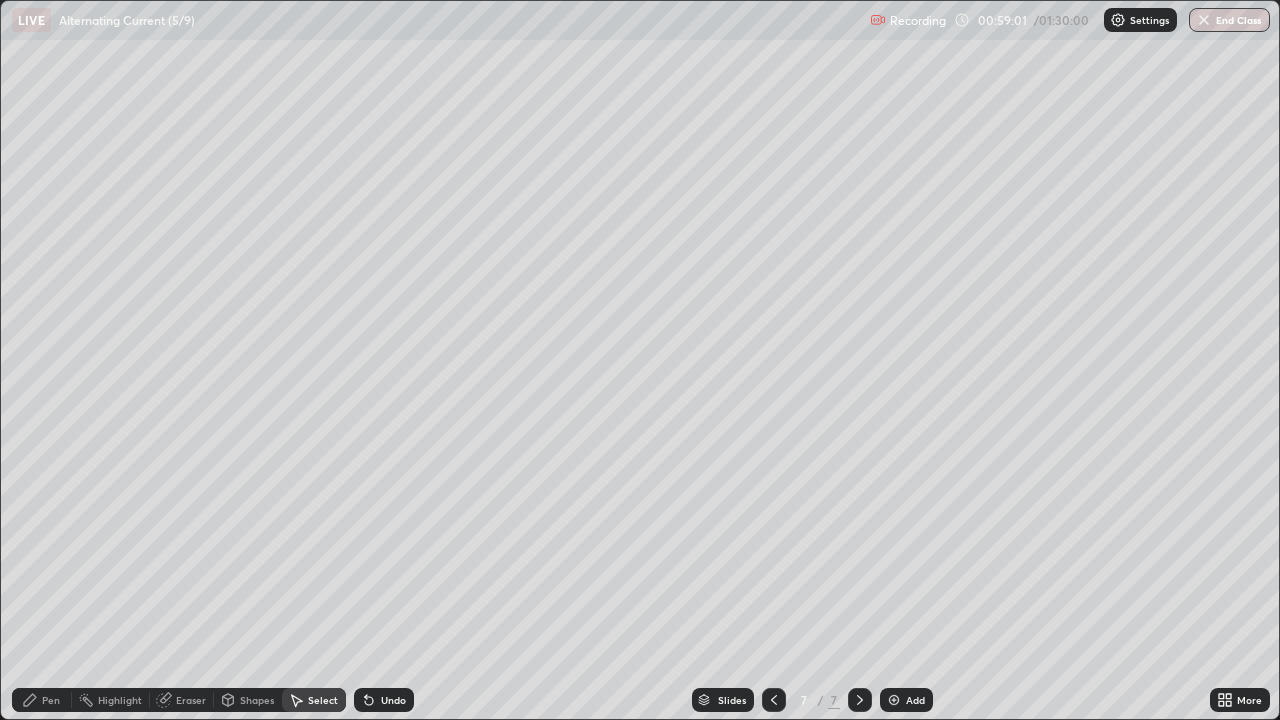 click on "Pen" at bounding box center [51, 700] 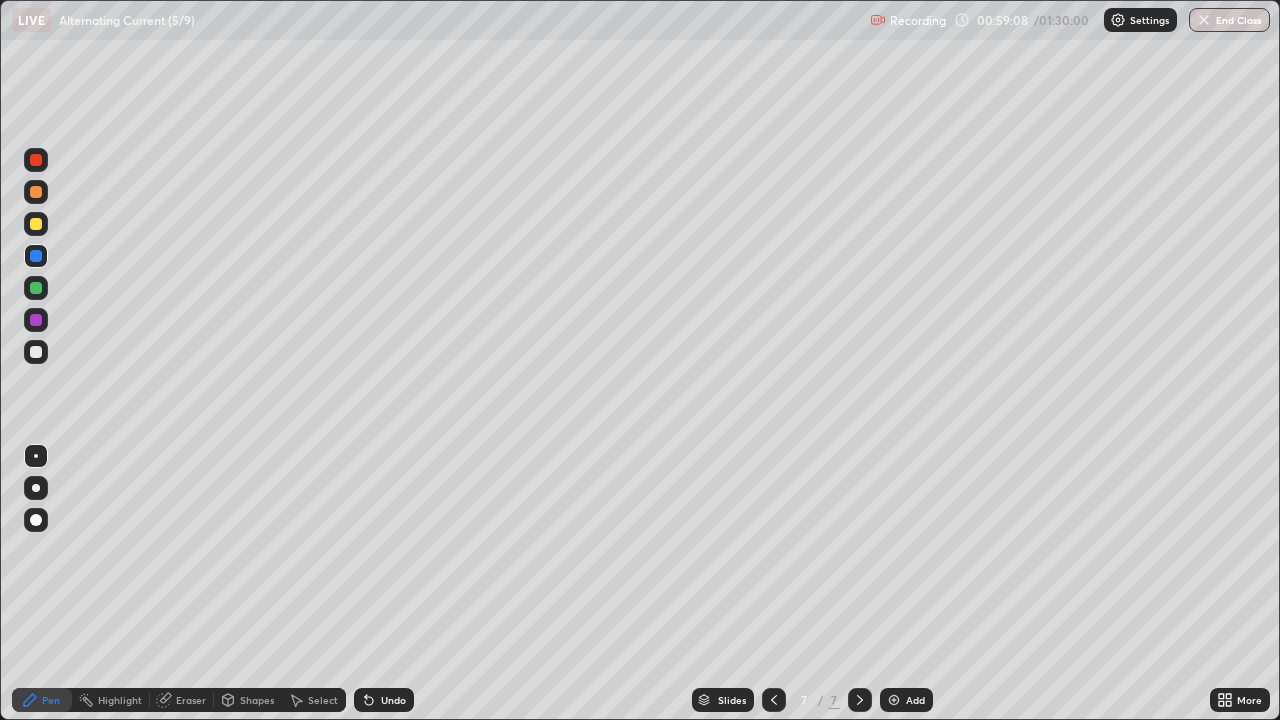 click on "Undo" at bounding box center (384, 700) 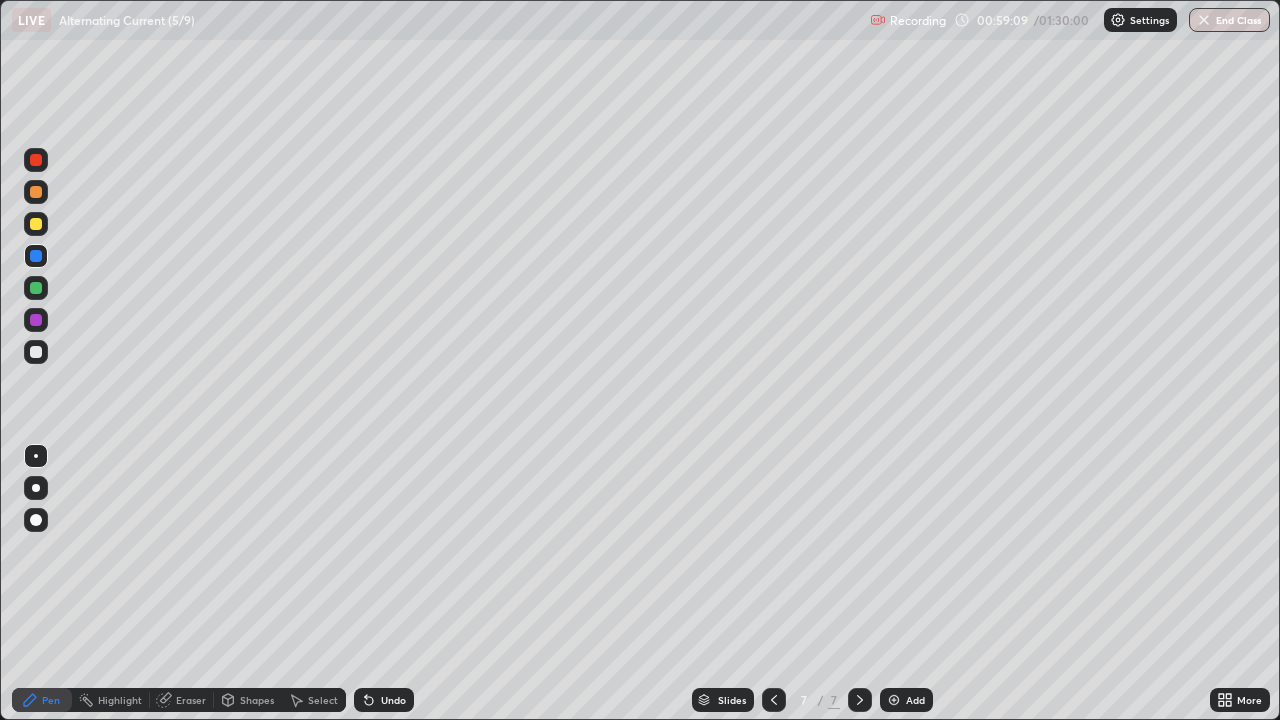 click 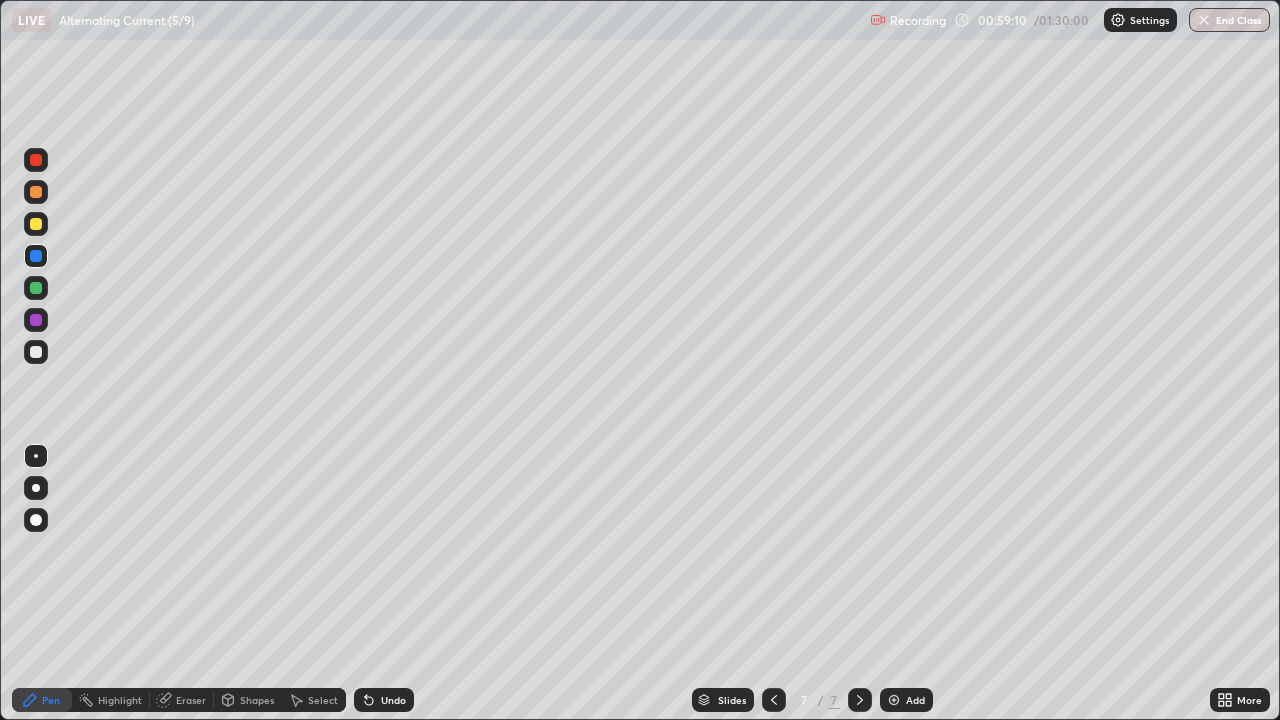click 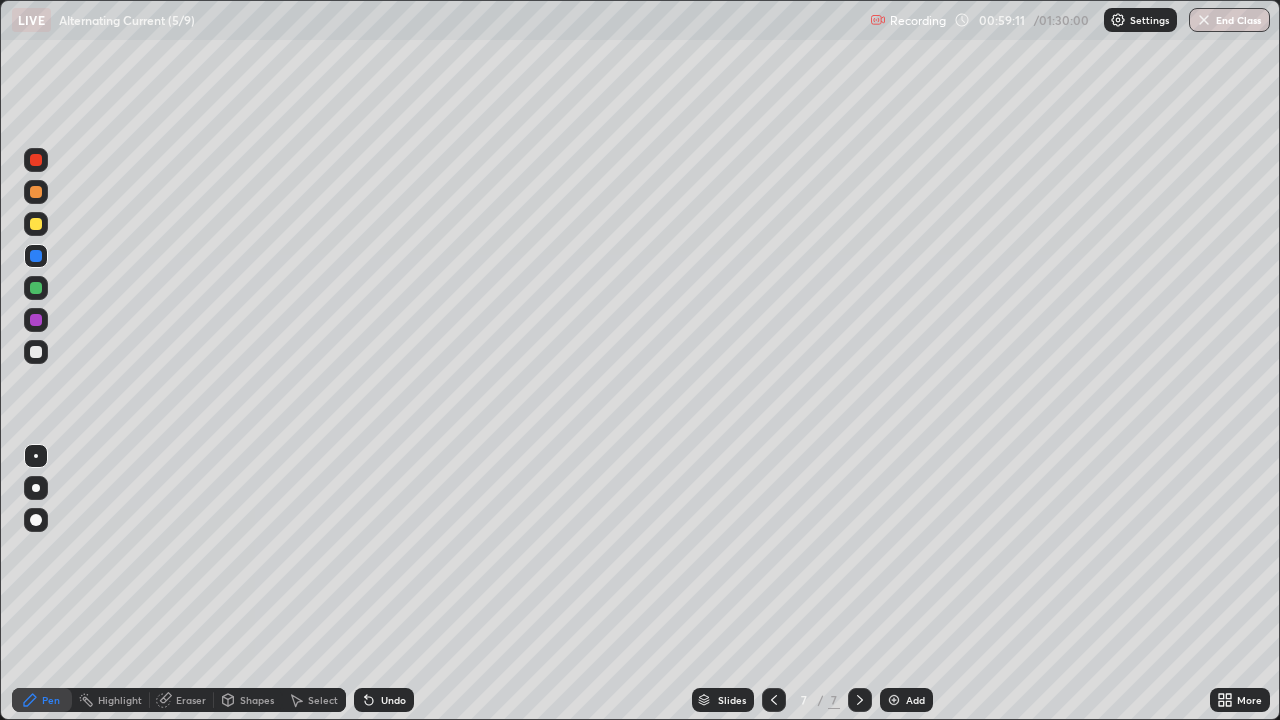 click on "Eraser" at bounding box center [191, 700] 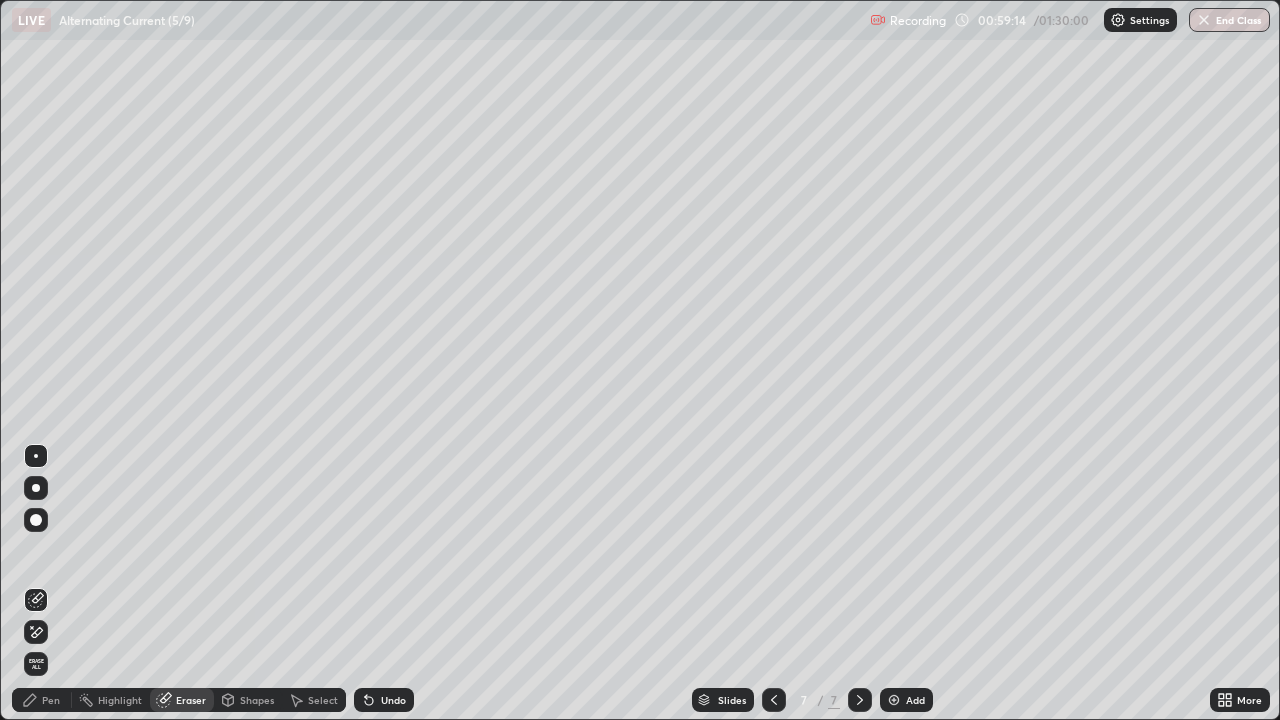 click on "Pen" at bounding box center (51, 700) 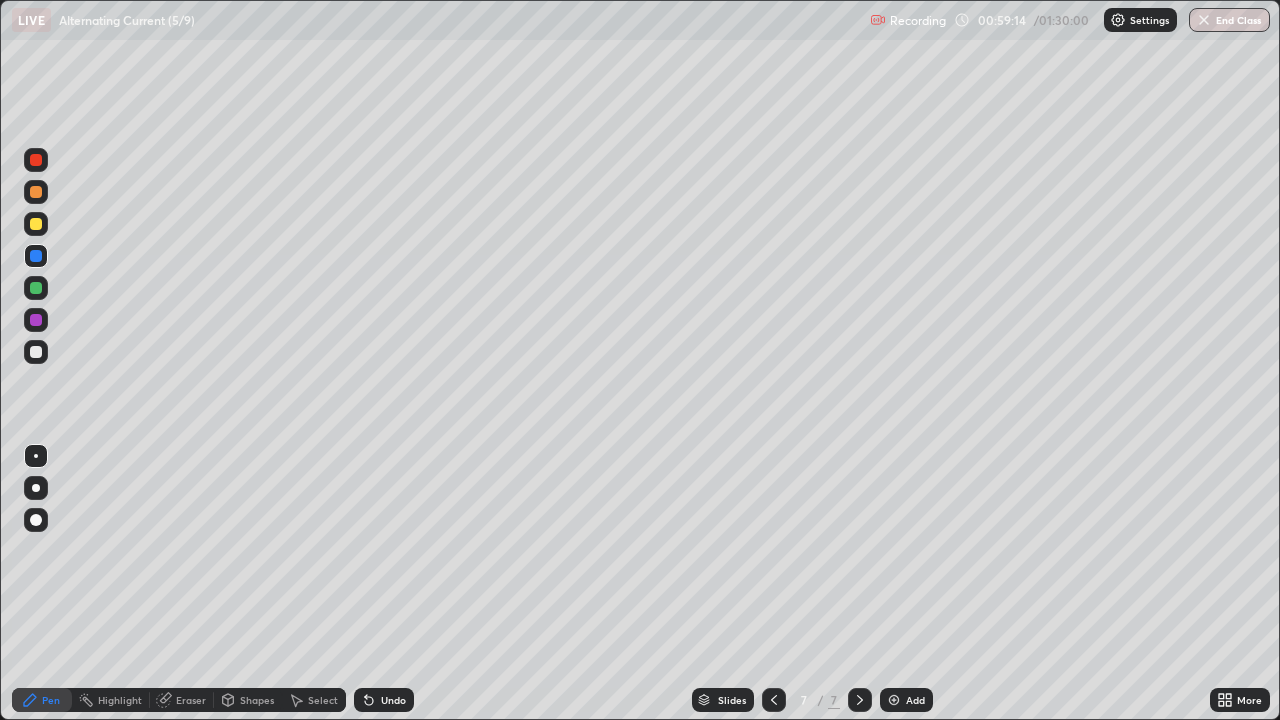 click at bounding box center [36, 288] 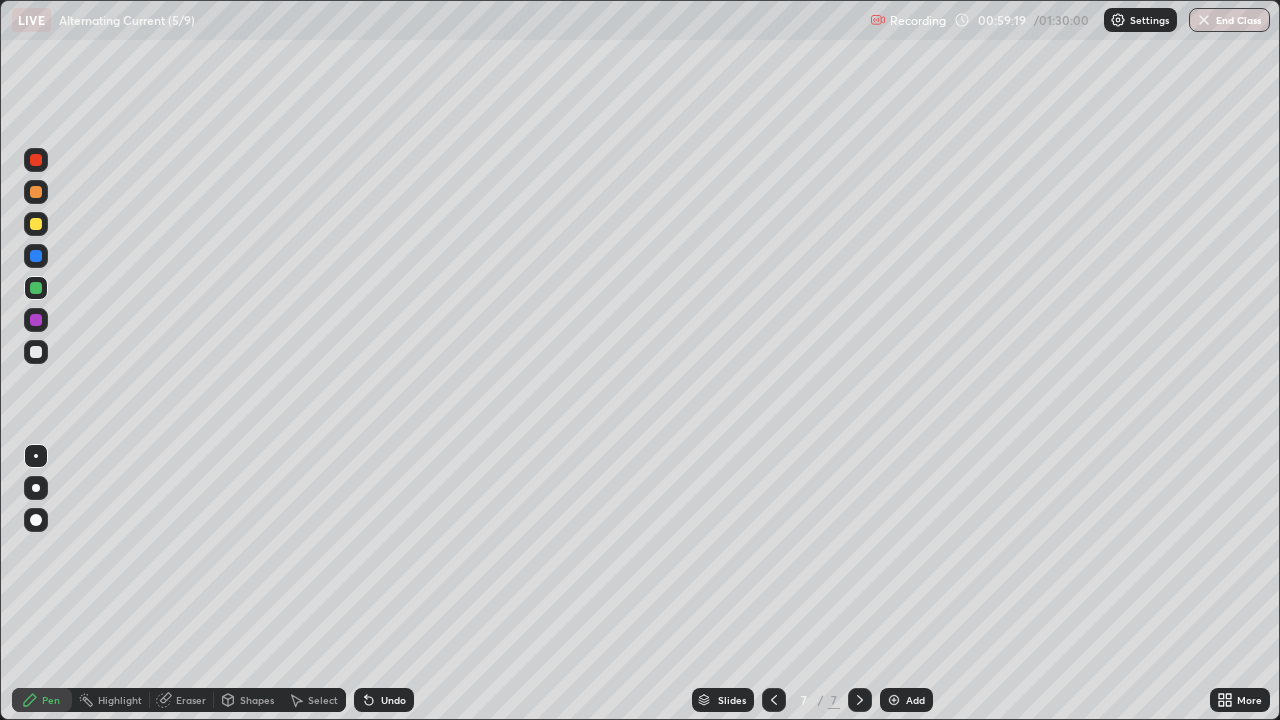 click on "Undo" at bounding box center [393, 700] 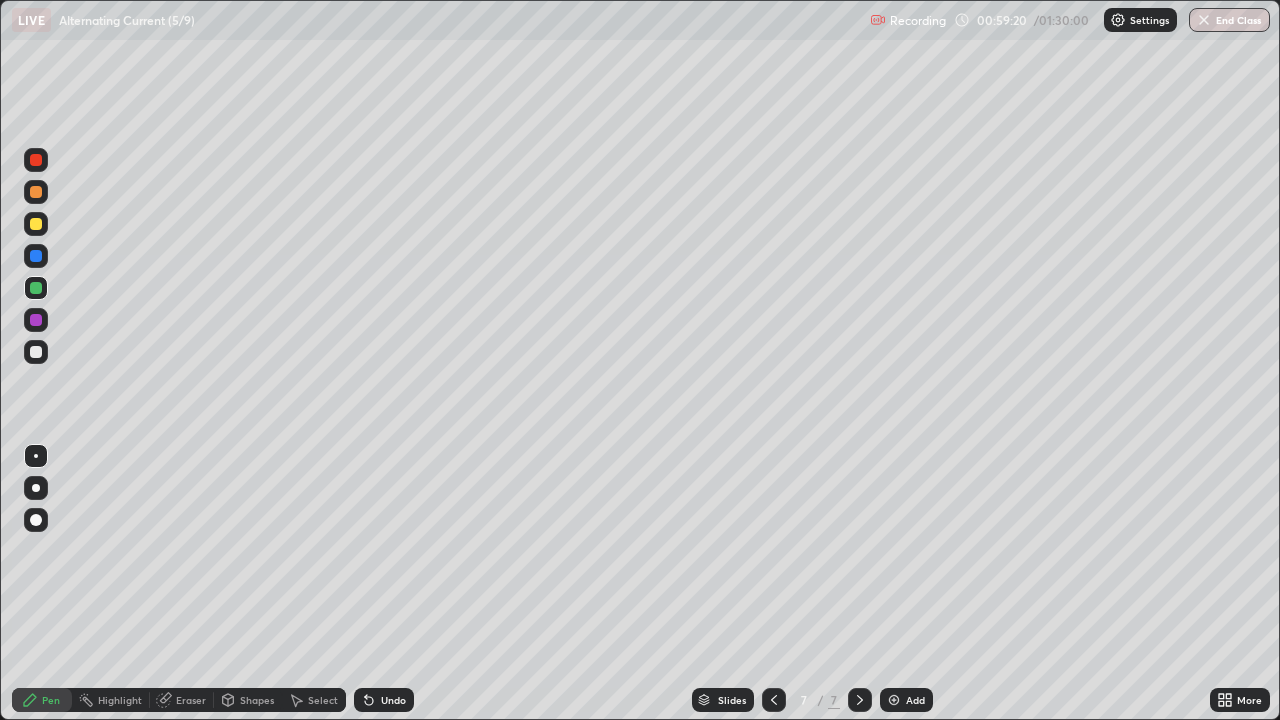 click at bounding box center (36, 256) 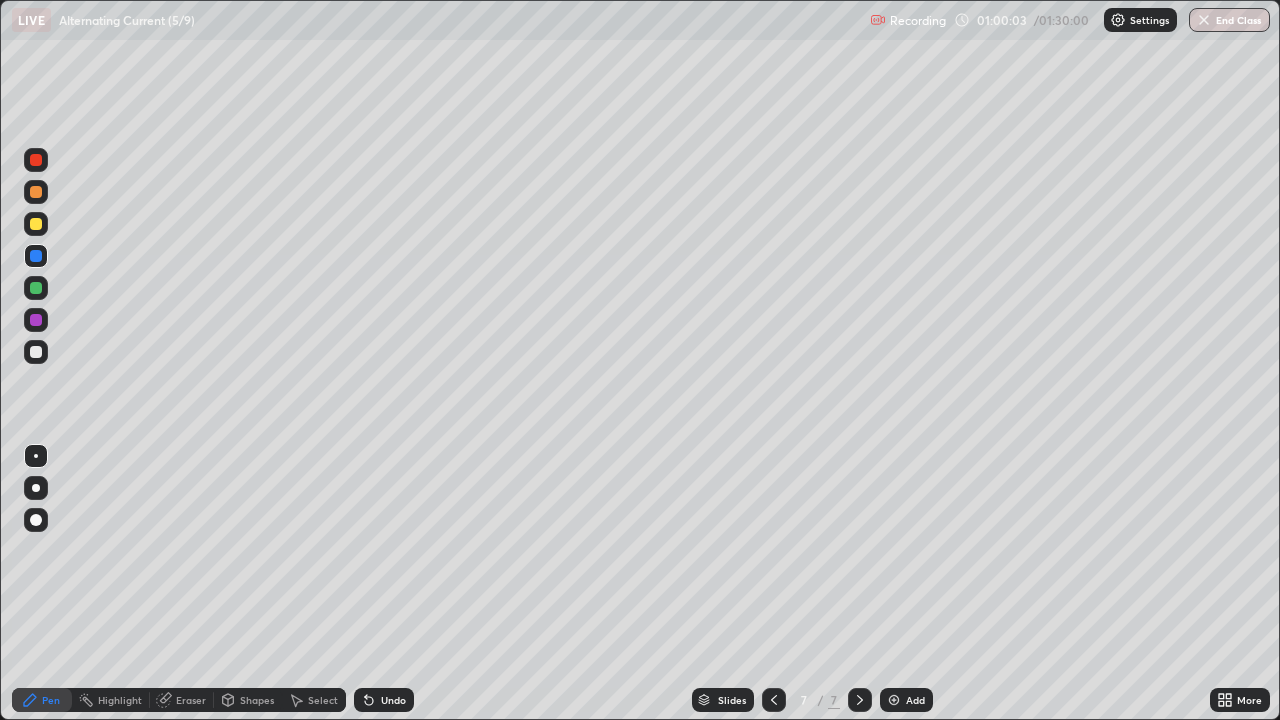 click at bounding box center [36, 224] 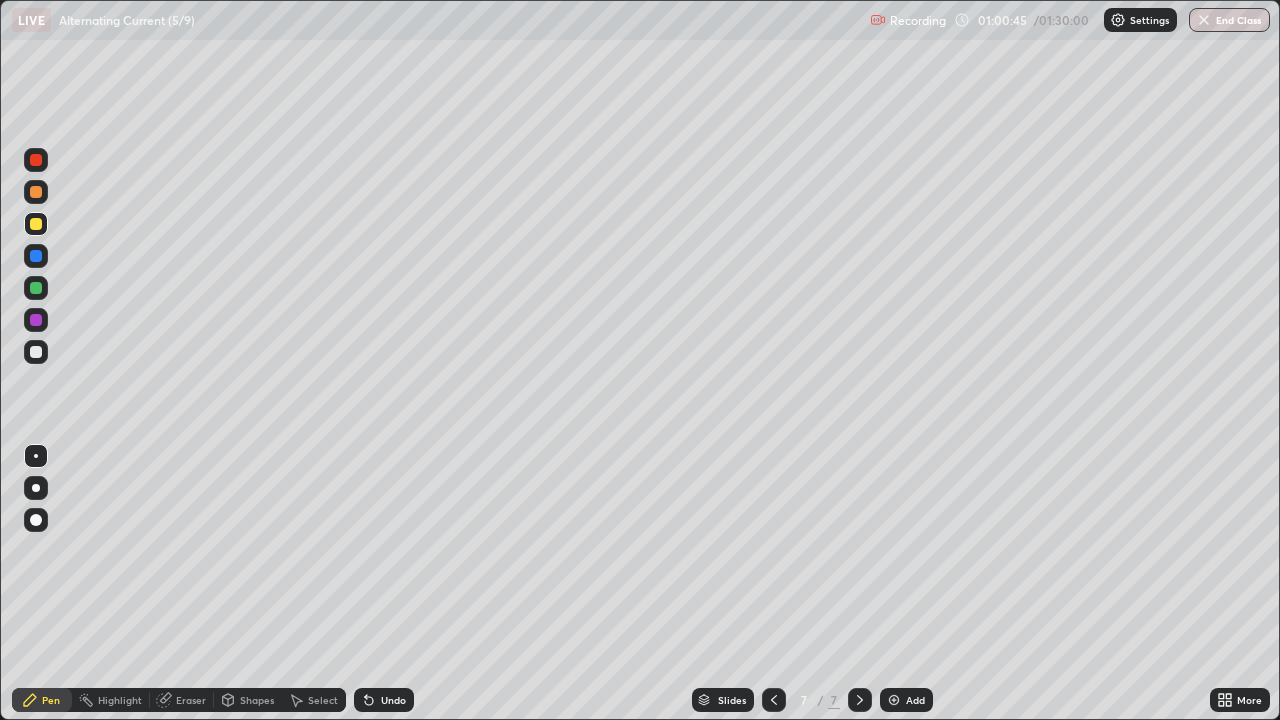 click at bounding box center (894, 700) 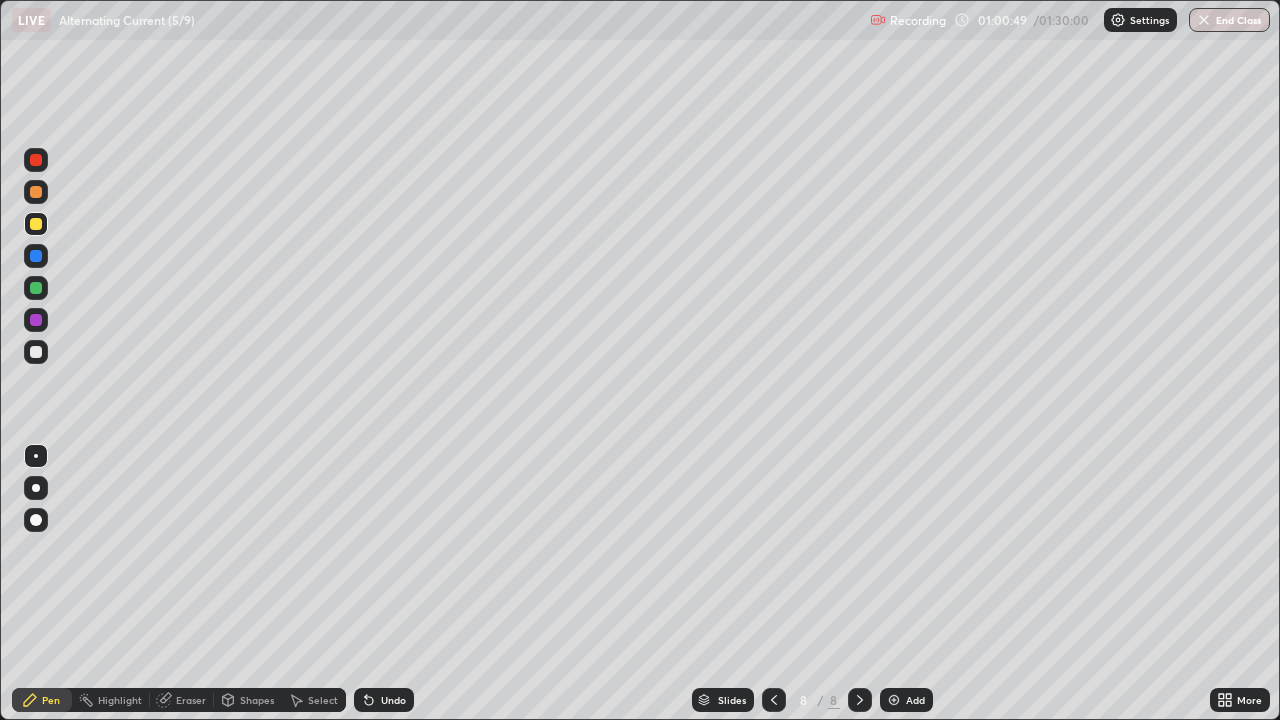 click at bounding box center [36, 288] 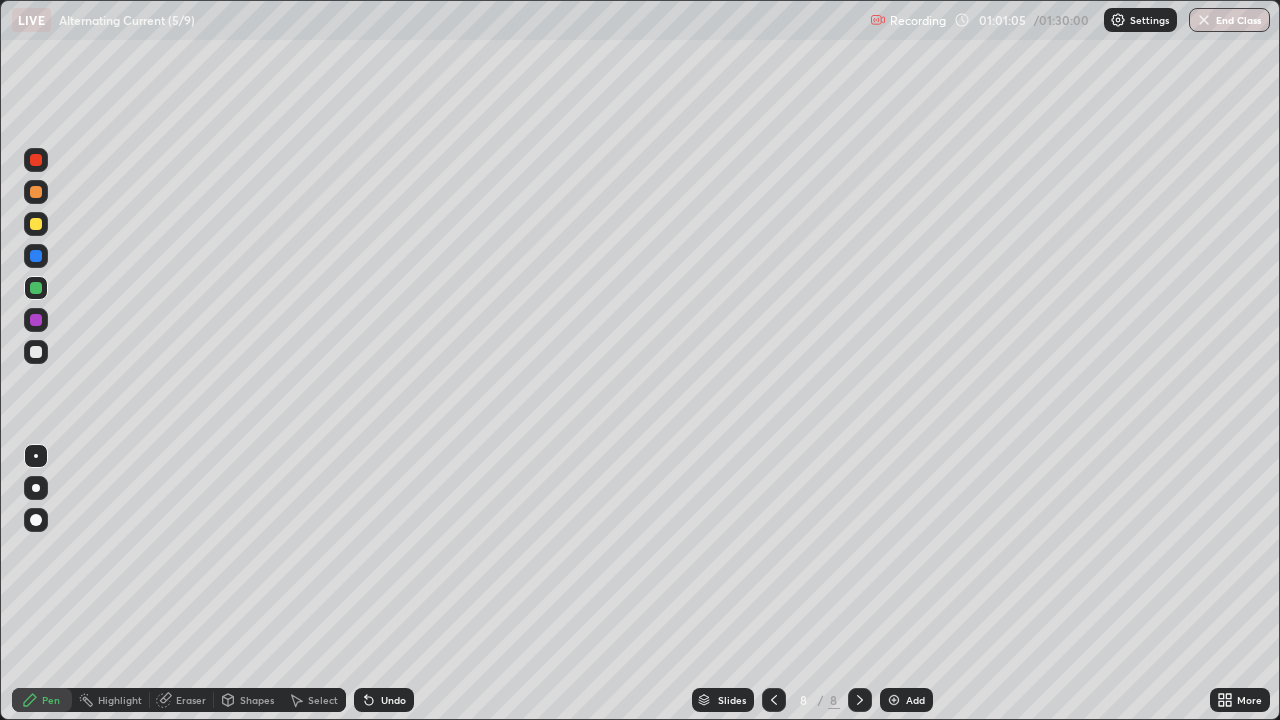 click at bounding box center [36, 352] 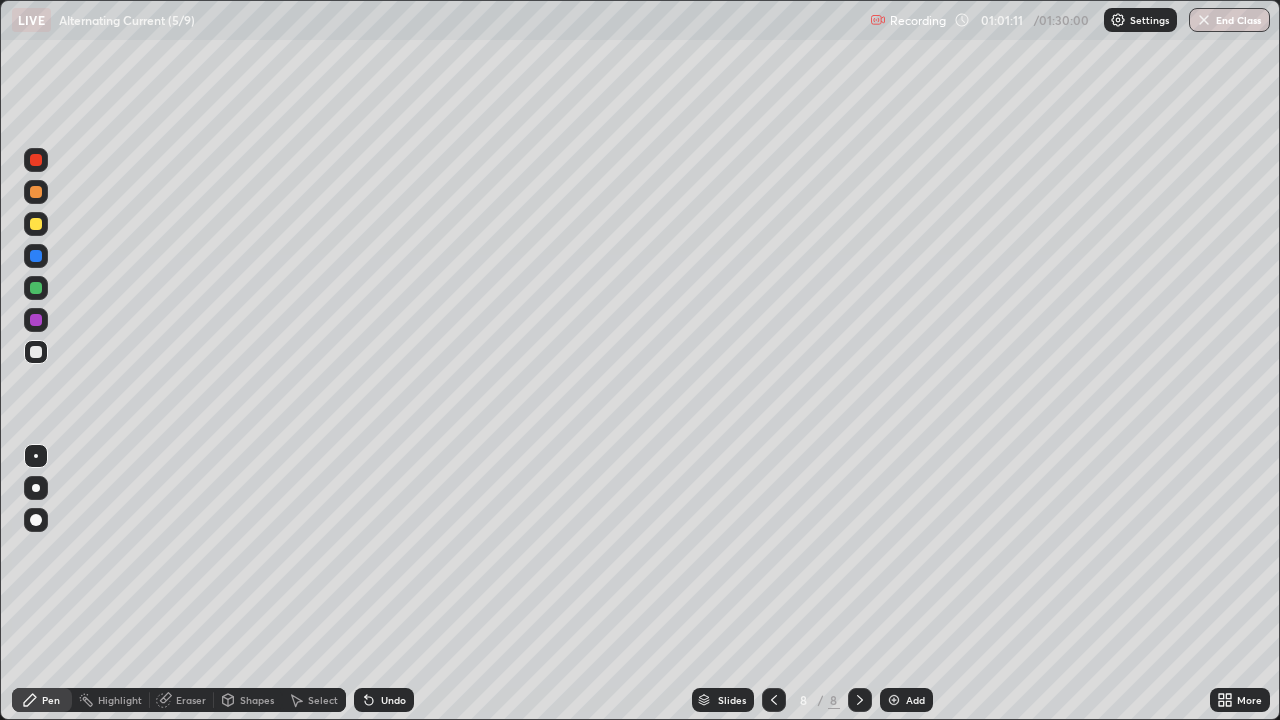 click on "Undo" at bounding box center [384, 700] 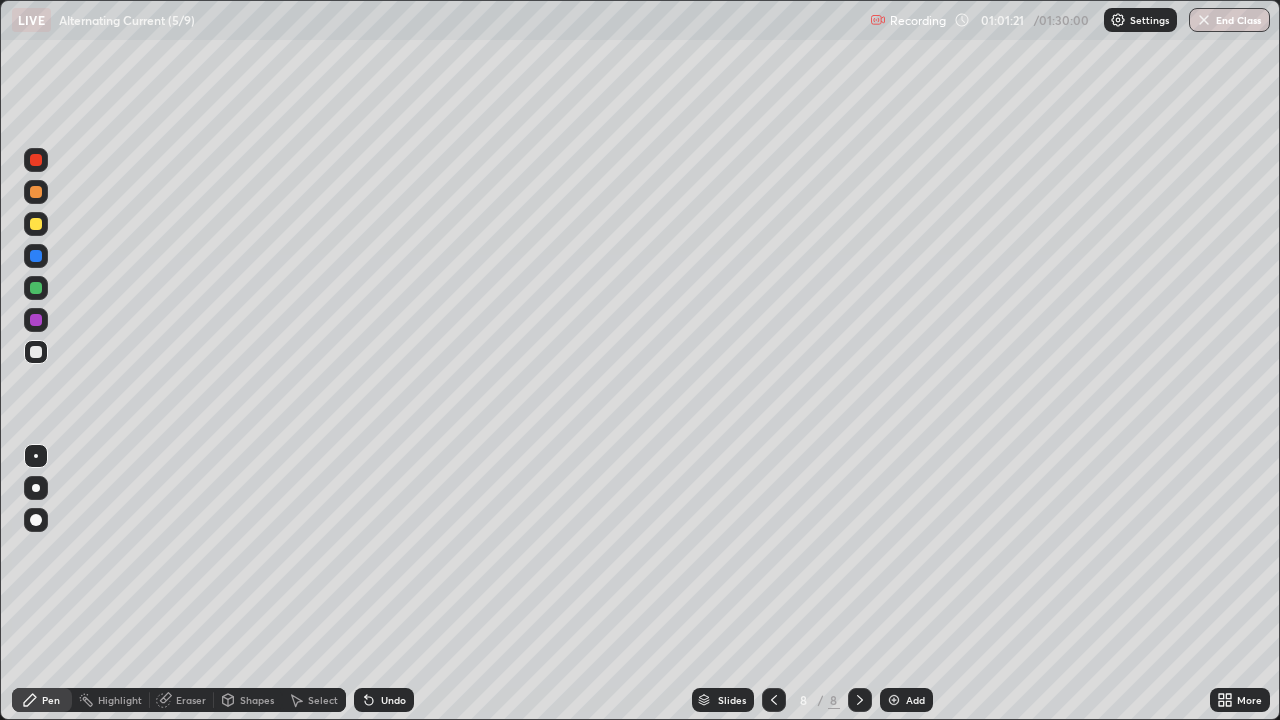 click at bounding box center [36, 224] 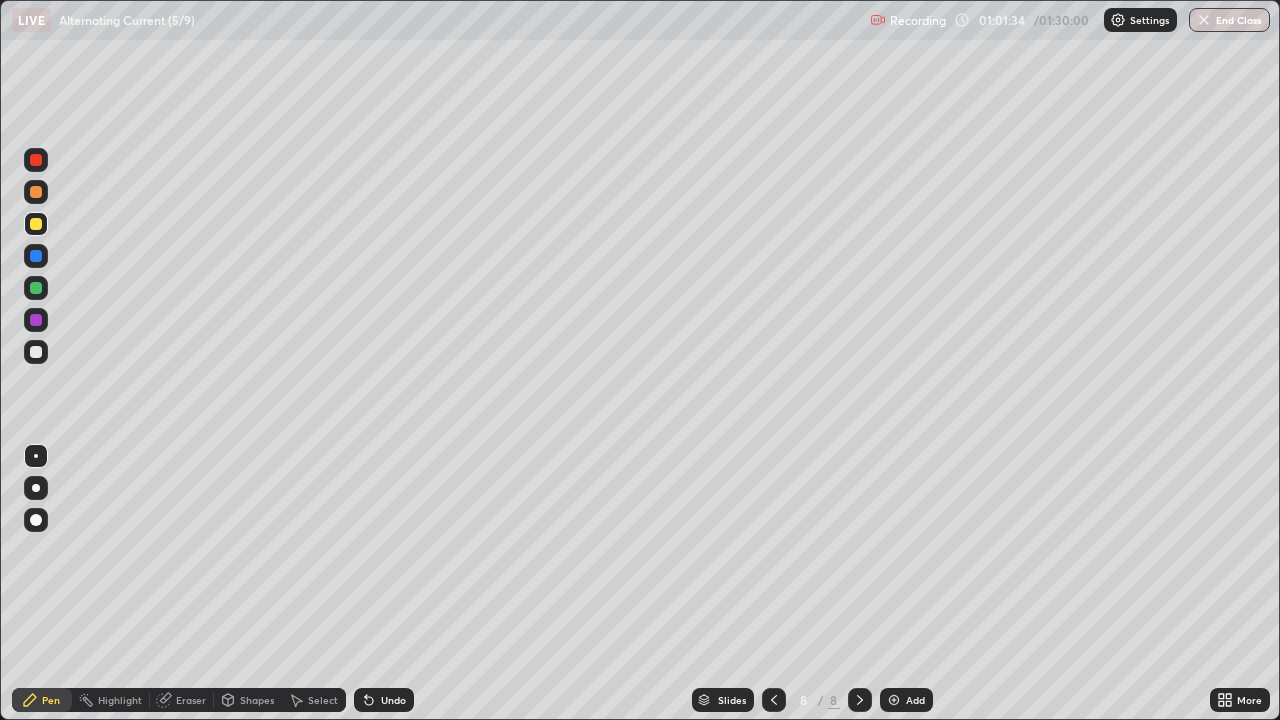 click at bounding box center (36, 352) 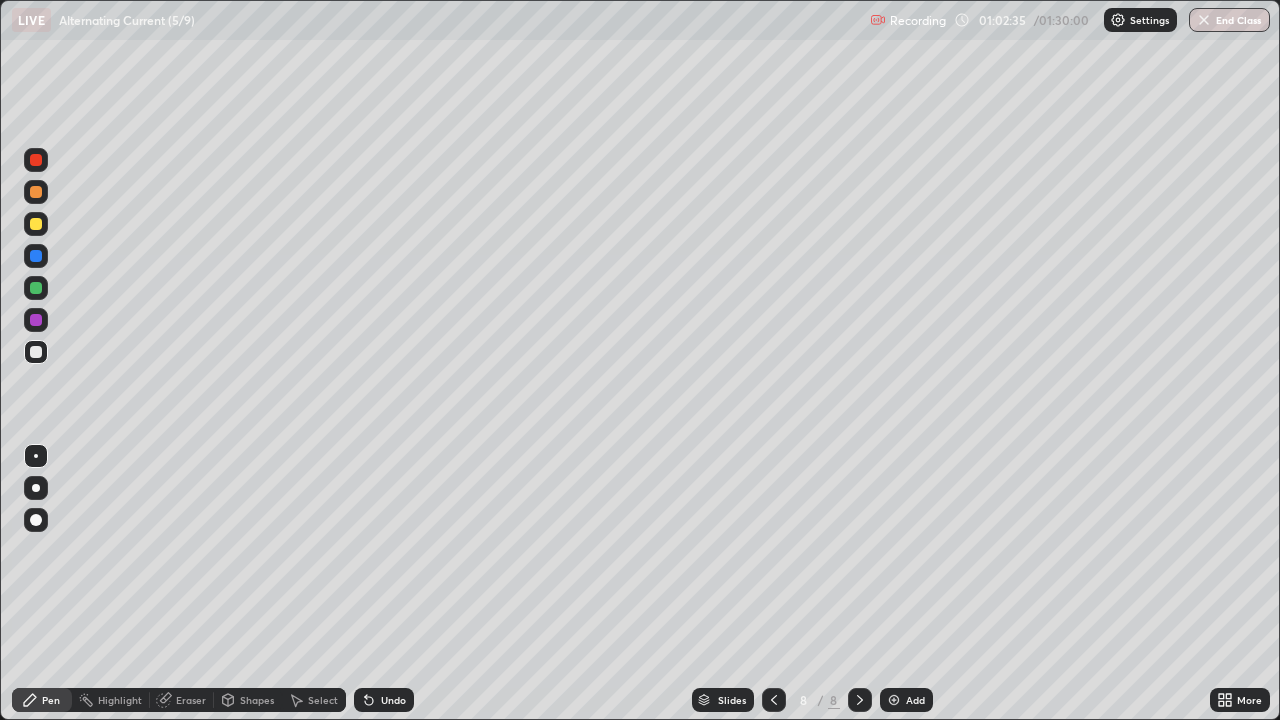 click at bounding box center (36, 288) 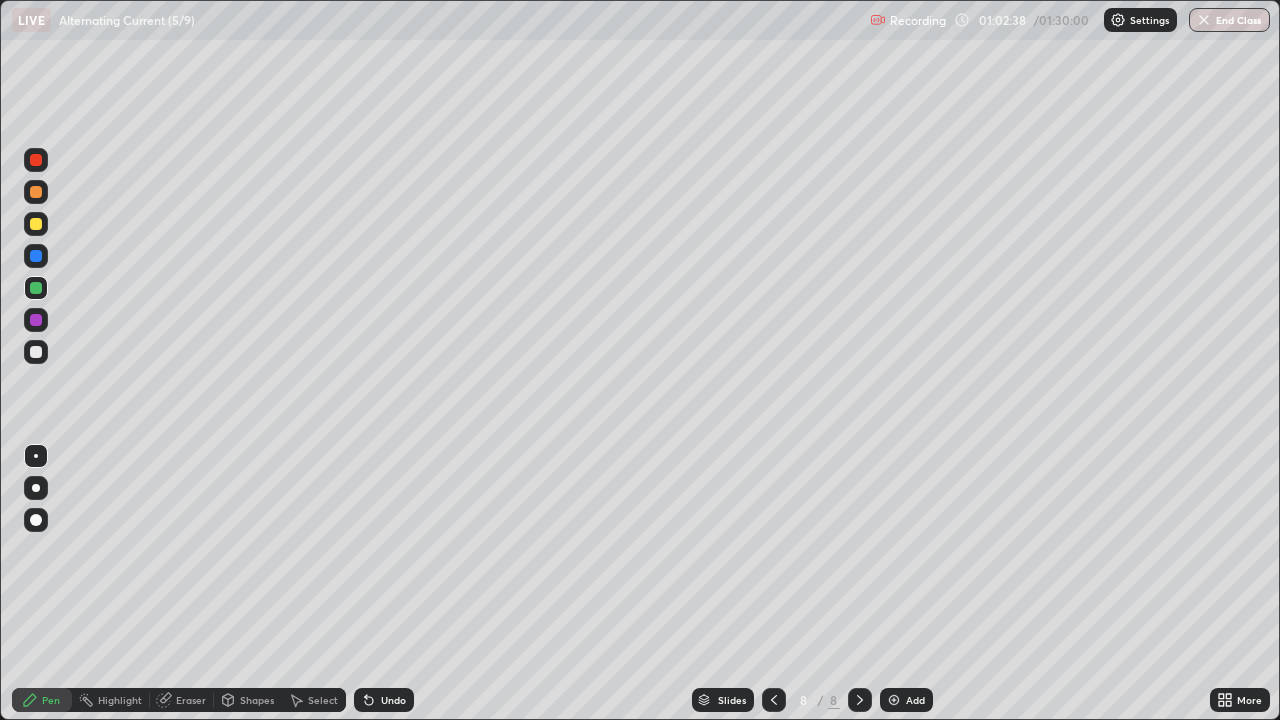 click at bounding box center (36, 352) 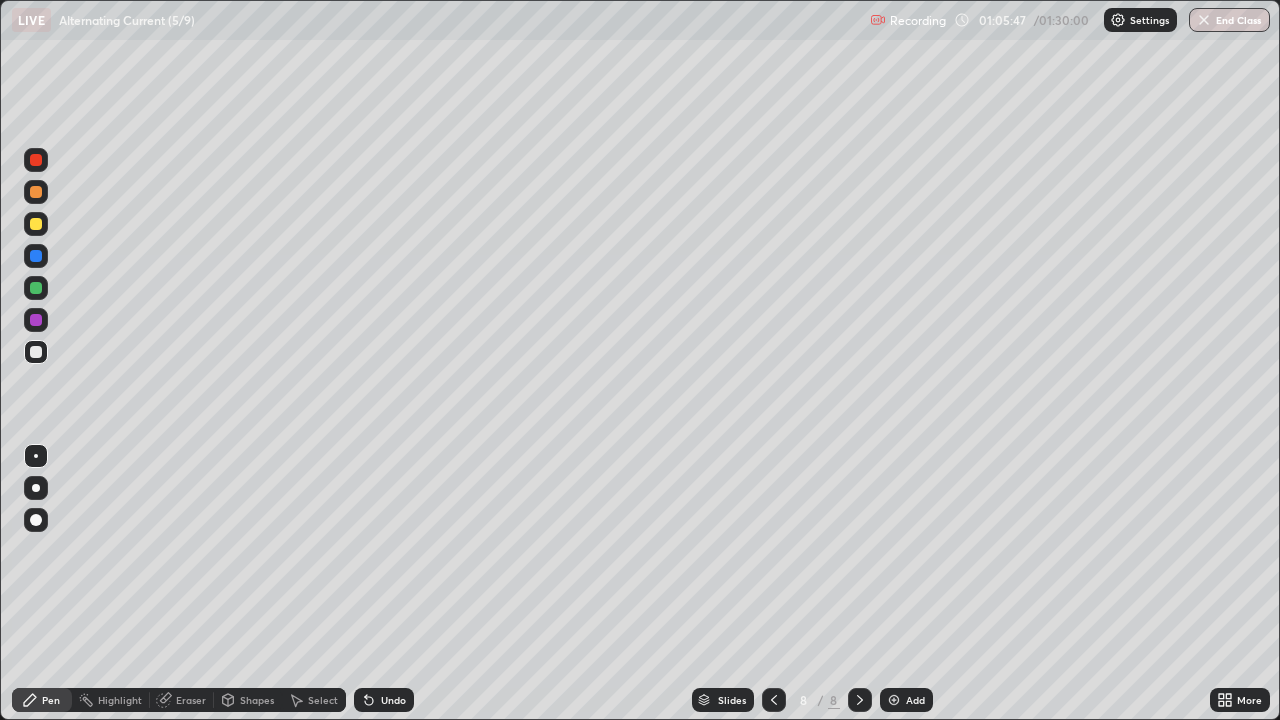 click at bounding box center [36, 224] 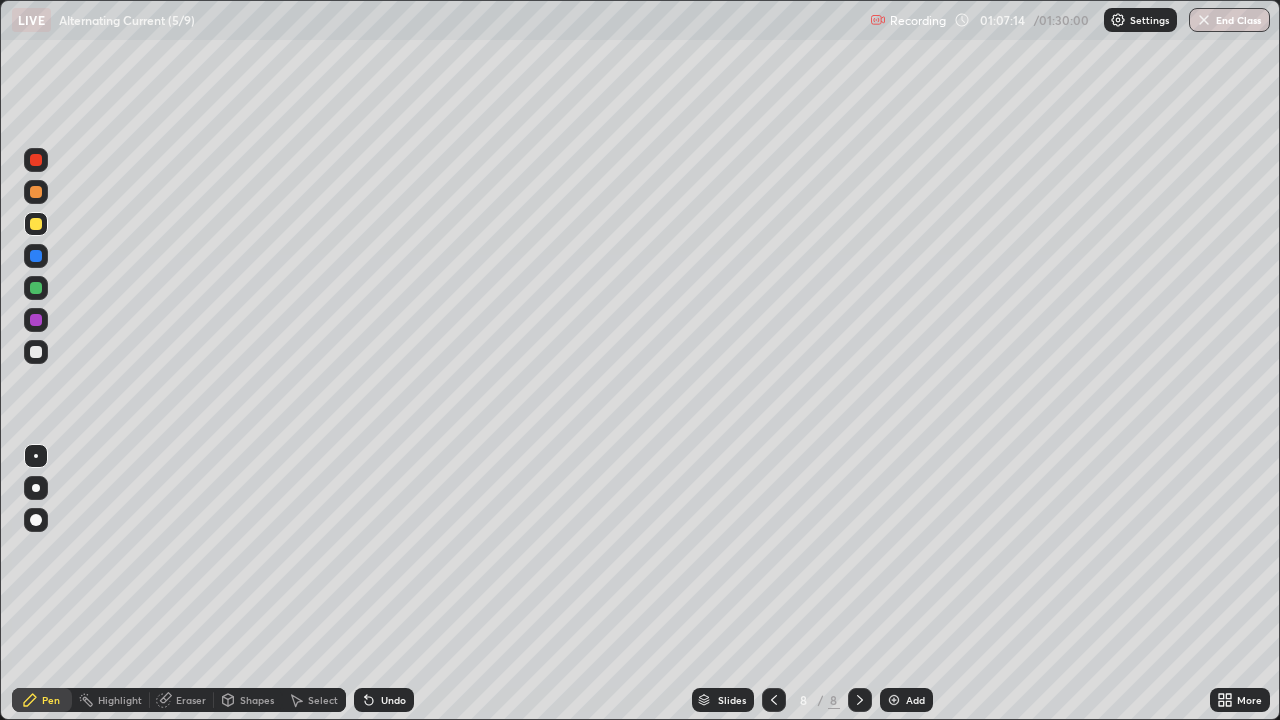 click at bounding box center [36, 320] 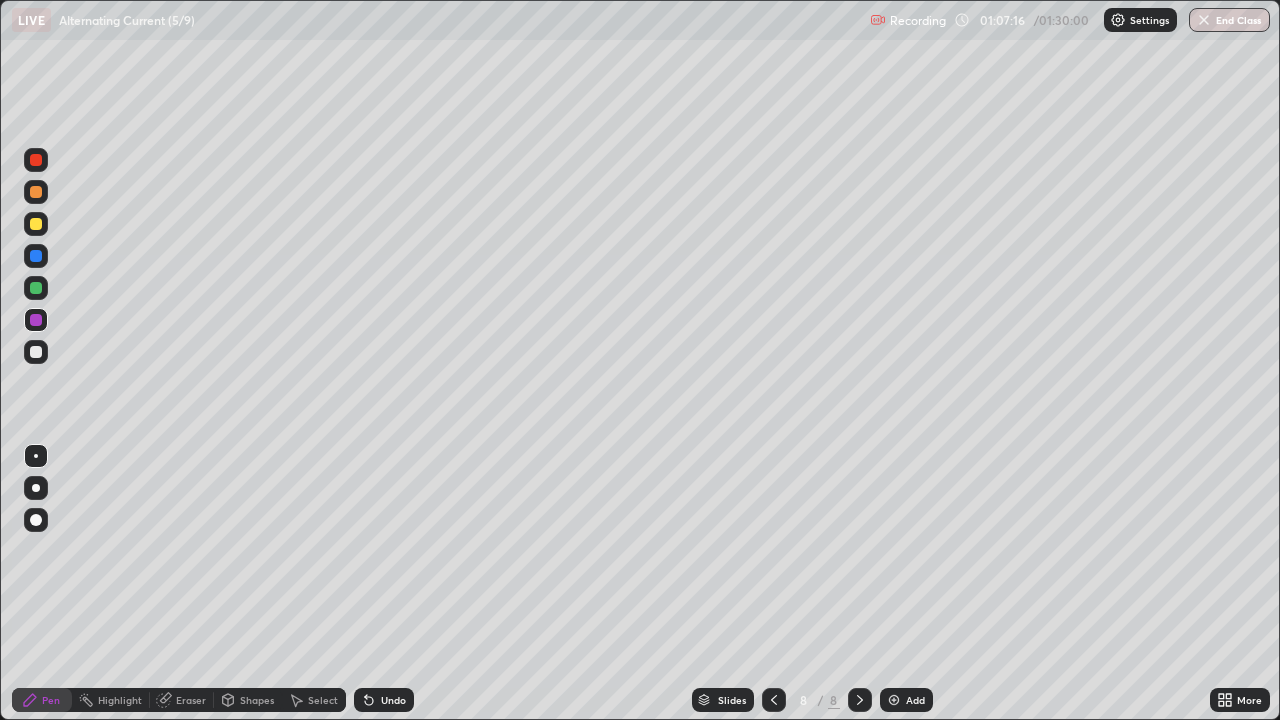 click at bounding box center [36, 288] 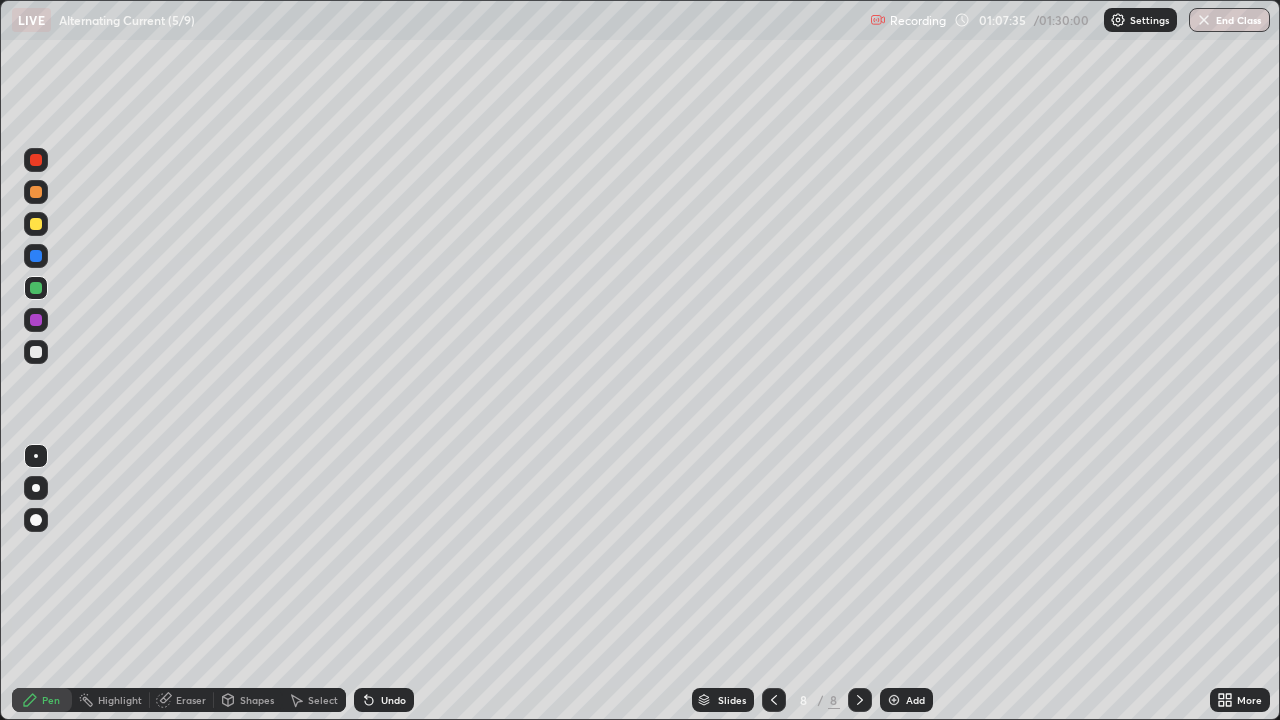 click at bounding box center [36, 160] 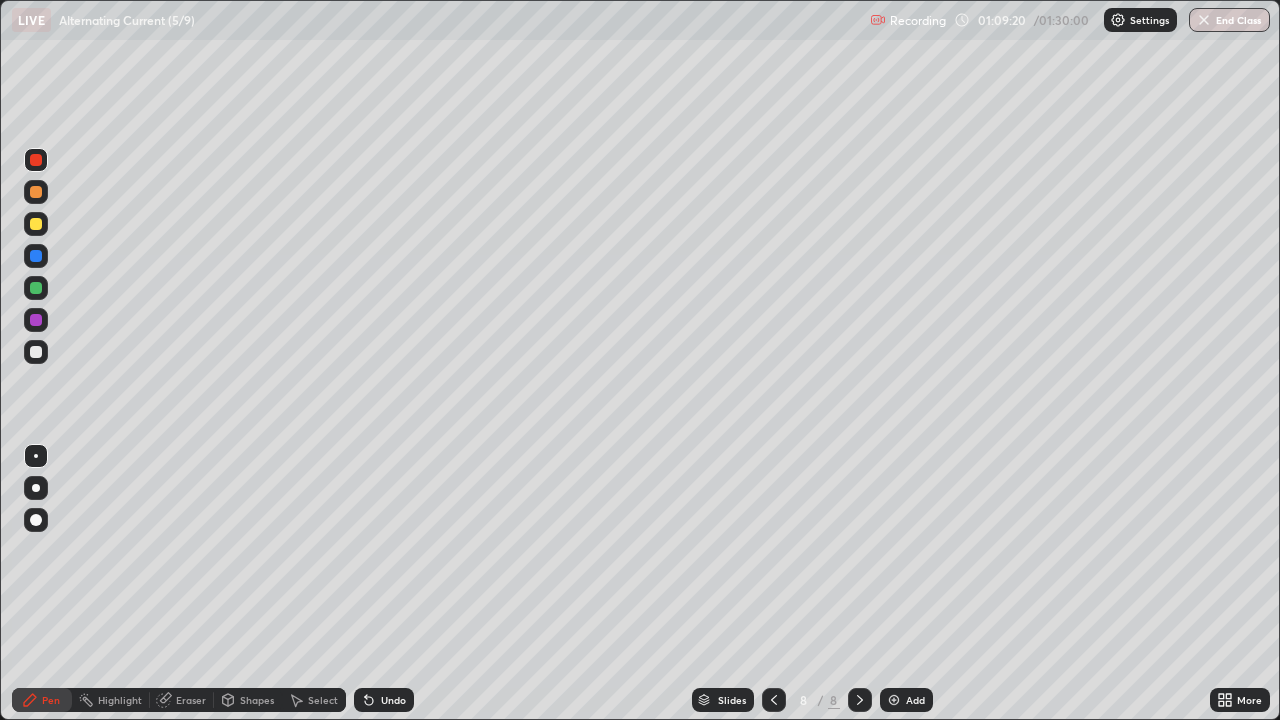 click at bounding box center (894, 700) 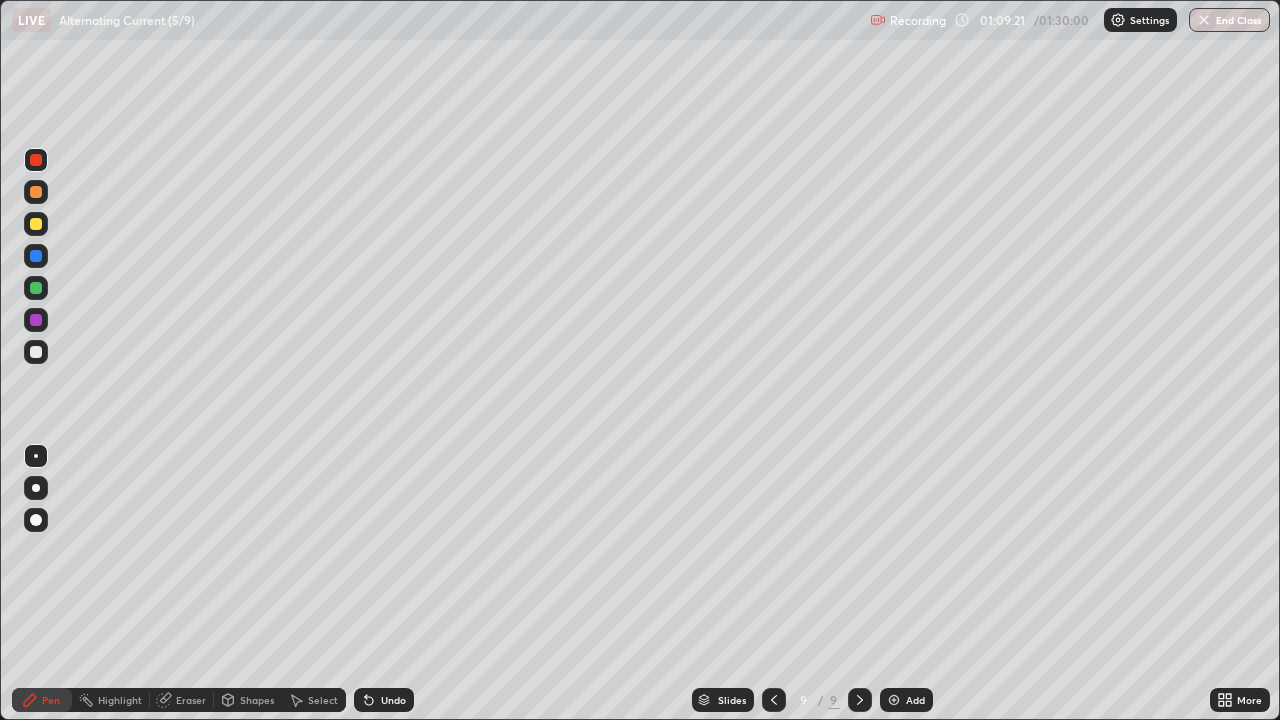 click at bounding box center (36, 288) 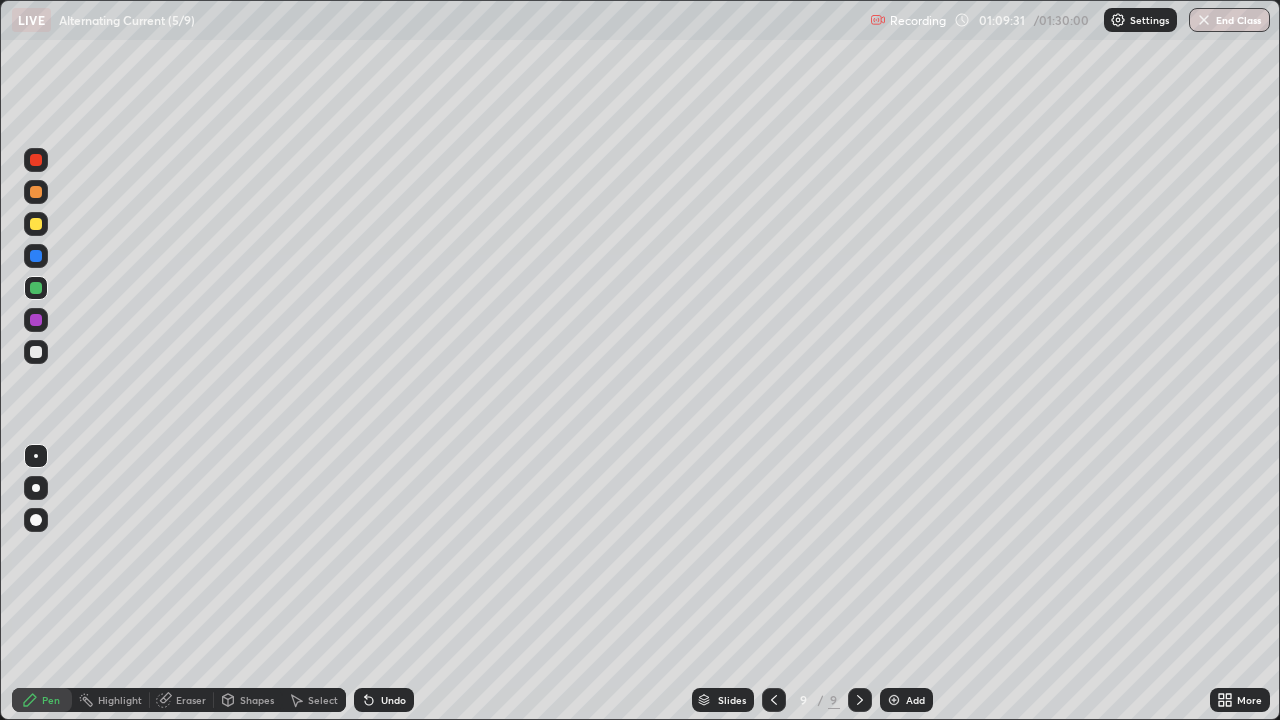 click at bounding box center (36, 352) 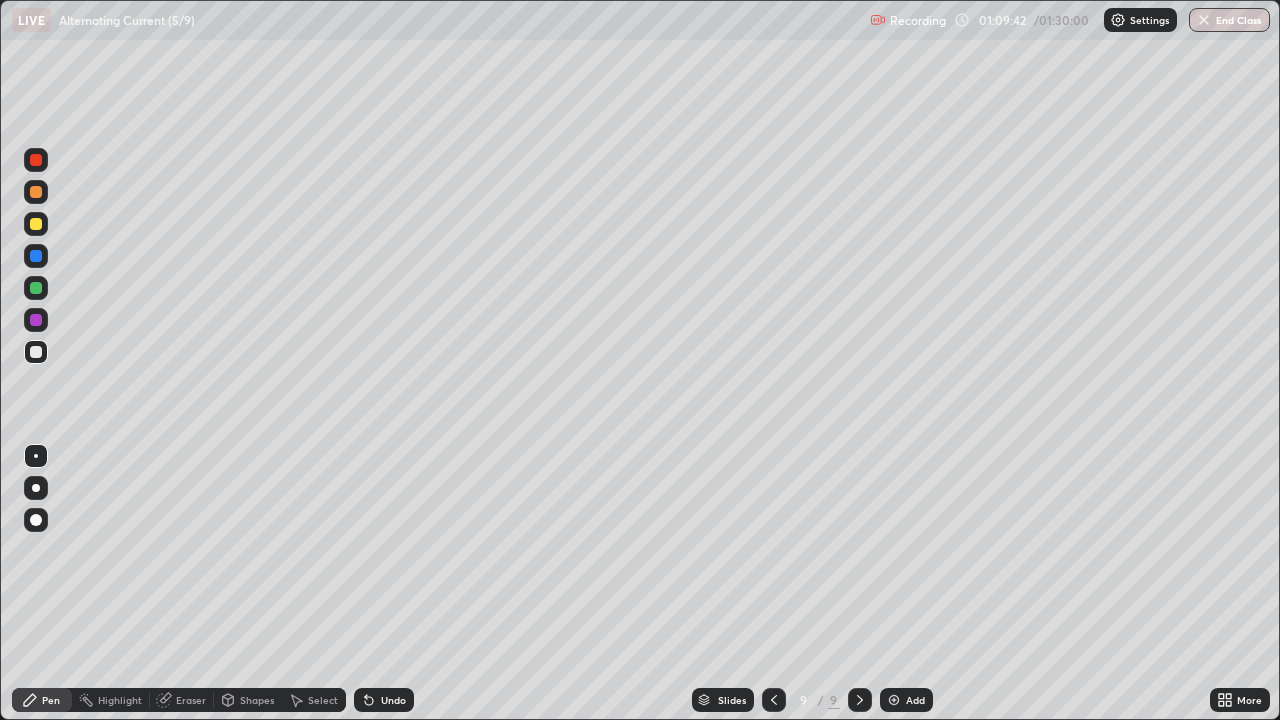 click at bounding box center (36, 224) 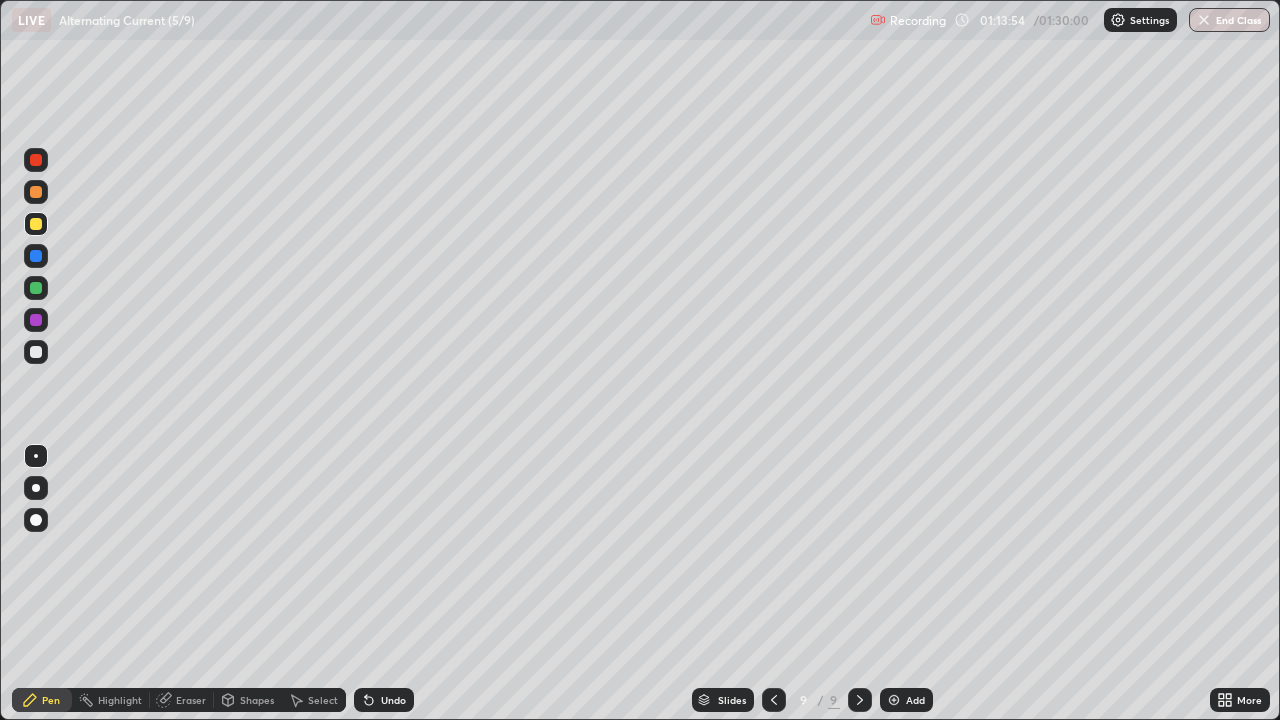 click 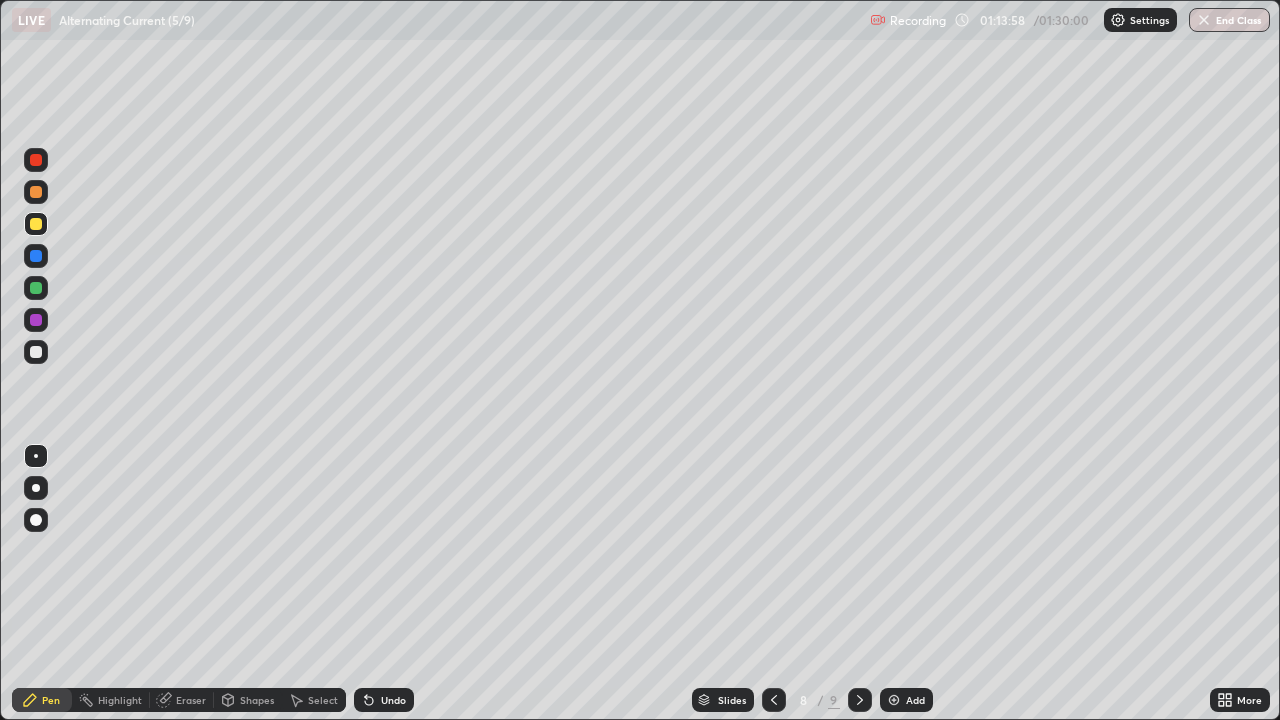 click 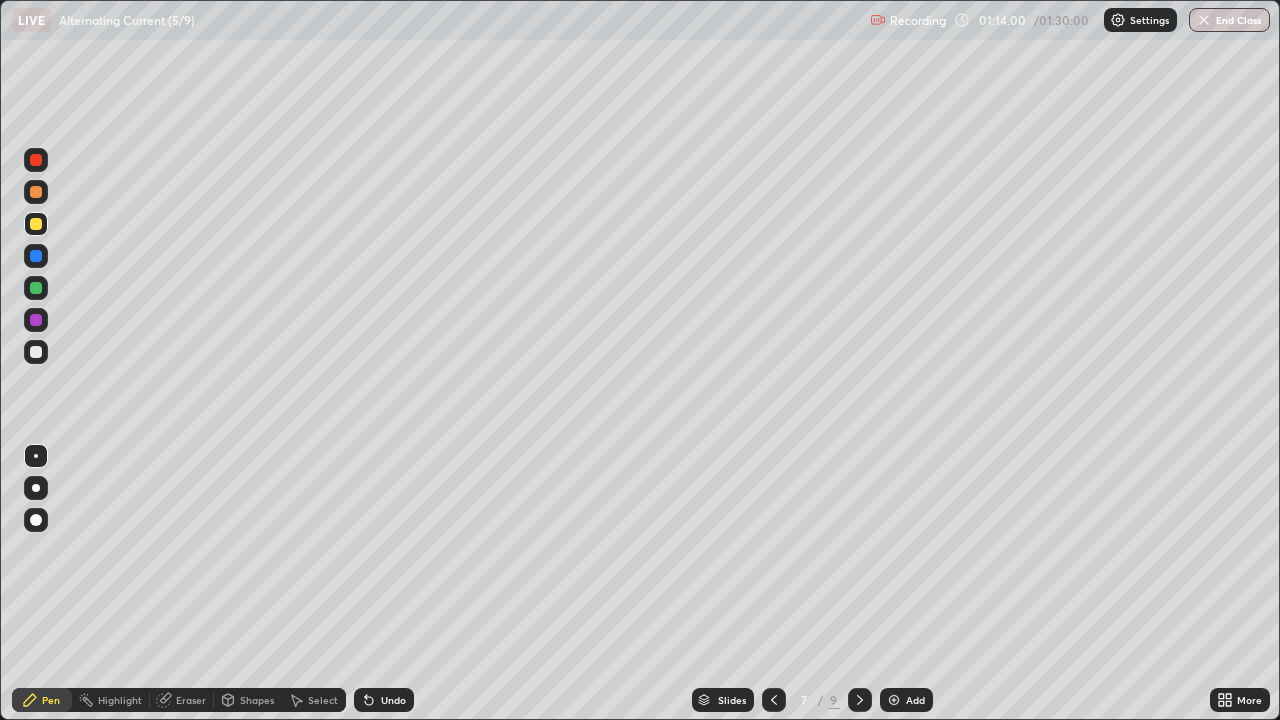 click 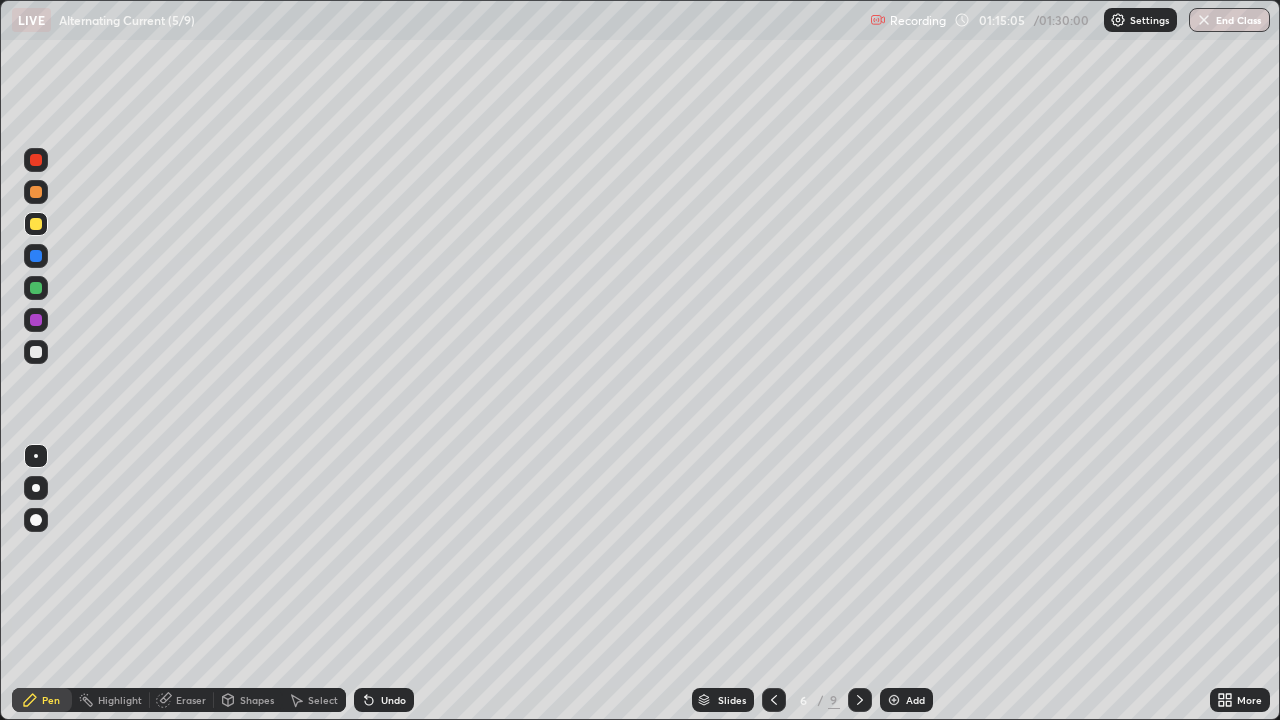 click 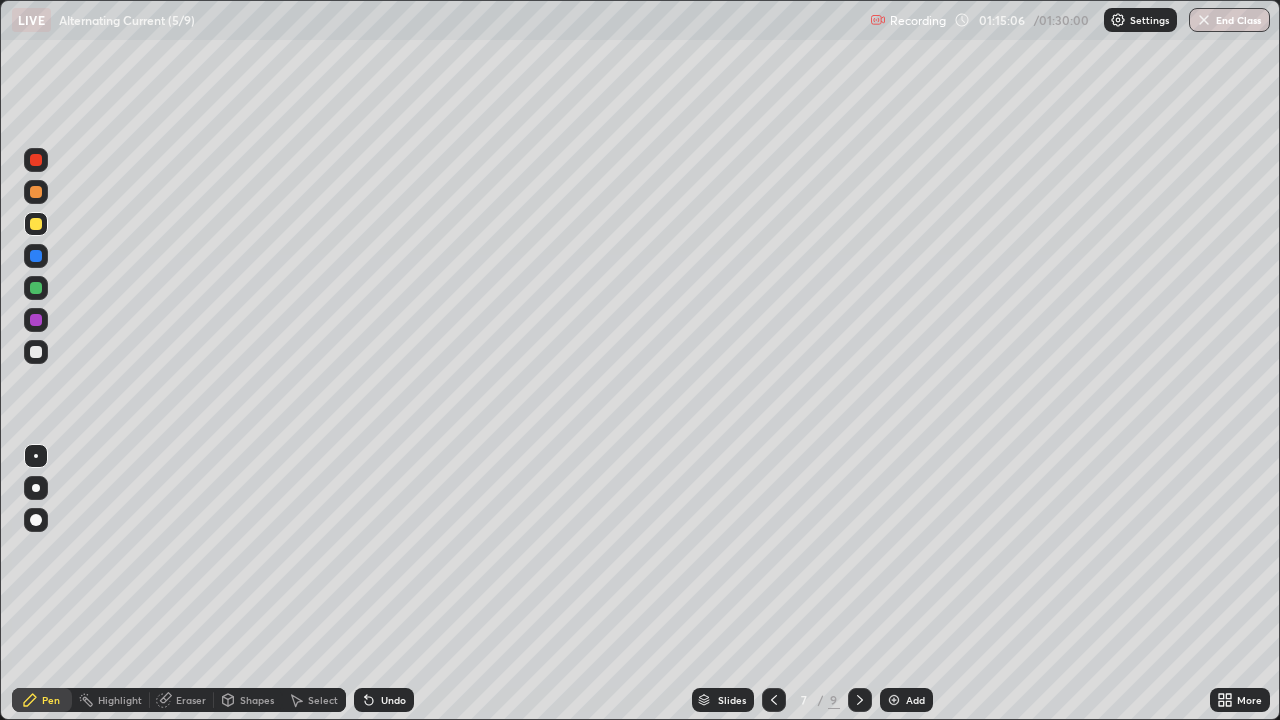 click 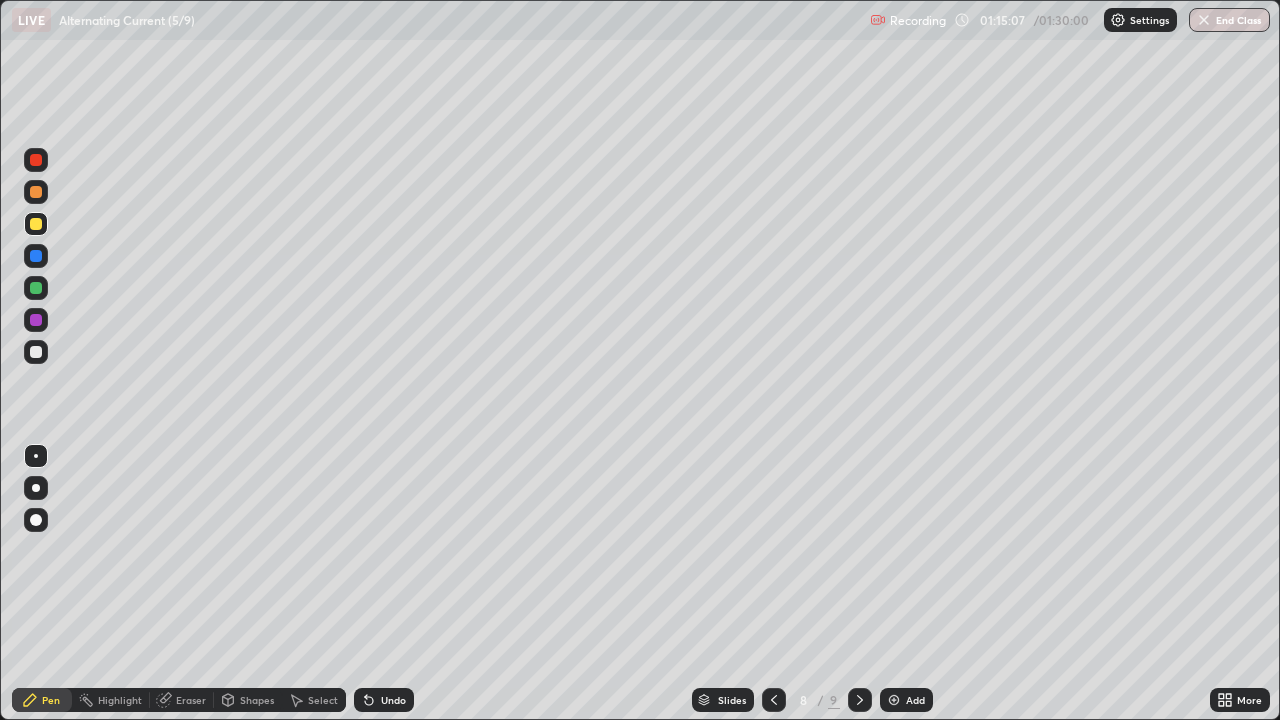 click 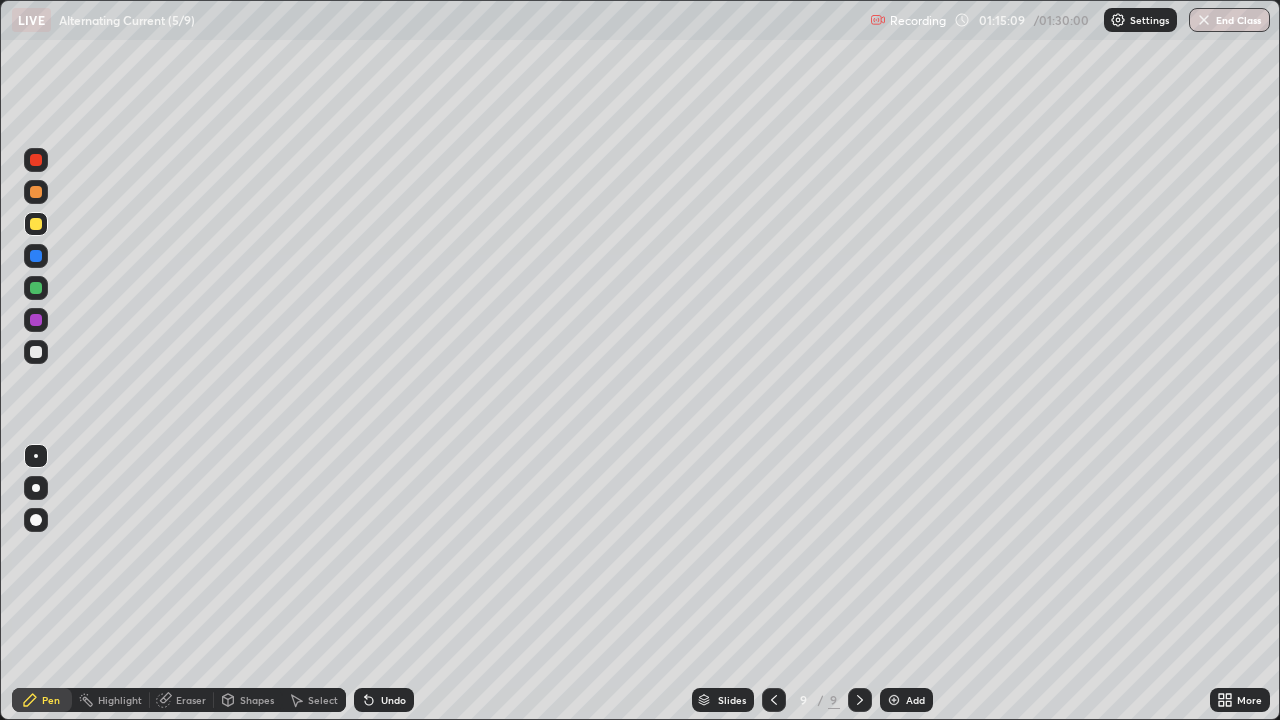 click at bounding box center (36, 352) 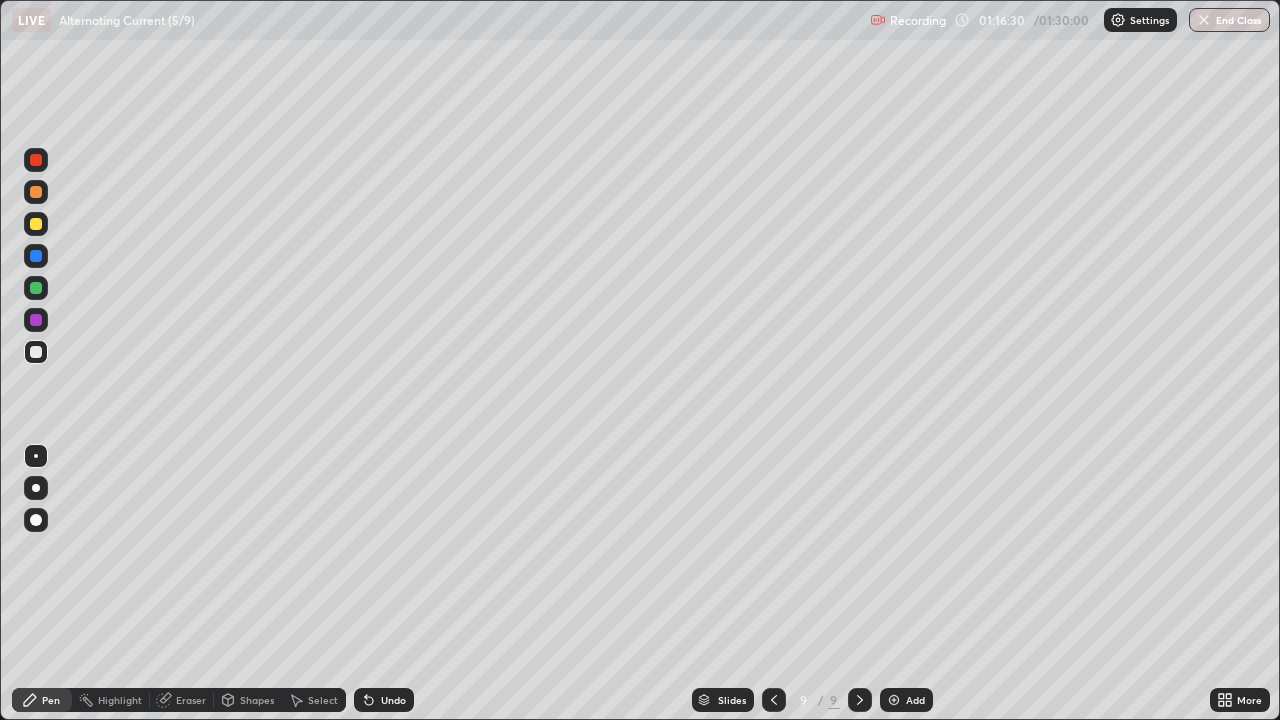 click on "Undo" at bounding box center [393, 700] 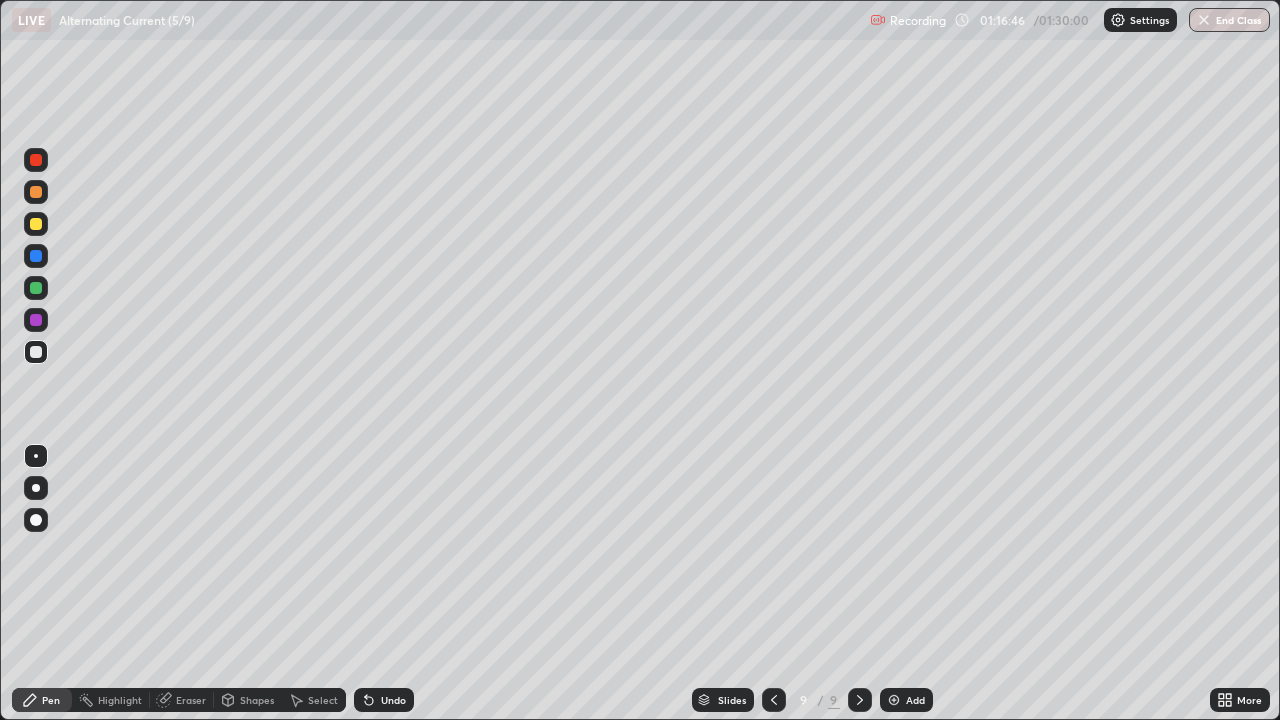 click at bounding box center (36, 288) 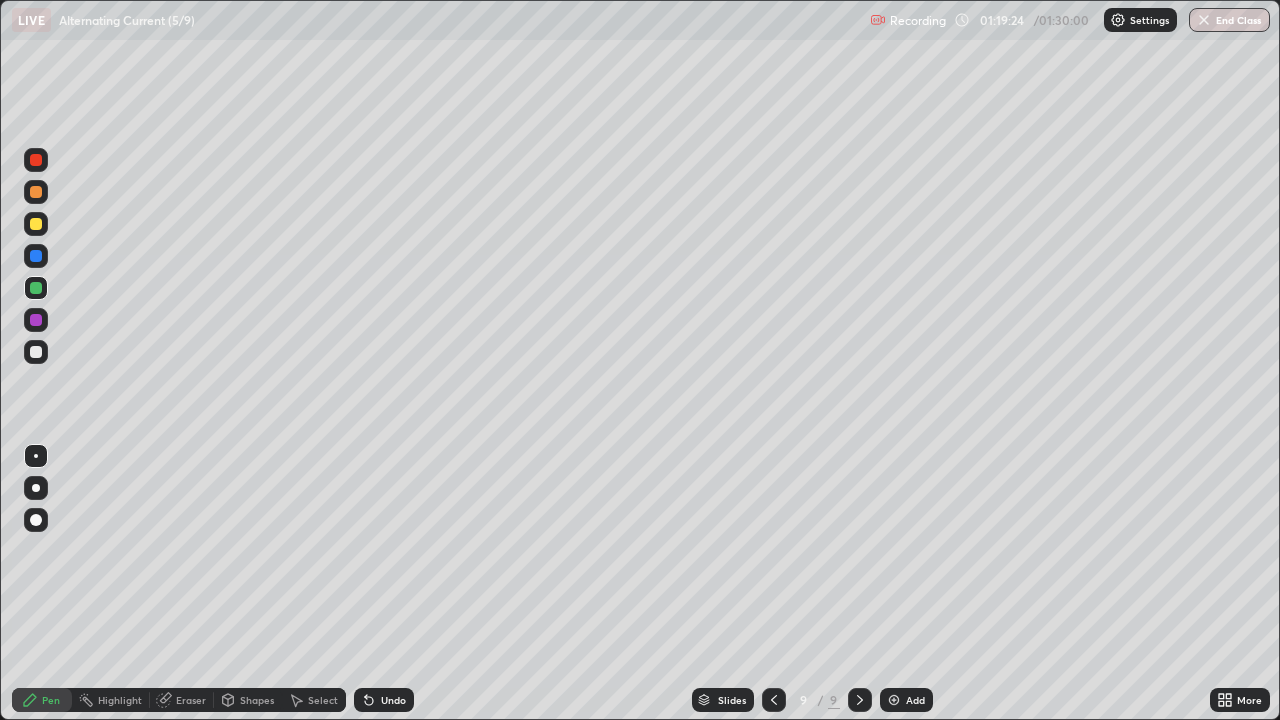 click on "End Class" at bounding box center [1229, 20] 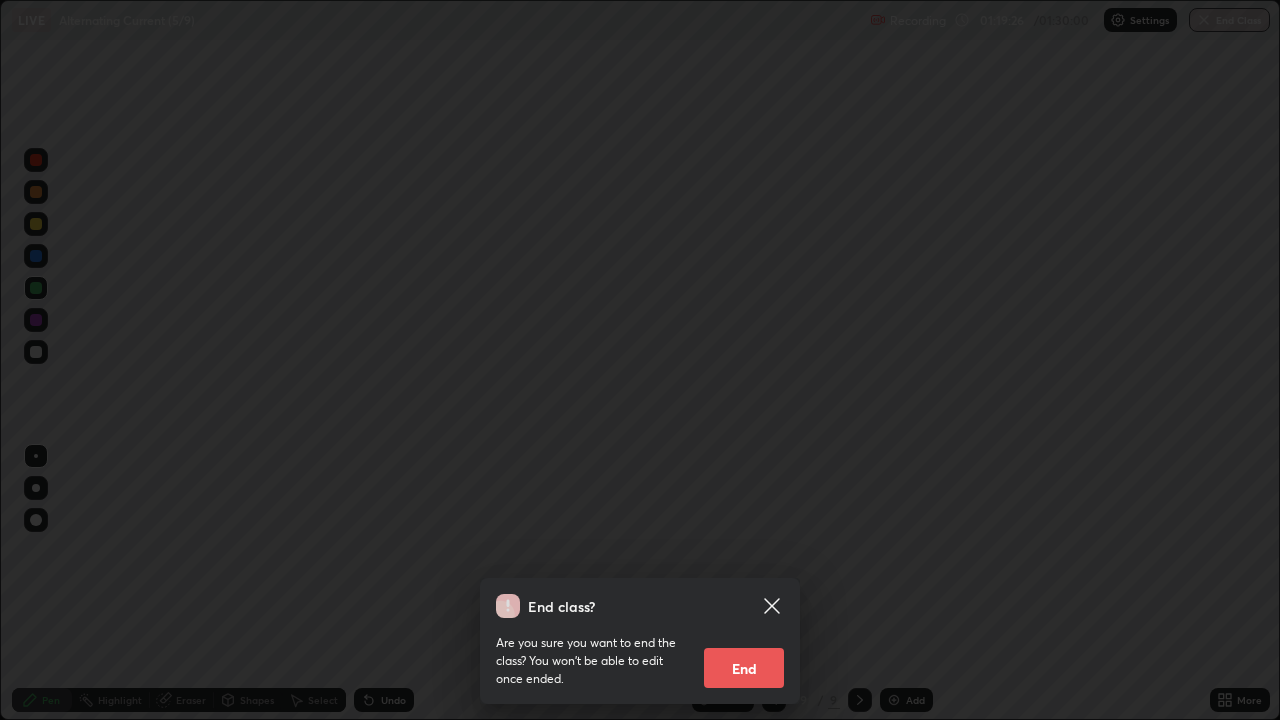 click on "End" at bounding box center (744, 668) 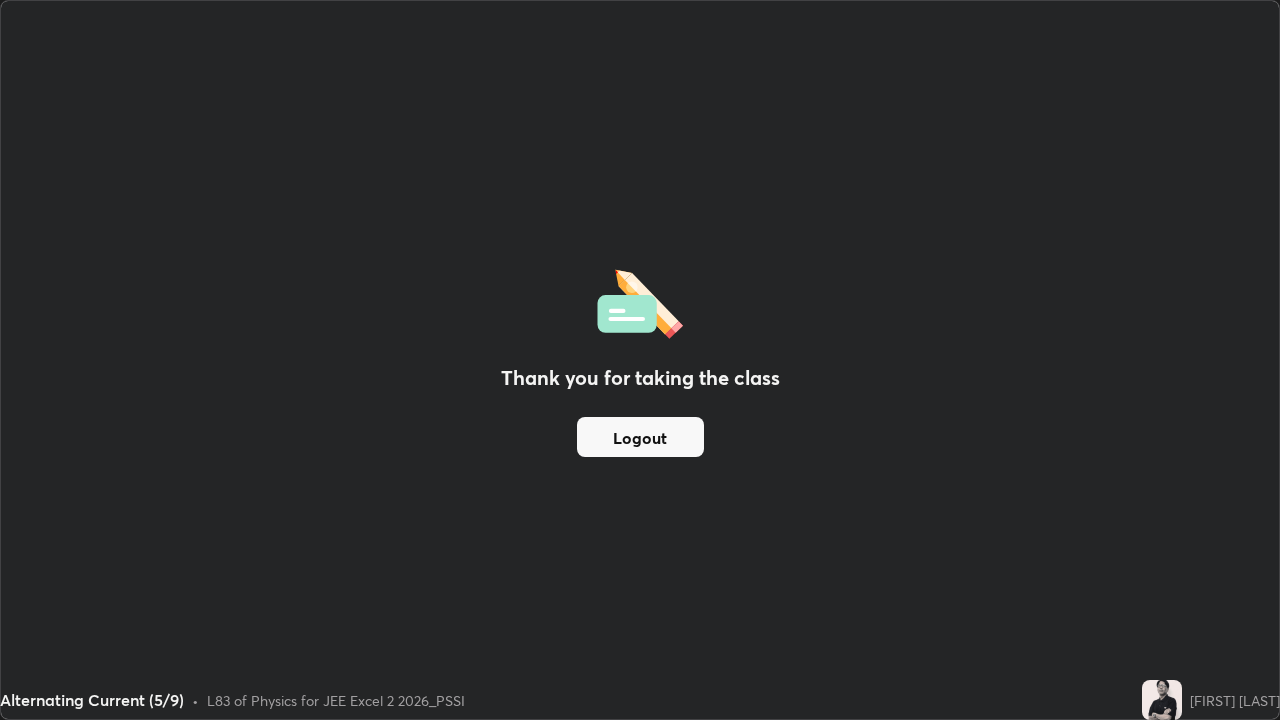 click on "Logout" at bounding box center (640, 437) 